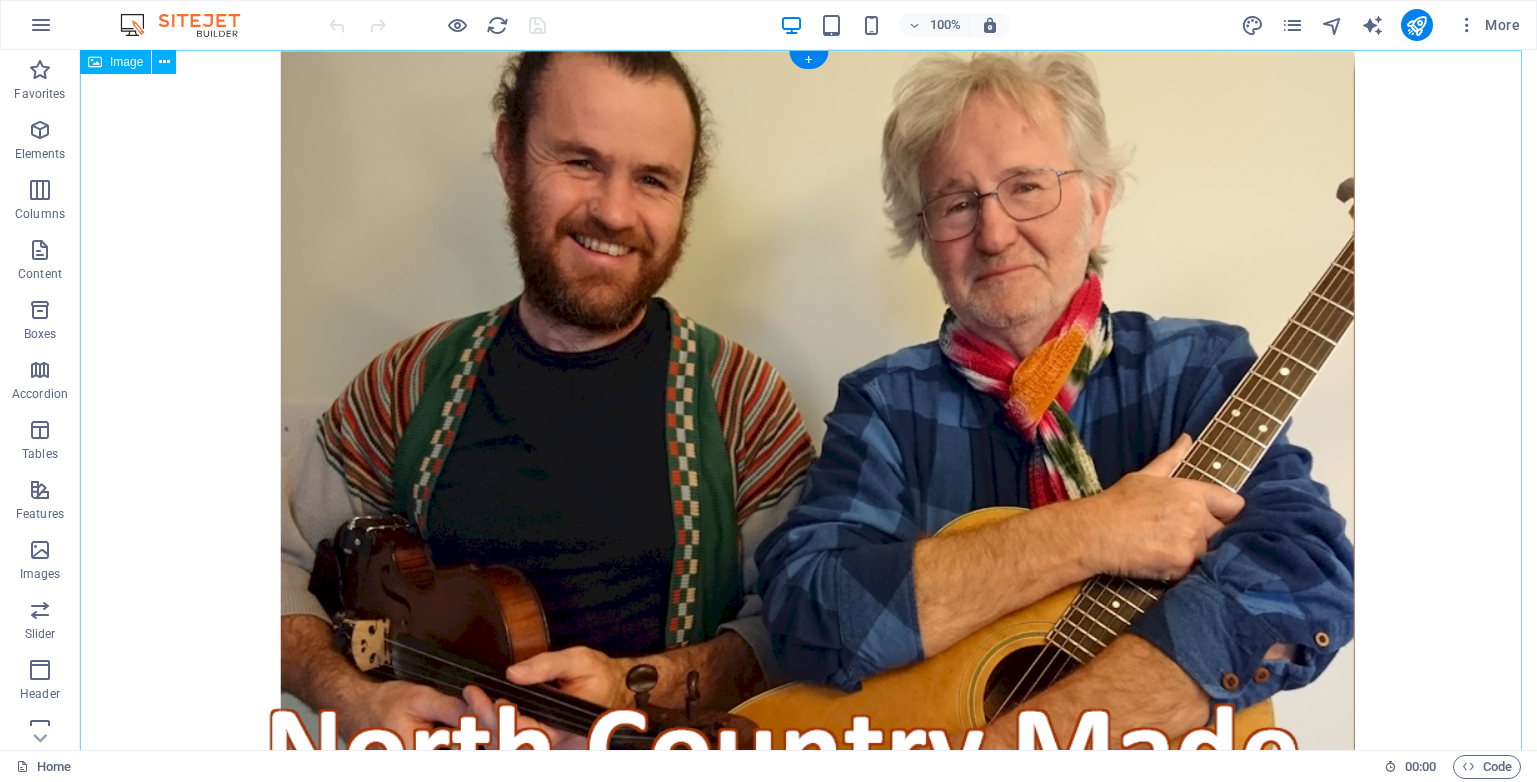 scroll, scrollTop: 0, scrollLeft: 0, axis: both 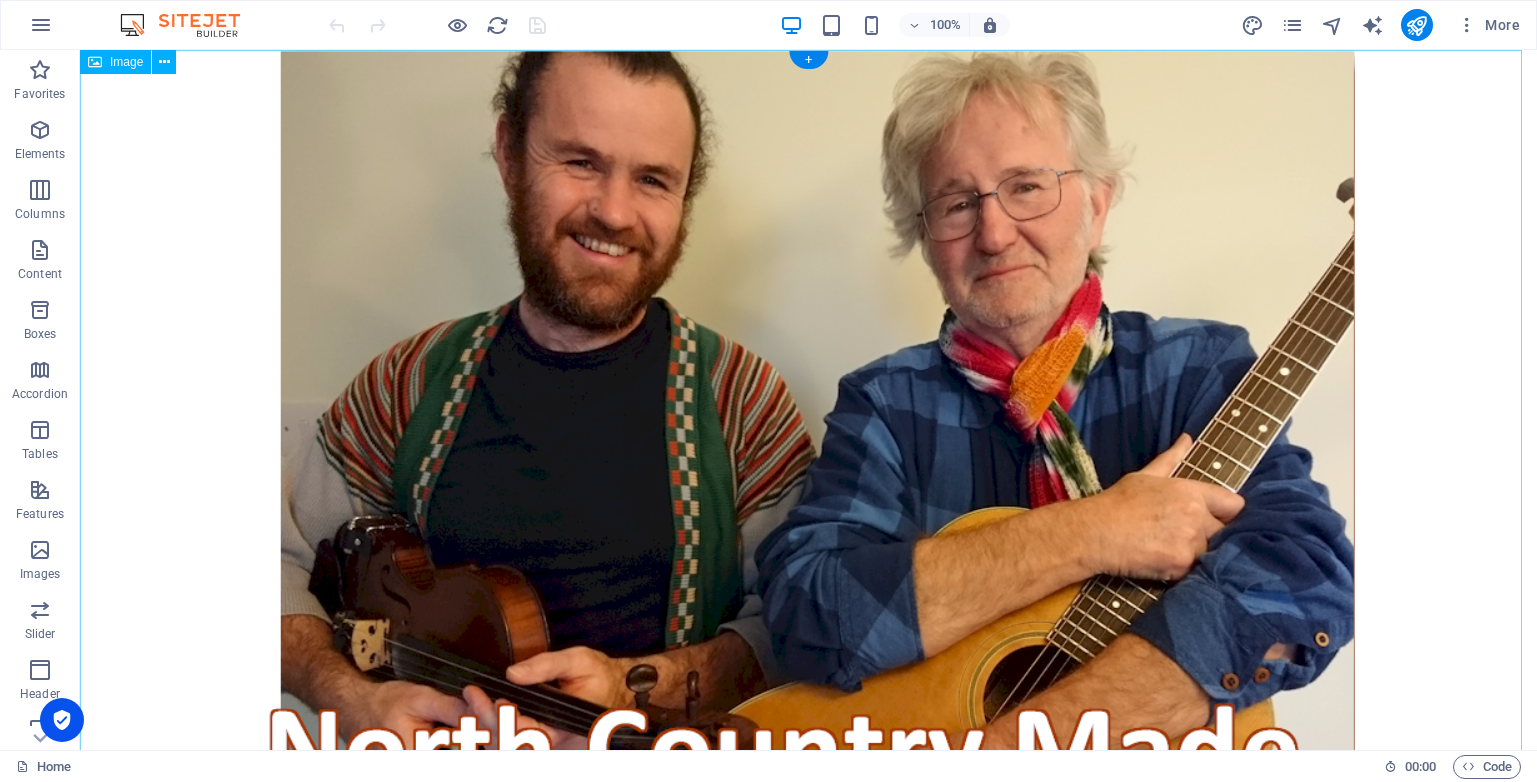 click at bounding box center [808, 486] 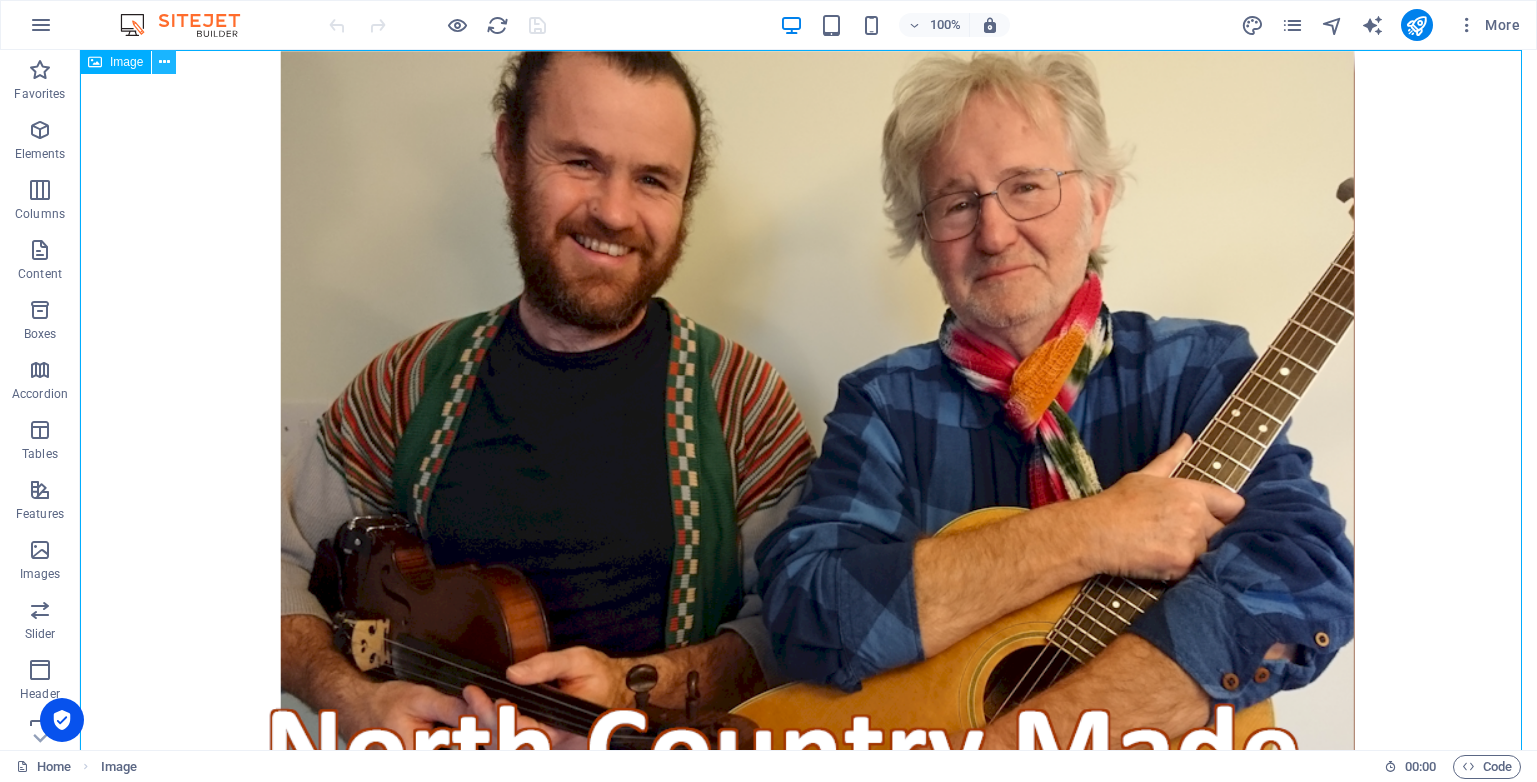 click at bounding box center (164, 62) 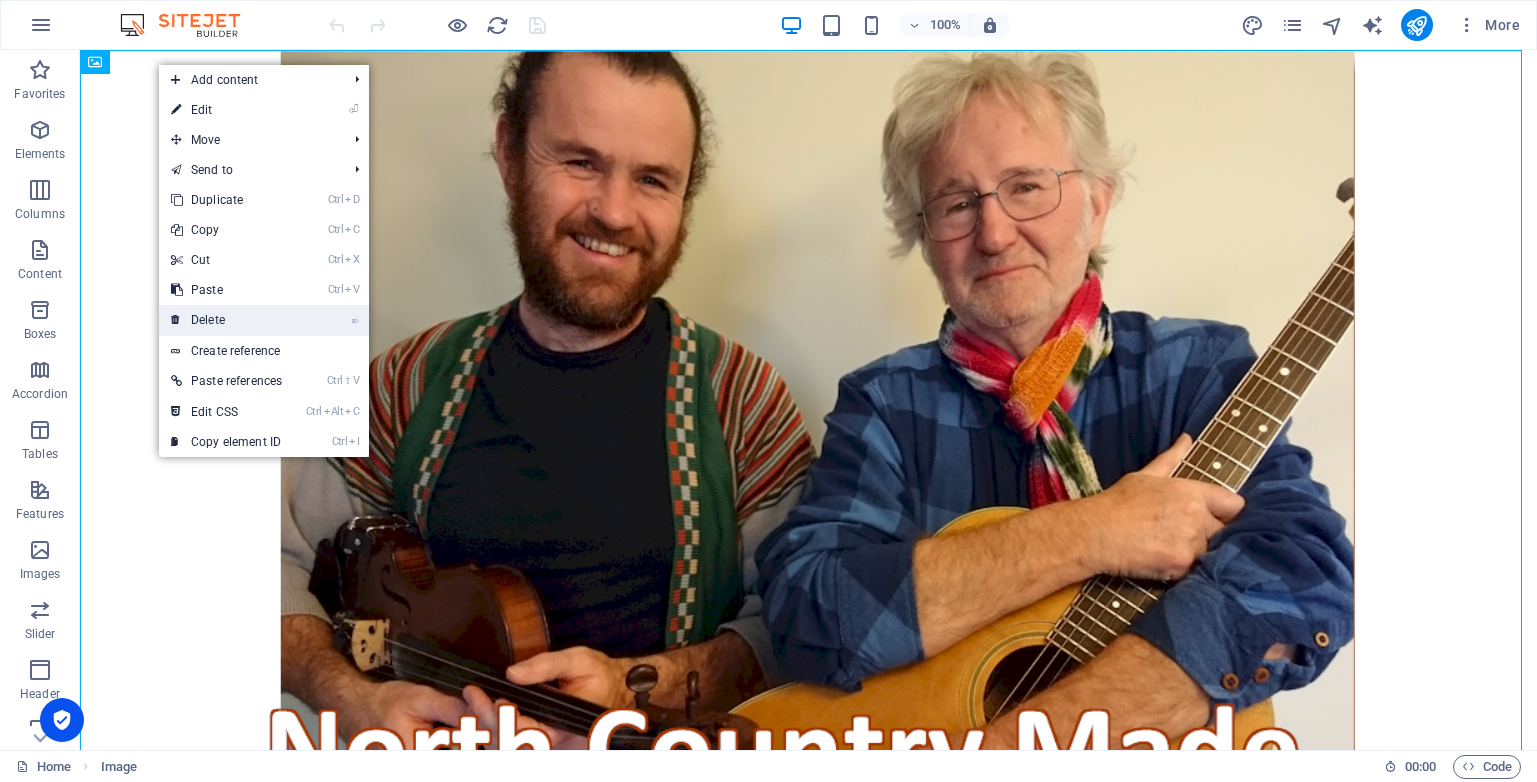 click on "⌦  Delete" at bounding box center (226, 320) 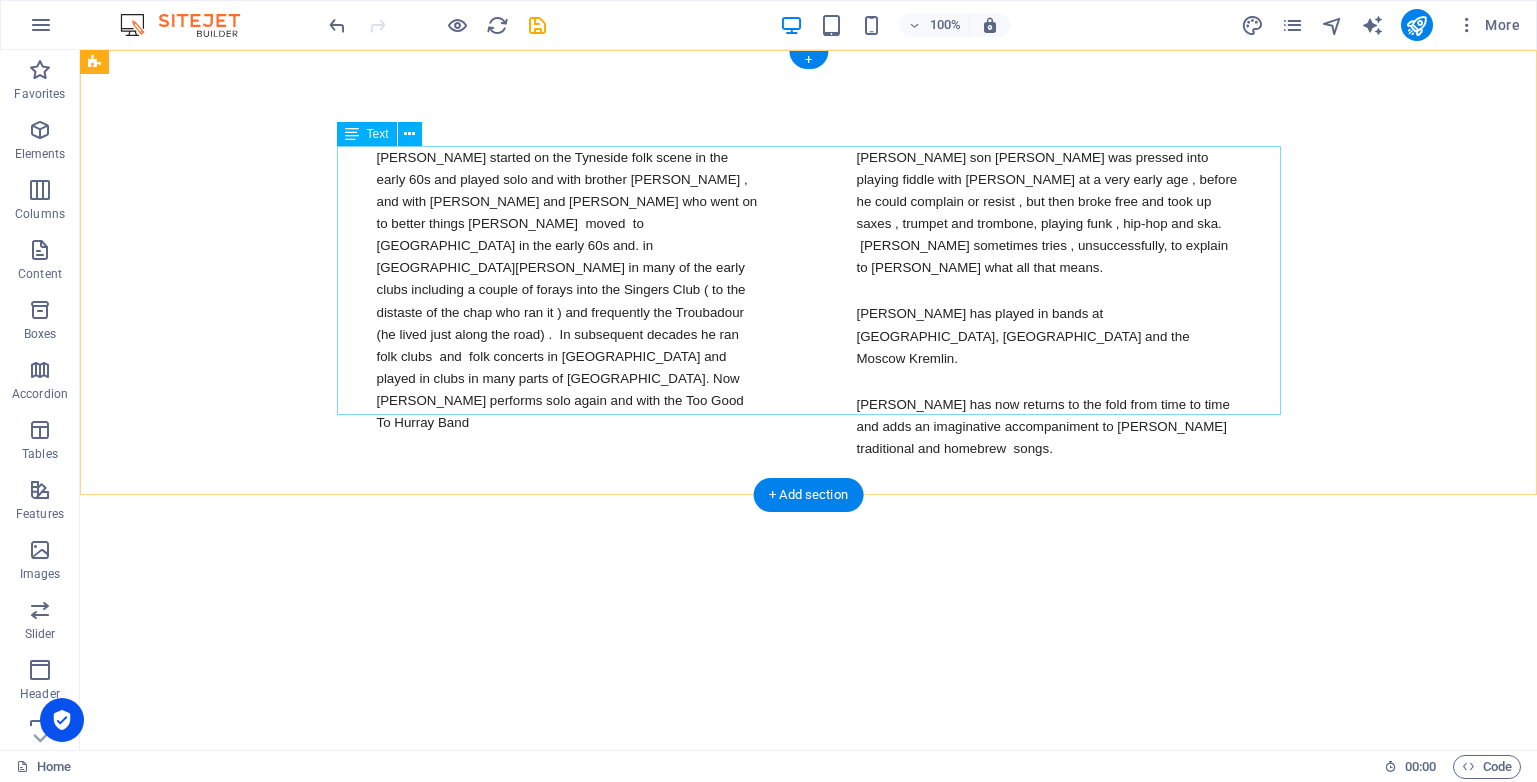 click on "Jim   started on the Tyneside folk scene in the early 60s and played solo and with brother Phil , and with Mick and Kevin Doonan who went on to better things Jim  moved  to London in the early 60s and. in London Jim sang in many of the early clubs including a couple of forays into the Singers Club ( to the distaste of the chap who ran it ) and frequently the Troubadour (he lived just along the road) .  In subsequent decades he ran folk clubs  and  folk concerts in London and played in clubs in many parts of the UK. Now Jim performs solo again and with the Too Good To Hurray Band Jim's son Luke was pressed into playing fiddle with Jim at a very early age , before he could complain or resist , but then broke free and took up saxes , trumpet and trombone, playing funk , hip-hop and ska.  Luke sometimes tries , unsuccessfully, to explain to Jim what all that means.  Luke has played in bands at Glastonbury, Shakespeare's Globe and the Moscow Kremlin." at bounding box center (809, 302) 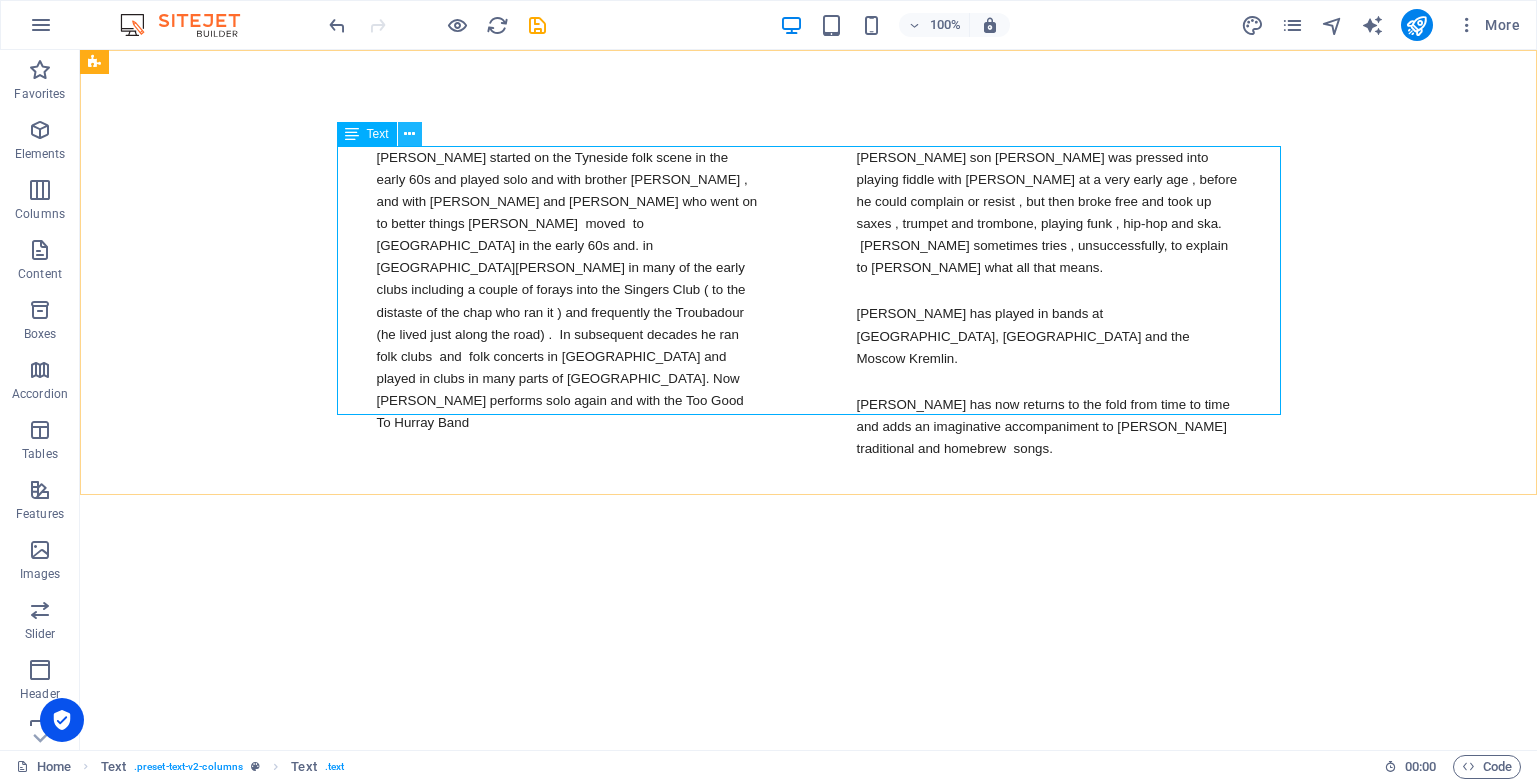click at bounding box center (409, 134) 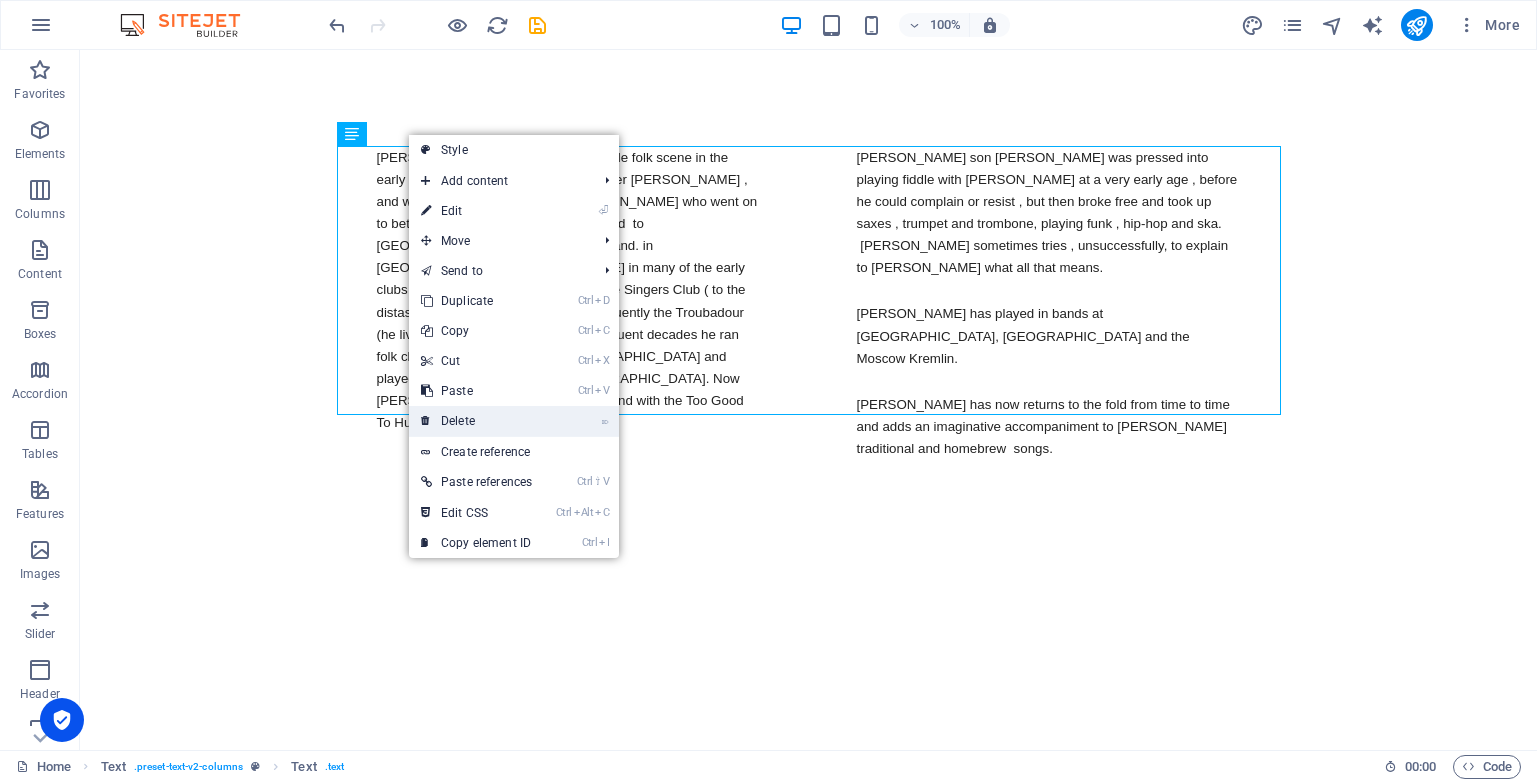 click on "⌦  Delete" at bounding box center (476, 421) 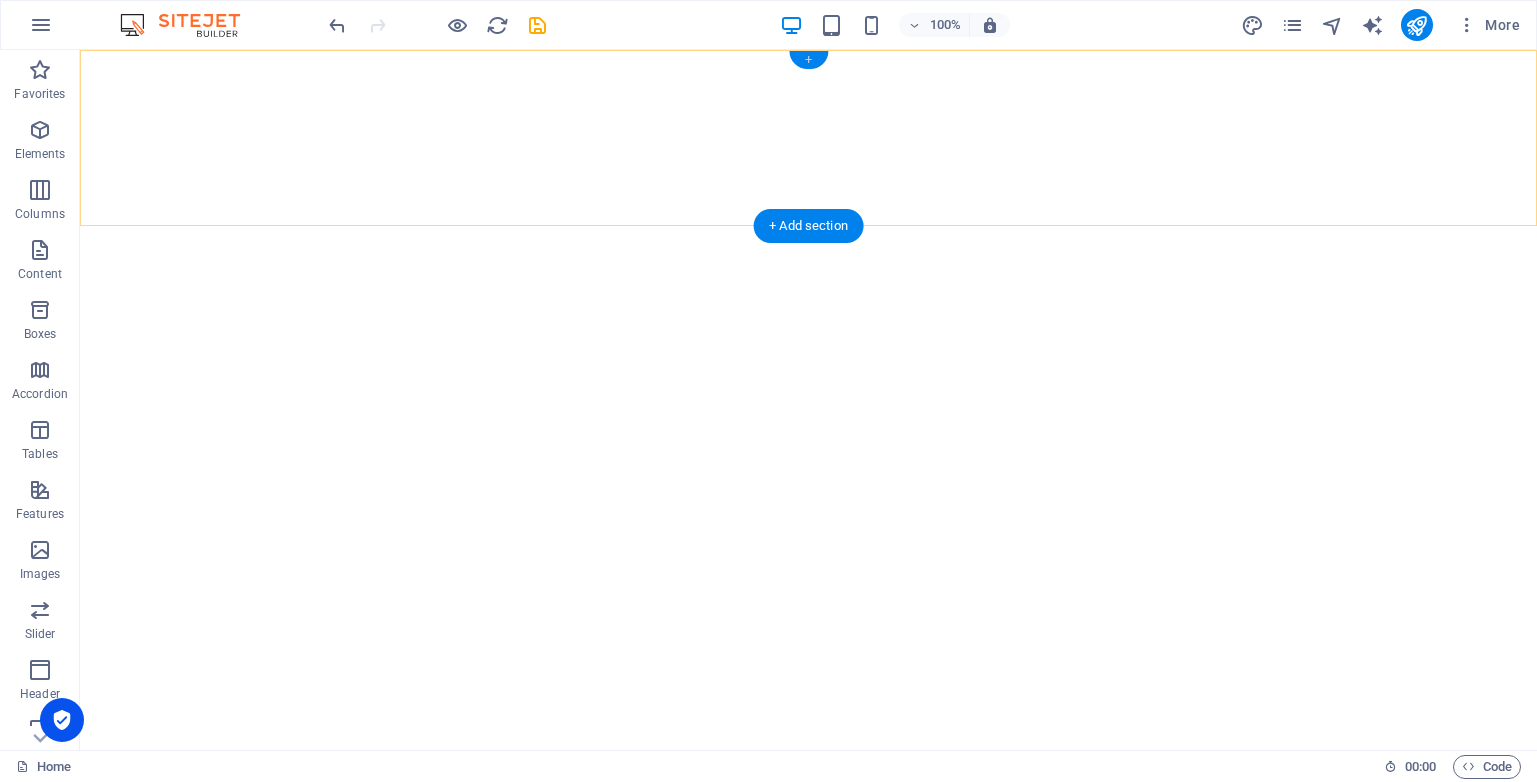 click on "+" at bounding box center (808, 60) 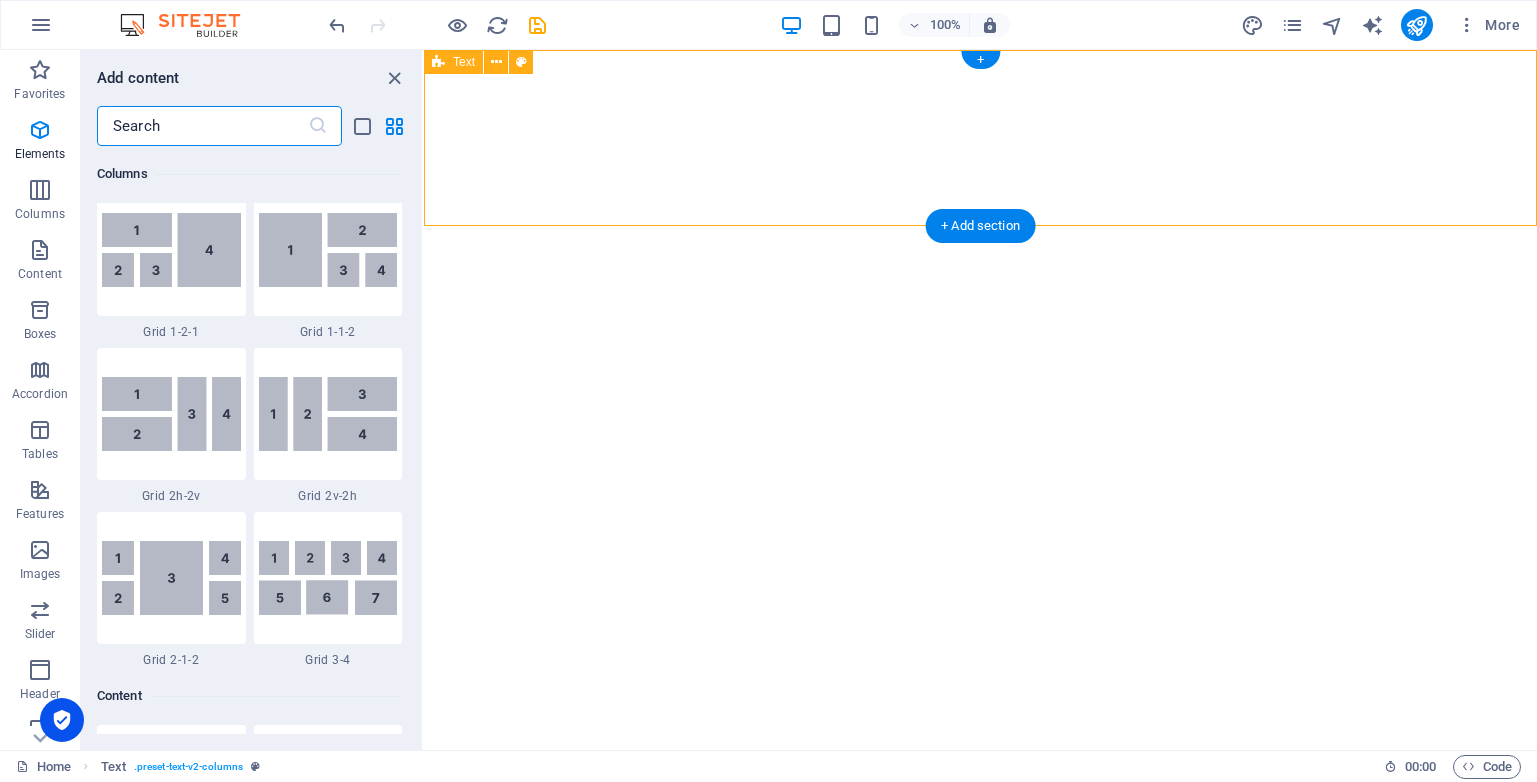 scroll, scrollTop: 3499, scrollLeft: 0, axis: vertical 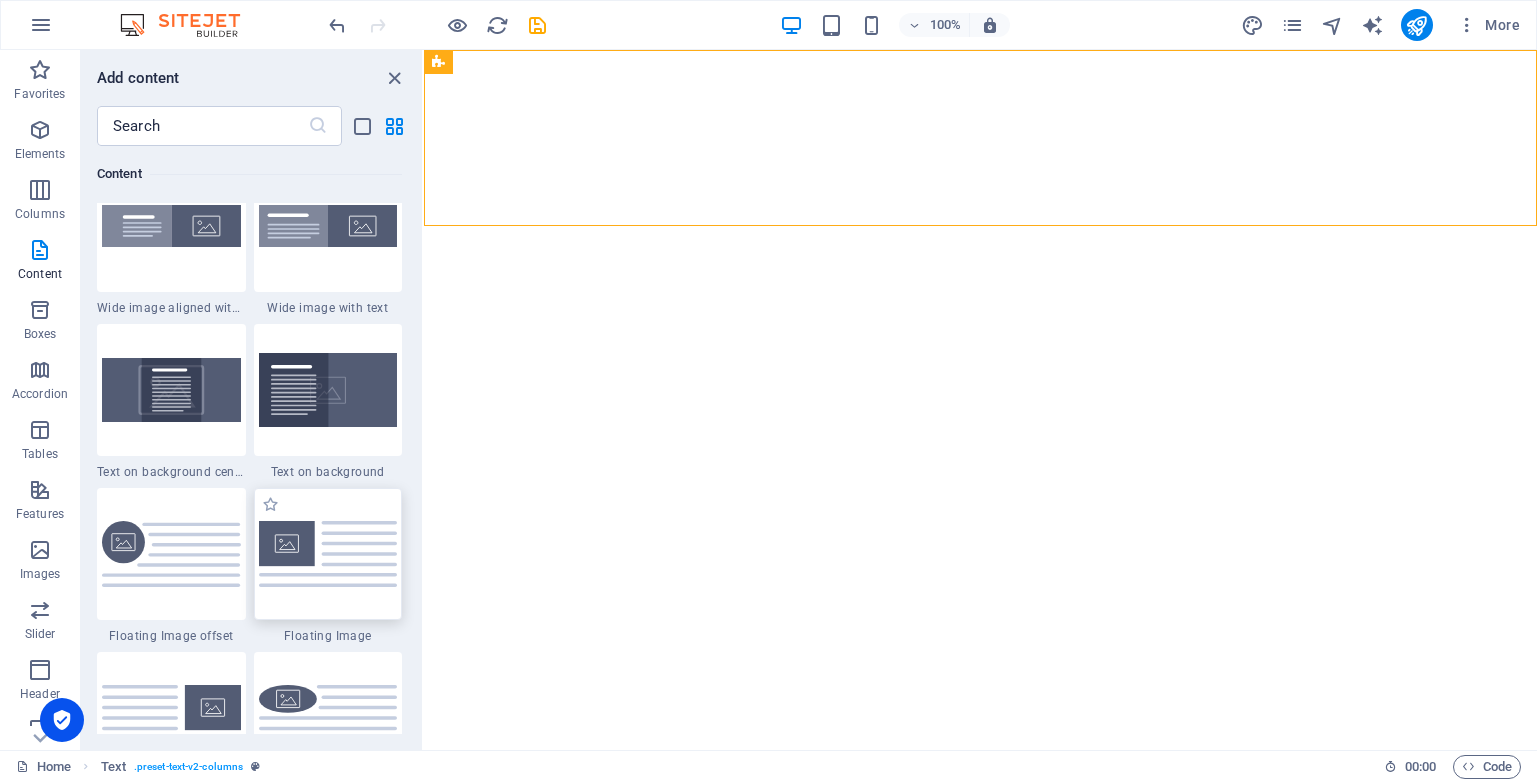 click at bounding box center [328, 553] 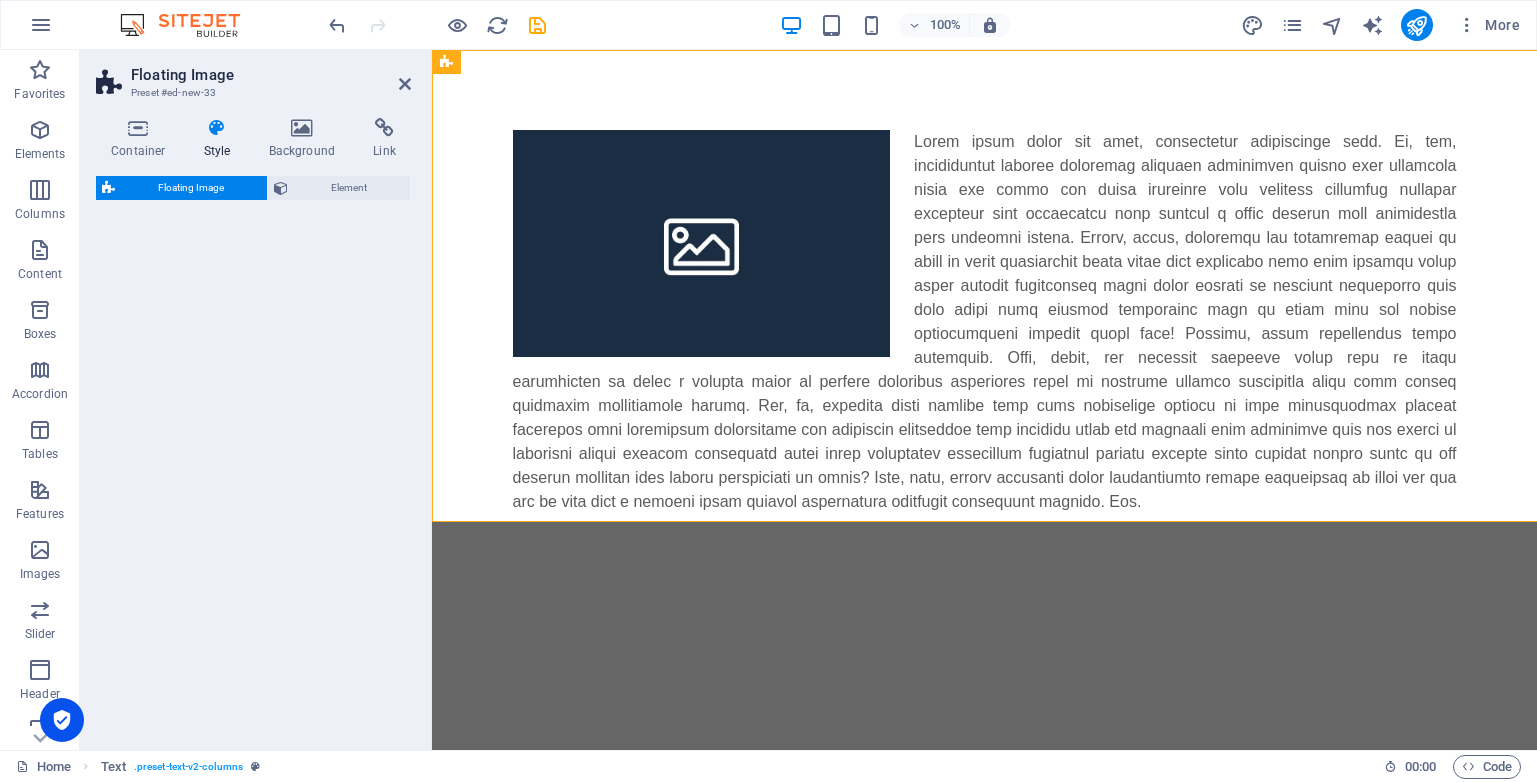 select on "%" 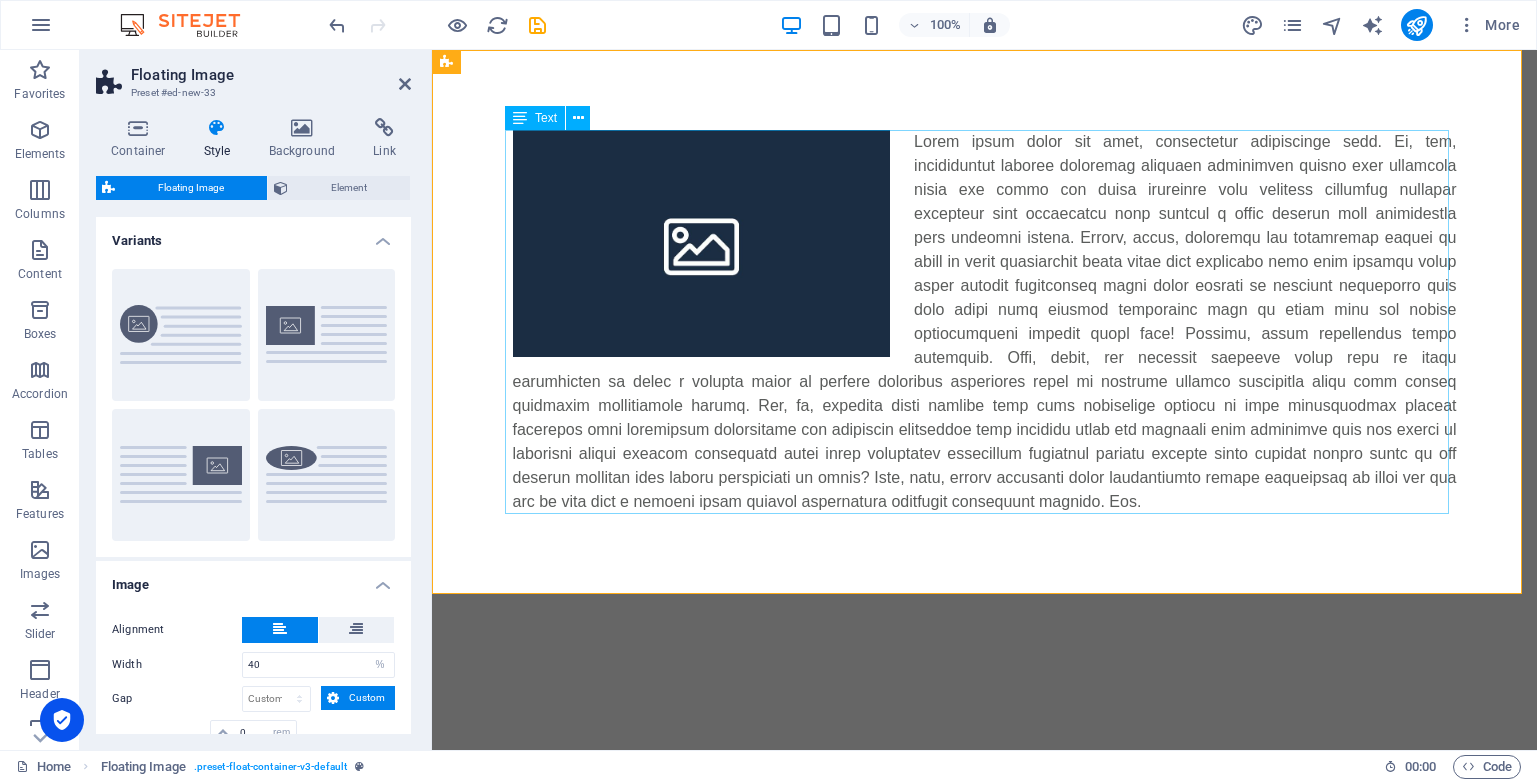 click at bounding box center (985, 322) 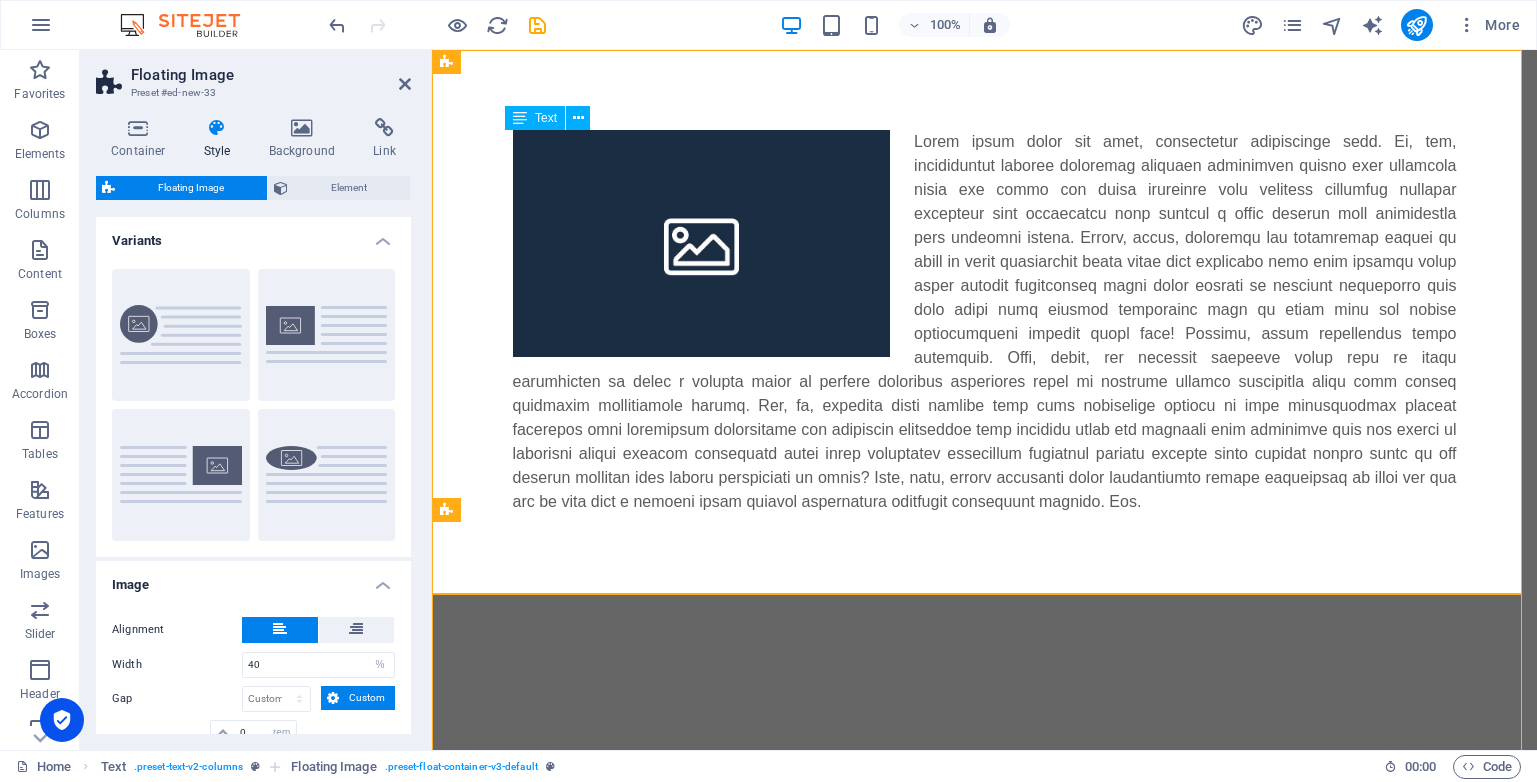 click at bounding box center (985, 322) 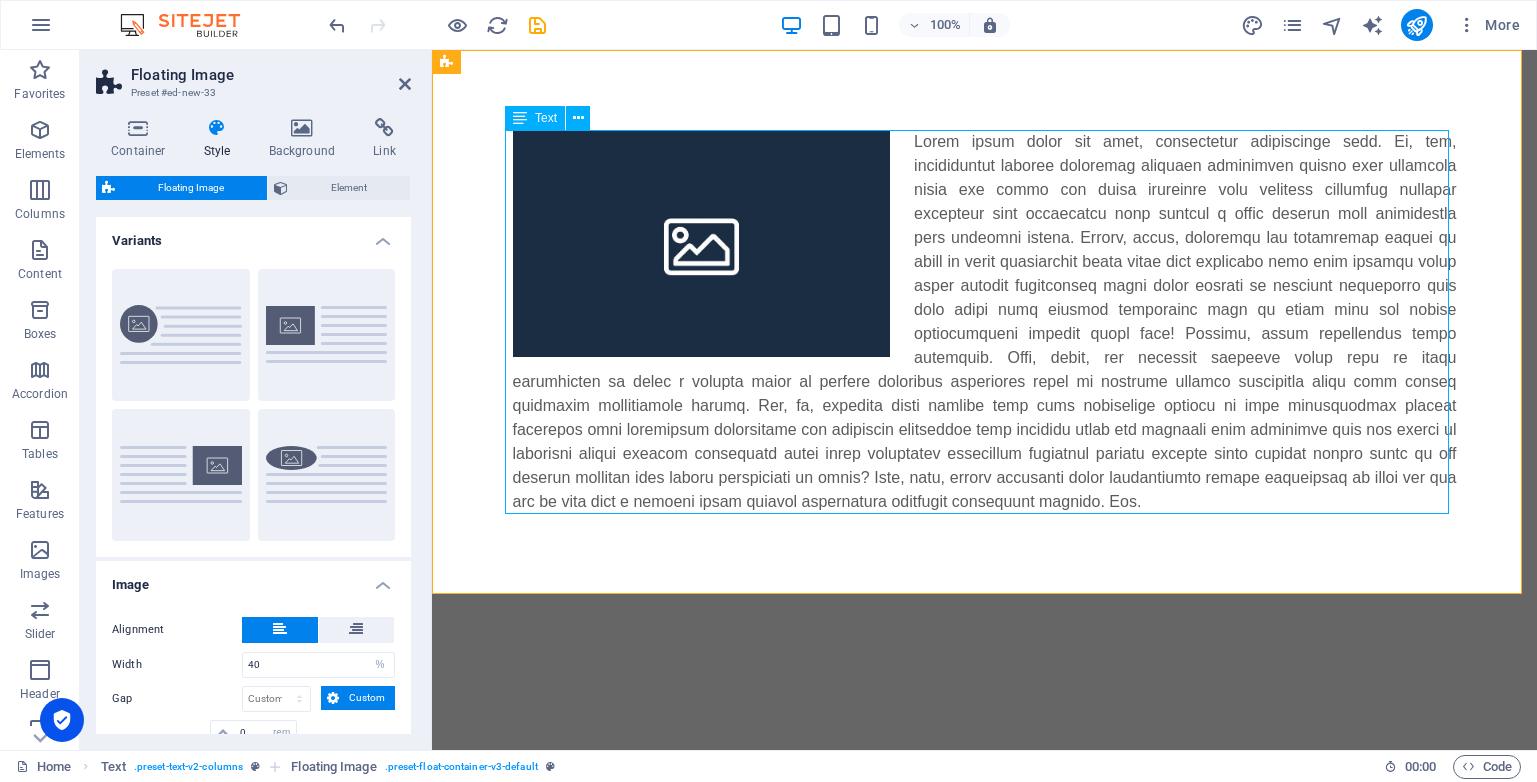 click at bounding box center [985, 322] 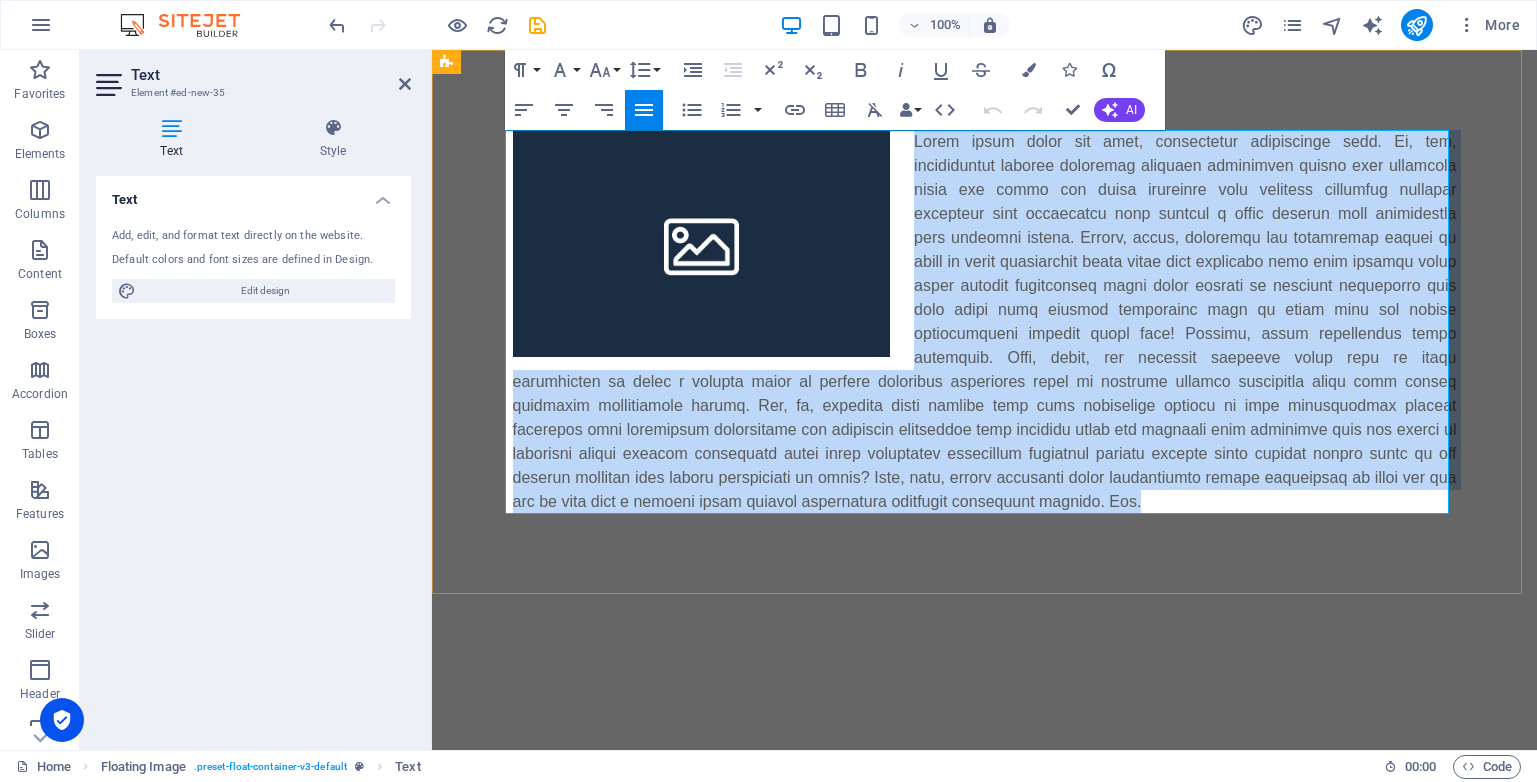 drag, startPoint x: 860, startPoint y: 498, endPoint x: 908, endPoint y: 145, distance: 356.2485 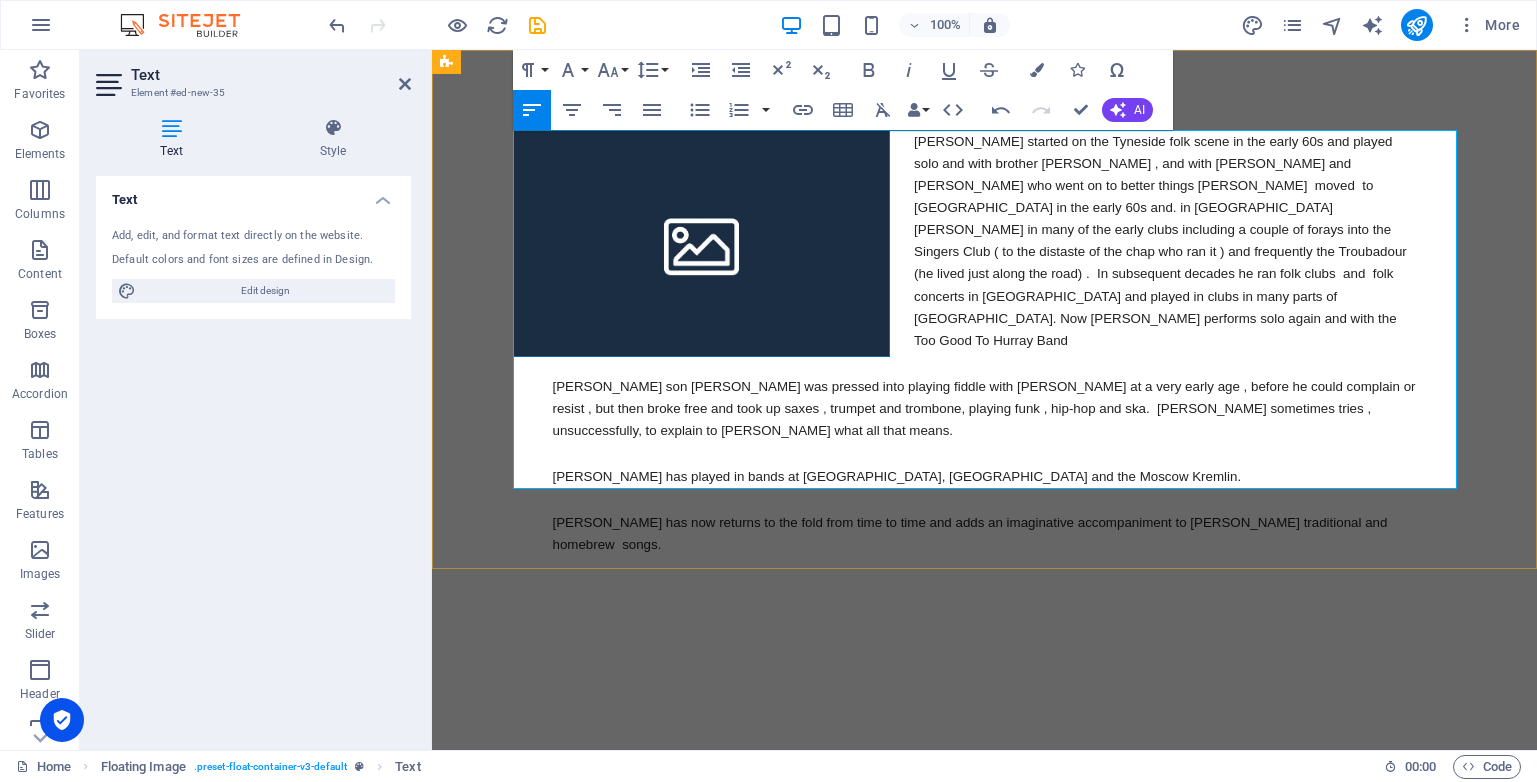 click at bounding box center [702, 243] 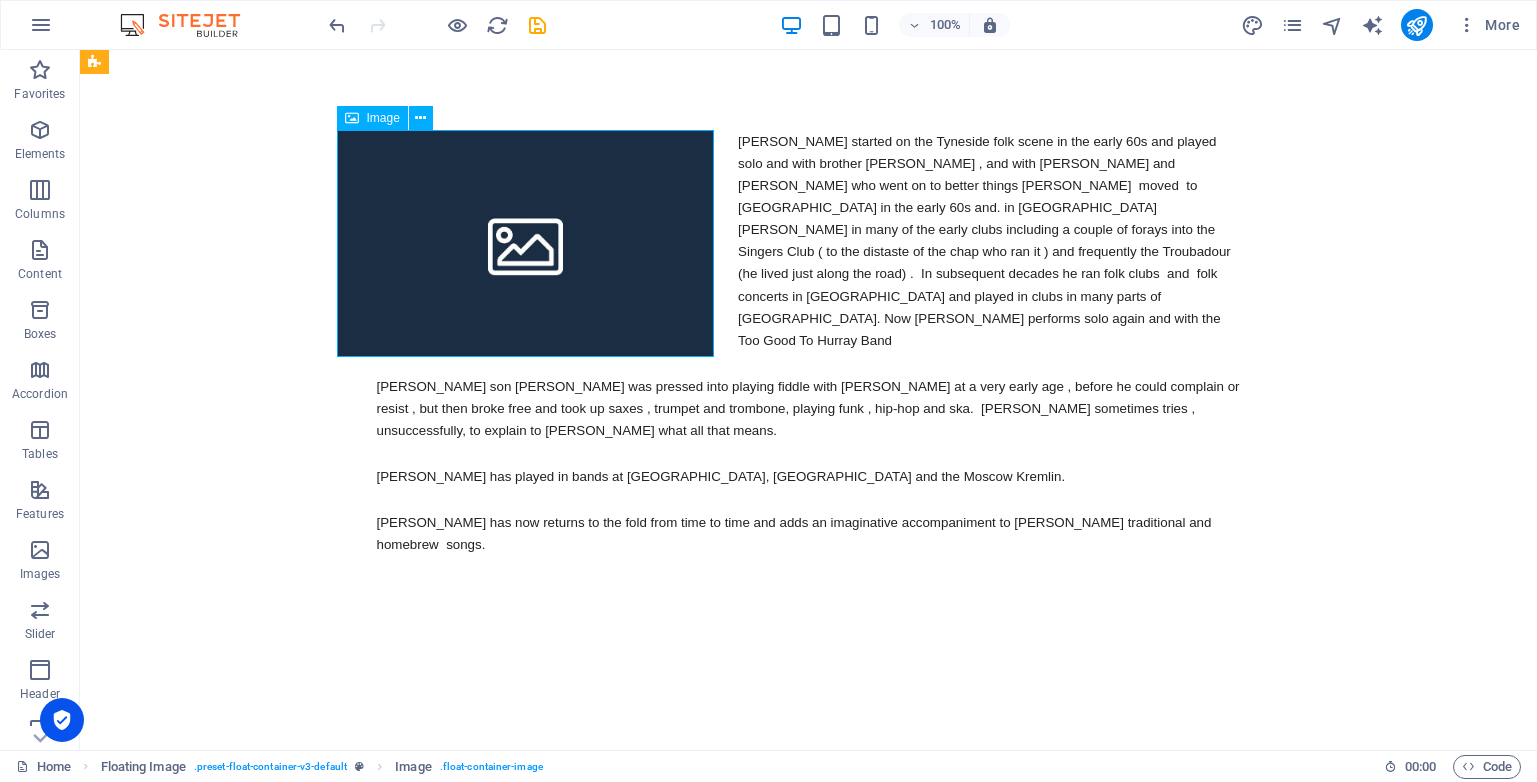 click at bounding box center [526, 243] 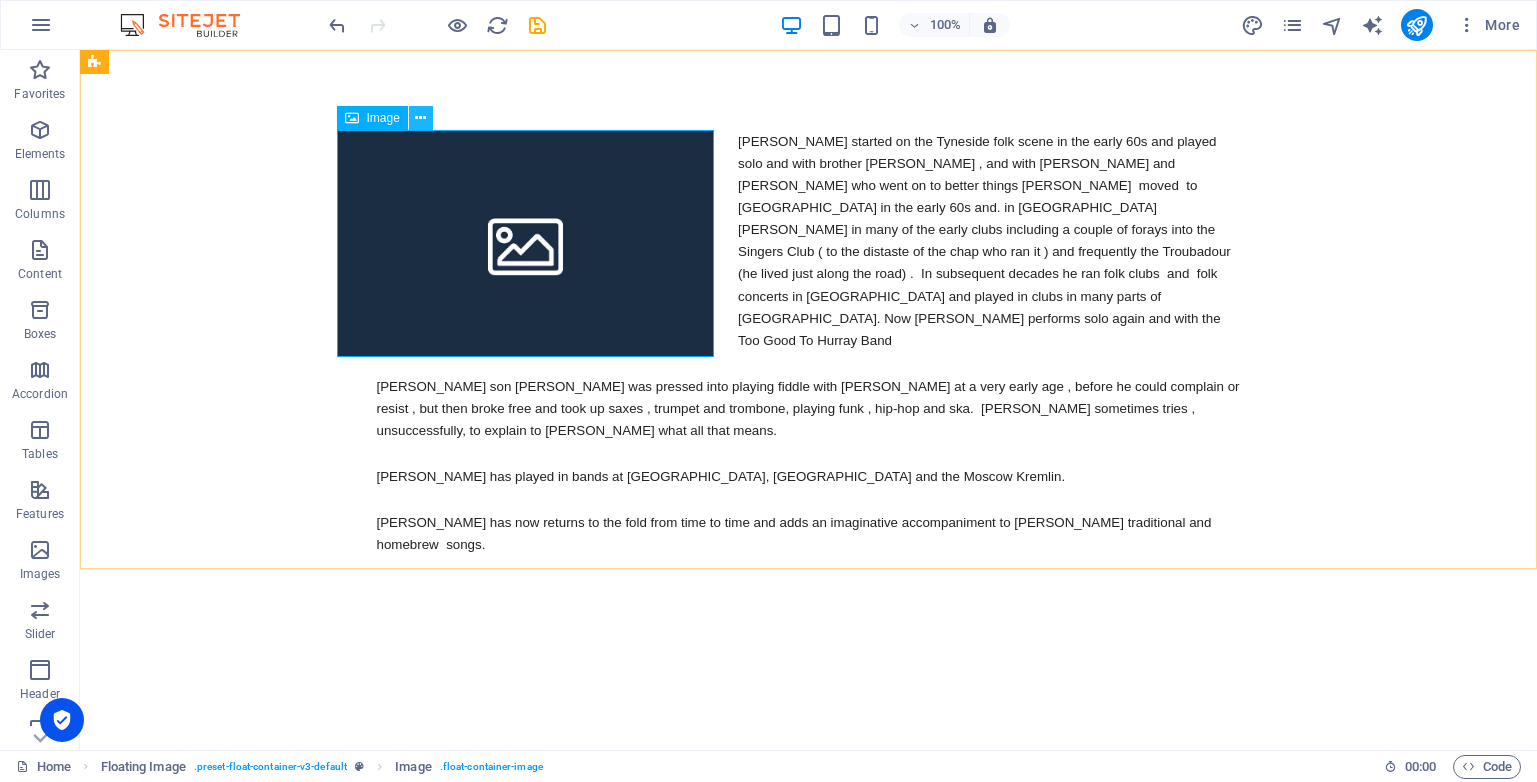 click at bounding box center (420, 118) 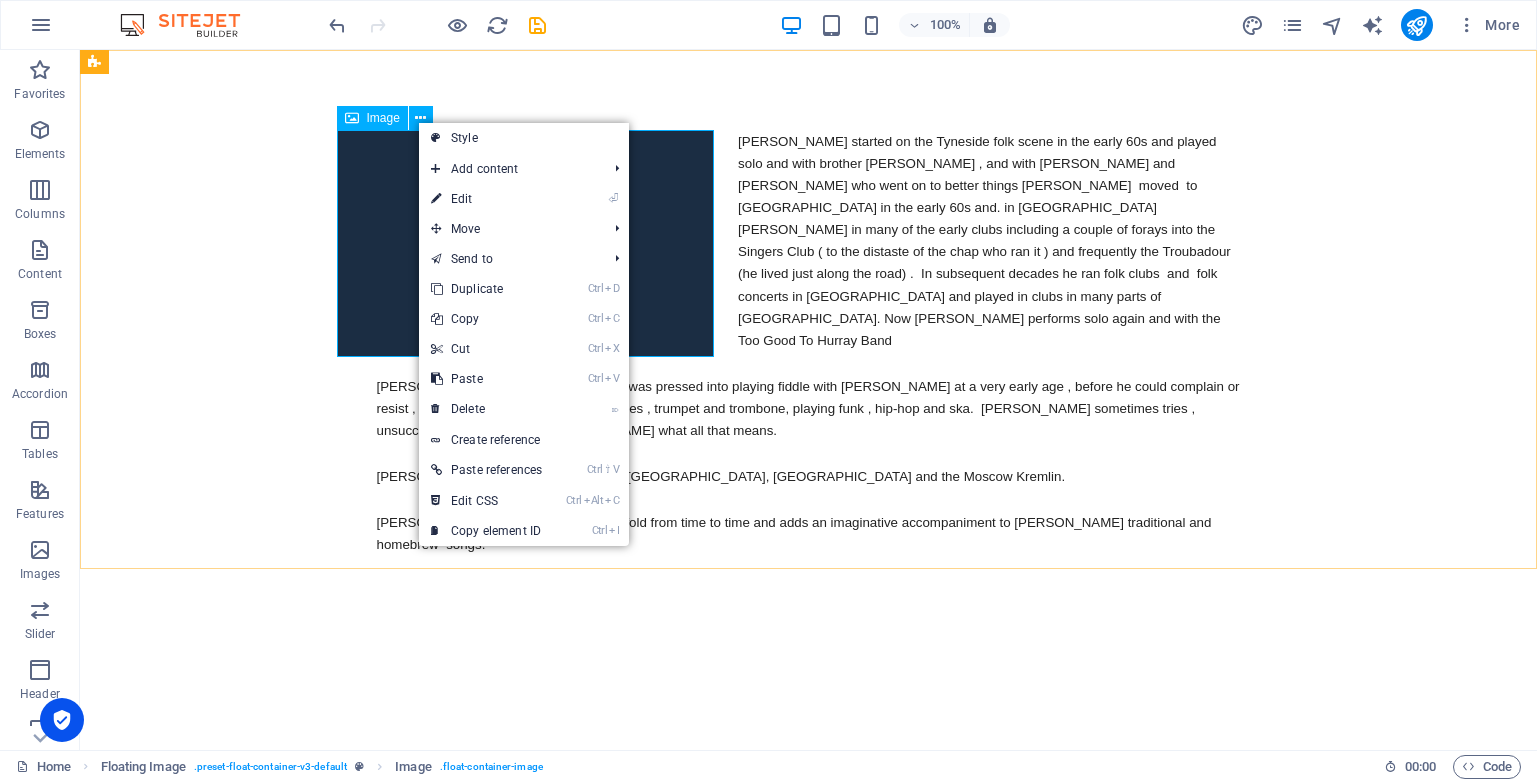click on "Image" at bounding box center [383, 118] 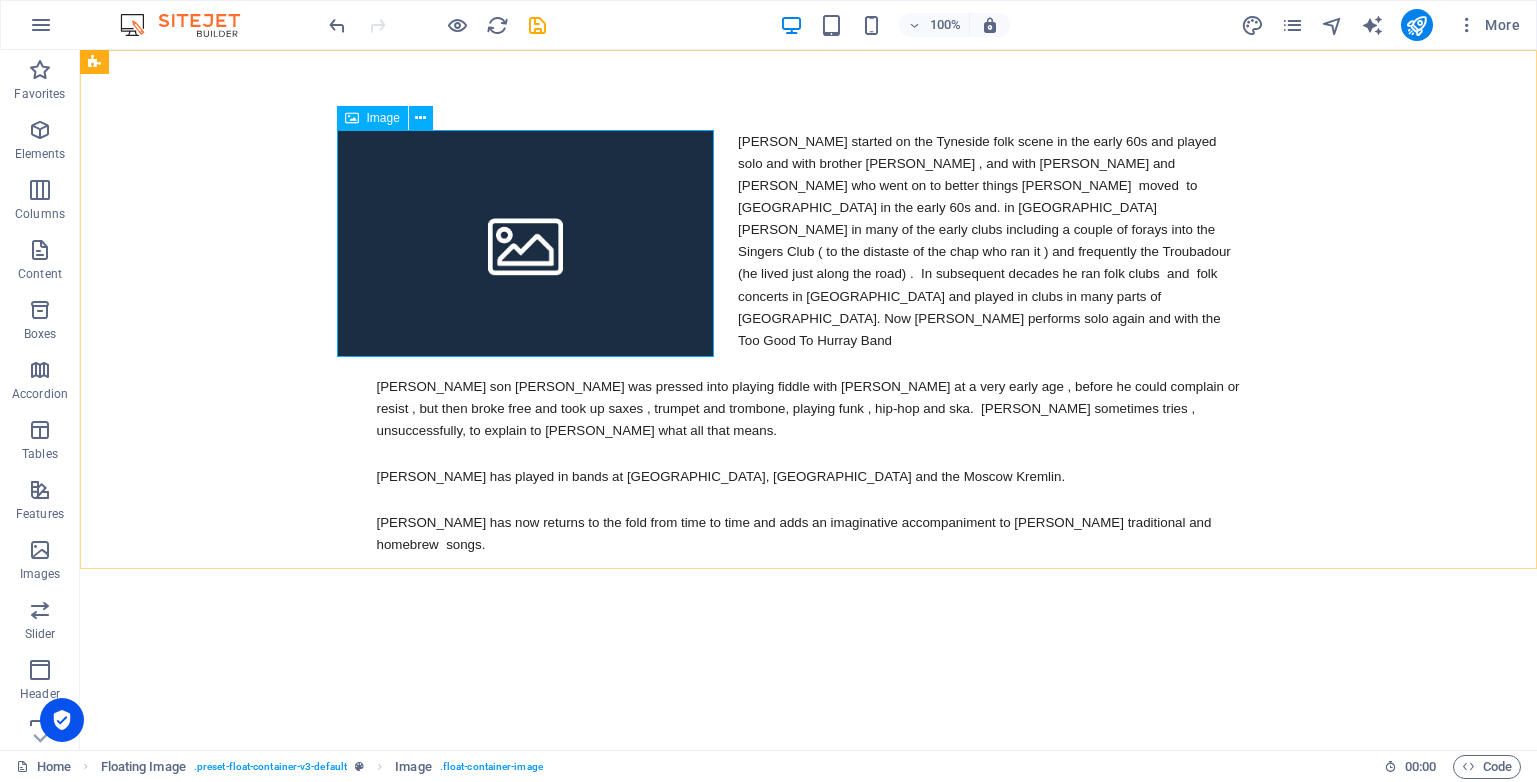 click on "Image" at bounding box center [383, 118] 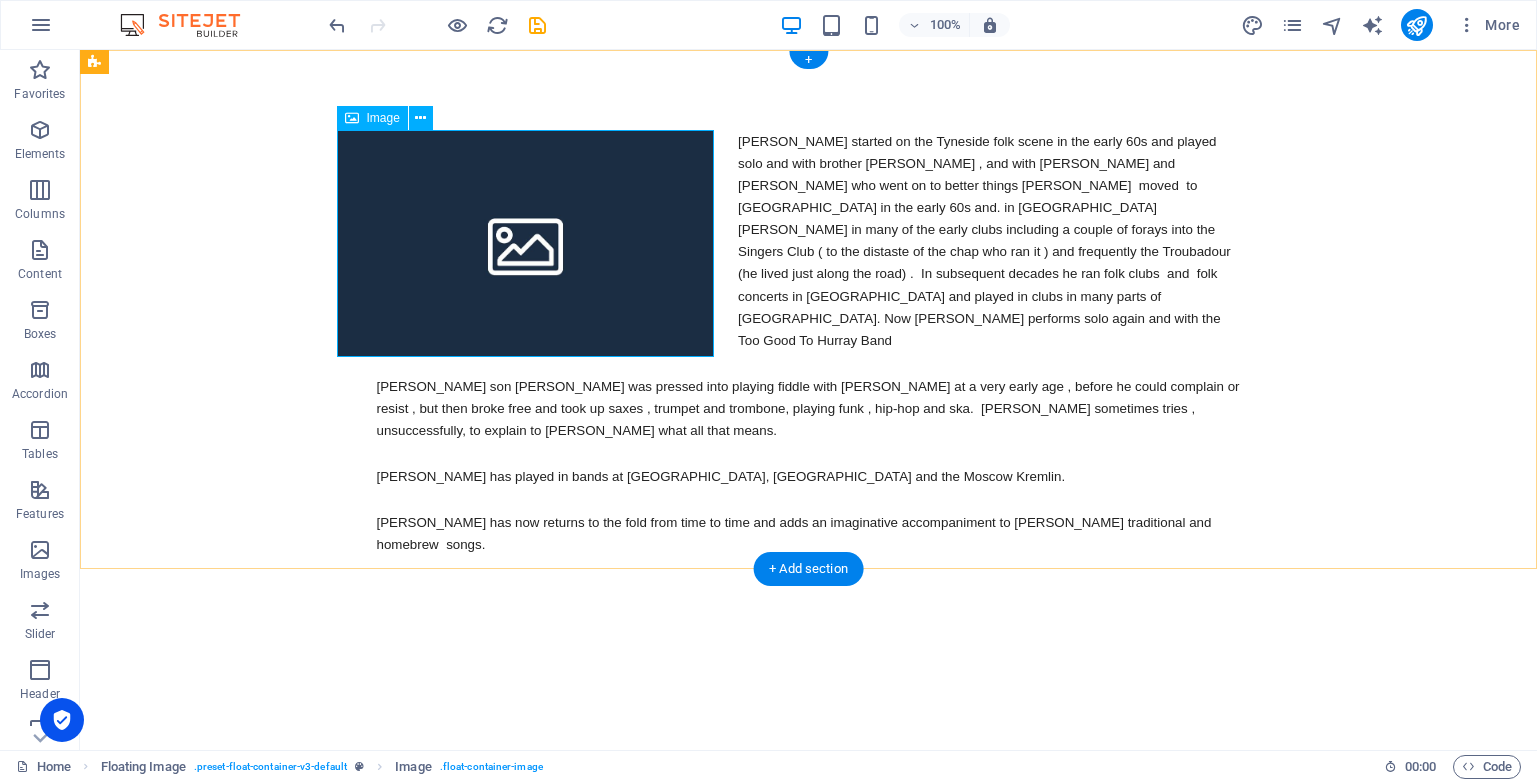 click at bounding box center [526, 243] 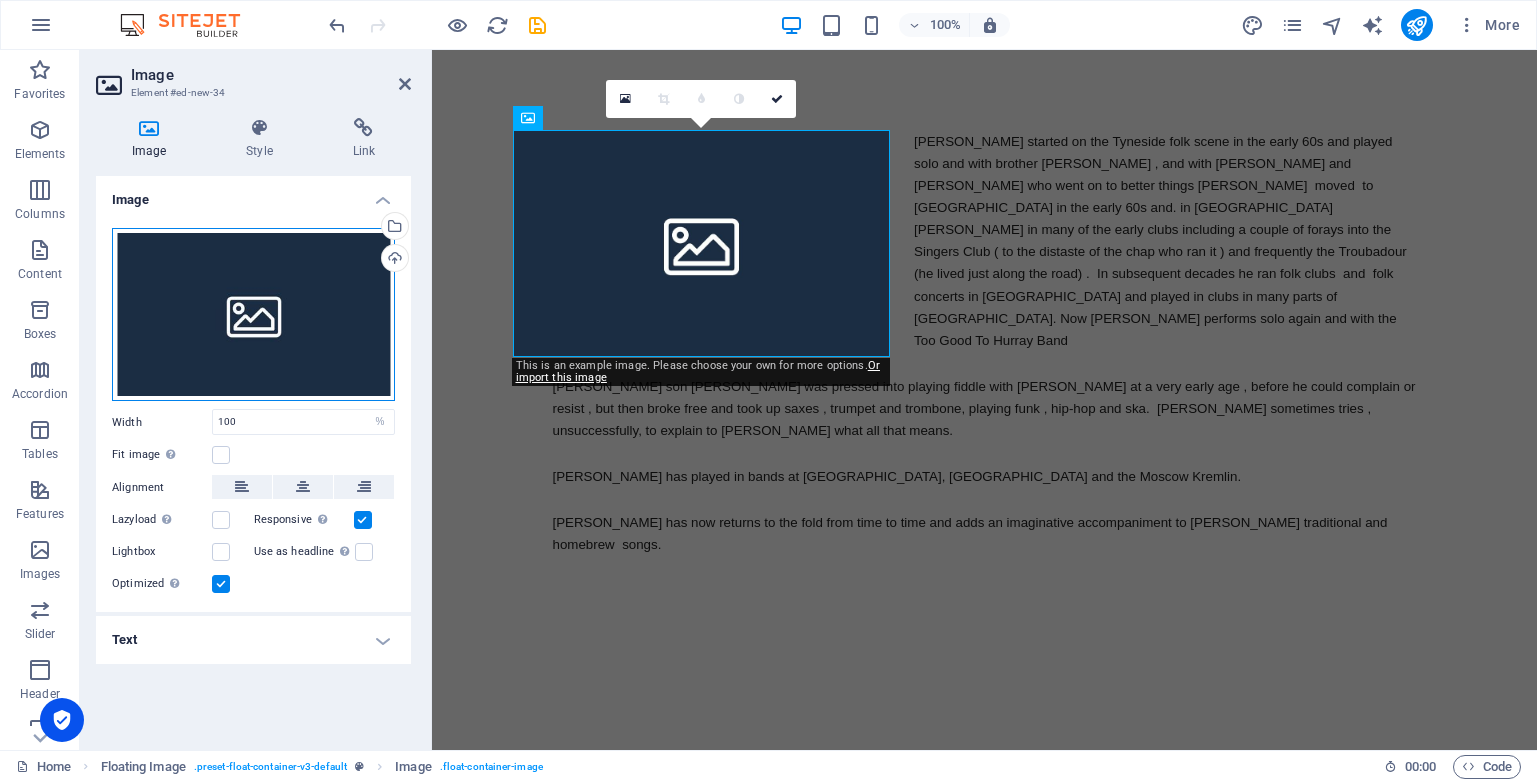 click on "Drag files here, click to choose files or select files from Files or our free stock photos & videos" at bounding box center [253, 315] 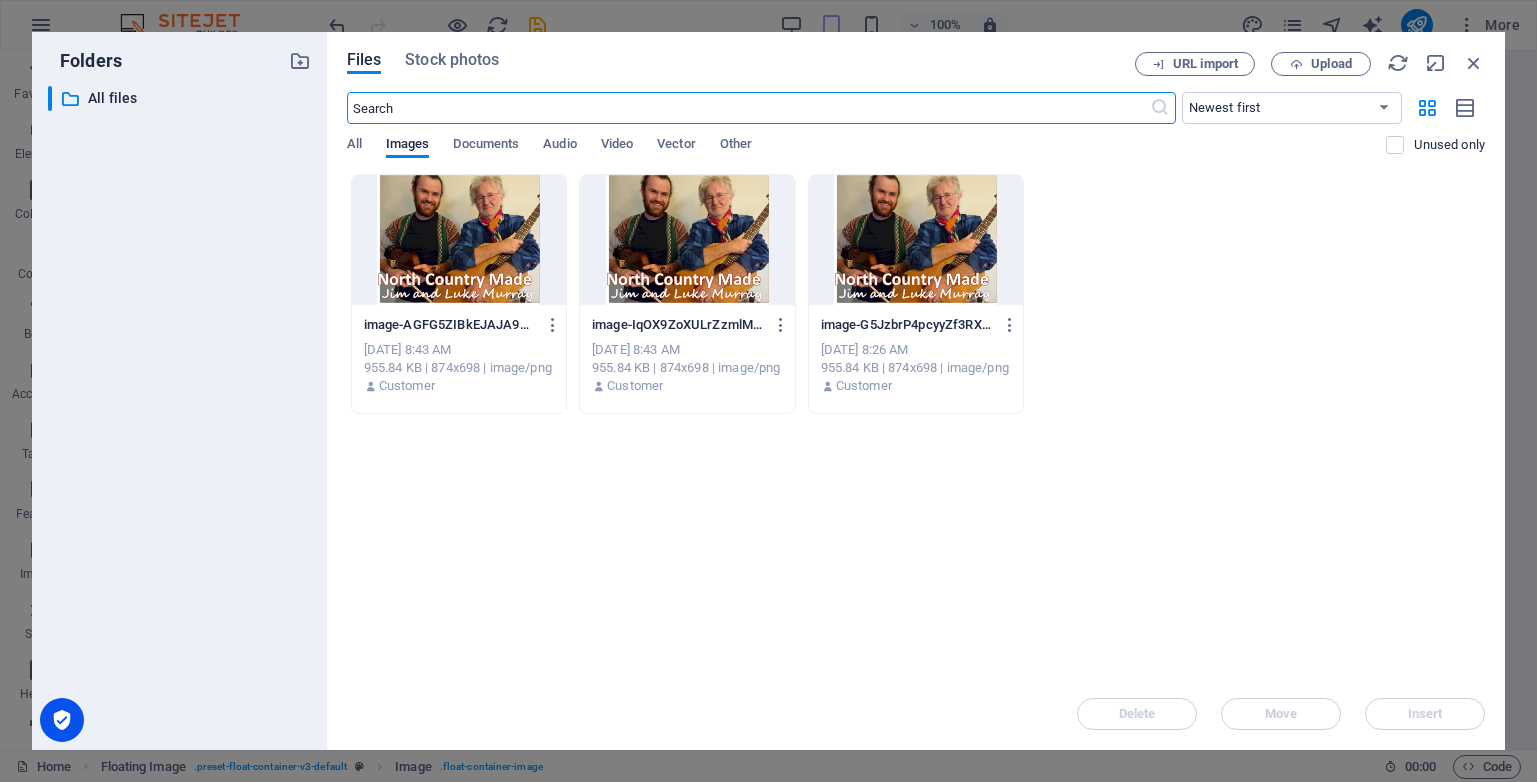 click at bounding box center [459, 240] 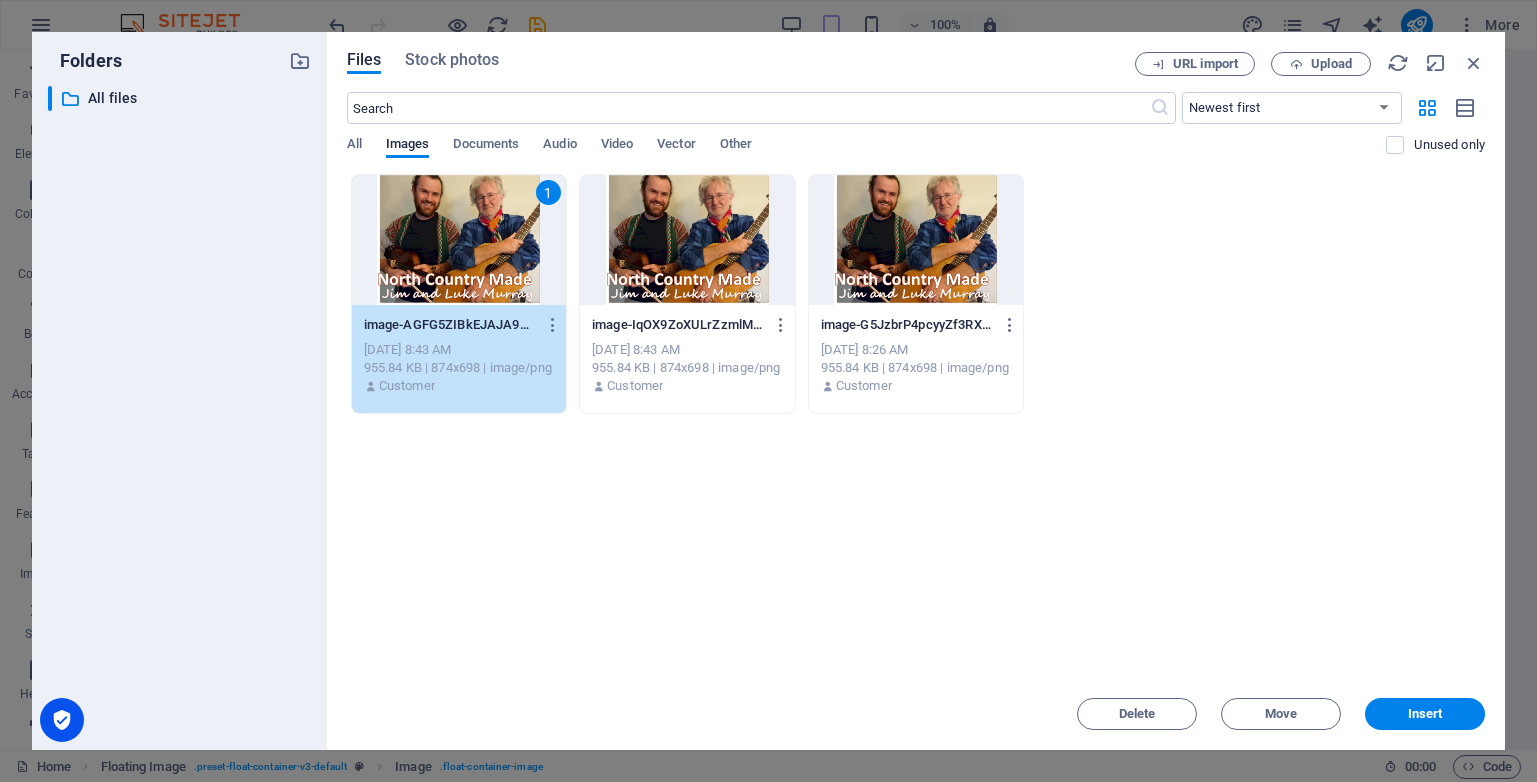 click on "1" at bounding box center [459, 240] 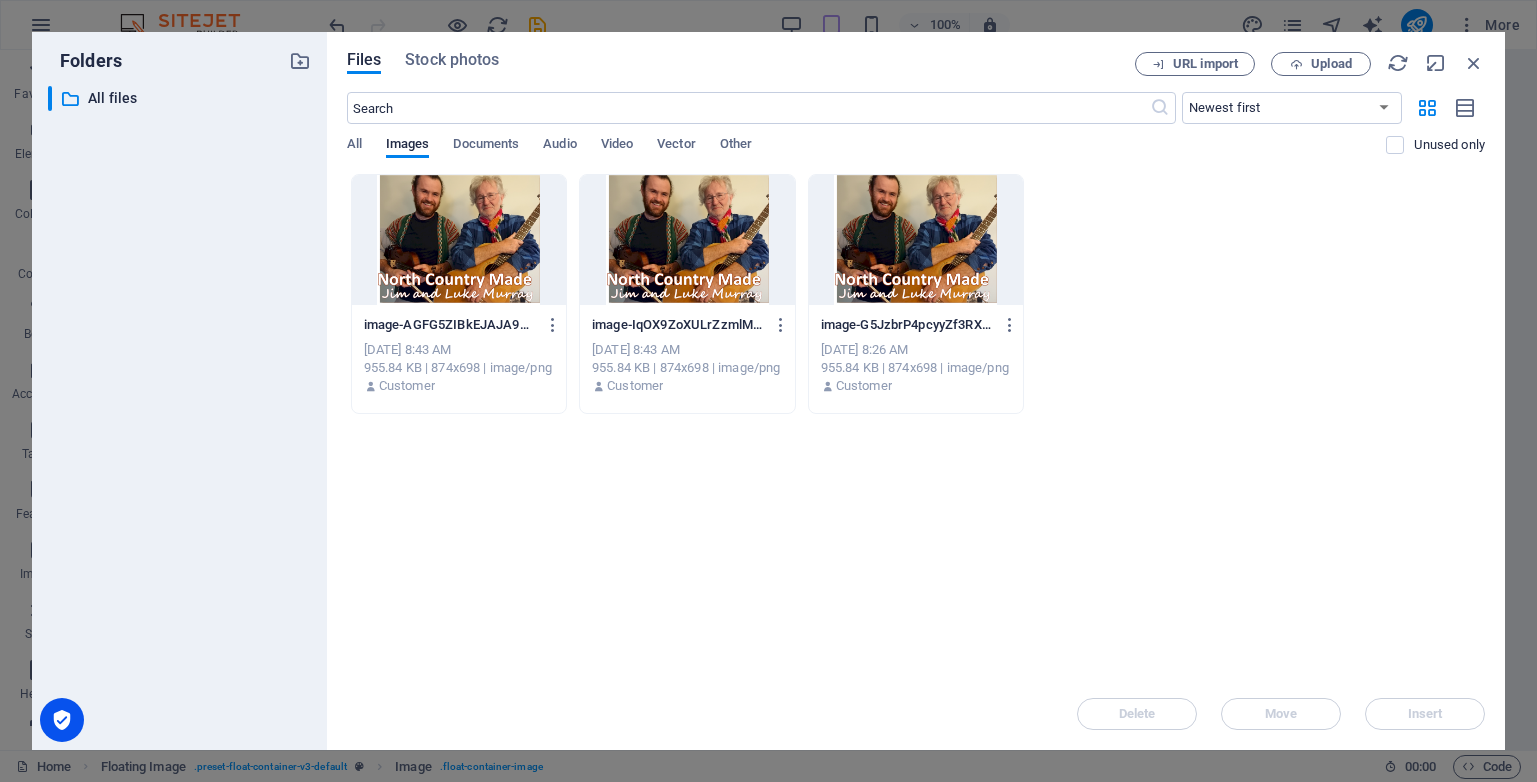 click at bounding box center (459, 240) 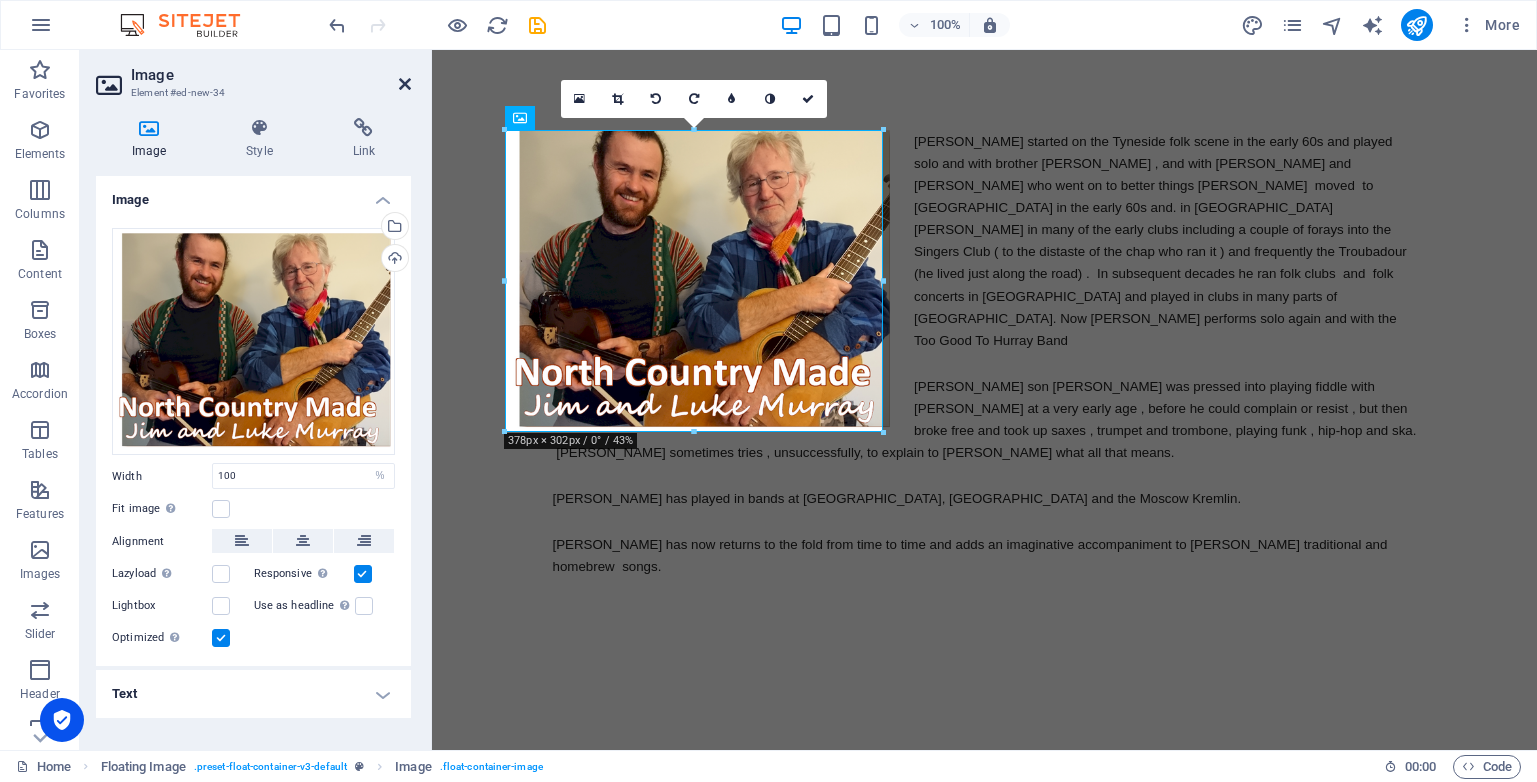 click at bounding box center [405, 84] 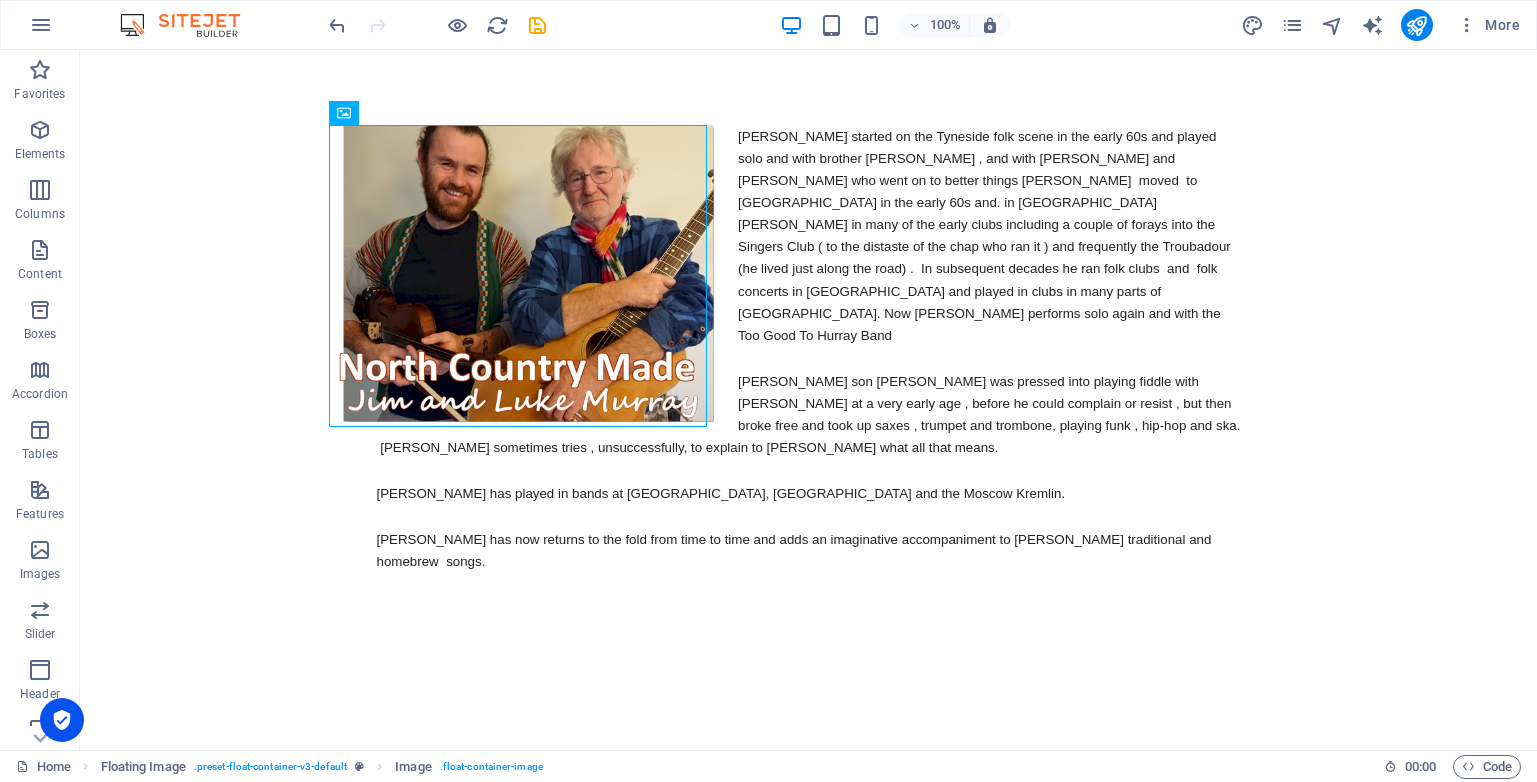 scroll, scrollTop: 0, scrollLeft: 0, axis: both 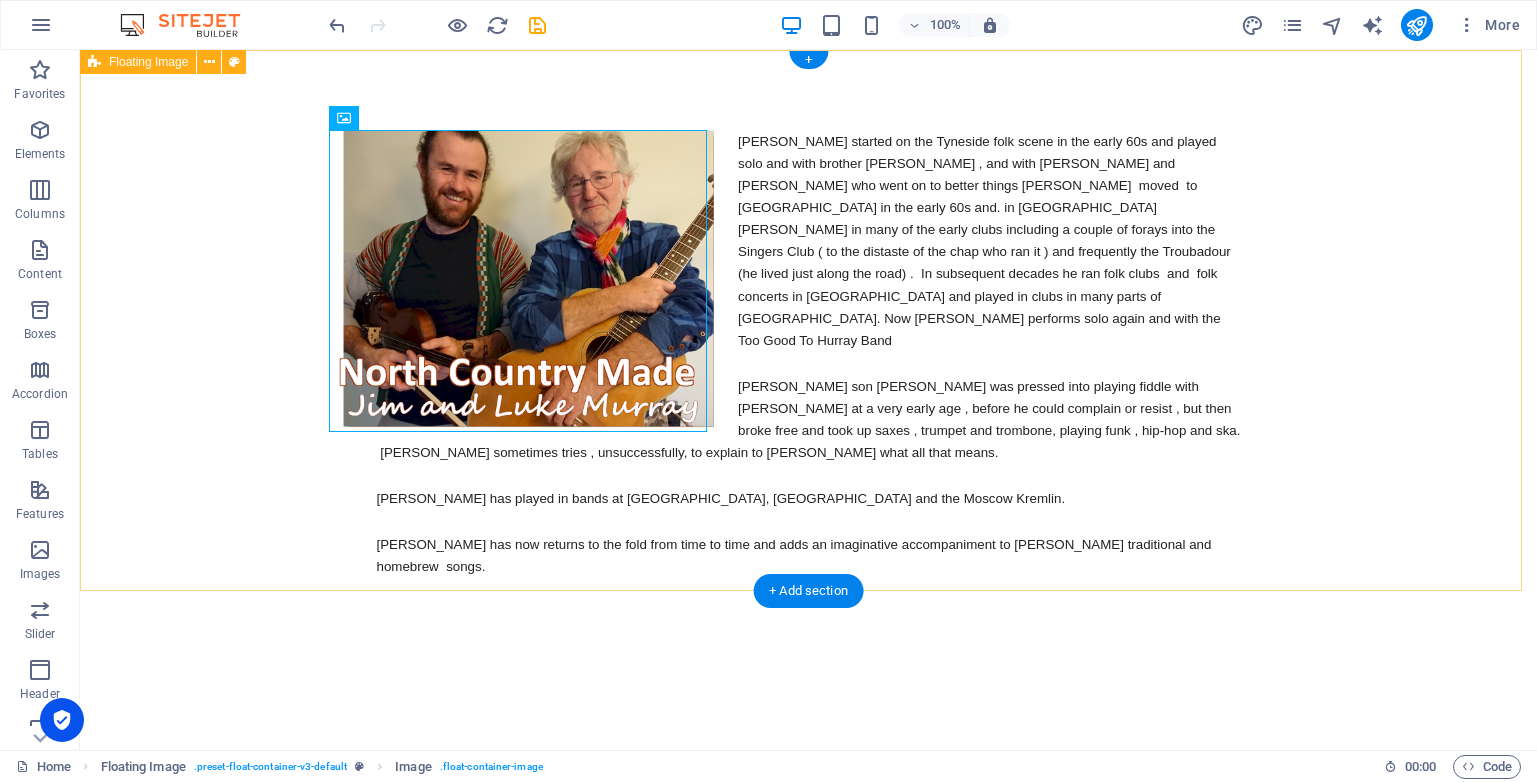 click on "Jim   started on the Tyneside folk scene in the early 60s and played solo and with brother Phil , and with Mick and Kevin Doonan who went on to better things Jim  moved  to London in the early 60s and. in London Jim sang in many of the early clubs including a couple of forays into the Singers Club ( to the distaste of the chap who ran it ) and frequently the Troubadour (he lived just along the road) .  In subsequent decades he ran folk clubs  and  folk concerts in London and played in clubs in many parts of the UK. Now Jim performs solo again and with the Too Good To Hurray Band Jim's son Luke was pressed into playing fiddle with Jim at a very early age , before he could complain or resist , but then broke free and took up saxes , trumpet and trombone, playing funk , hip-hop and ska.  Luke sometimes tries , unsuccessfully, to explain to Jim what all that means.  Luke has played in bands at Glastonbury, Shakespeare's Globe and the Moscow Kremlin." at bounding box center (808, 353) 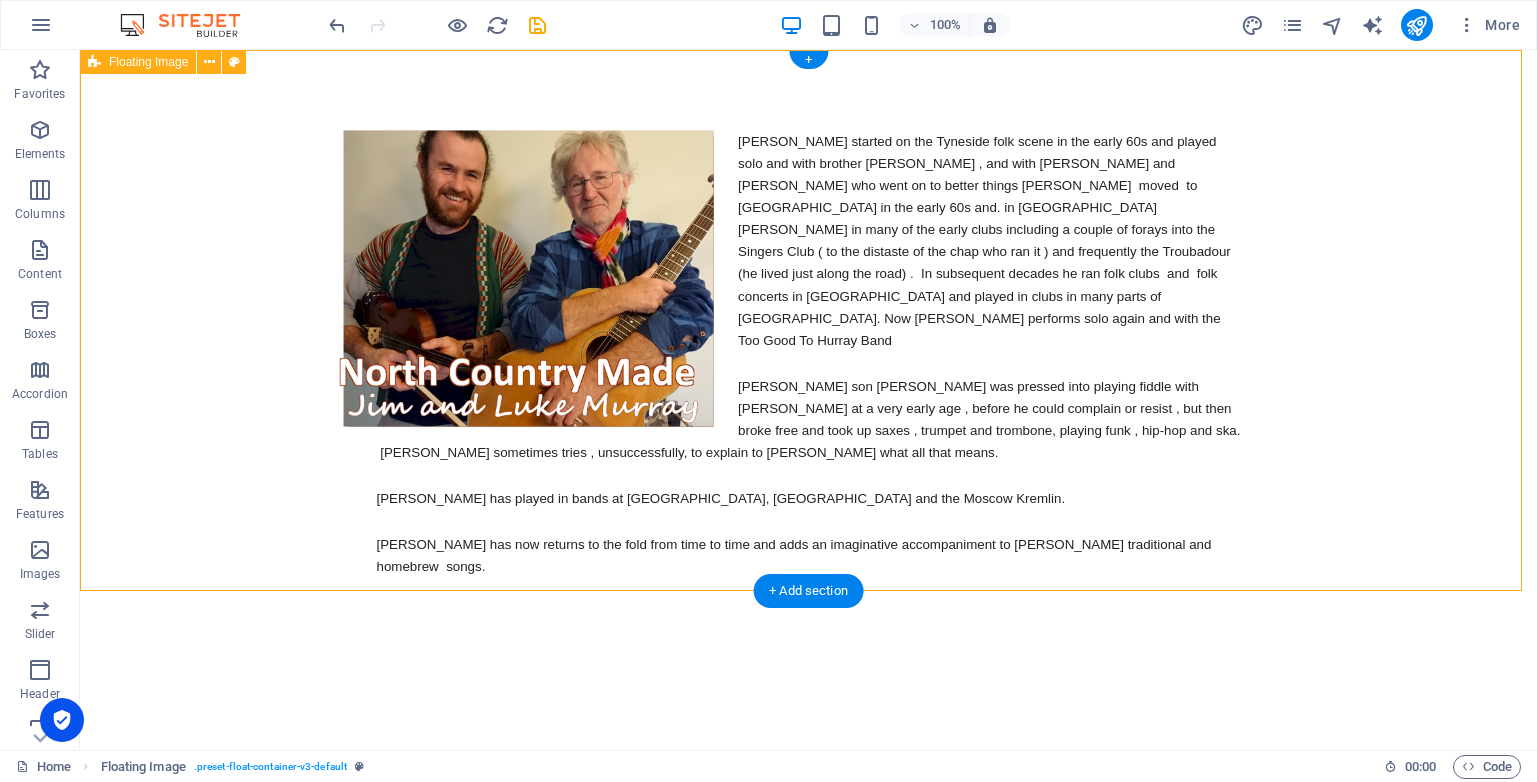 click on "Jim   started on the Tyneside folk scene in the early 60s and played solo and with brother Phil , and with Mick and Kevin Doonan who went on to better things Jim  moved  to London in the early 60s and. in London Jim sang in many of the early clubs including a couple of forays into the Singers Club ( to the distaste of the chap who ran it ) and frequently the Troubadour (he lived just along the road) .  In subsequent decades he ran folk clubs  and  folk concerts in London and played in clubs in many parts of the UK. Now Jim performs solo again and with the Too Good To Hurray Band Jim's son Luke was pressed into playing fiddle with Jim at a very early age , before he could complain or resist , but then broke free and took up saxes , trumpet and trombone, playing funk , hip-hop and ska.  Luke sometimes tries , unsuccessfully, to explain to Jim what all that means.  Luke has played in bands at Glastonbury, Shakespeare's Globe and the Moscow Kremlin." at bounding box center (808, 353) 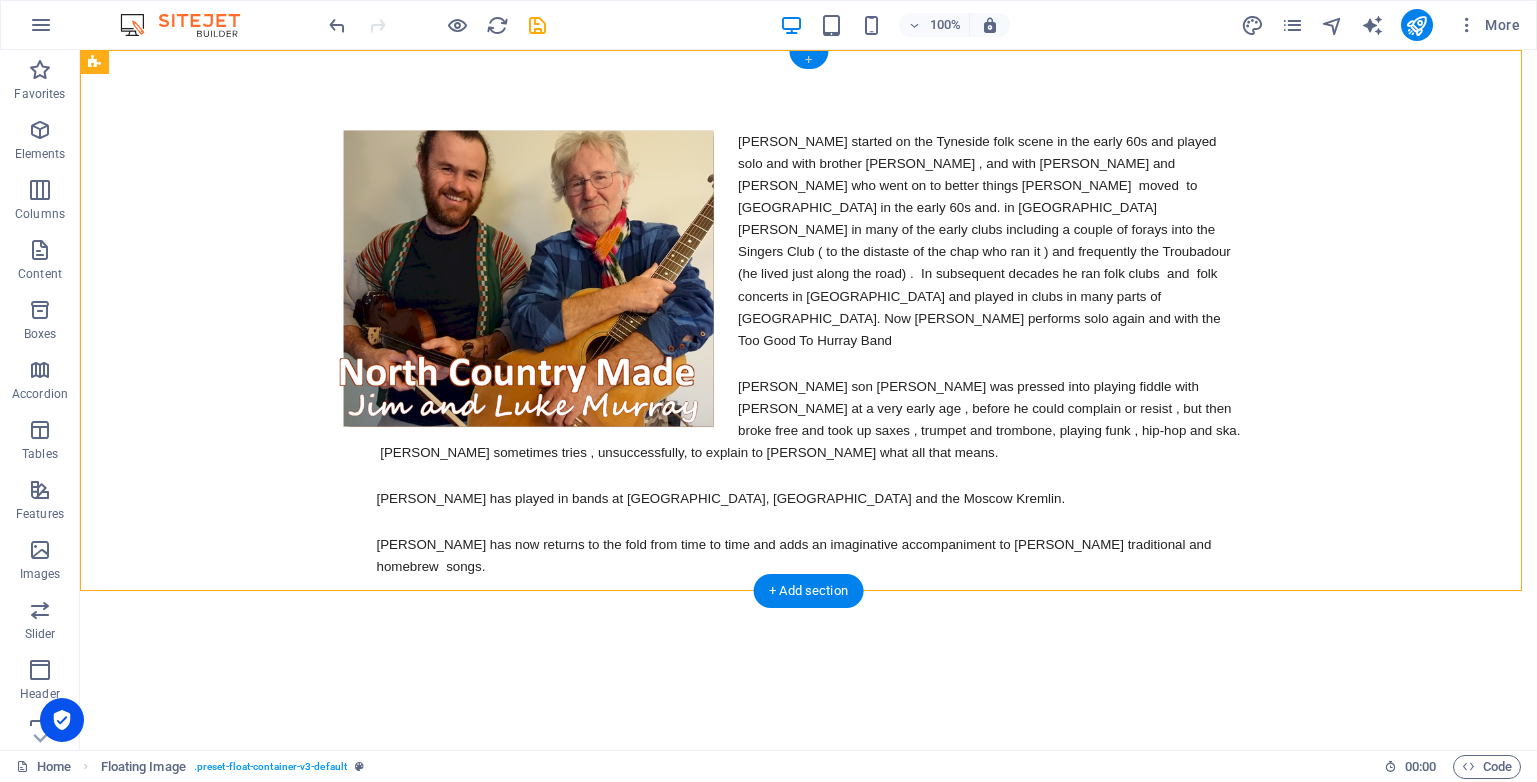 click on "+" at bounding box center [808, 60] 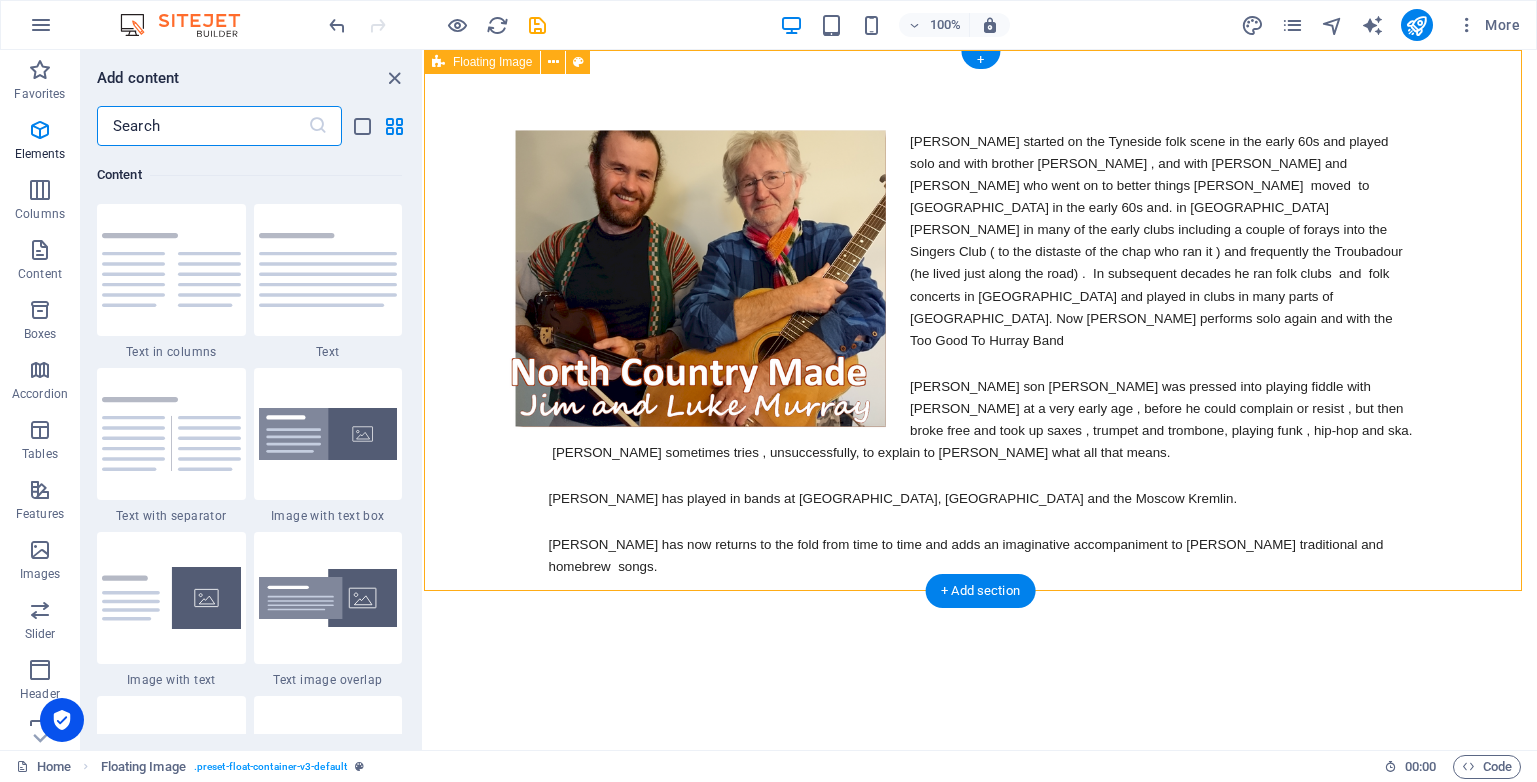 scroll, scrollTop: 3499, scrollLeft: 0, axis: vertical 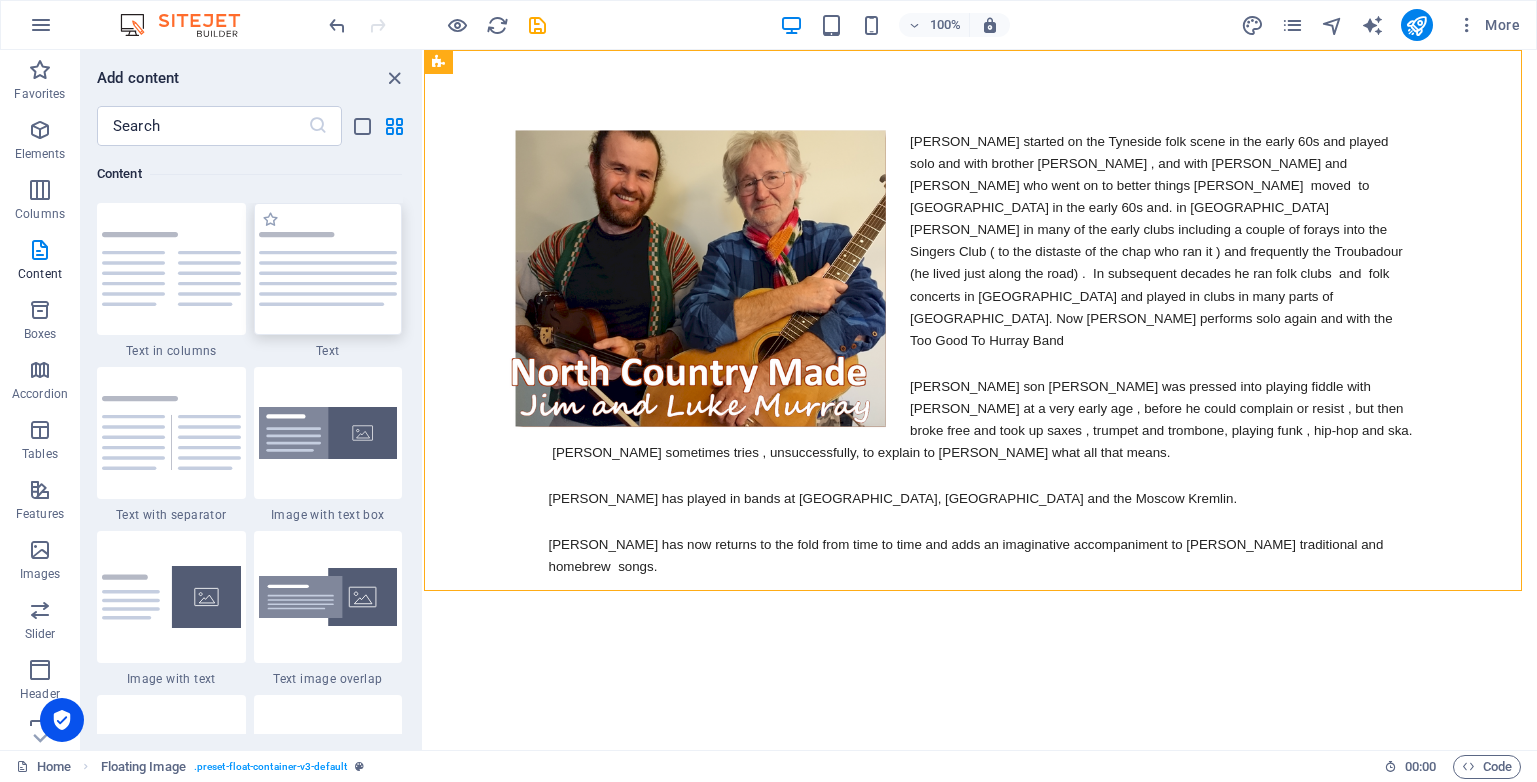 click at bounding box center [328, 269] 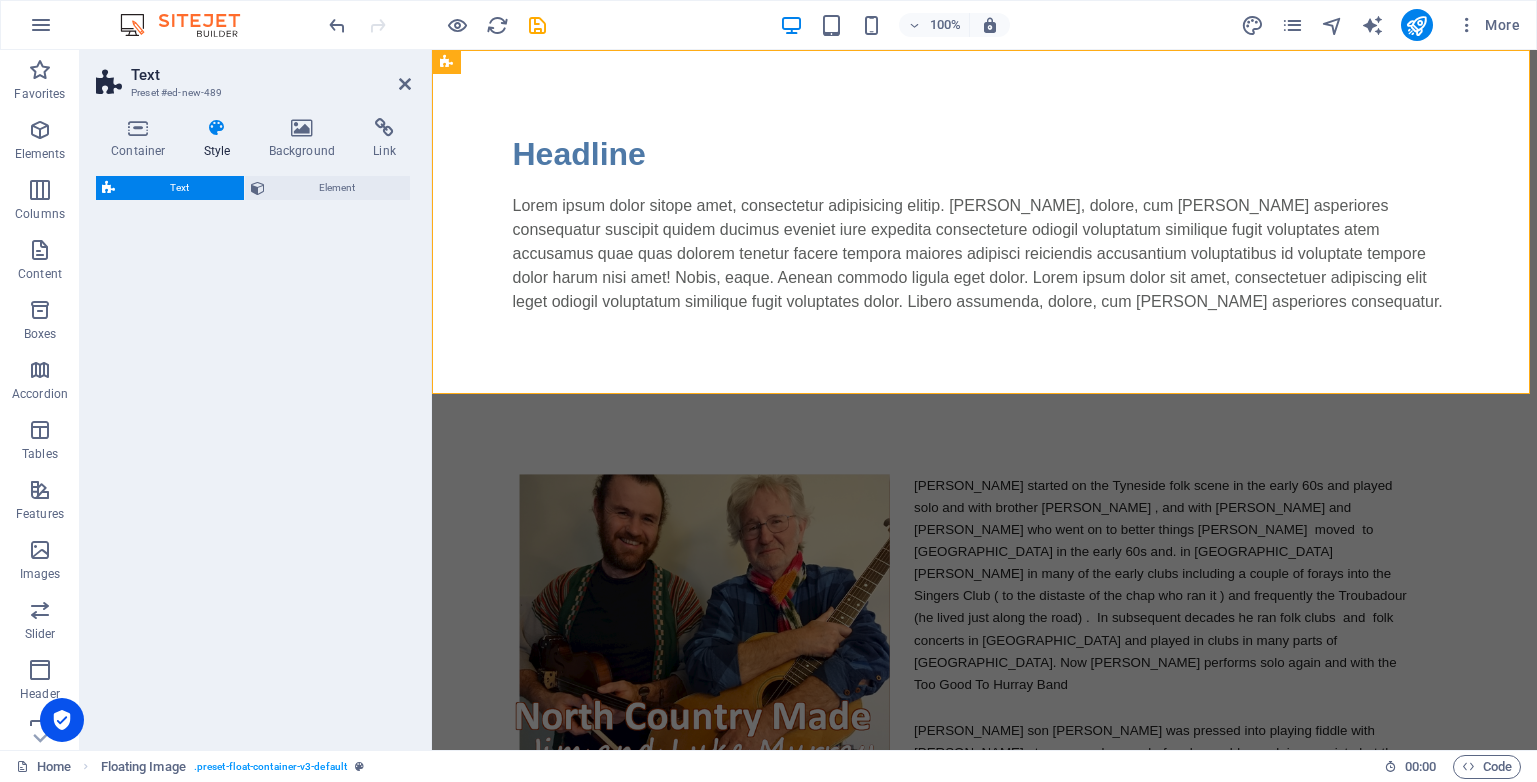 select on "preset-text-v2-default" 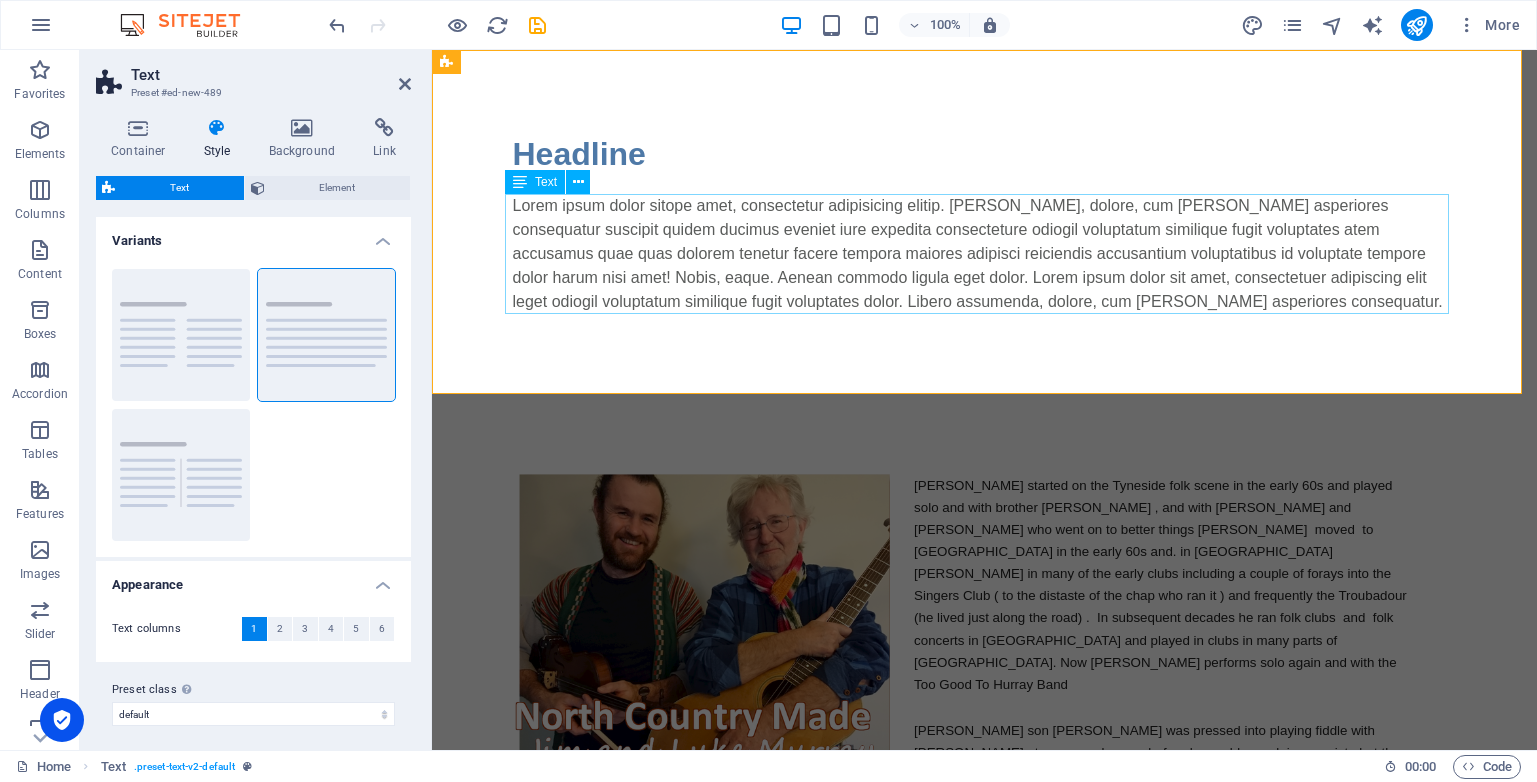 click on "Lorem ipsum dolor sitope amet, consectetur adipisicing elitip. [PERSON_NAME], dolore, cum [PERSON_NAME] asperiores consequatur suscipit quidem ducimus eveniet iure expedita consecteture odiogil voluptatum similique fugit voluptates atem accusamus quae quas dolorem tenetur facere tempora maiores adipisci reiciendis accusantium voluptatibus id voluptate tempore dolor harum nisi amet! Nobis, eaque. Aenean commodo ligula eget dolor. Lorem ipsum dolor sit amet, consectetuer adipiscing elit leget odiogil voluptatum similique fugit voluptates dolor. Libero assumenda, dolore, cum [PERSON_NAME] asperiores consequatur." at bounding box center [985, 254] 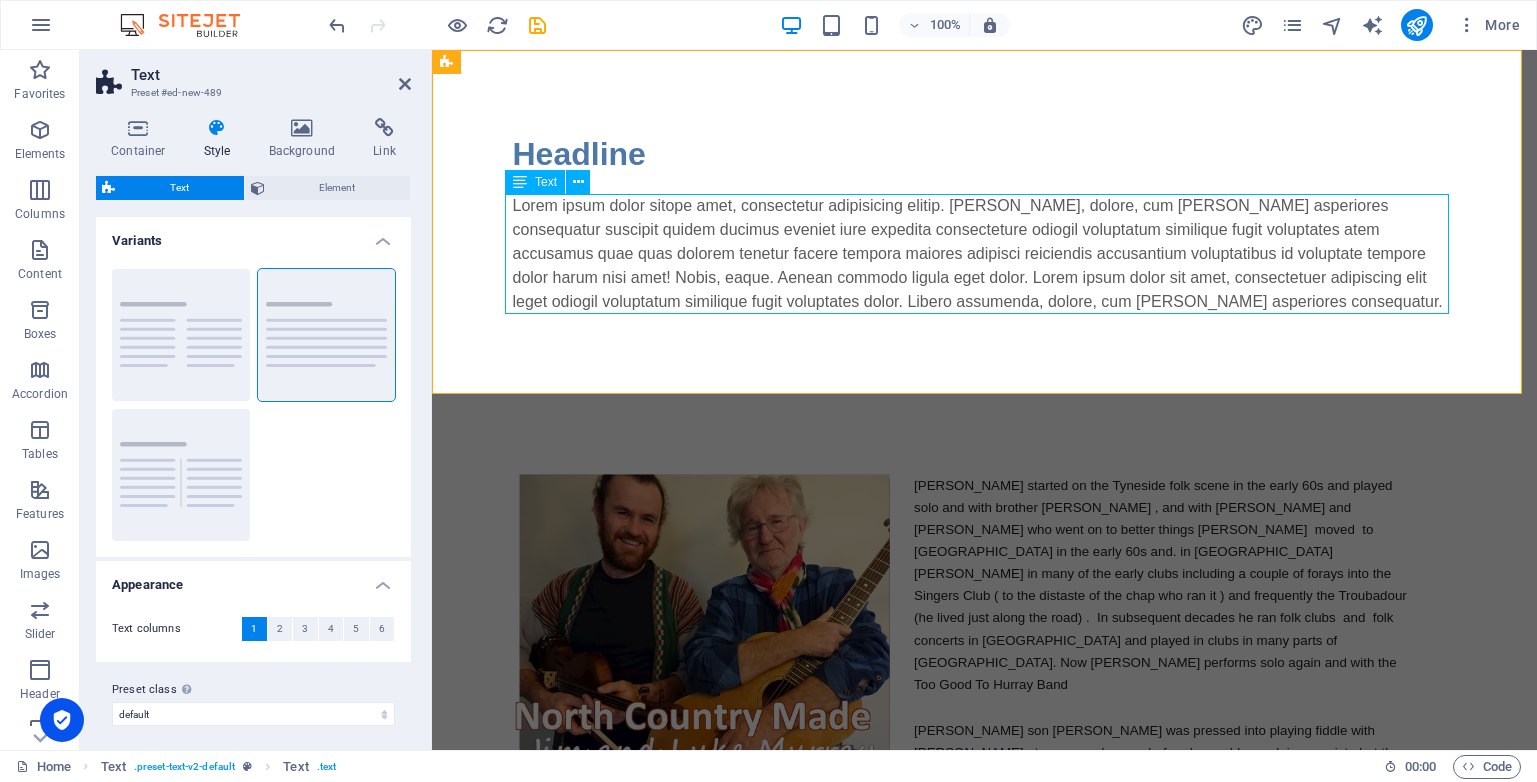 click on "Lorem ipsum dolor sitope amet, consectetur adipisicing elitip. [PERSON_NAME], dolore, cum [PERSON_NAME] asperiores consequatur suscipit quidem ducimus eveniet iure expedita consecteture odiogil voluptatum similique fugit voluptates atem accusamus quae quas dolorem tenetur facere tempora maiores adipisci reiciendis accusantium voluptatibus id voluptate tempore dolor harum nisi amet! Nobis, eaque. Aenean commodo ligula eget dolor. Lorem ipsum dolor sit amet, consectetuer adipiscing elit leget odiogil voluptatum similique fugit voluptates dolor. Libero assumenda, dolore, cum [PERSON_NAME] asperiores consequatur." at bounding box center (985, 254) 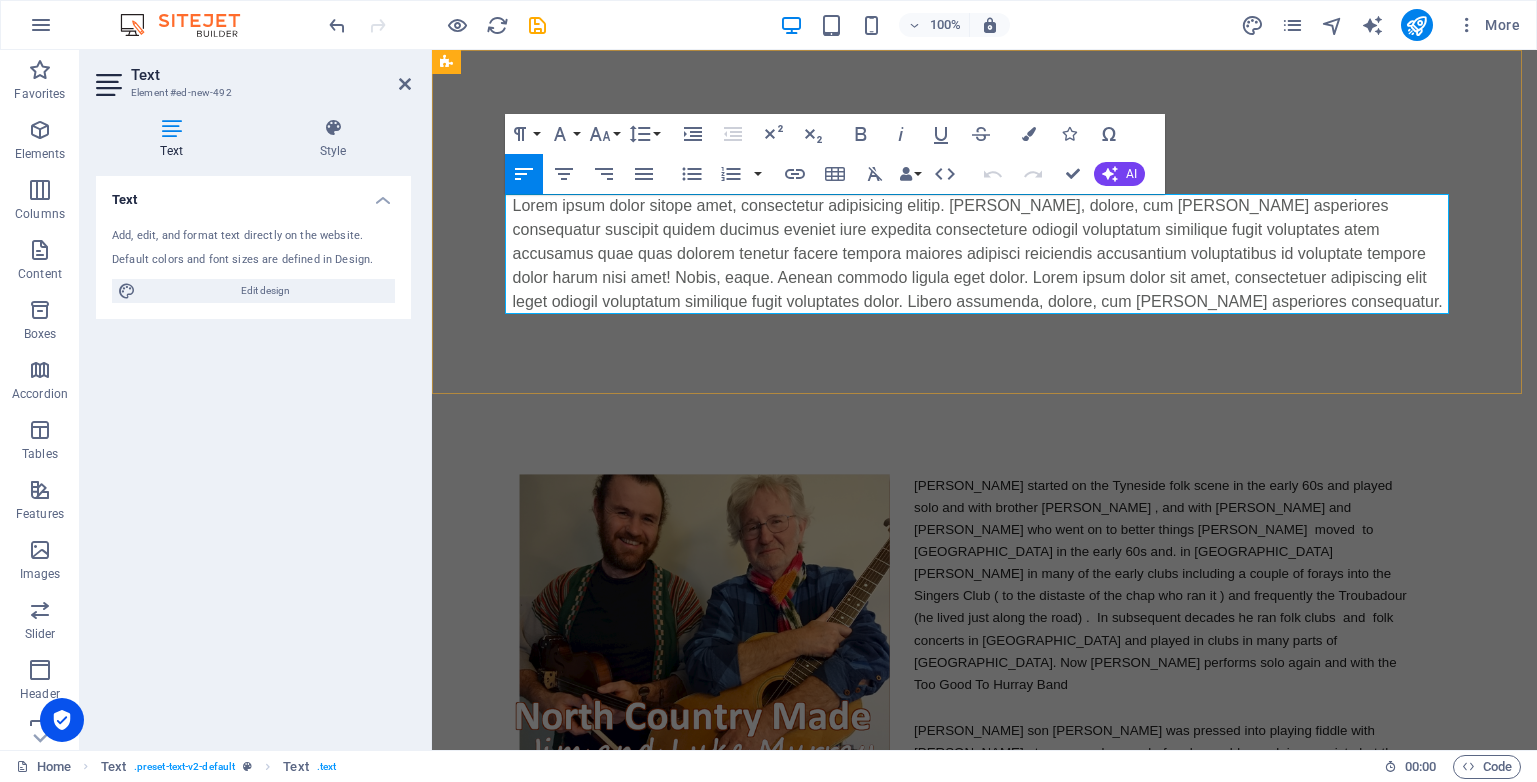 drag, startPoint x: 1115, startPoint y: 293, endPoint x: 1128, endPoint y: 301, distance: 15.264338 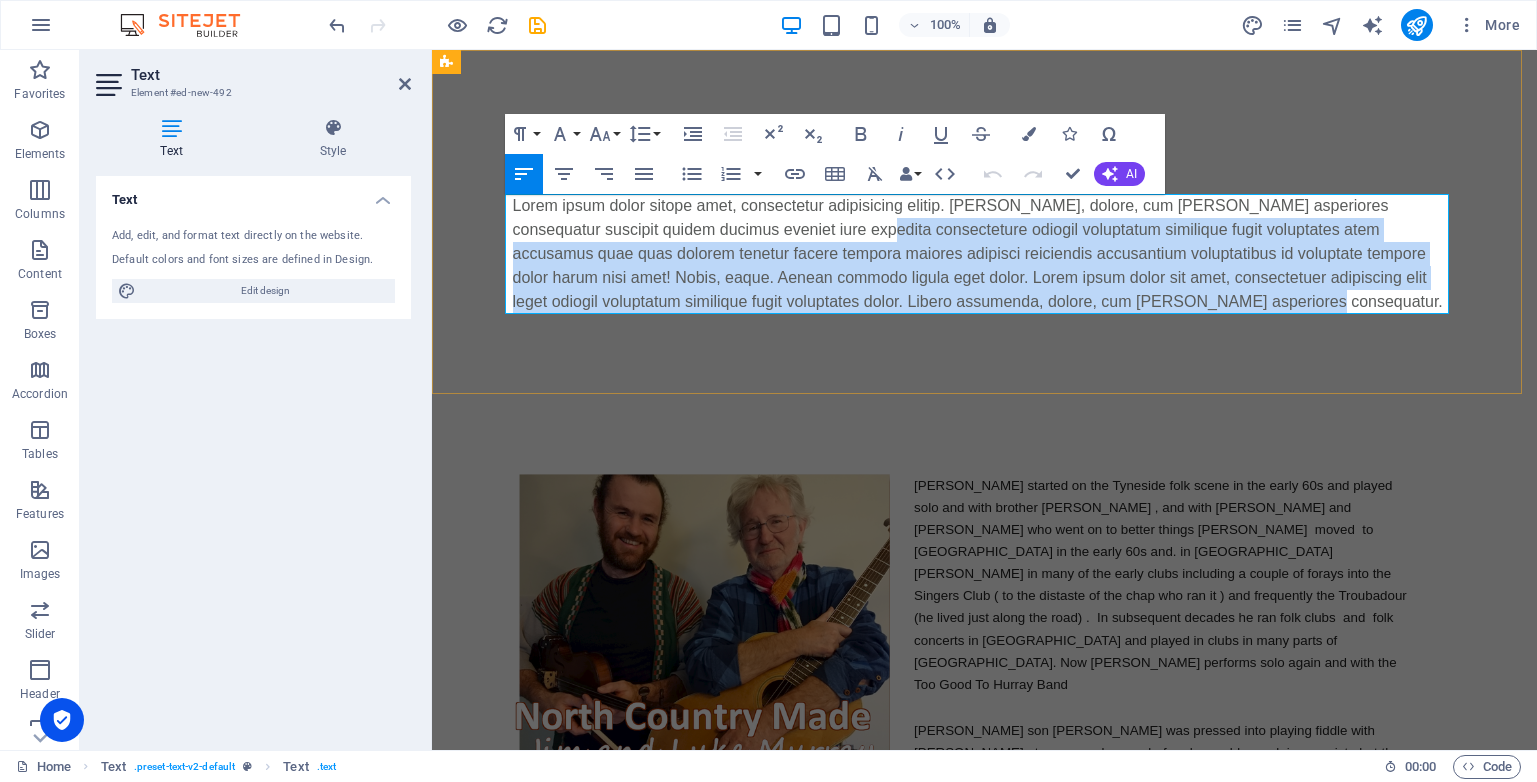 drag, startPoint x: 1130, startPoint y: 302, endPoint x: 795, endPoint y: 225, distance: 343.73535 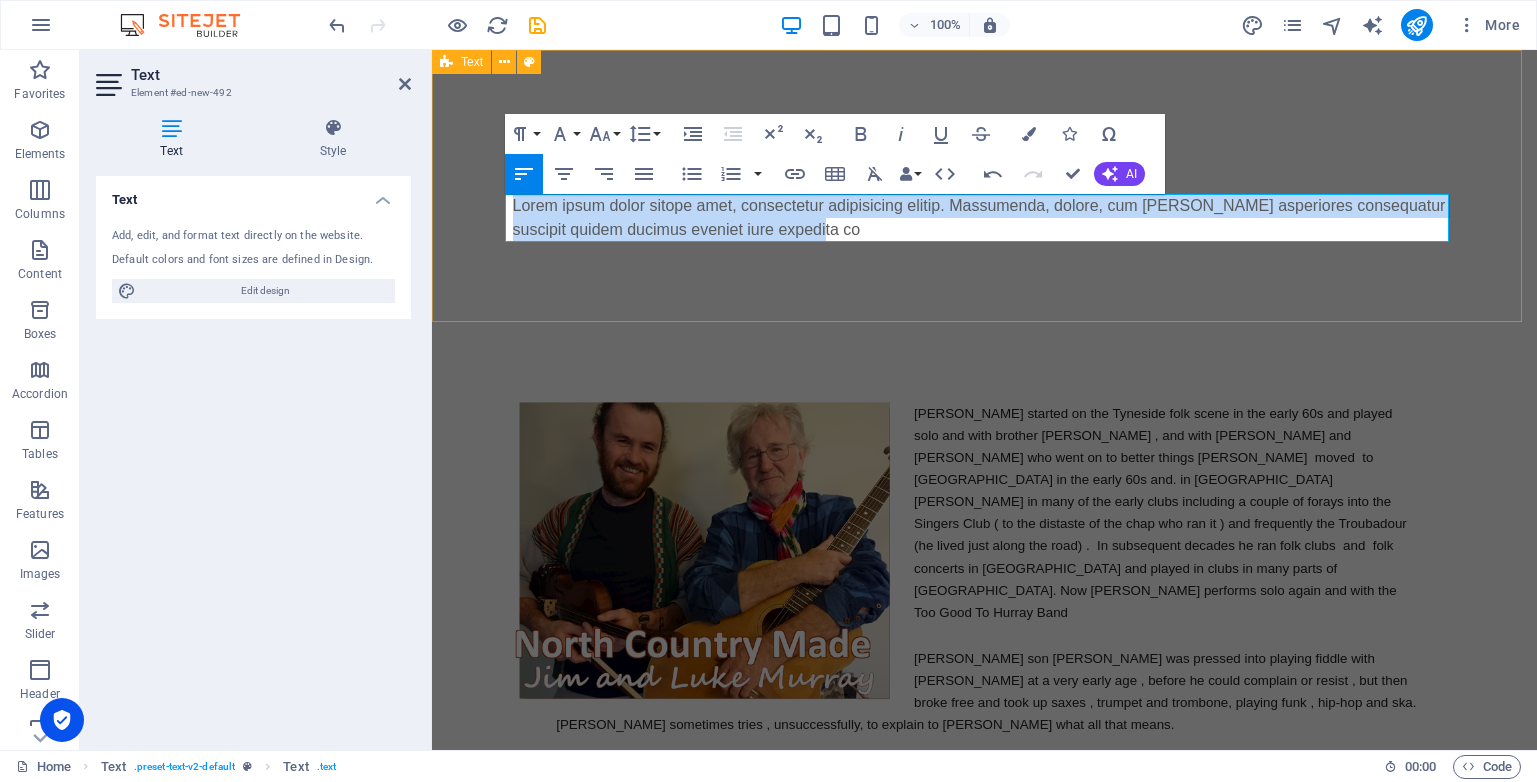 drag, startPoint x: 810, startPoint y: 229, endPoint x: 491, endPoint y: 210, distance: 319.56534 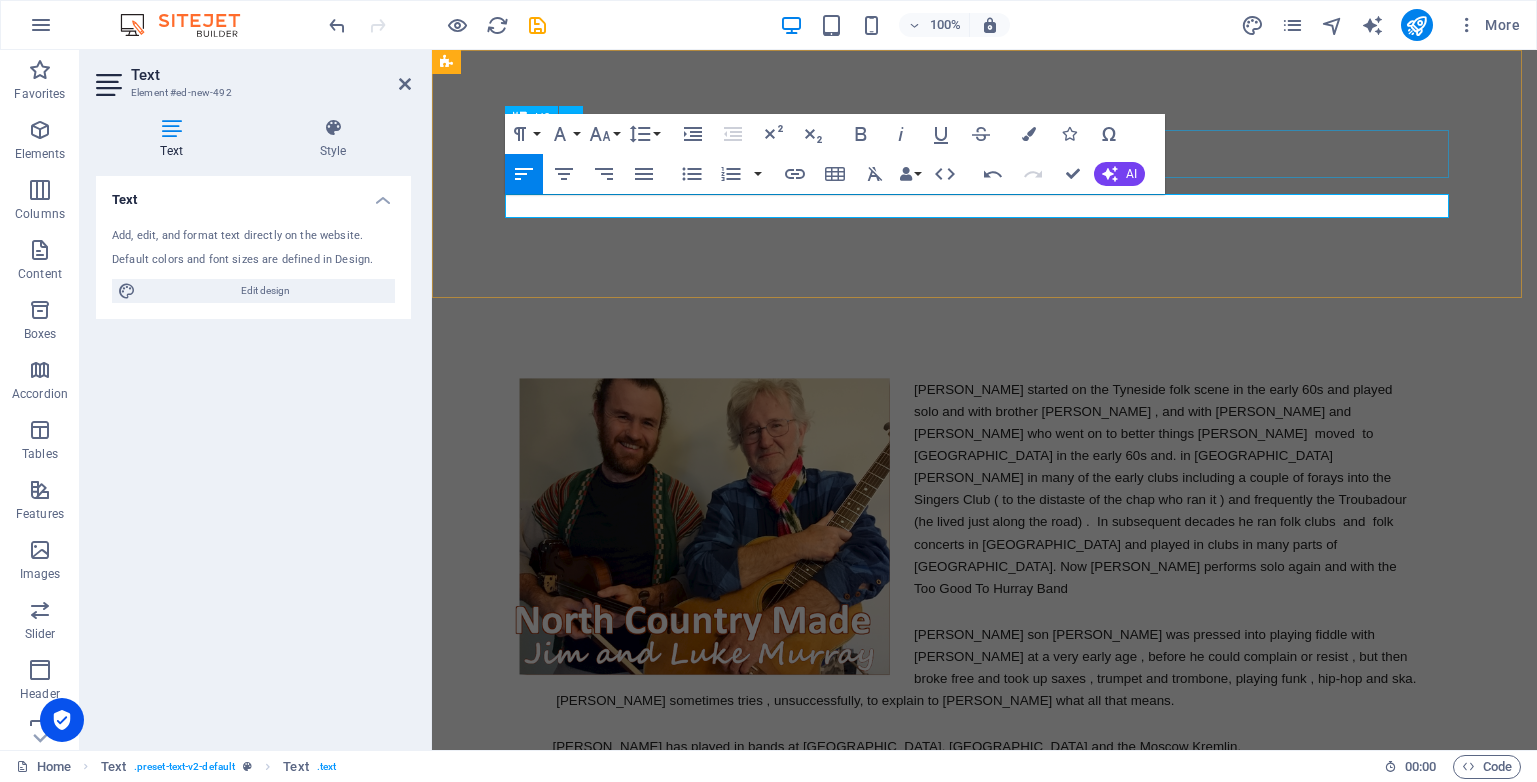 click on "Headline" at bounding box center (985, 154) 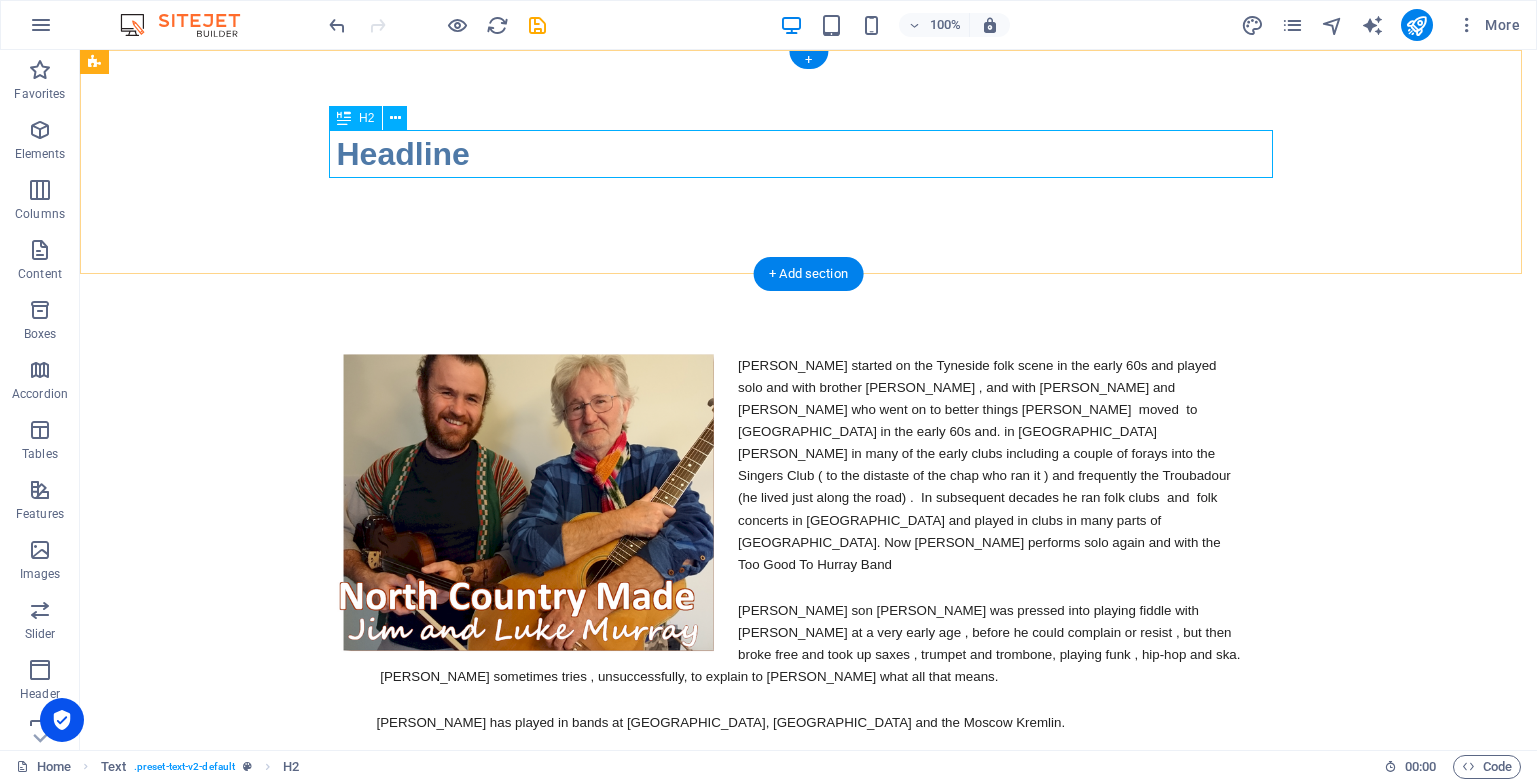 click on "Headline" at bounding box center (809, 154) 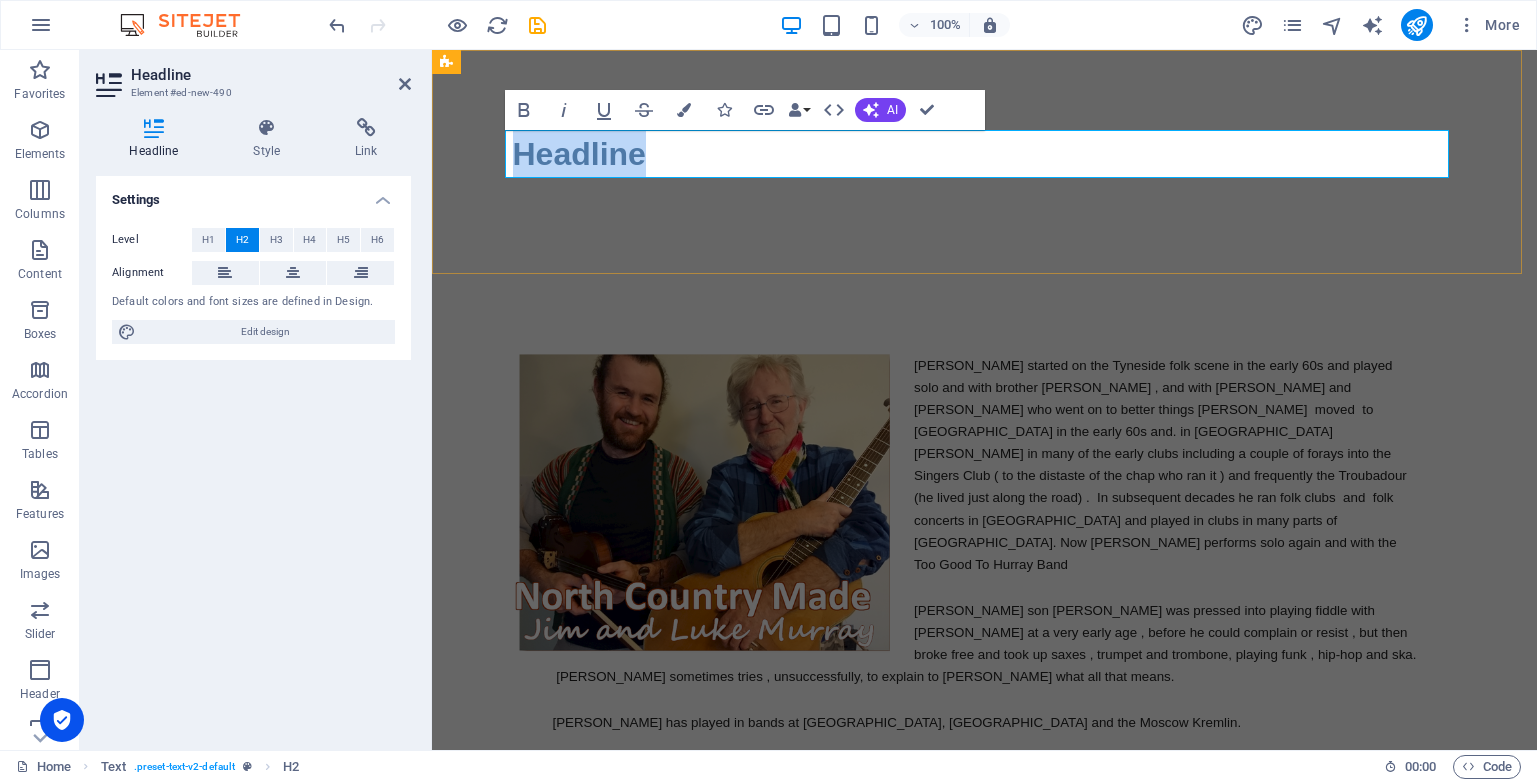 type 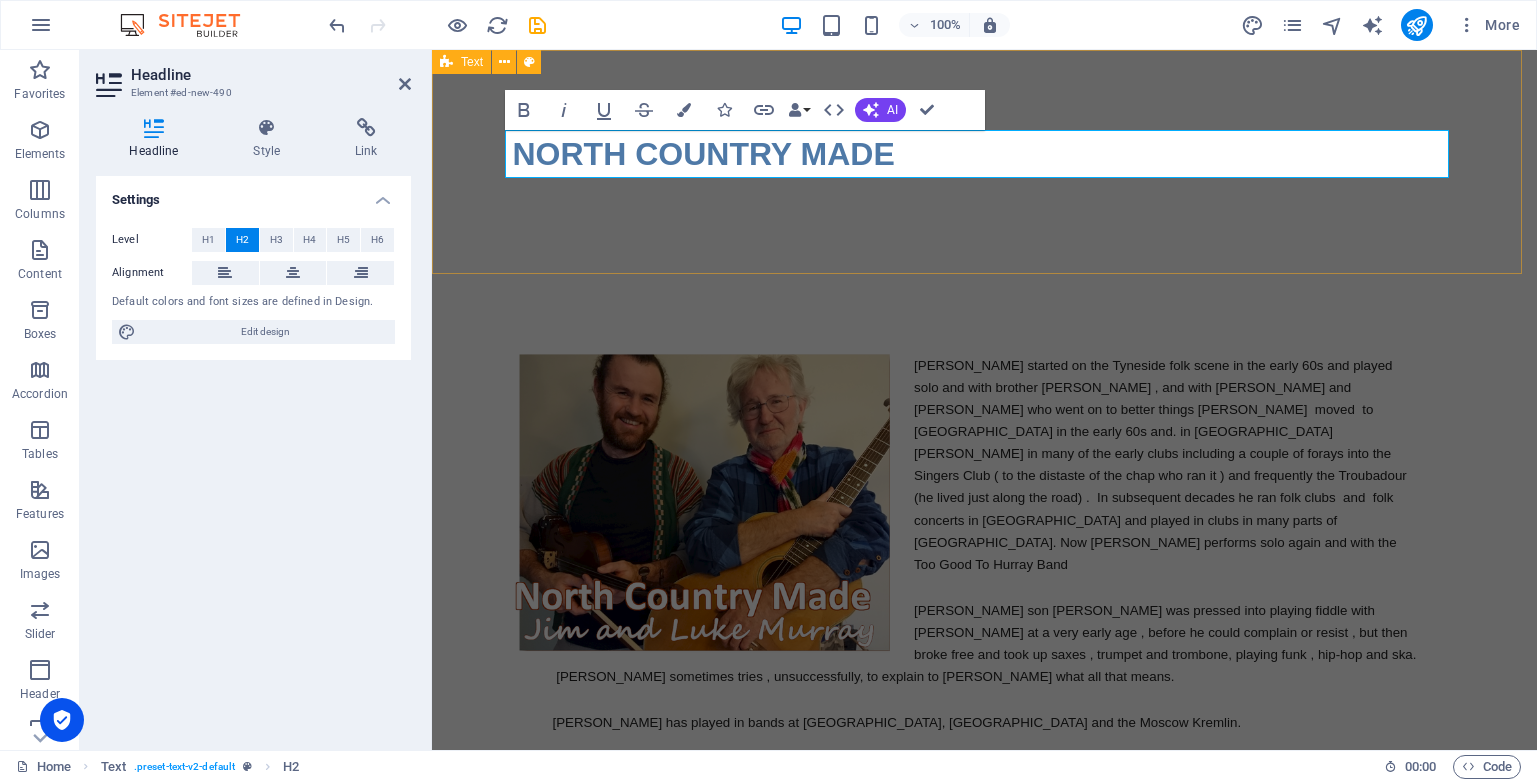 click on "NORTH COUNTRY MADE" at bounding box center [984, 162] 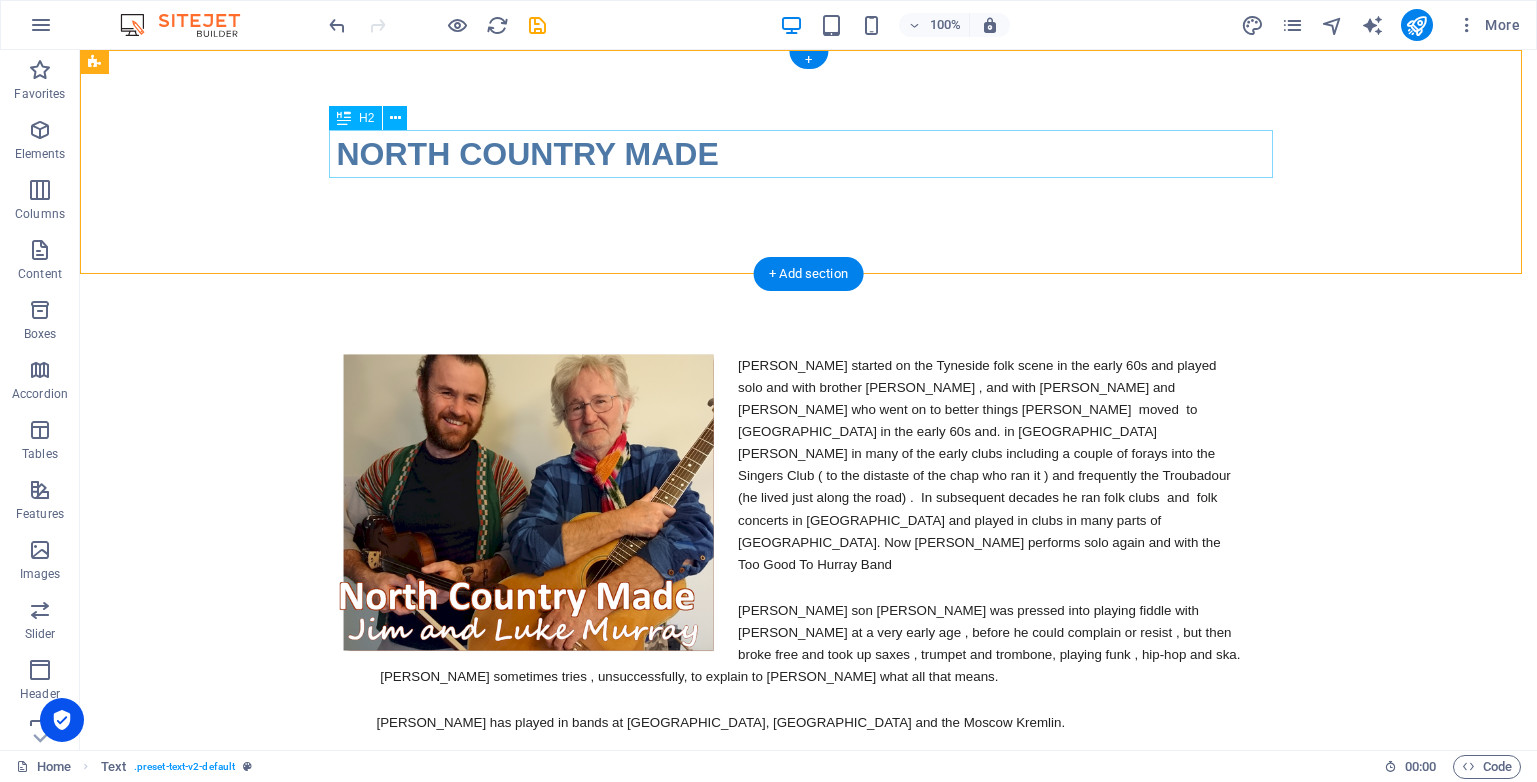 click on "NORTH COUNTRY MADE" at bounding box center [809, 154] 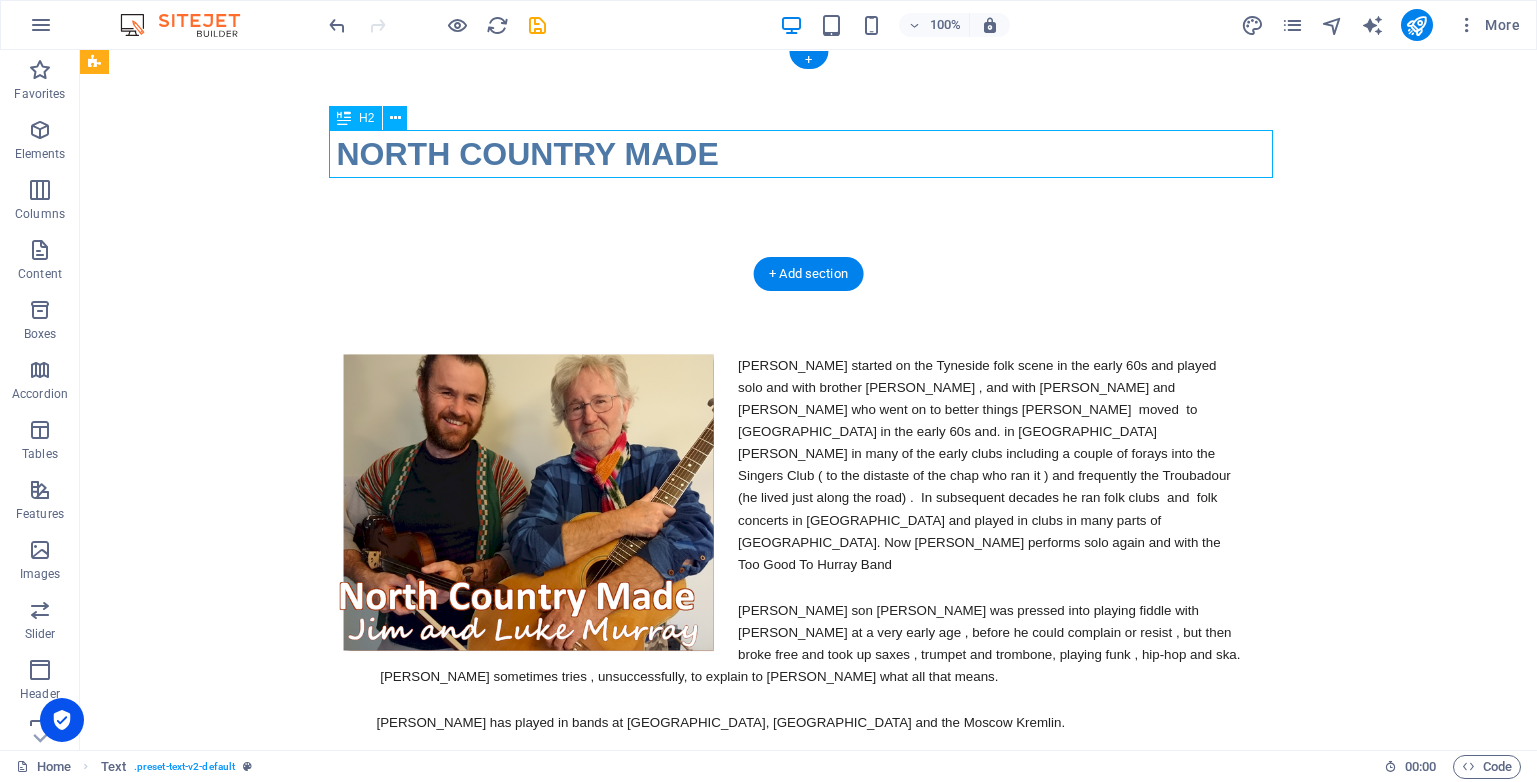 click on "NORTH COUNTRY MADE" at bounding box center [809, 154] 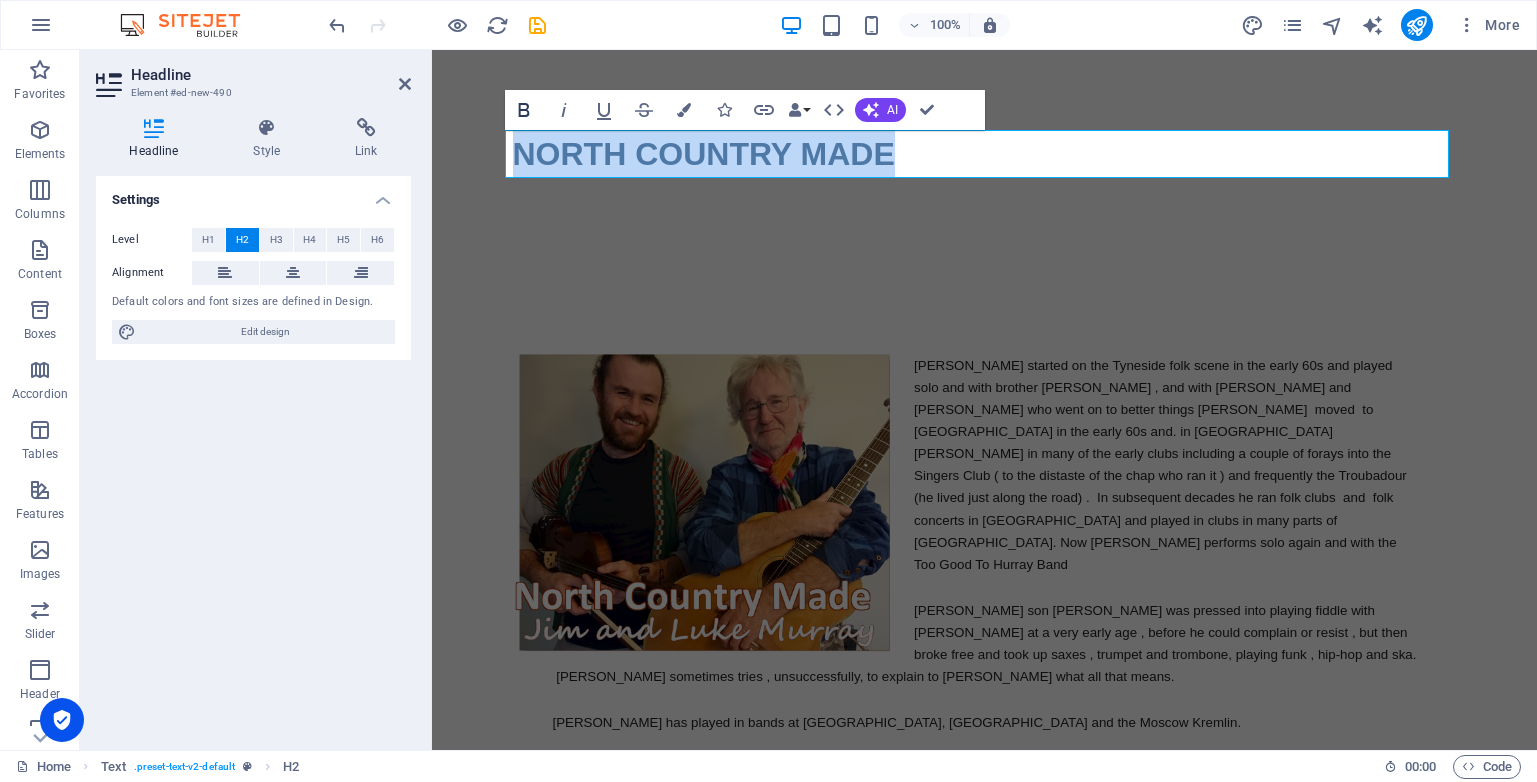 click 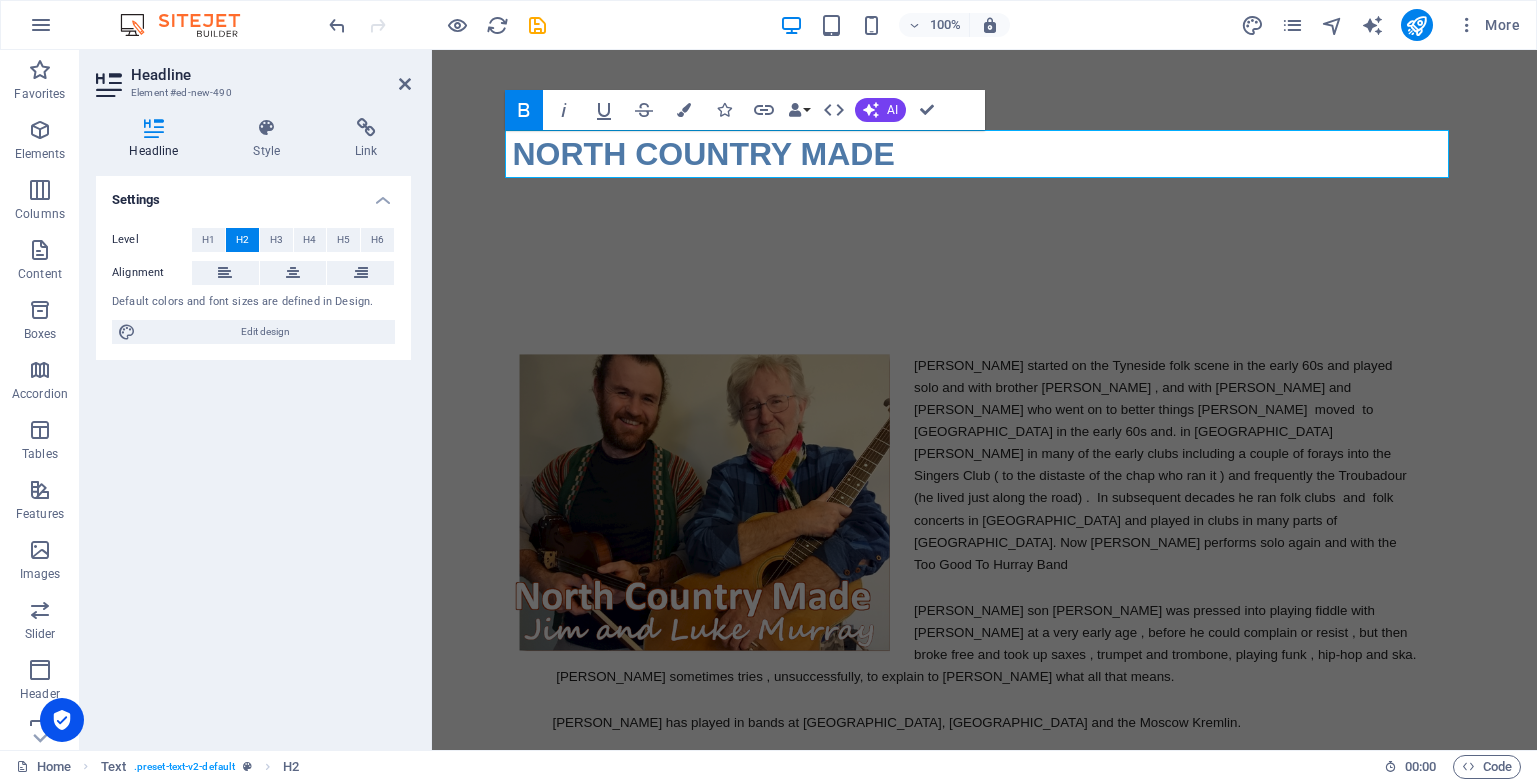 click 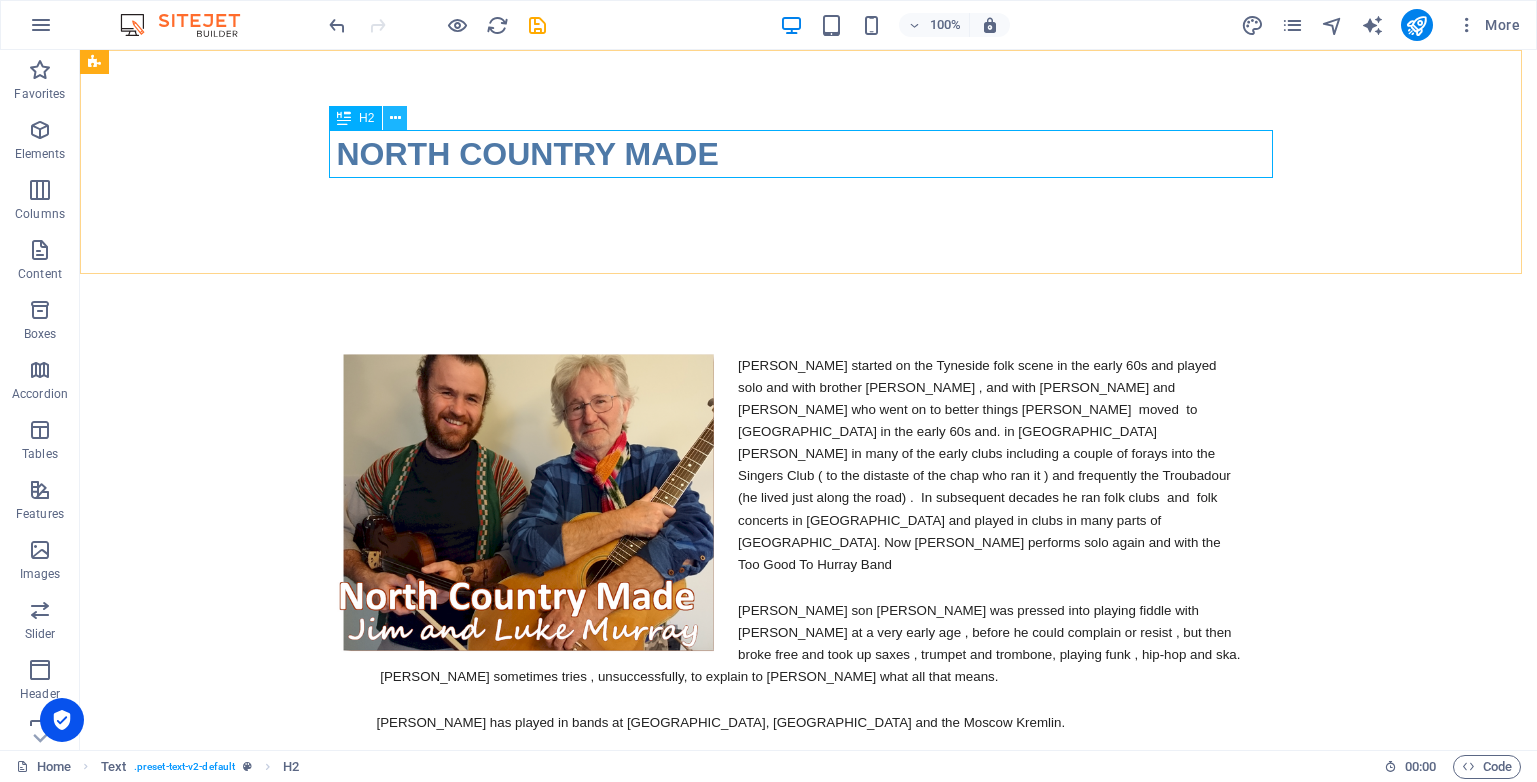 click at bounding box center (395, 118) 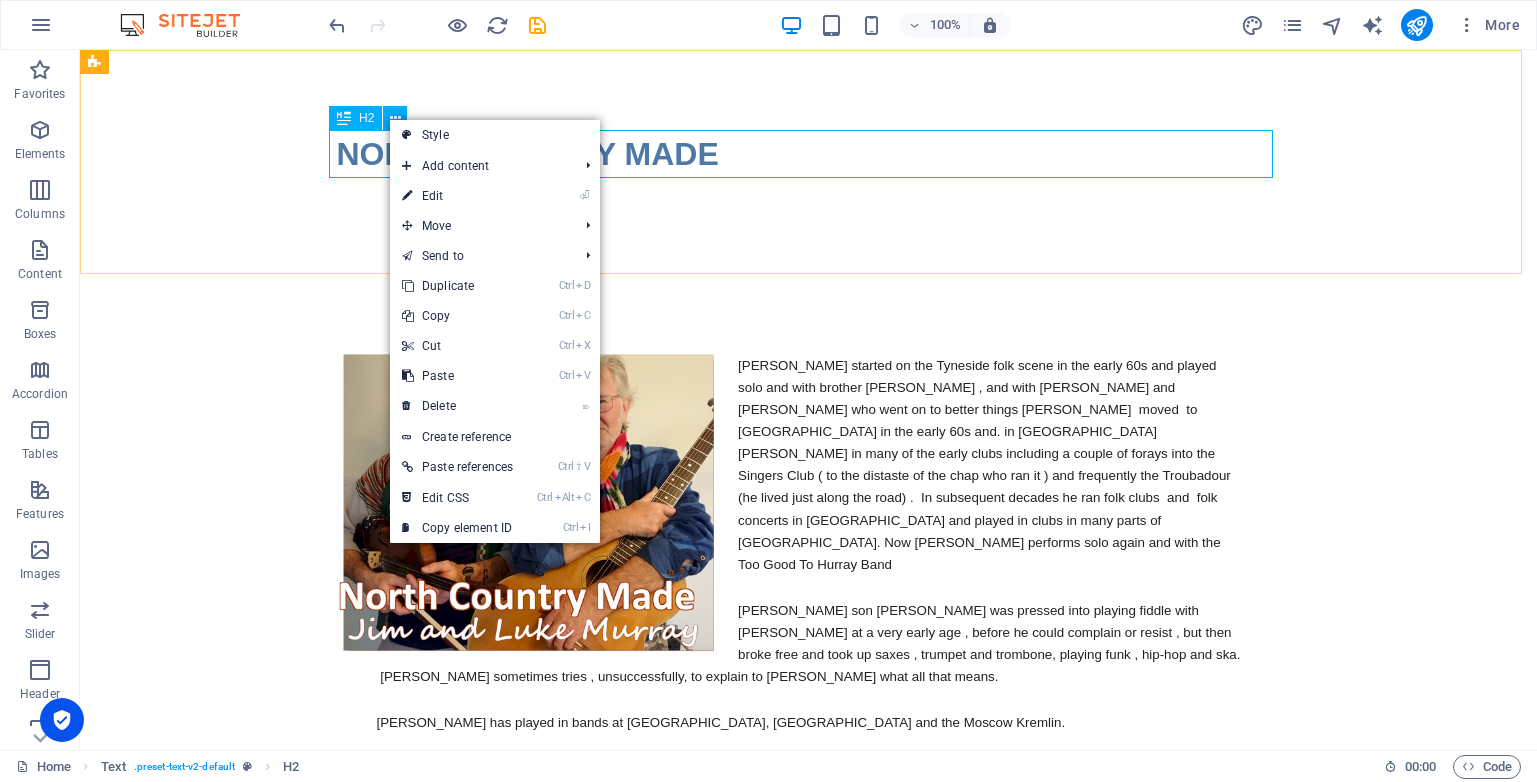 click on "H2" at bounding box center [355, 118] 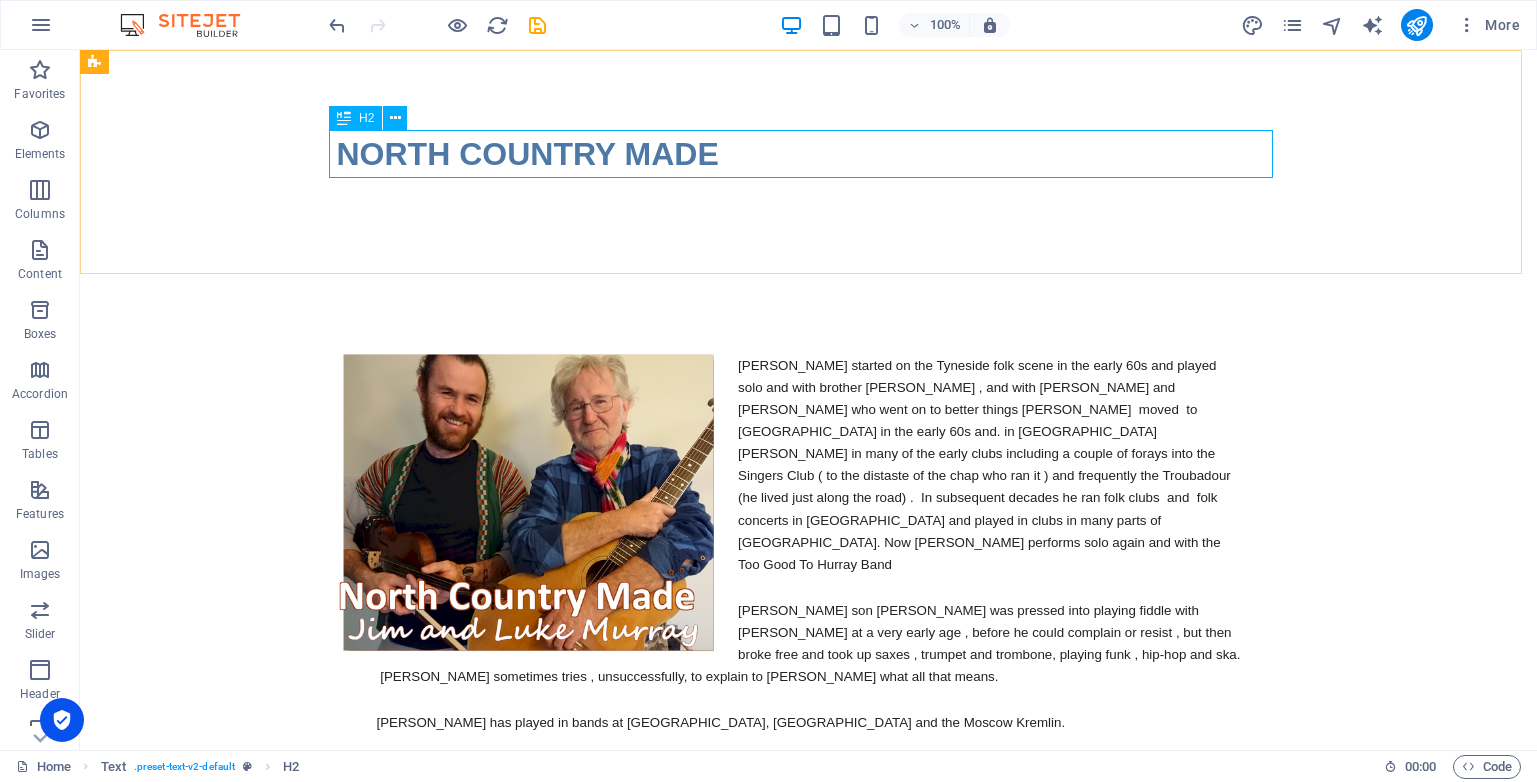 click on "H2" at bounding box center [355, 118] 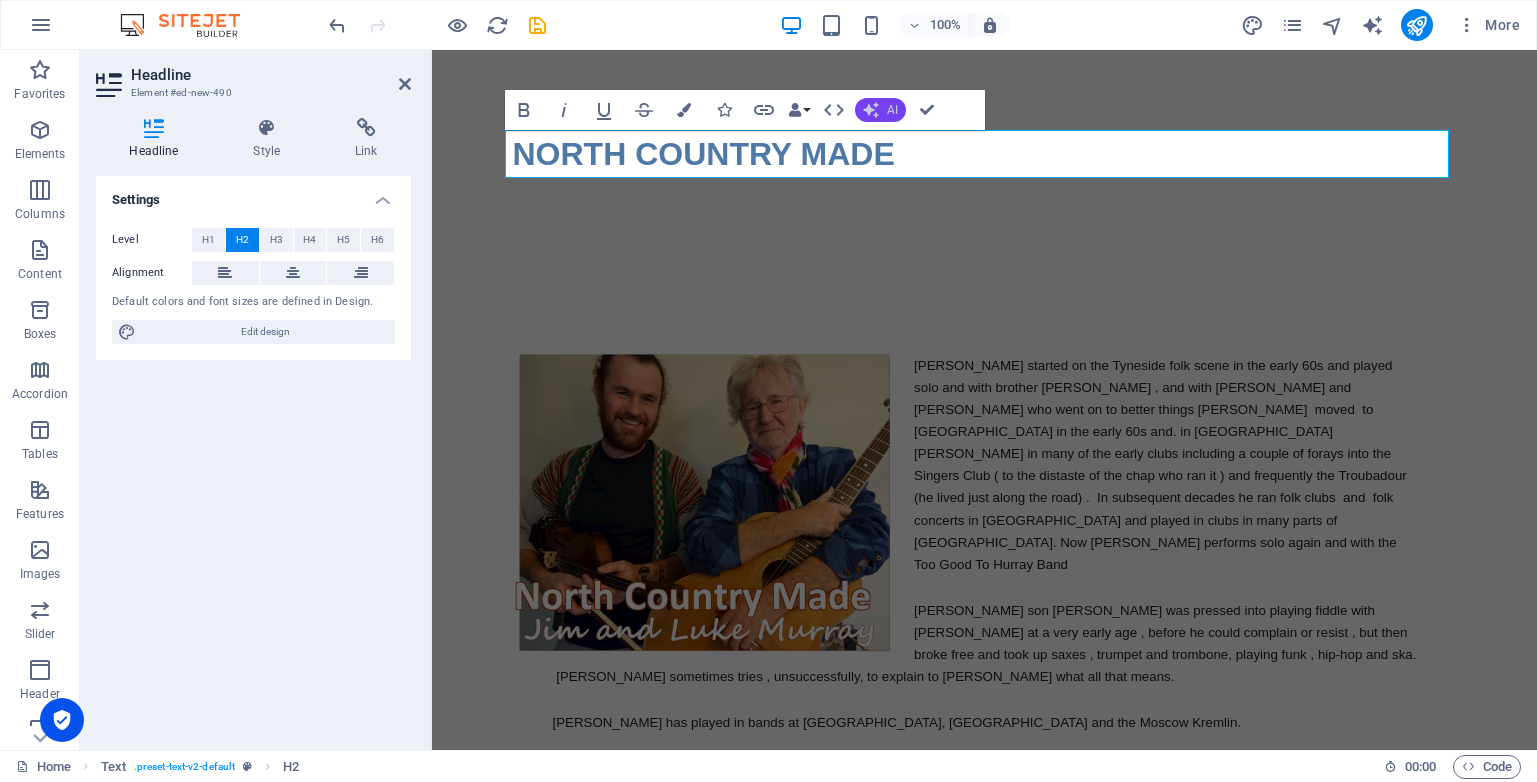click 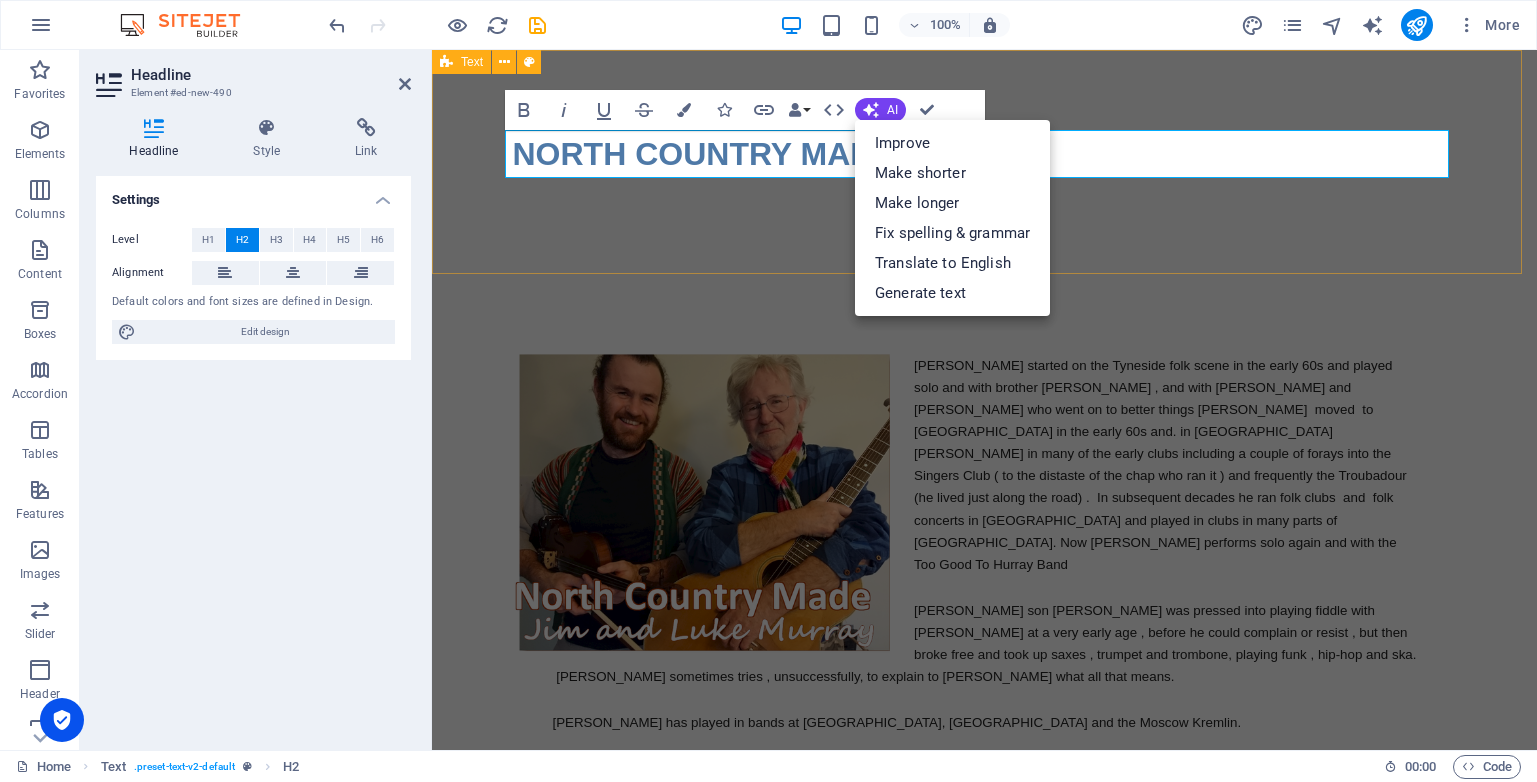 click on "NORTH COUNTRY MADE" at bounding box center (984, 162) 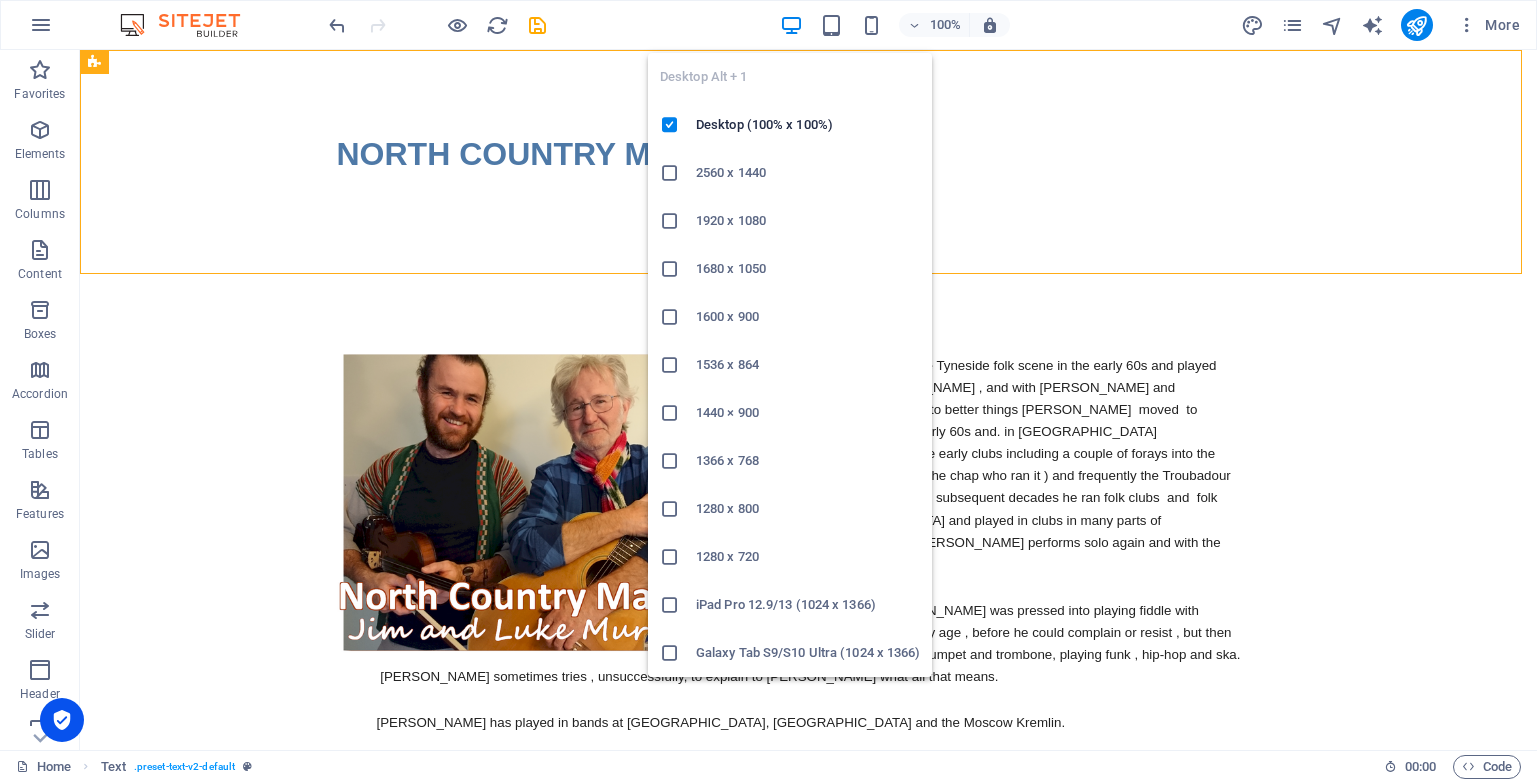 click at bounding box center [791, 25] 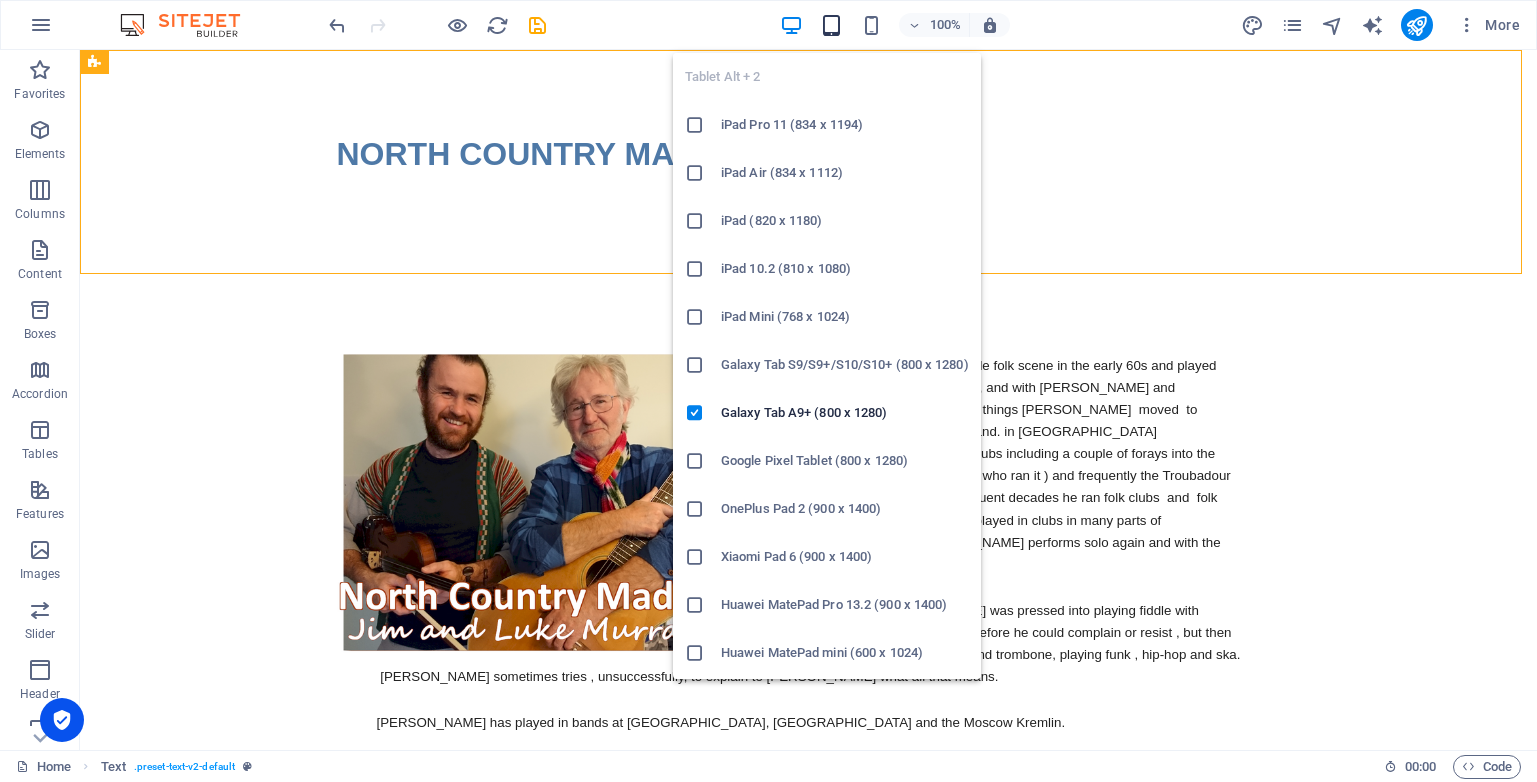 click at bounding box center (831, 25) 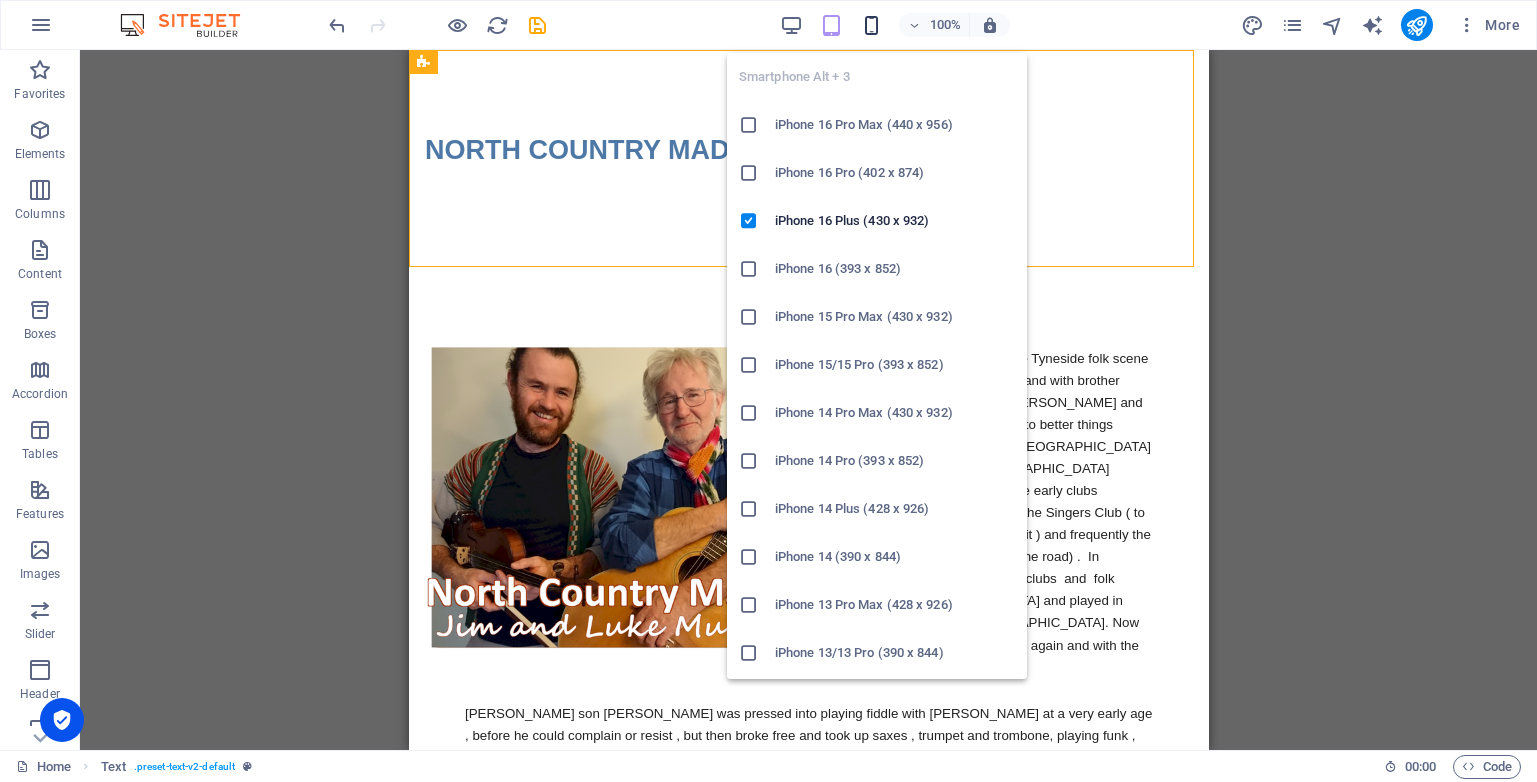 click at bounding box center [871, 25] 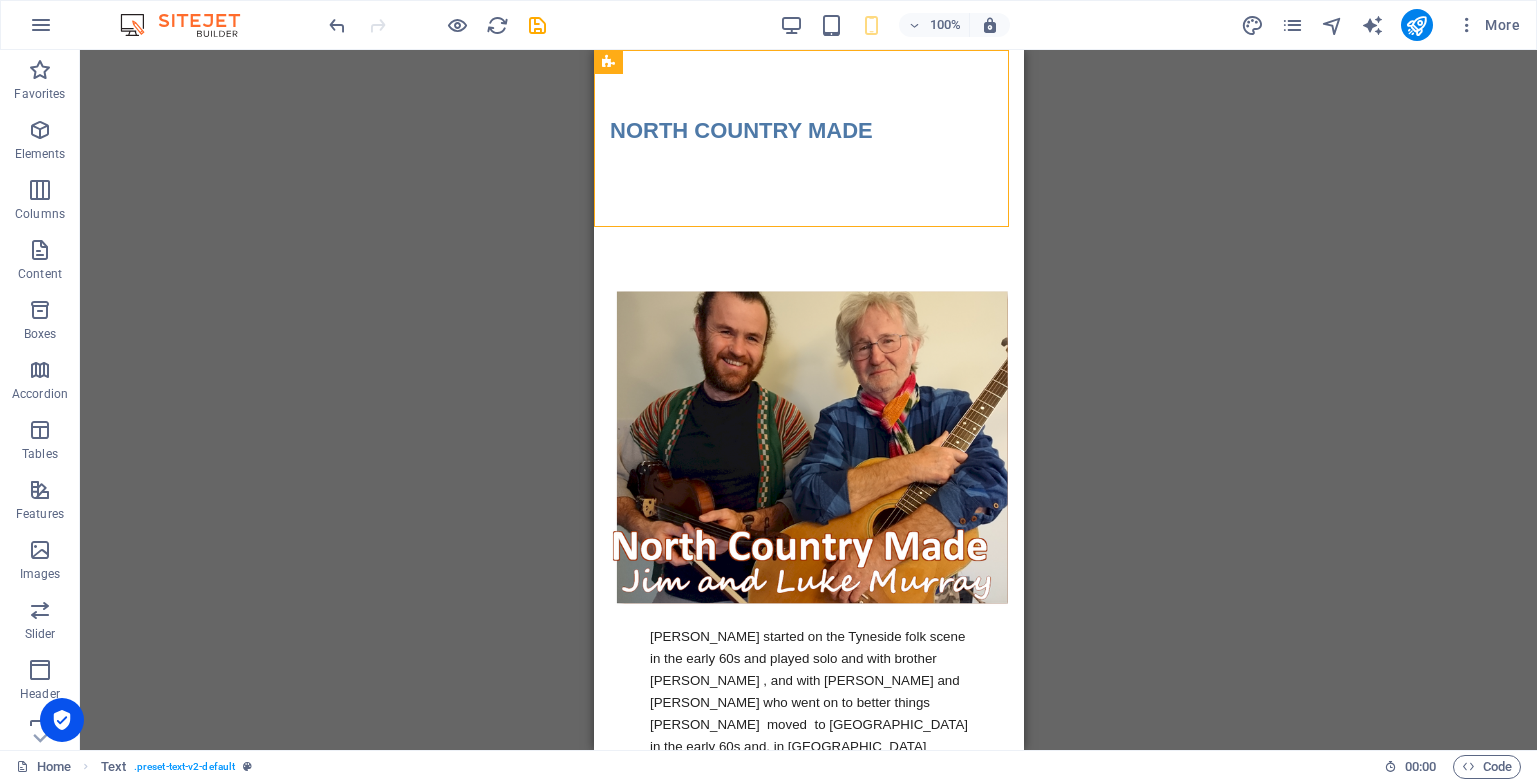 click on "Image   Text   Text   Spacer   Floating Image   Text   Image   Text   Text   Spacer   H2" at bounding box center (808, 400) 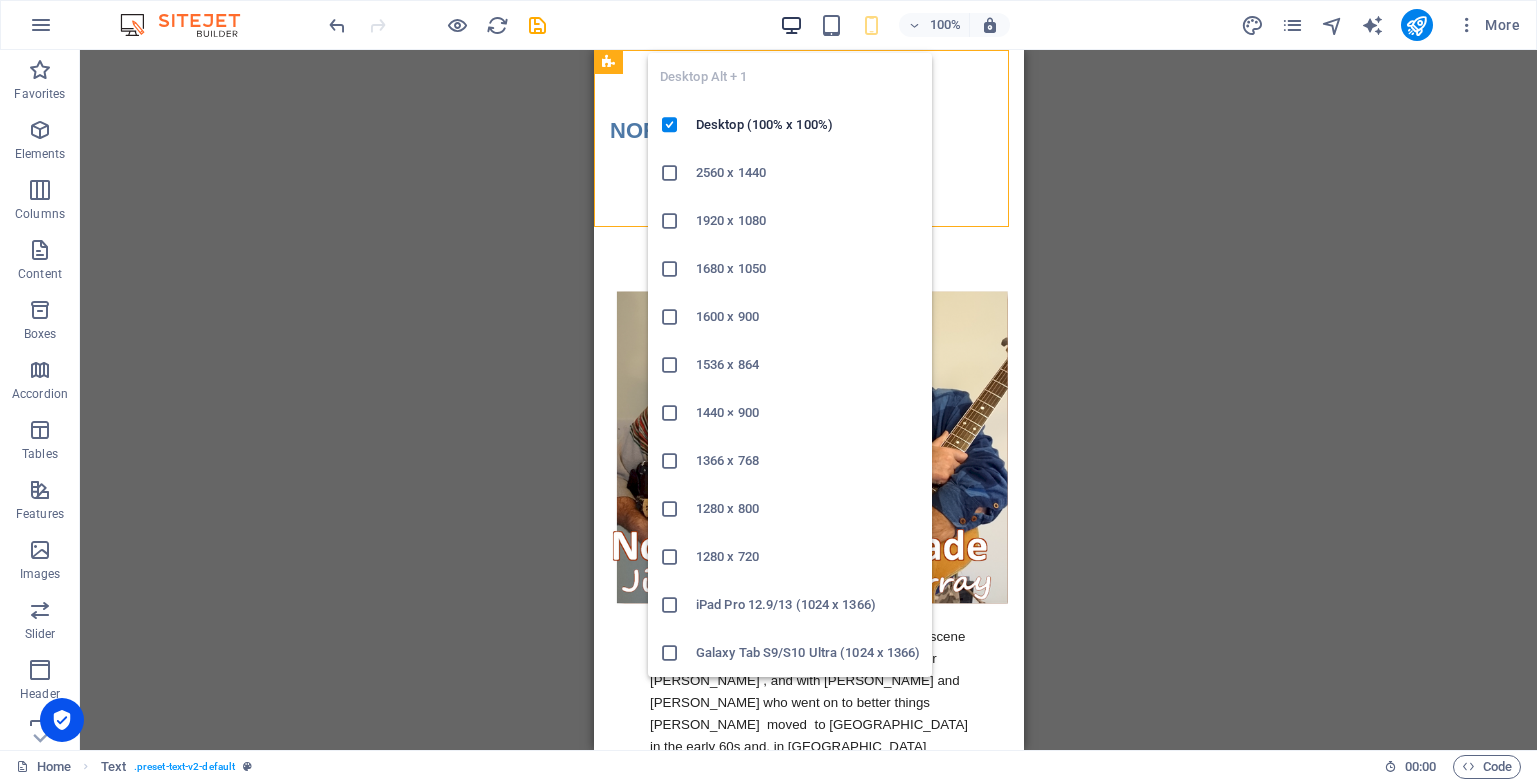 click at bounding box center [791, 25] 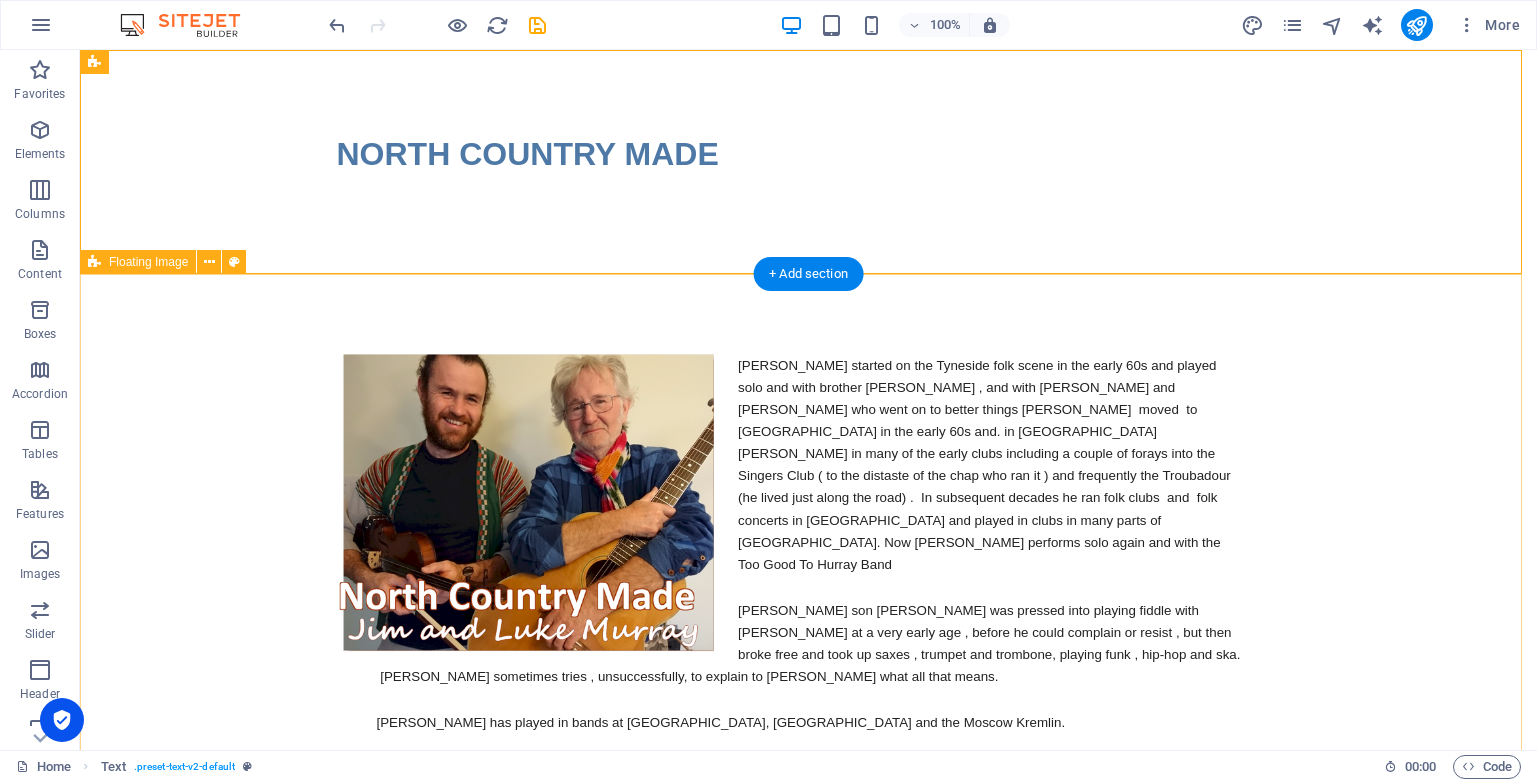 click on "Jim   started on the Tyneside folk scene in the early 60s and played solo and with brother Phil , and with Mick and Kevin Doonan who went on to better things Jim  moved  to London in the early 60s and. in London Jim sang in many of the early clubs including a couple of forays into the Singers Club ( to the distaste of the chap who ran it ) and frequently the Troubadour (he lived just along the road) .  In subsequent decades he ran folk clubs  and  folk concerts in London and played in clubs in many parts of the UK. Now Jim performs solo again and with the Too Good To Hurray Band Jim's son Luke was pressed into playing fiddle with Jim at a very early age , before he could complain or resist , but then broke free and took up saxes , trumpet and trombone, playing funk , hip-hop and ska.  Luke sometimes tries , unsuccessfully, to explain to Jim what all that means.  Luke has played in bands at Glastonbury, Shakespeare's Globe and the Moscow Kremlin." at bounding box center (808, 577) 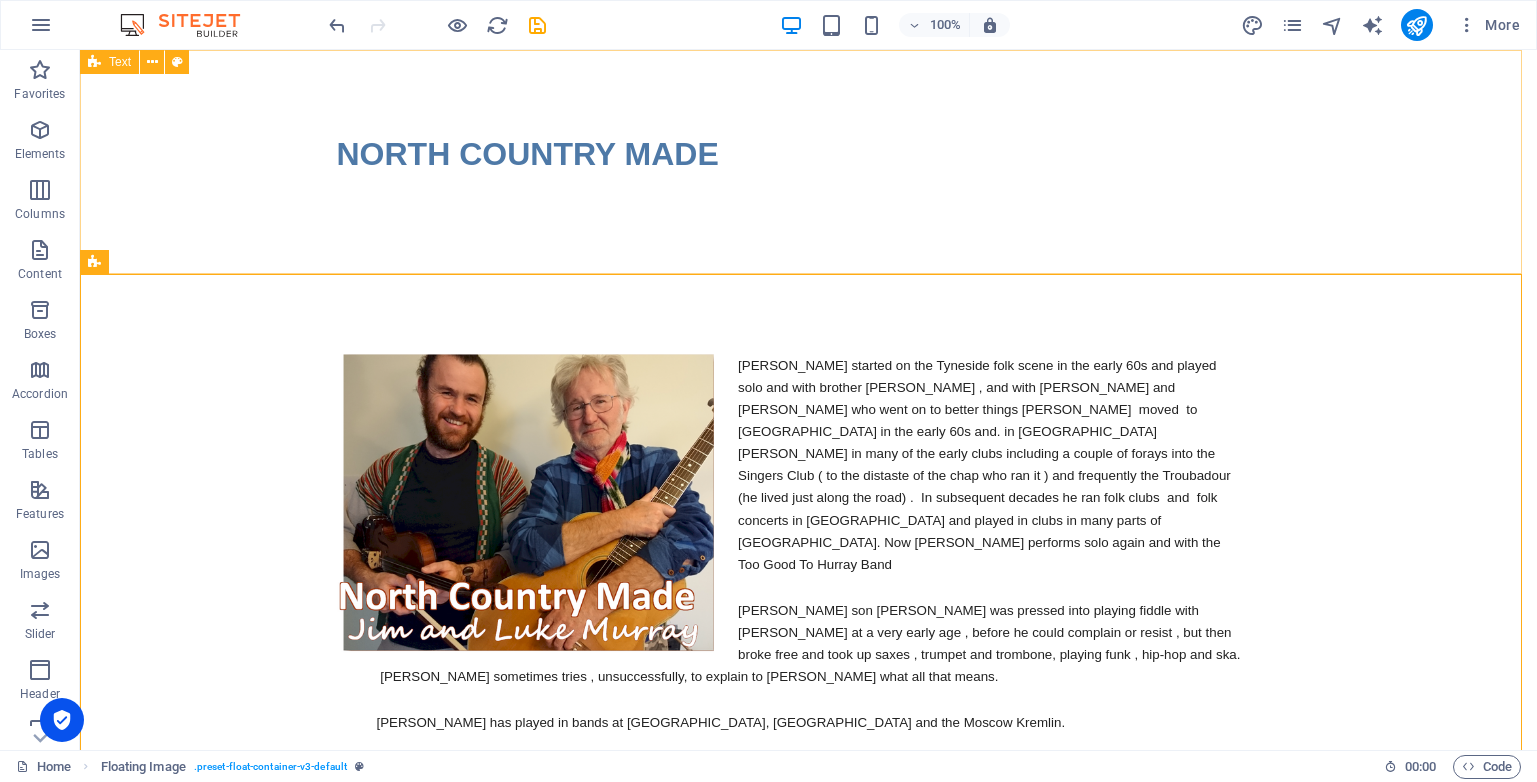 click on "Text" at bounding box center (120, 62) 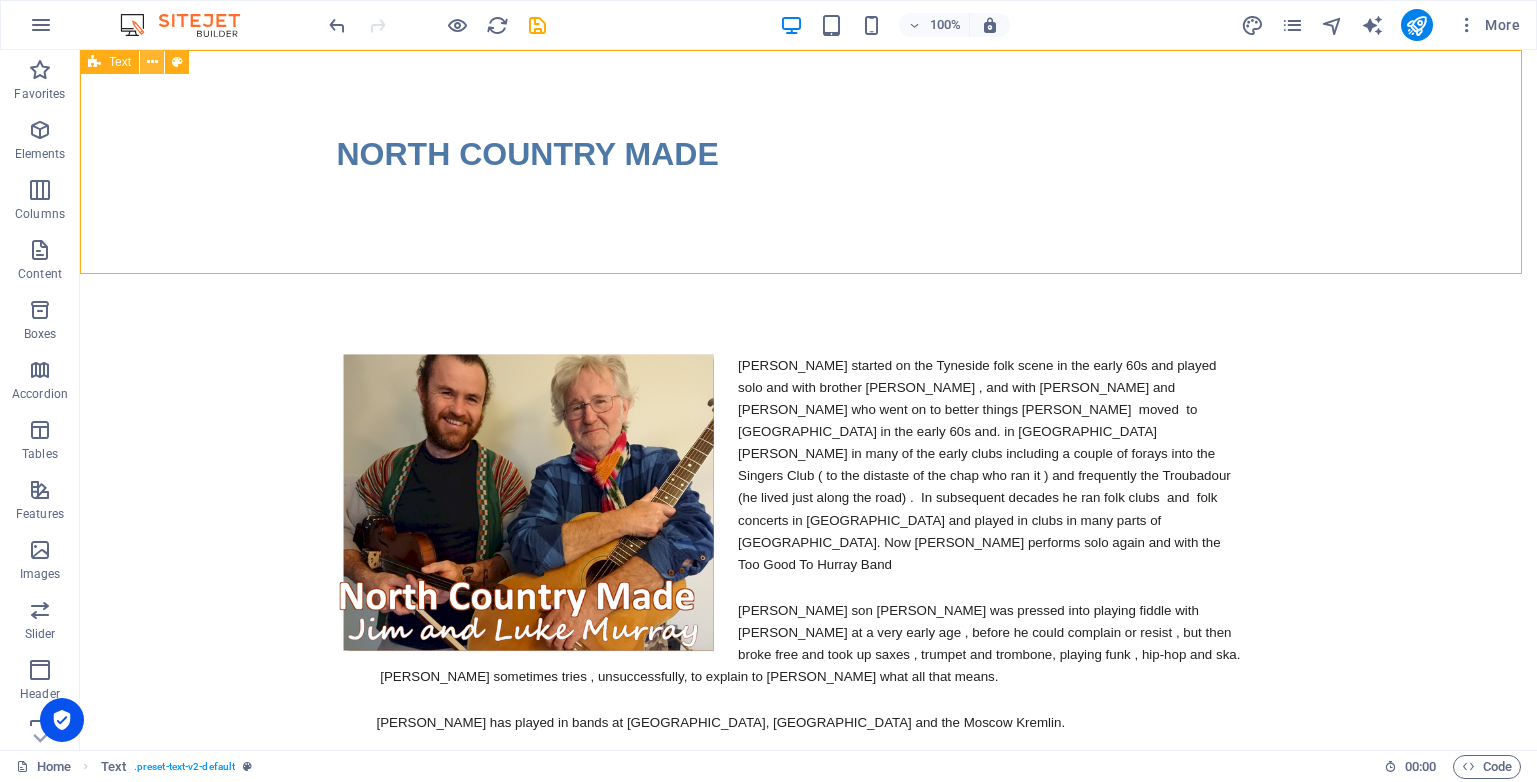 click at bounding box center (152, 62) 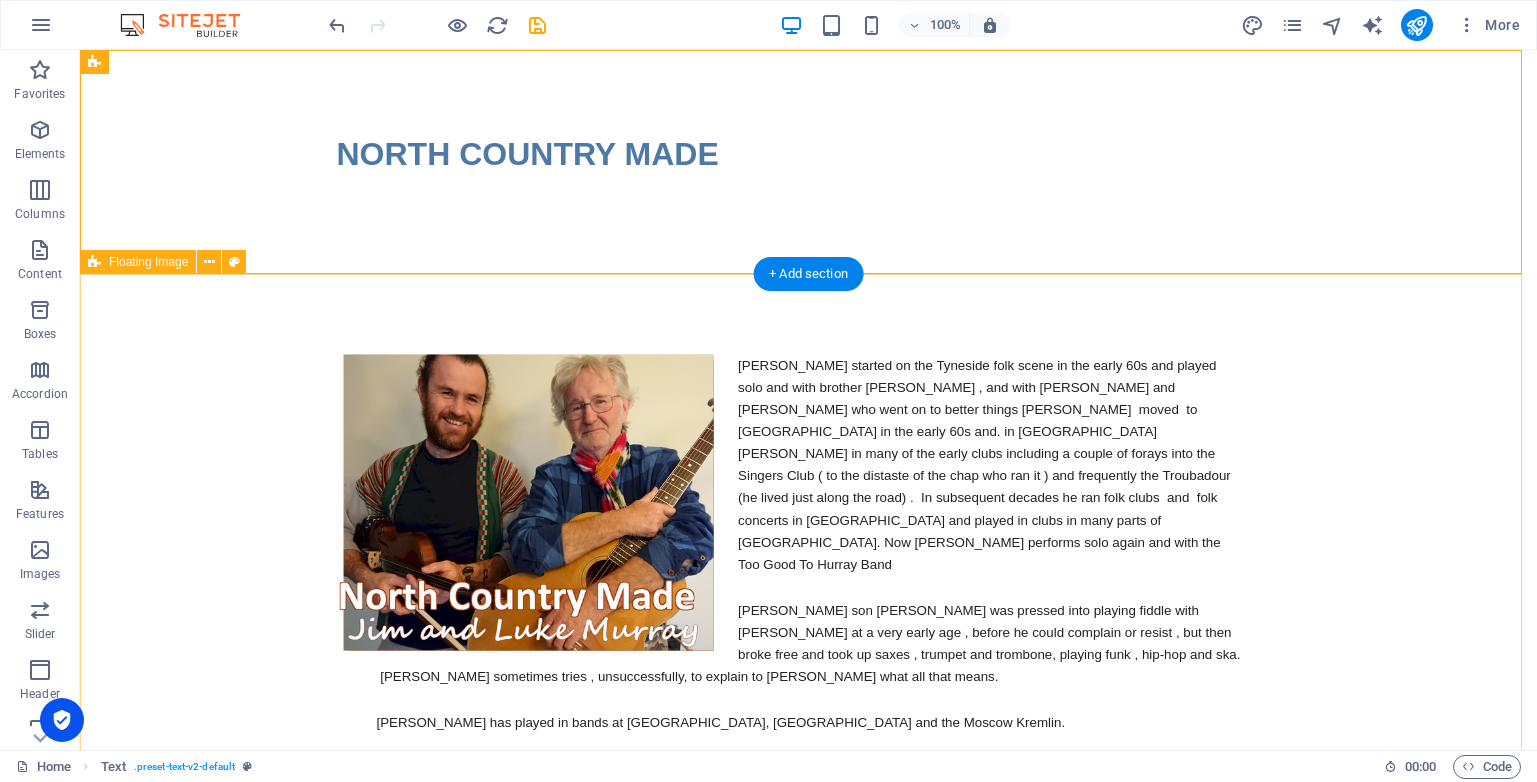 click on "Jim   started on the Tyneside folk scene in the early 60s and played solo and with brother Phil , and with Mick and Kevin Doonan who went on to better things Jim  moved  to London in the early 60s and. in London Jim sang in many of the early clubs including a couple of forays into the Singers Club ( to the distaste of the chap who ran it ) and frequently the Troubadour (he lived just along the road) .  In subsequent decades he ran folk clubs  and  folk concerts in London and played in clubs in many parts of the UK. Now Jim performs solo again and with the Too Good To Hurray Band Jim's son Luke was pressed into playing fiddle with Jim at a very early age , before he could complain or resist , but then broke free and took up saxes , trumpet and trombone, playing funk , hip-hop and ska.  Luke sometimes tries , unsuccessfully, to explain to Jim what all that means.  Luke has played in bands at Glastonbury, Shakespeare's Globe and the Moscow Kremlin." at bounding box center (808, 577) 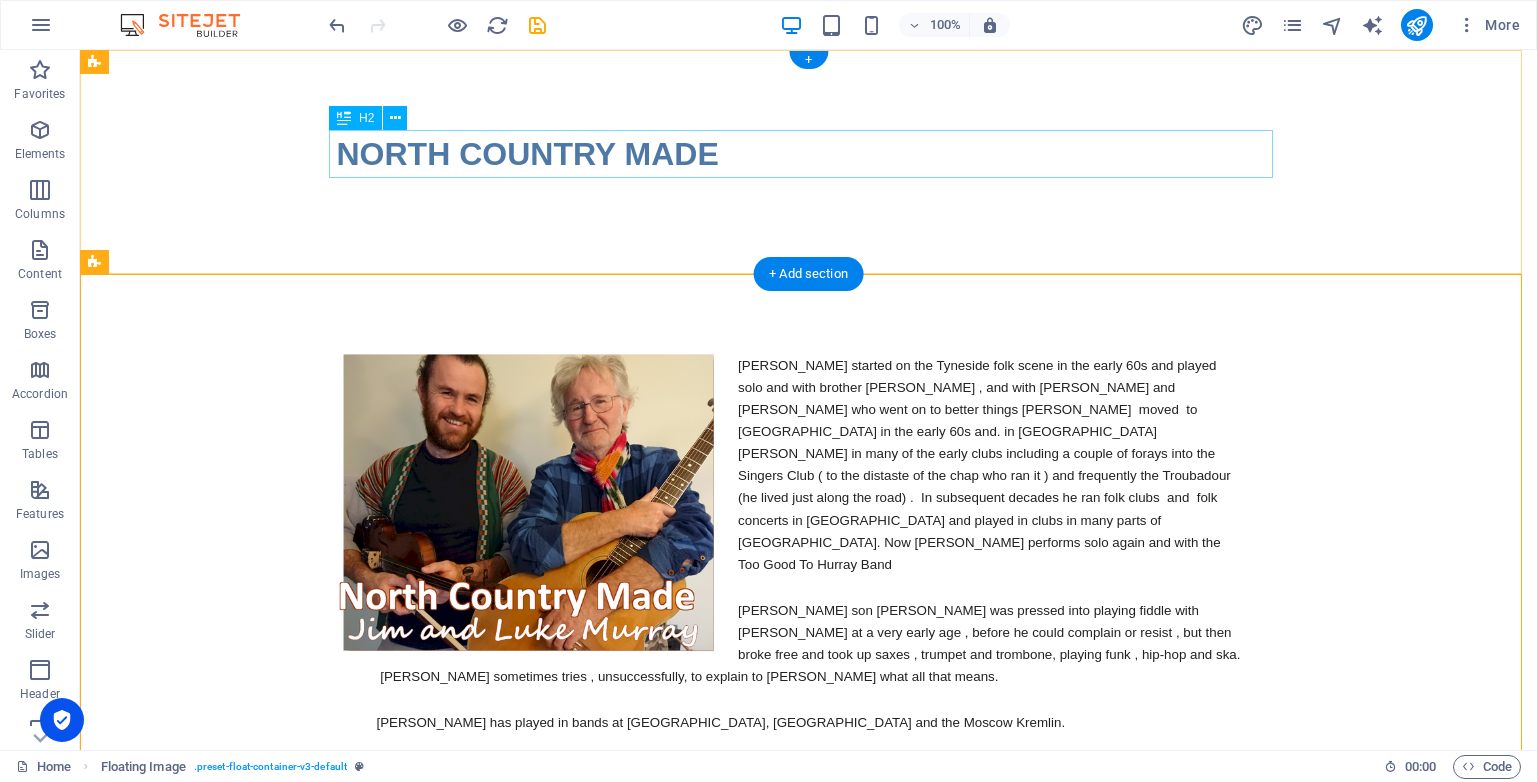 click on "NORTH COUNTRY MADE" at bounding box center (809, 154) 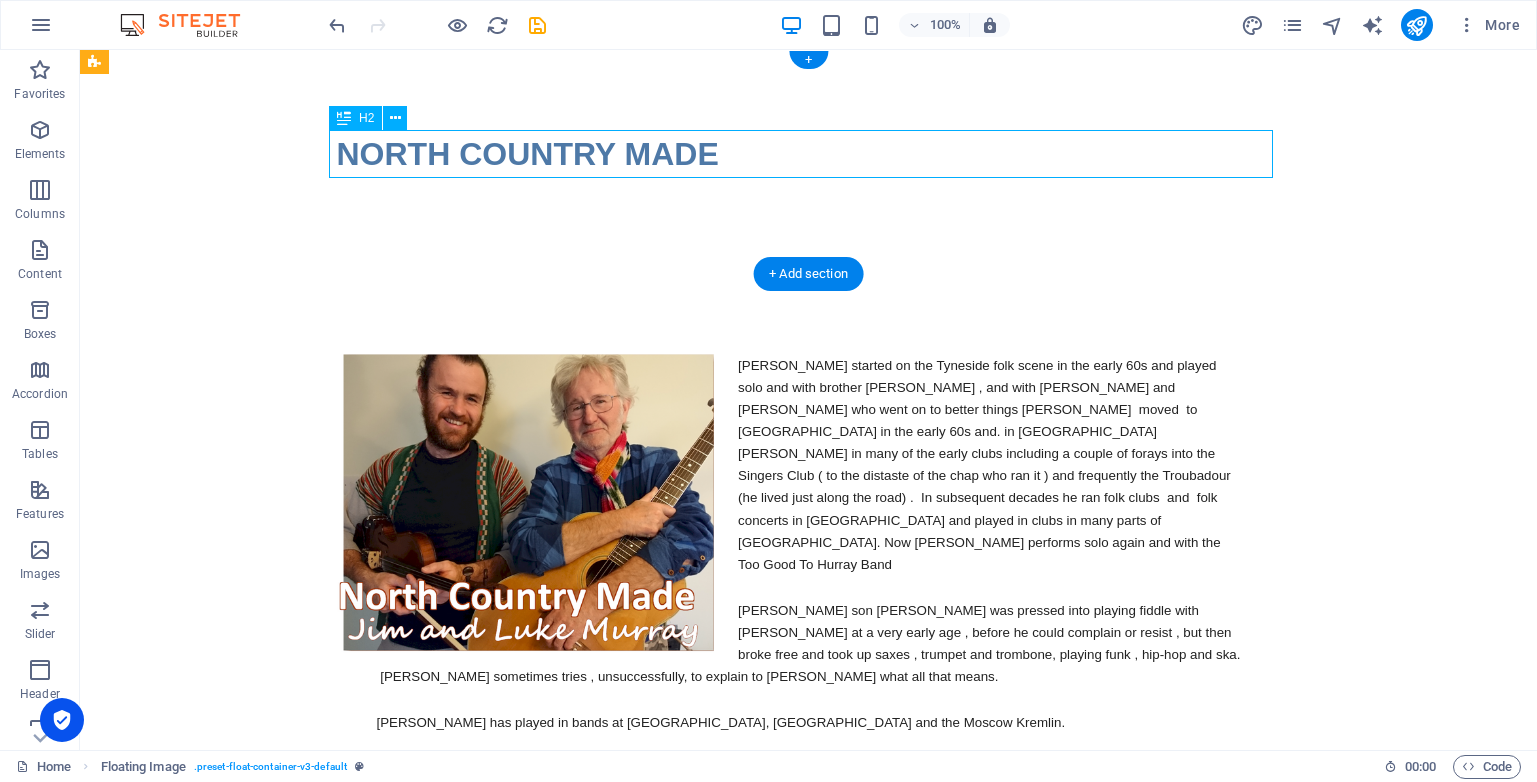 click on "NORTH COUNTRY MADE" at bounding box center [809, 154] 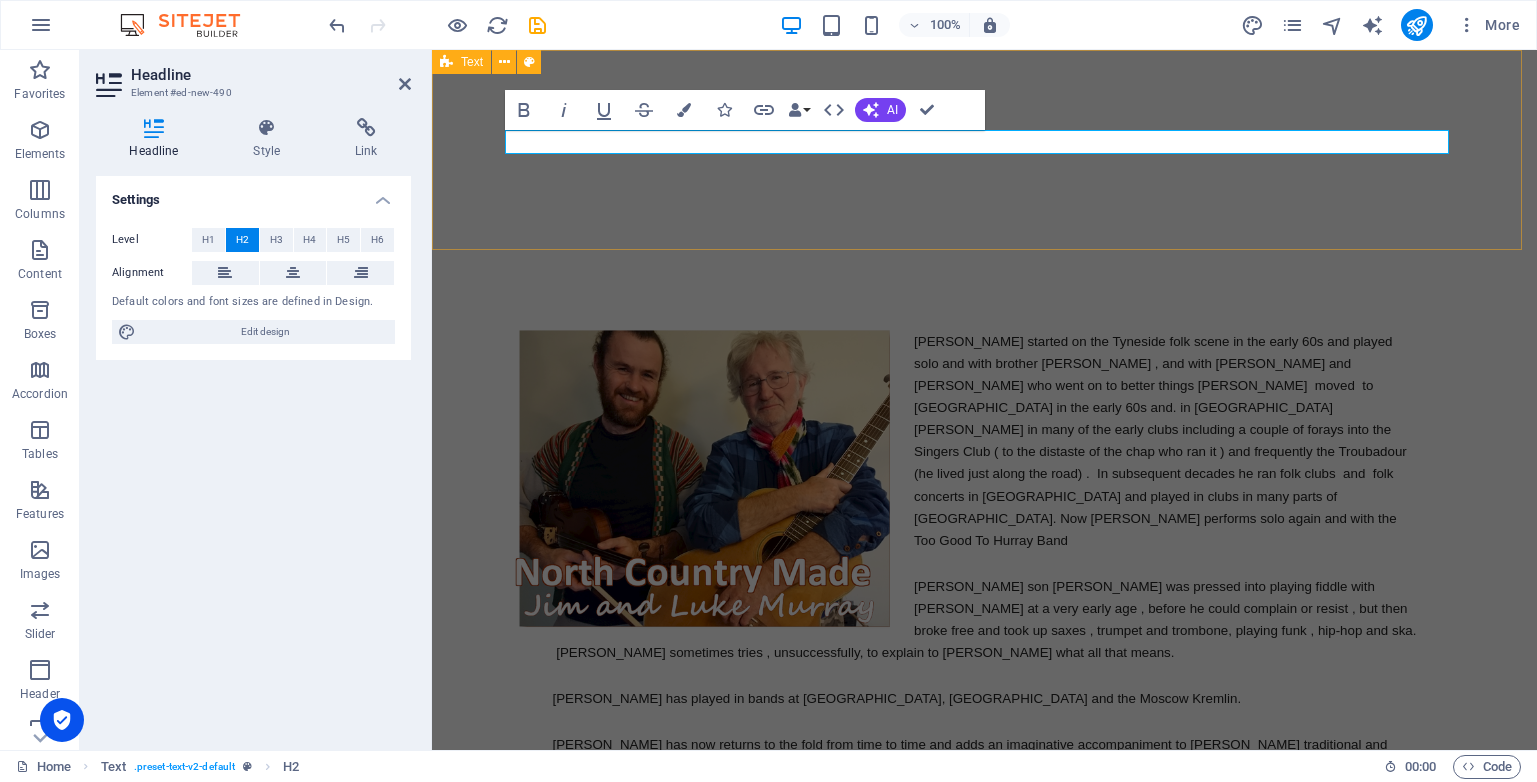 click at bounding box center (984, 150) 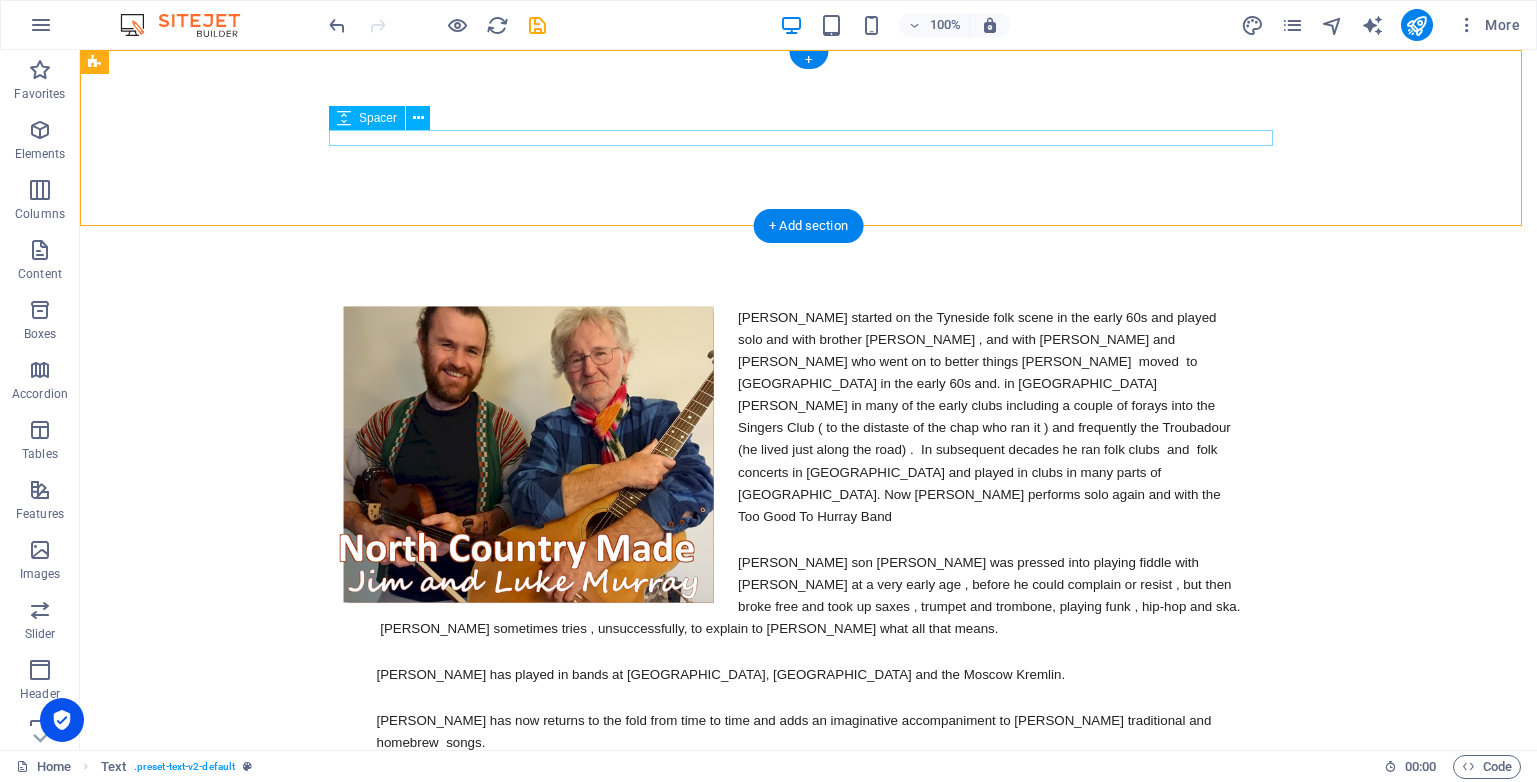 click at bounding box center (809, 138) 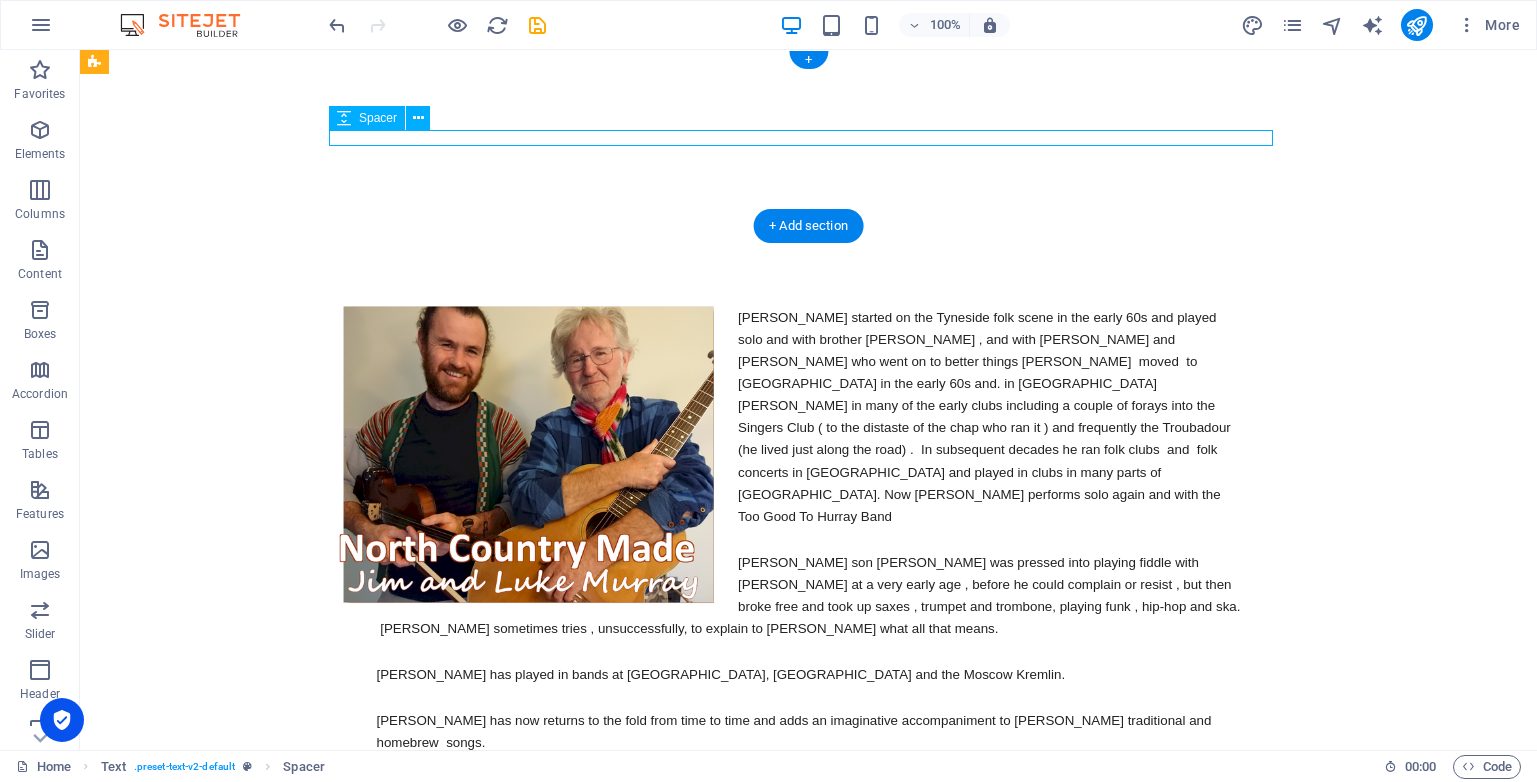 click at bounding box center [809, 138] 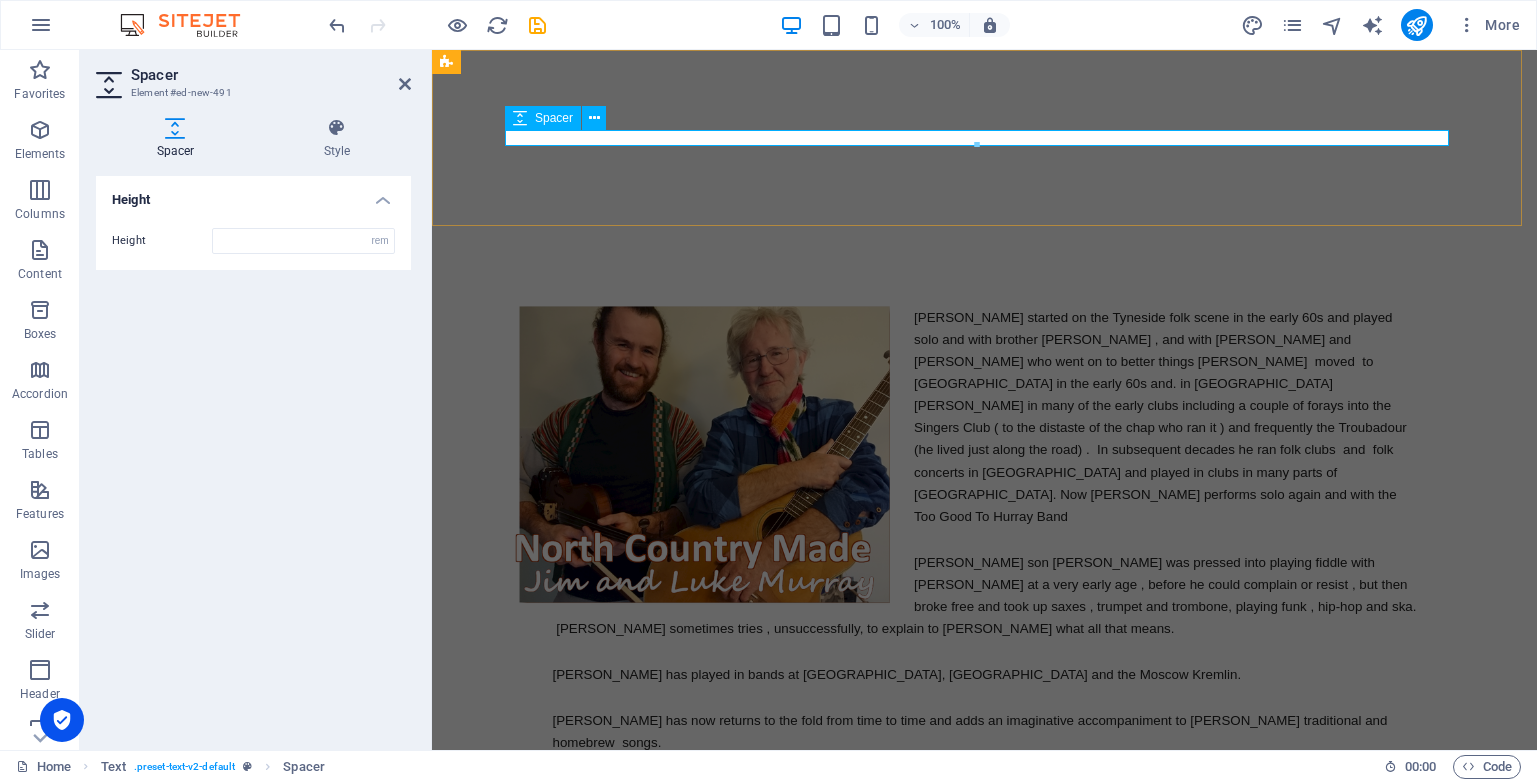 type 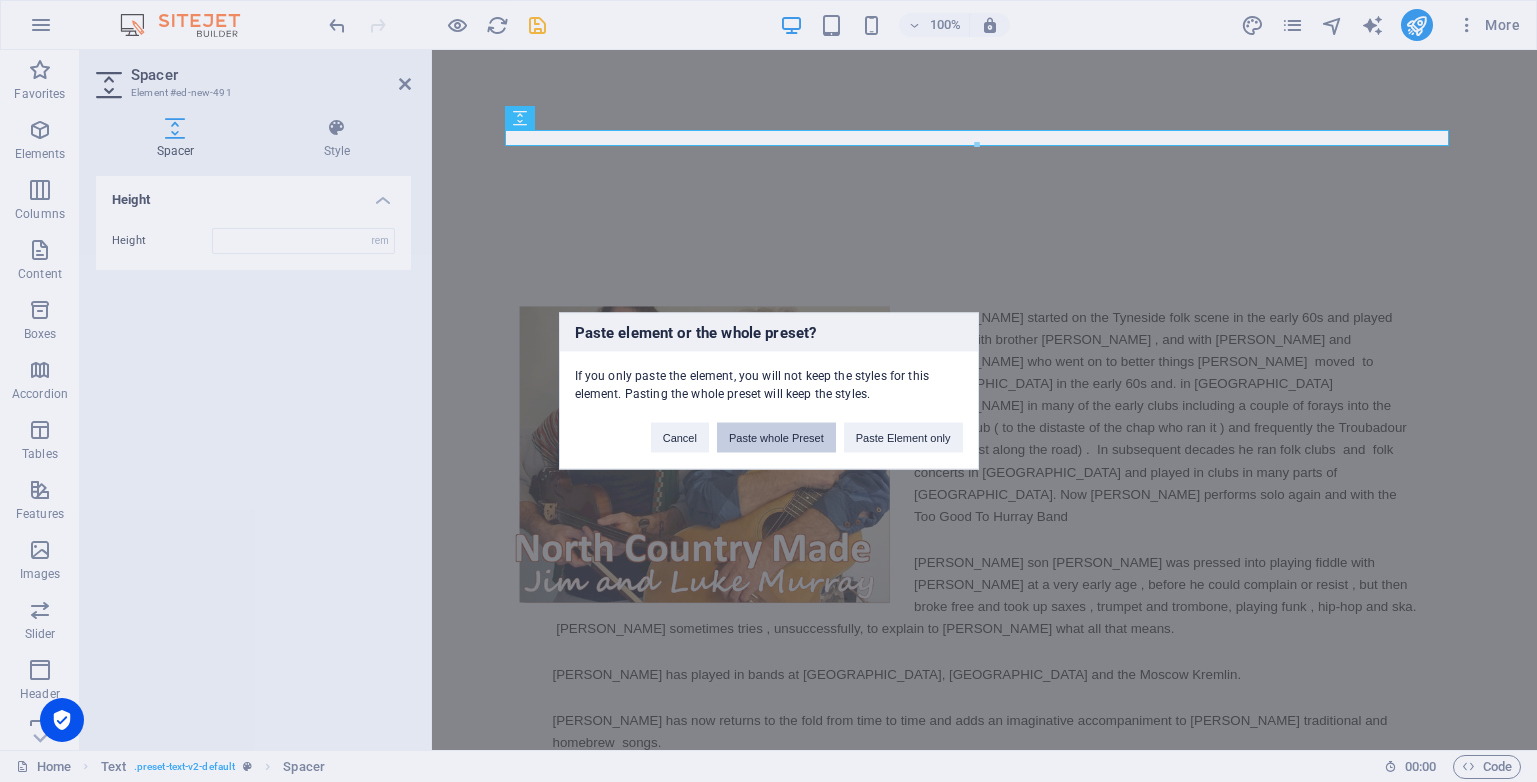 click on "Paste whole Preset" at bounding box center (776, 438) 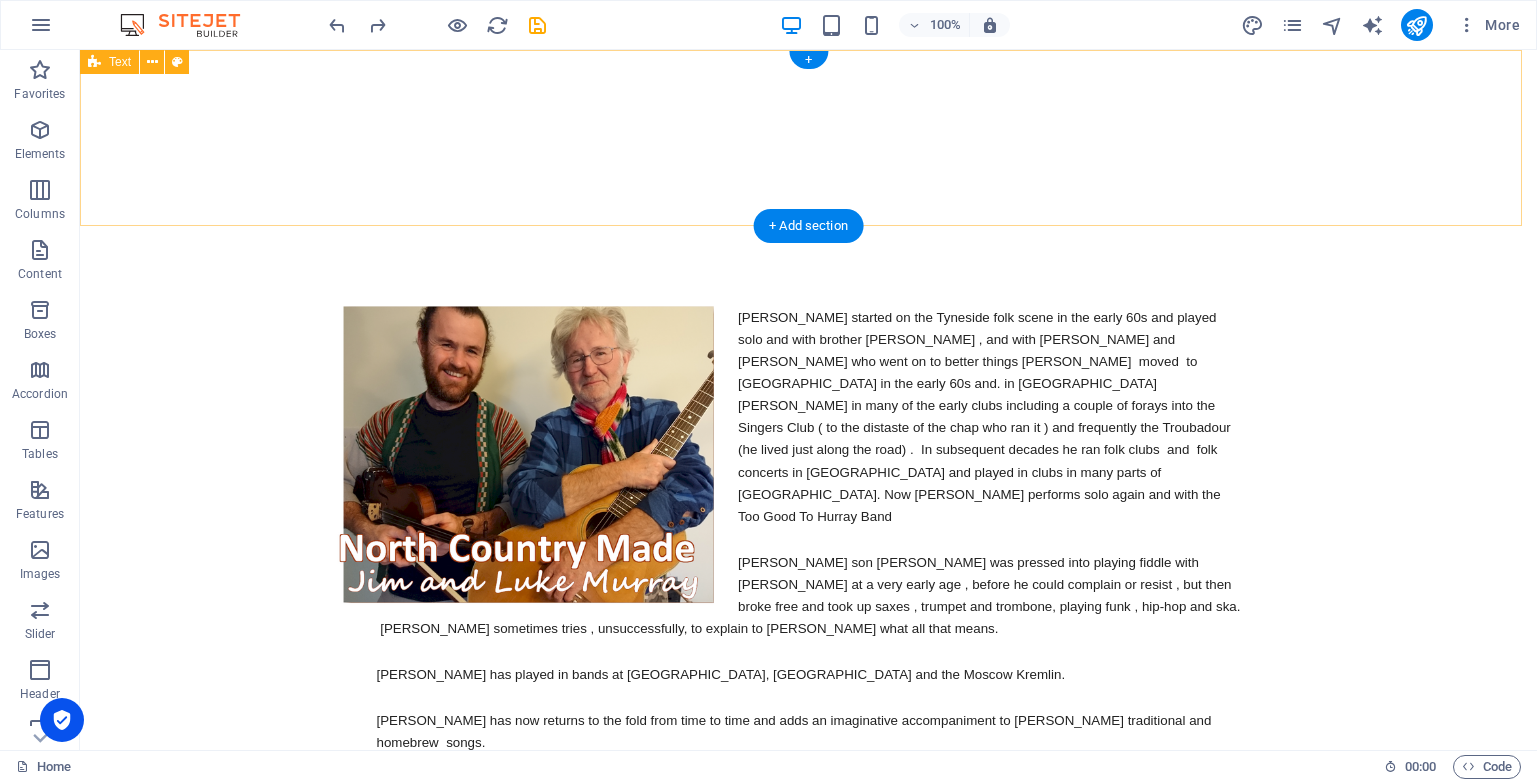 click at bounding box center (808, 138) 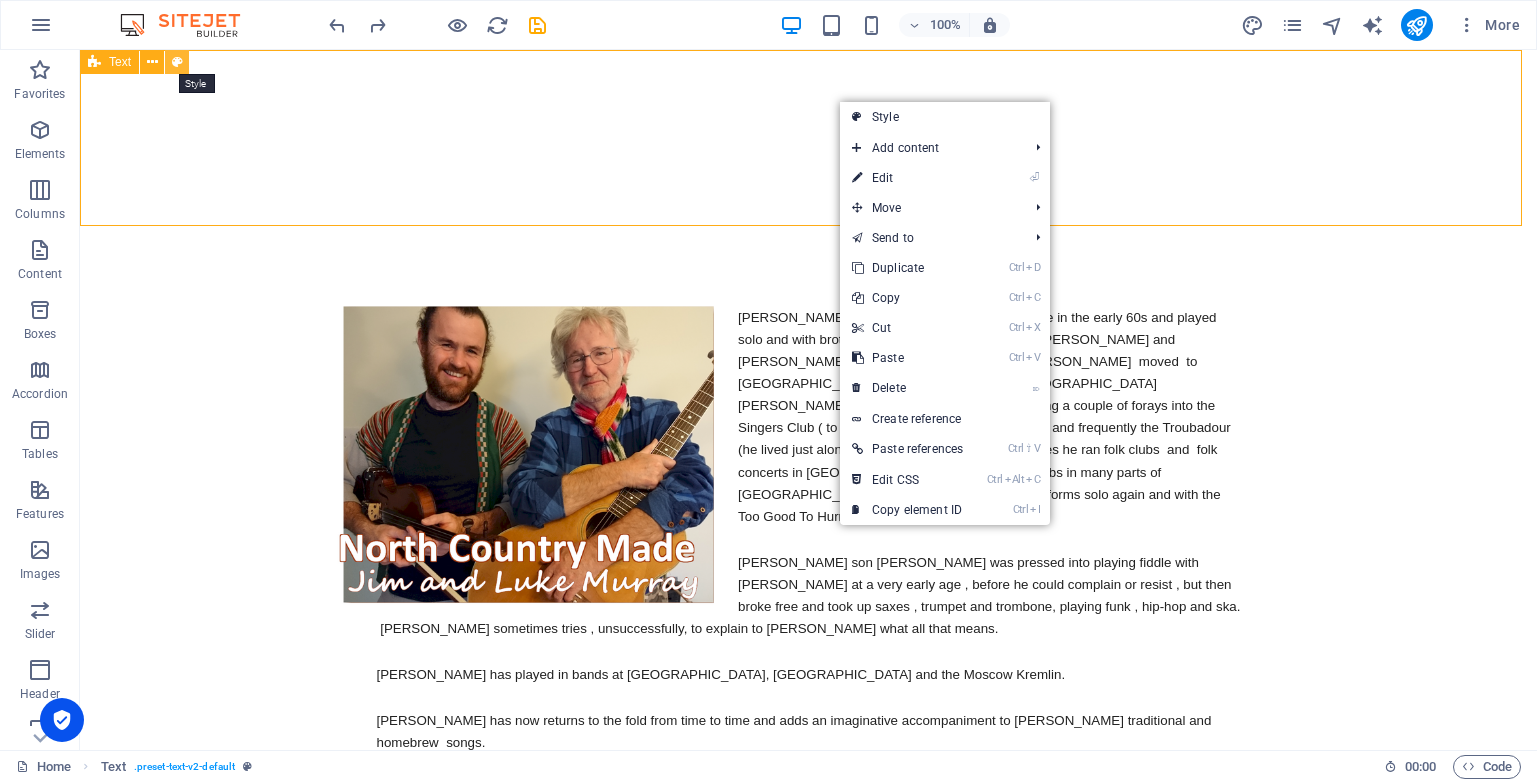 click at bounding box center (177, 62) 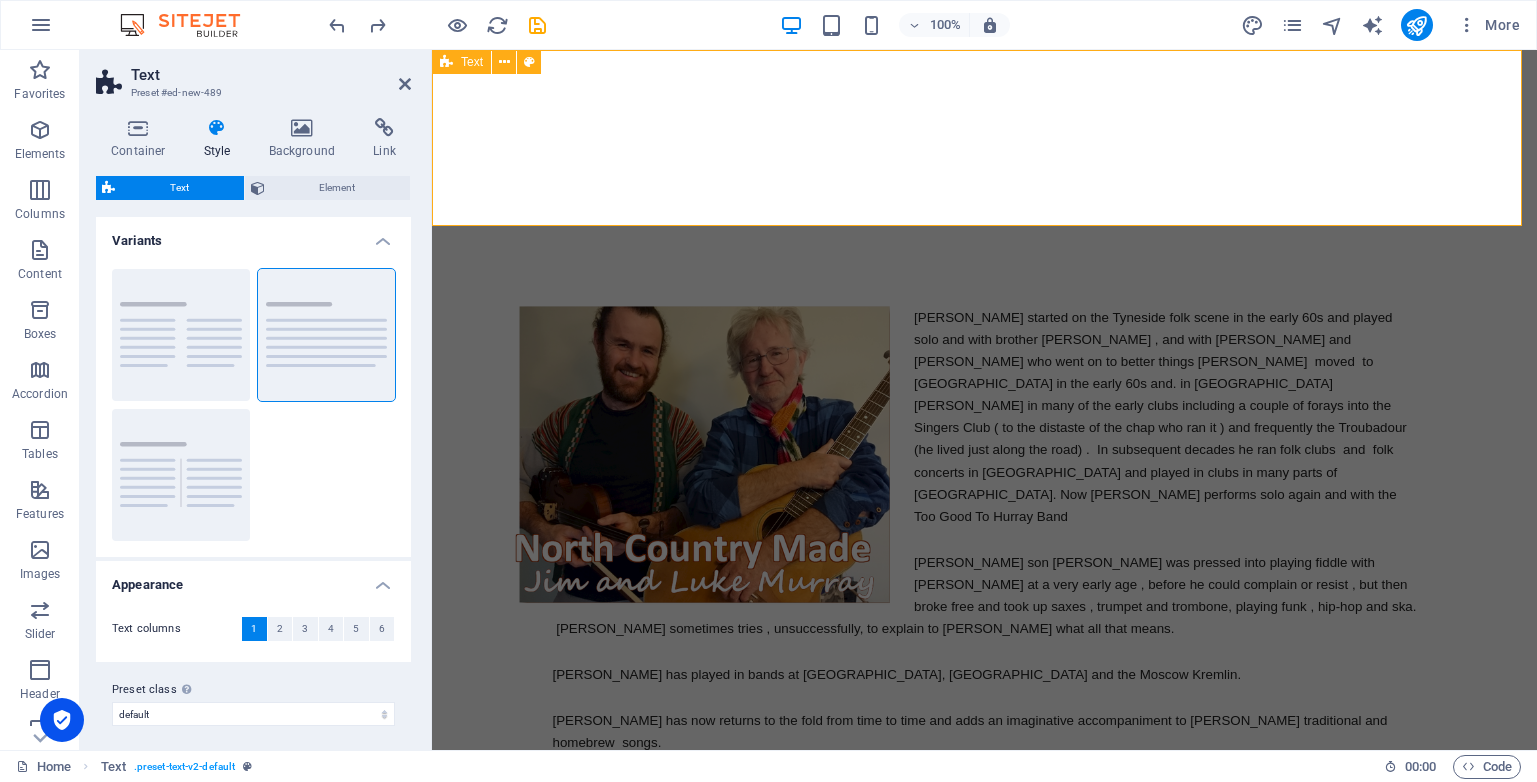 click at bounding box center (984, 138) 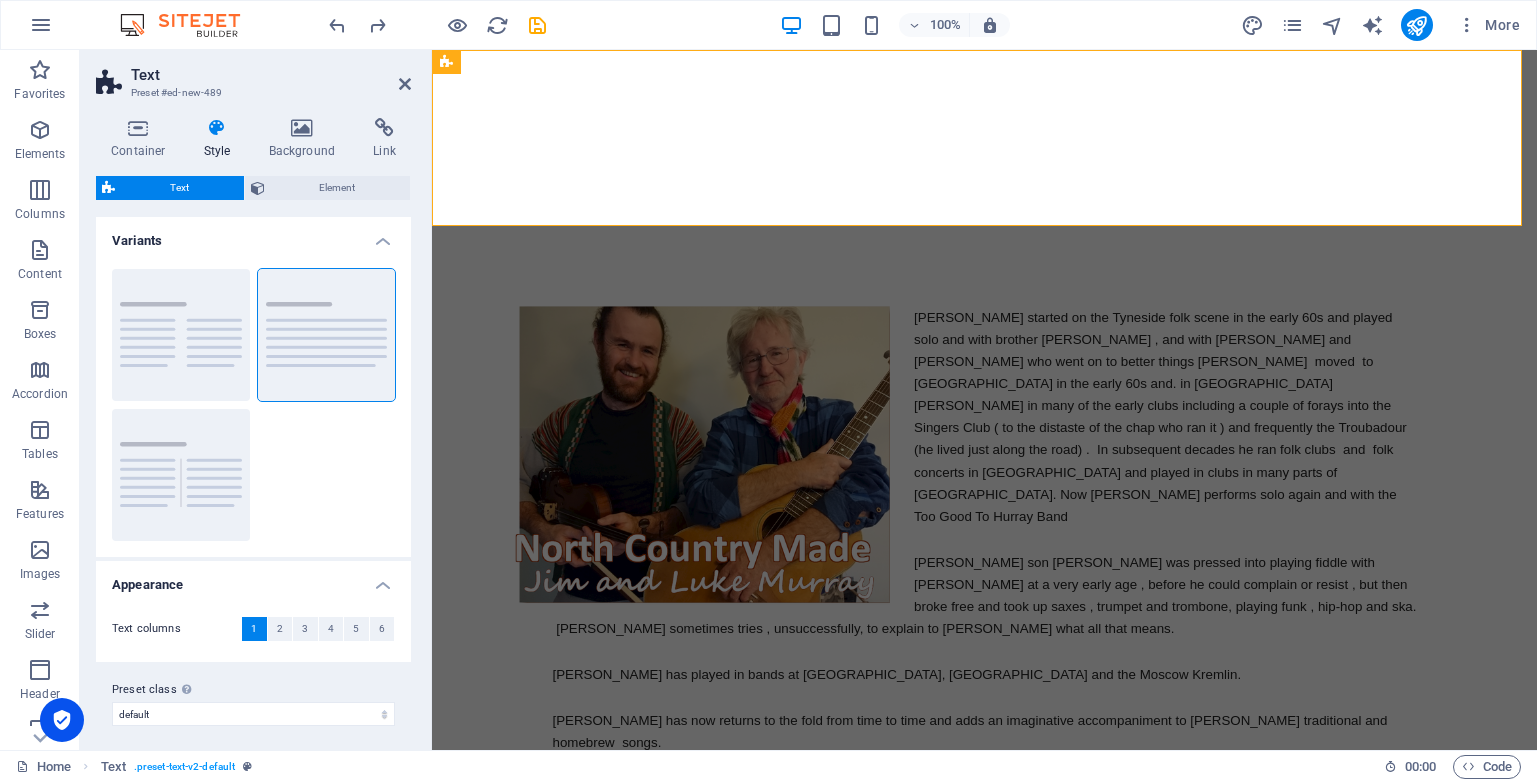 click on "Text" at bounding box center [271, 75] 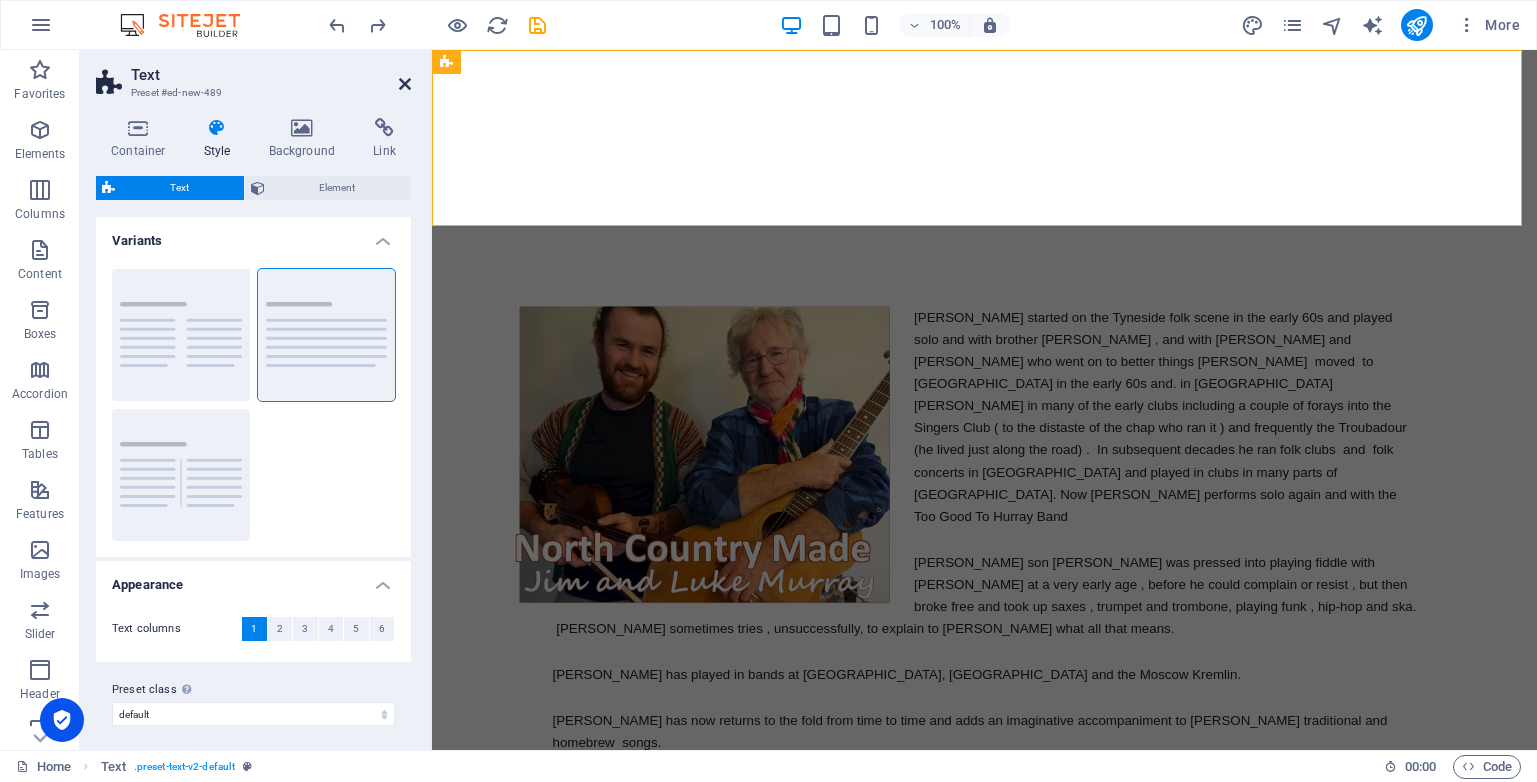drag, startPoint x: 403, startPoint y: 84, endPoint x: 323, endPoint y: 34, distance: 94.33981 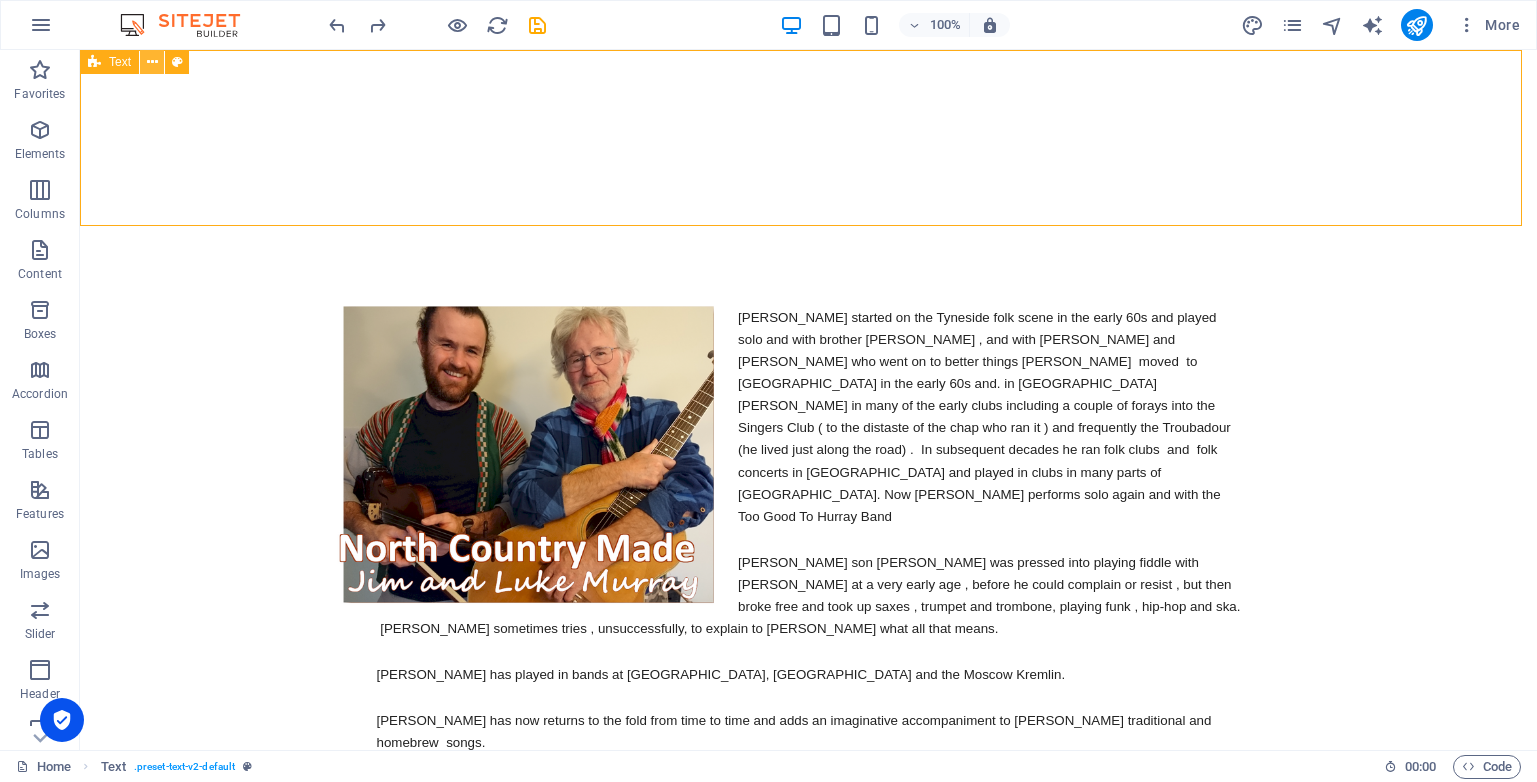 click at bounding box center [152, 62] 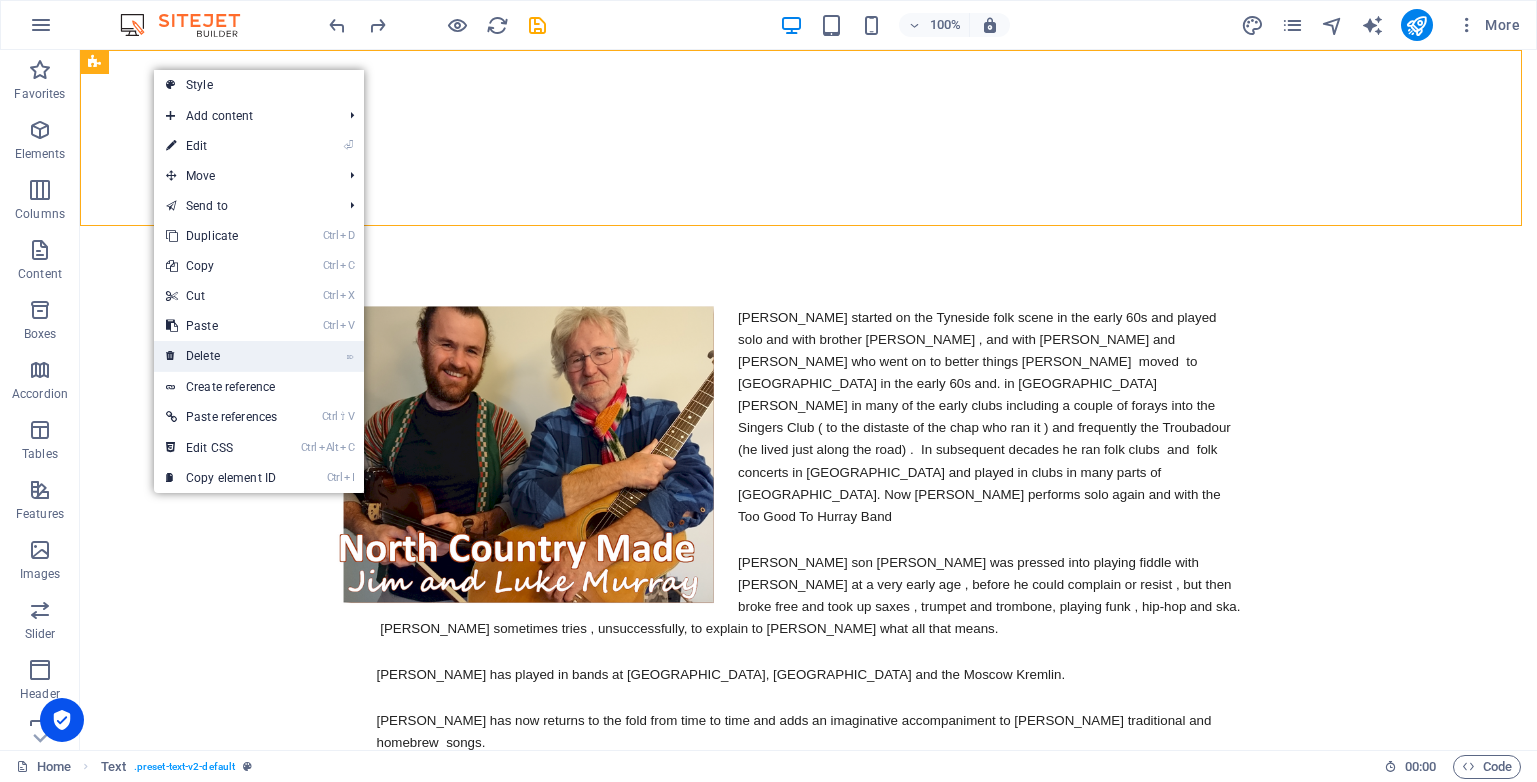click on "⌦  Delete" at bounding box center [221, 356] 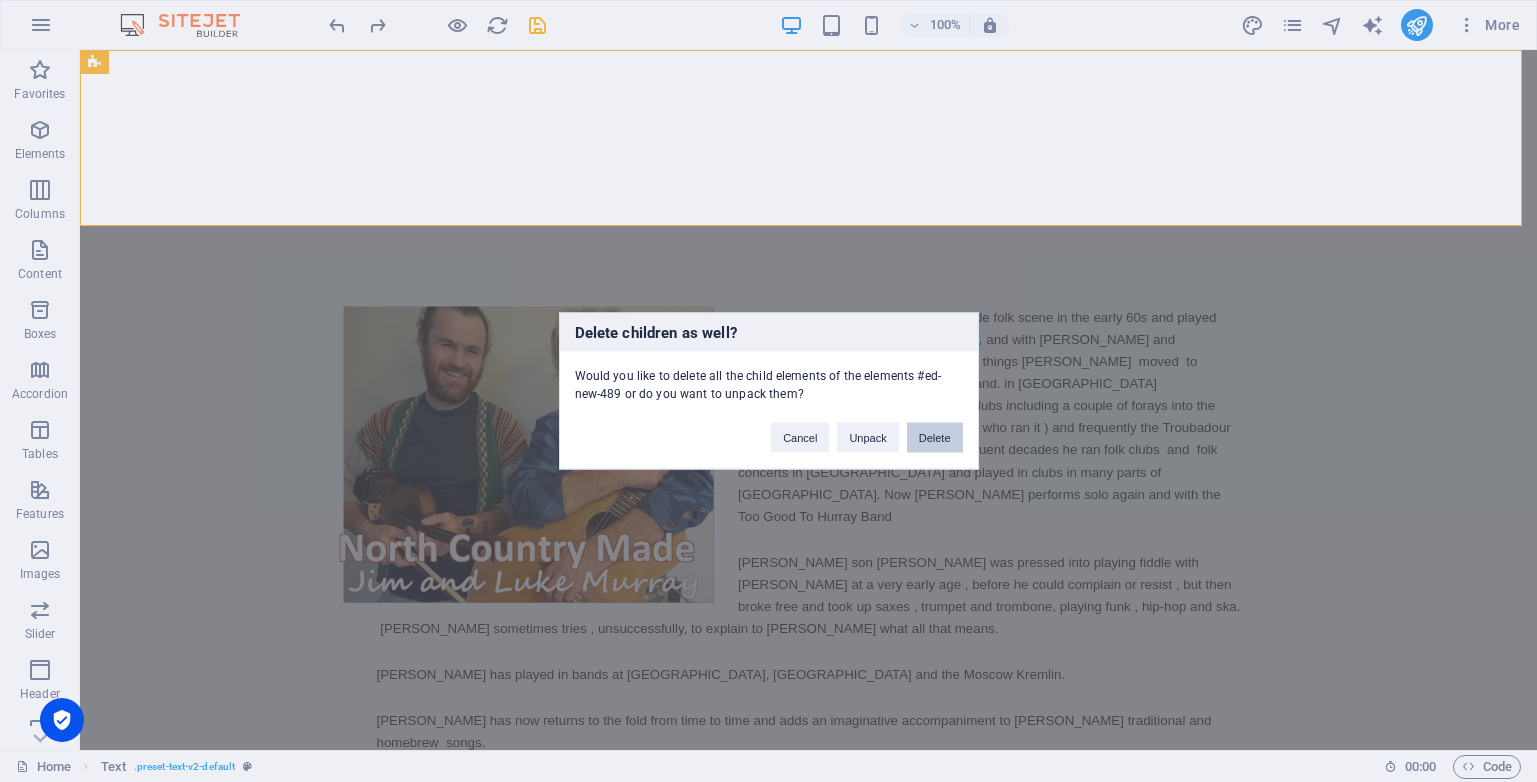 click on "Delete" at bounding box center [935, 438] 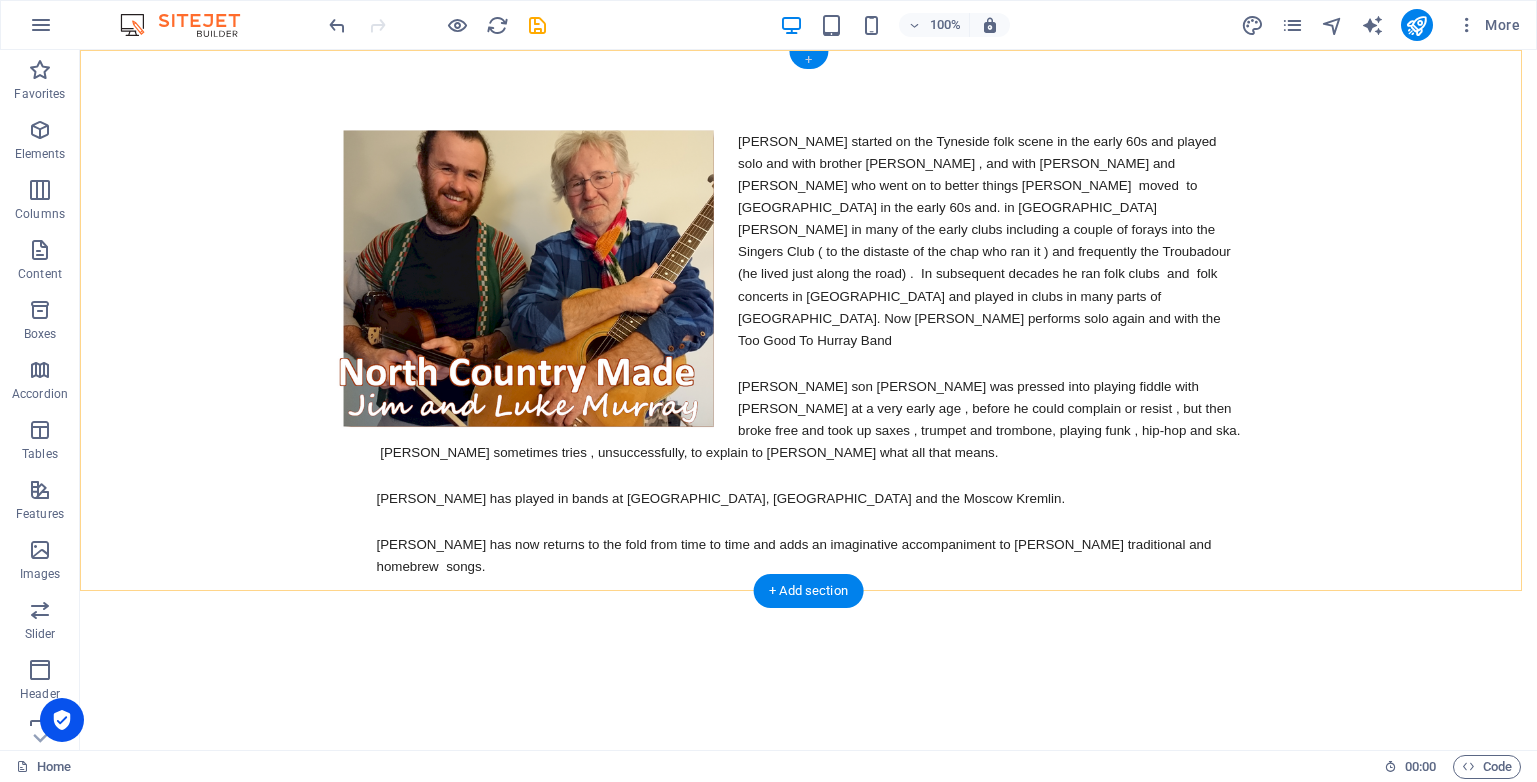 click on "+" at bounding box center [808, 60] 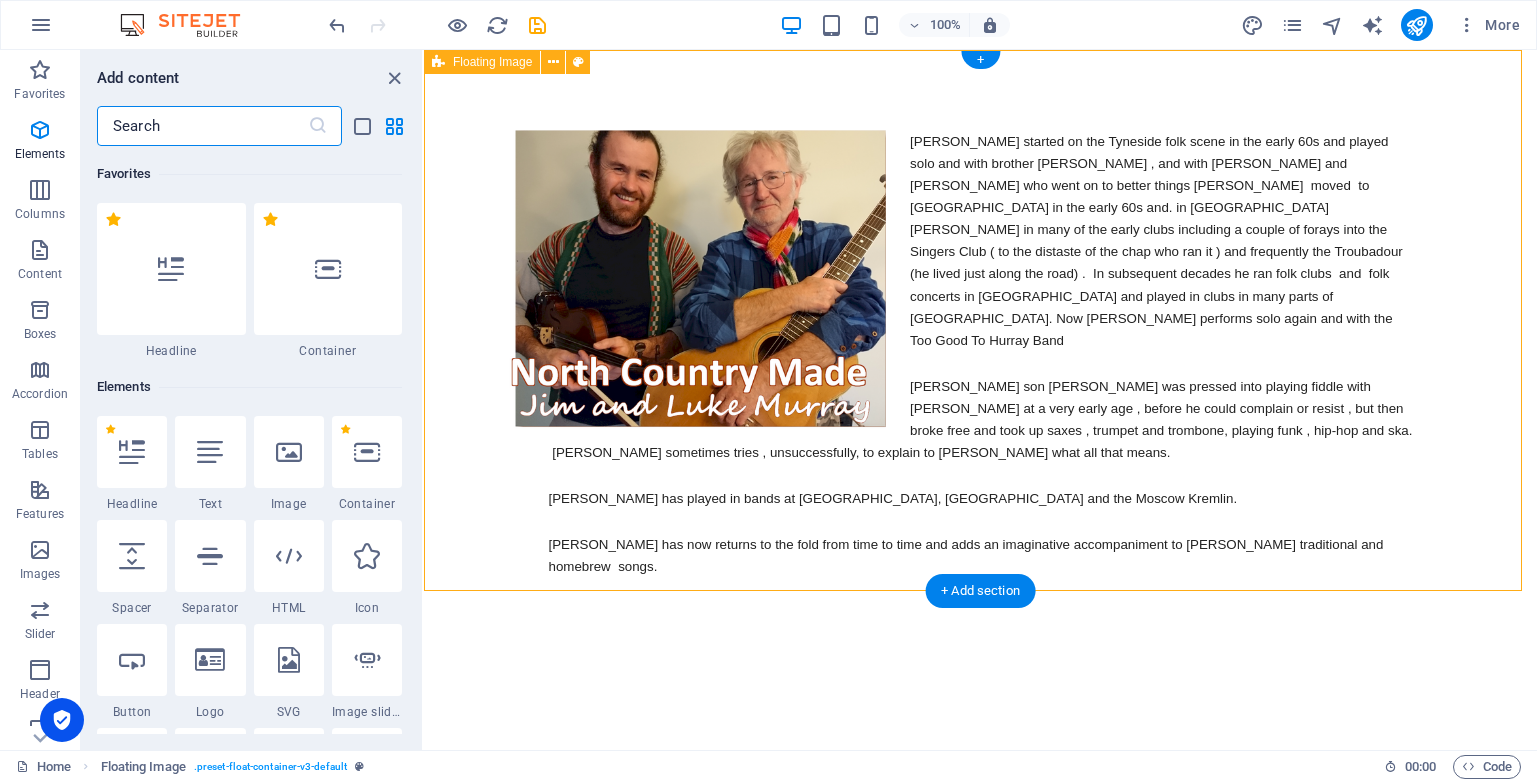 scroll, scrollTop: 3499, scrollLeft: 0, axis: vertical 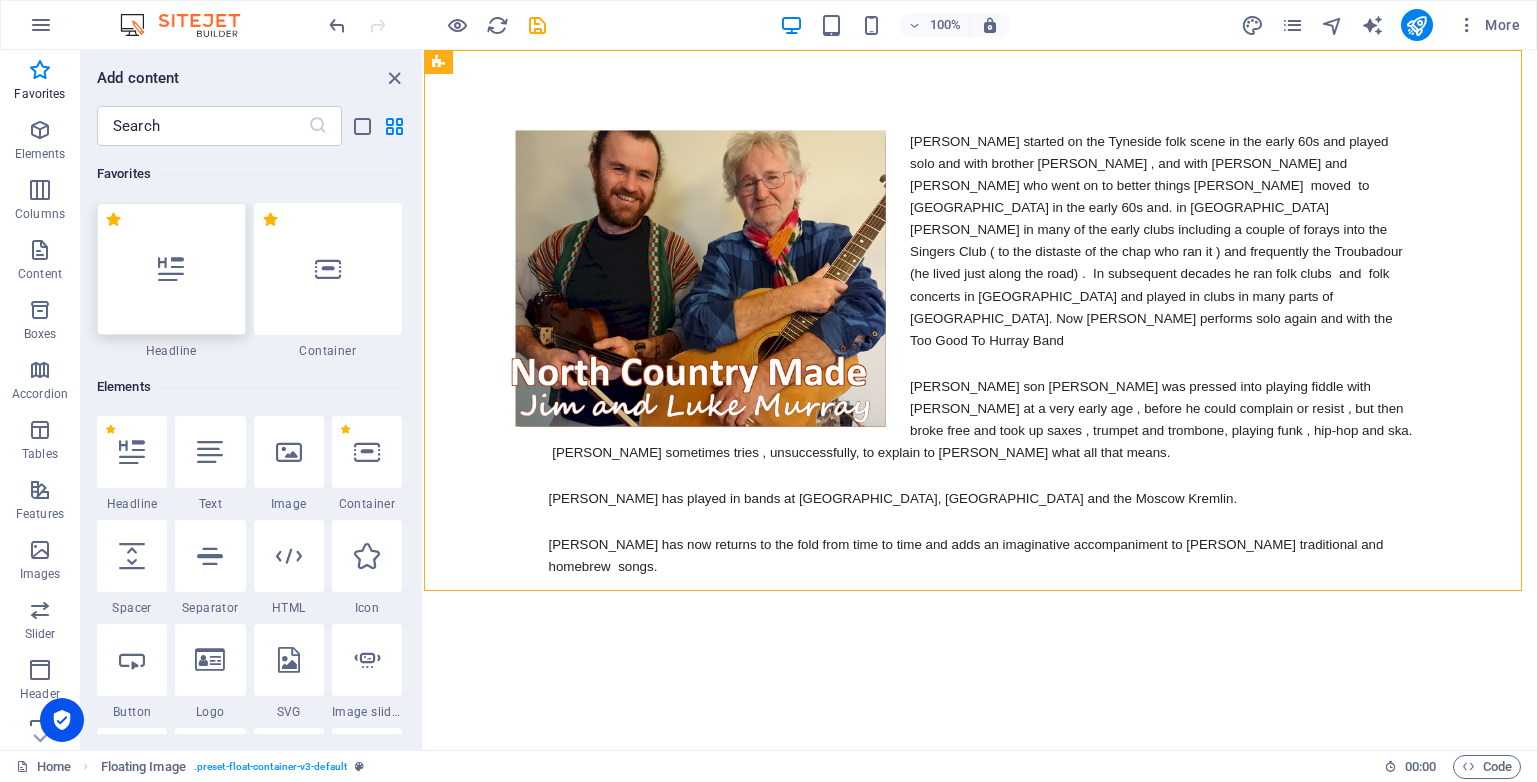 click at bounding box center (171, 269) 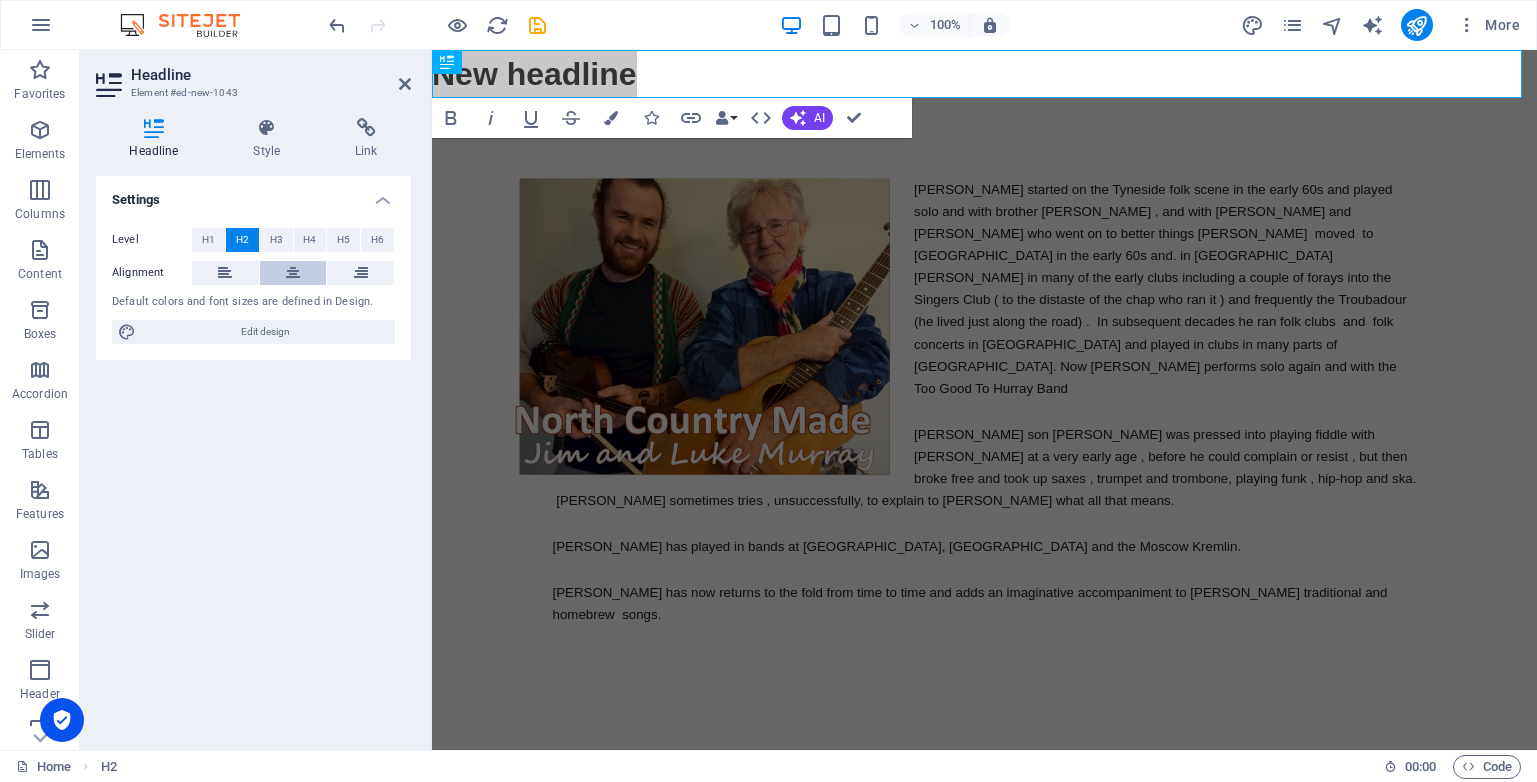 click at bounding box center [293, 273] 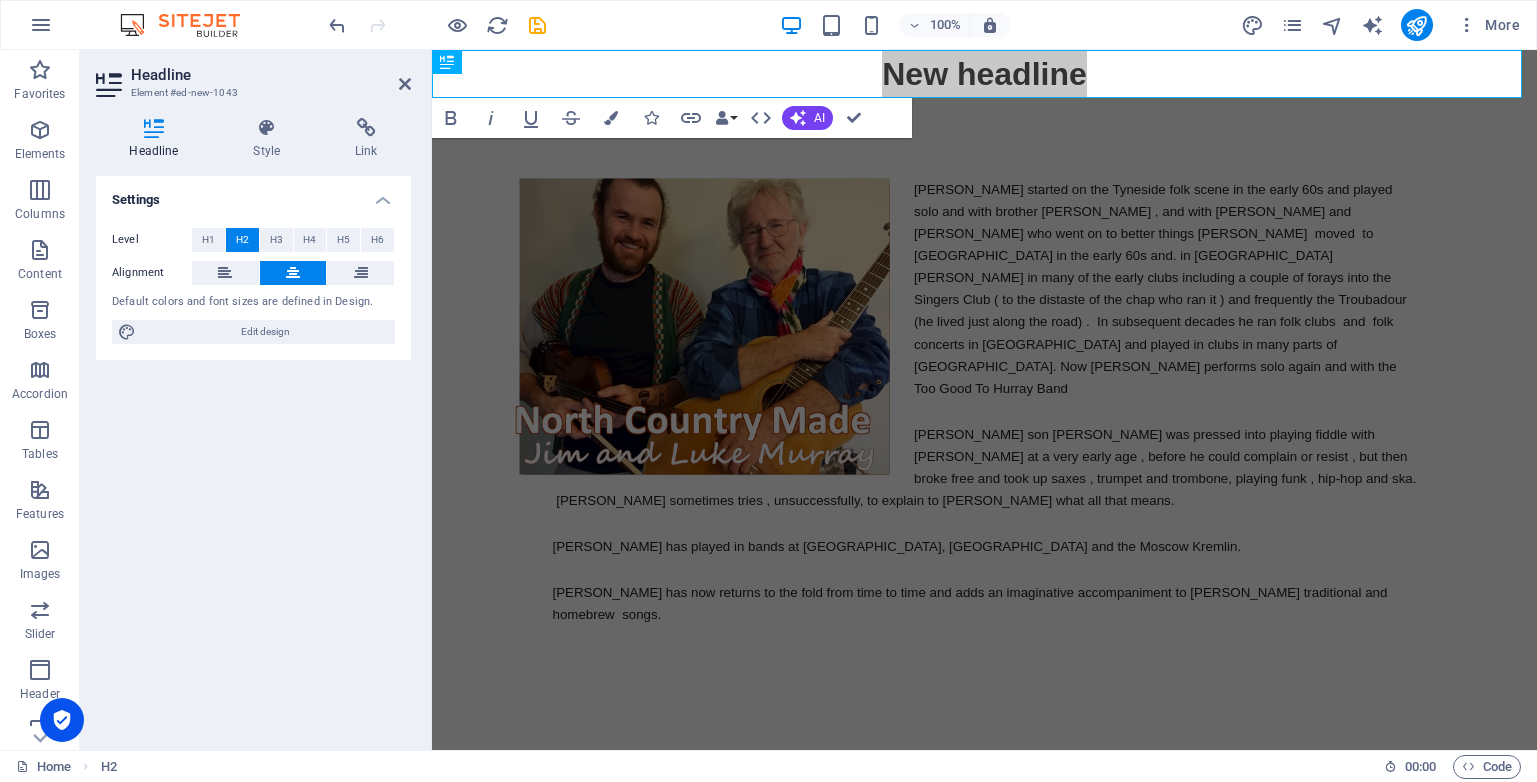type 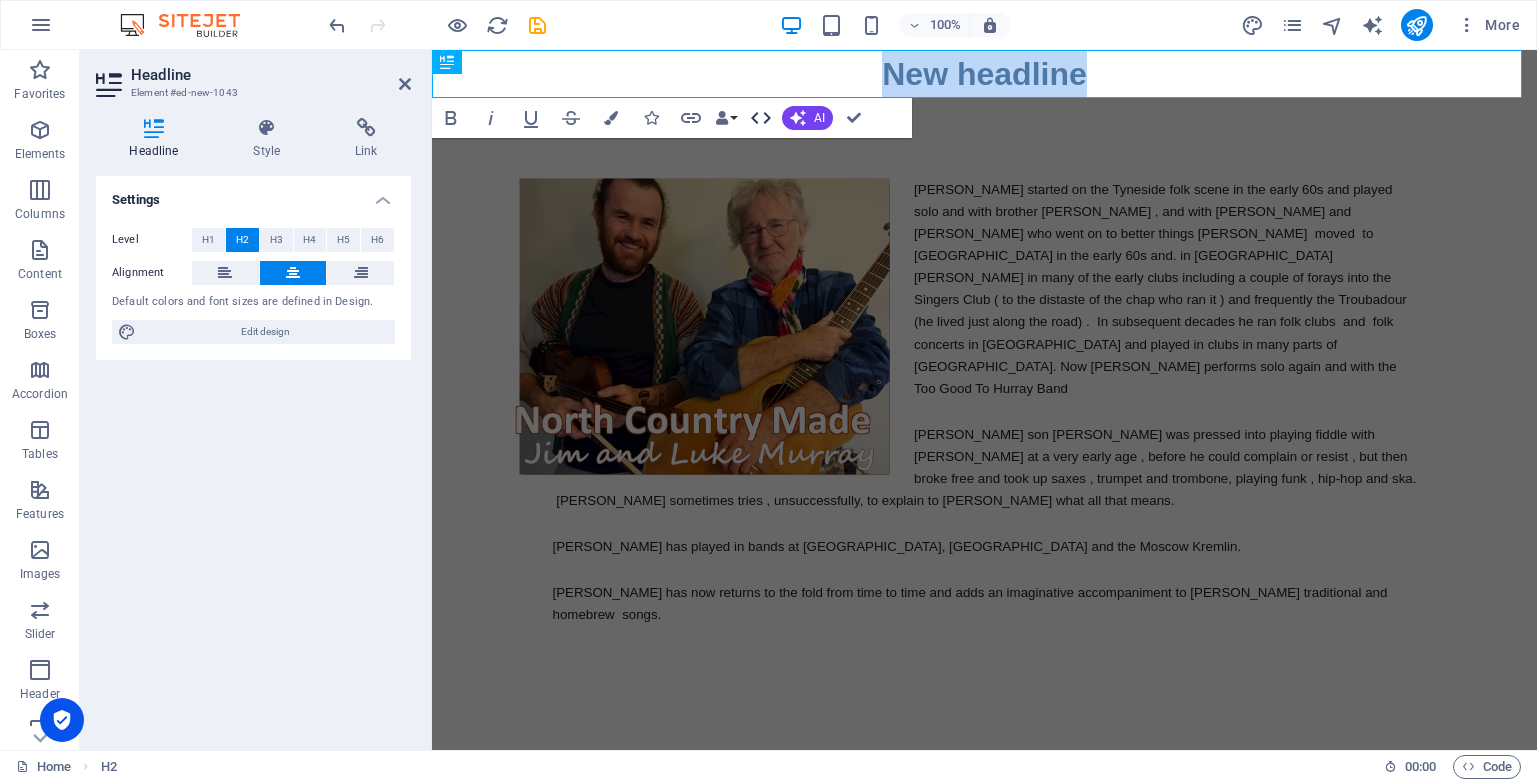 click on "New headline" at bounding box center (984, 74) 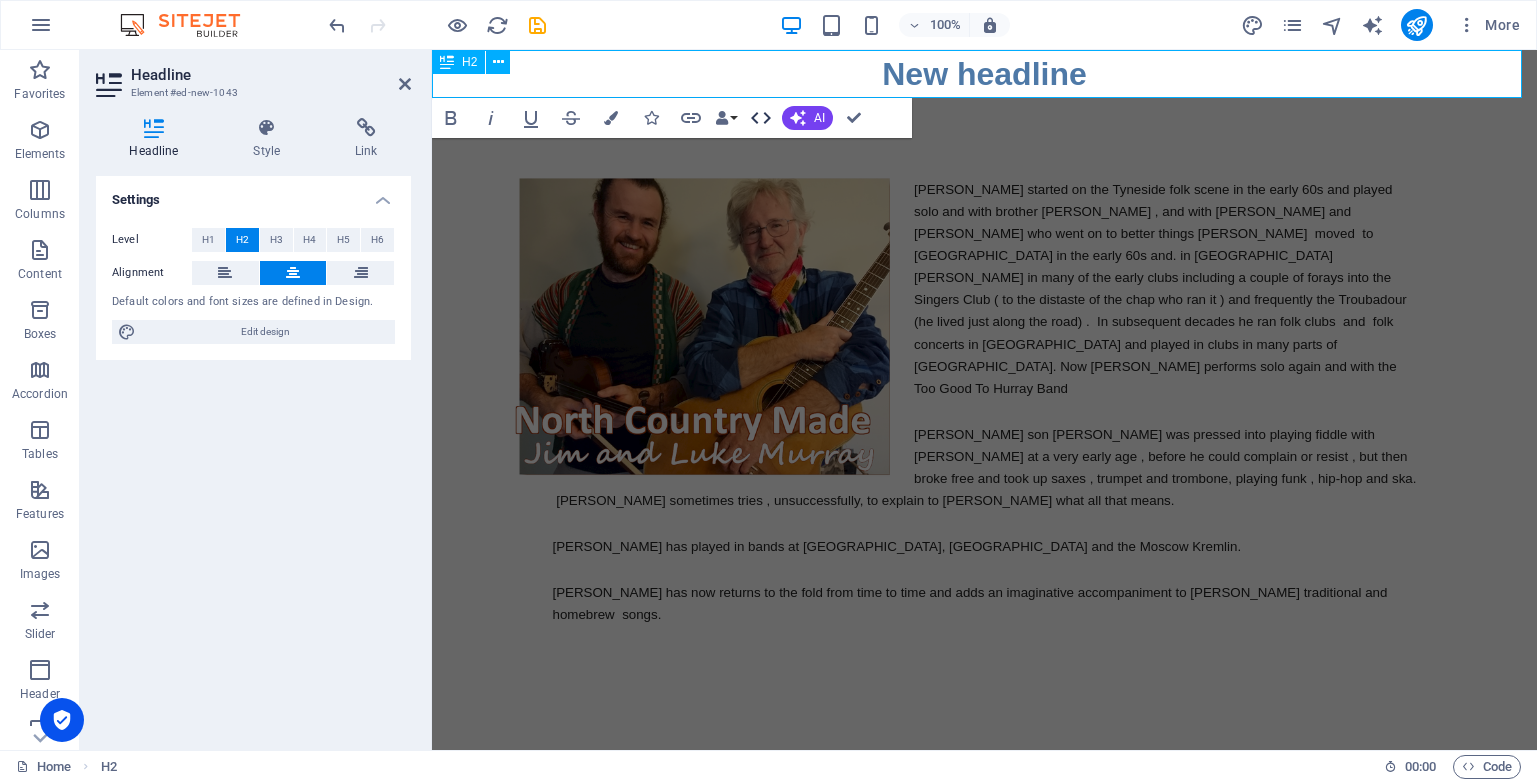 click on "New headline" at bounding box center (984, 74) 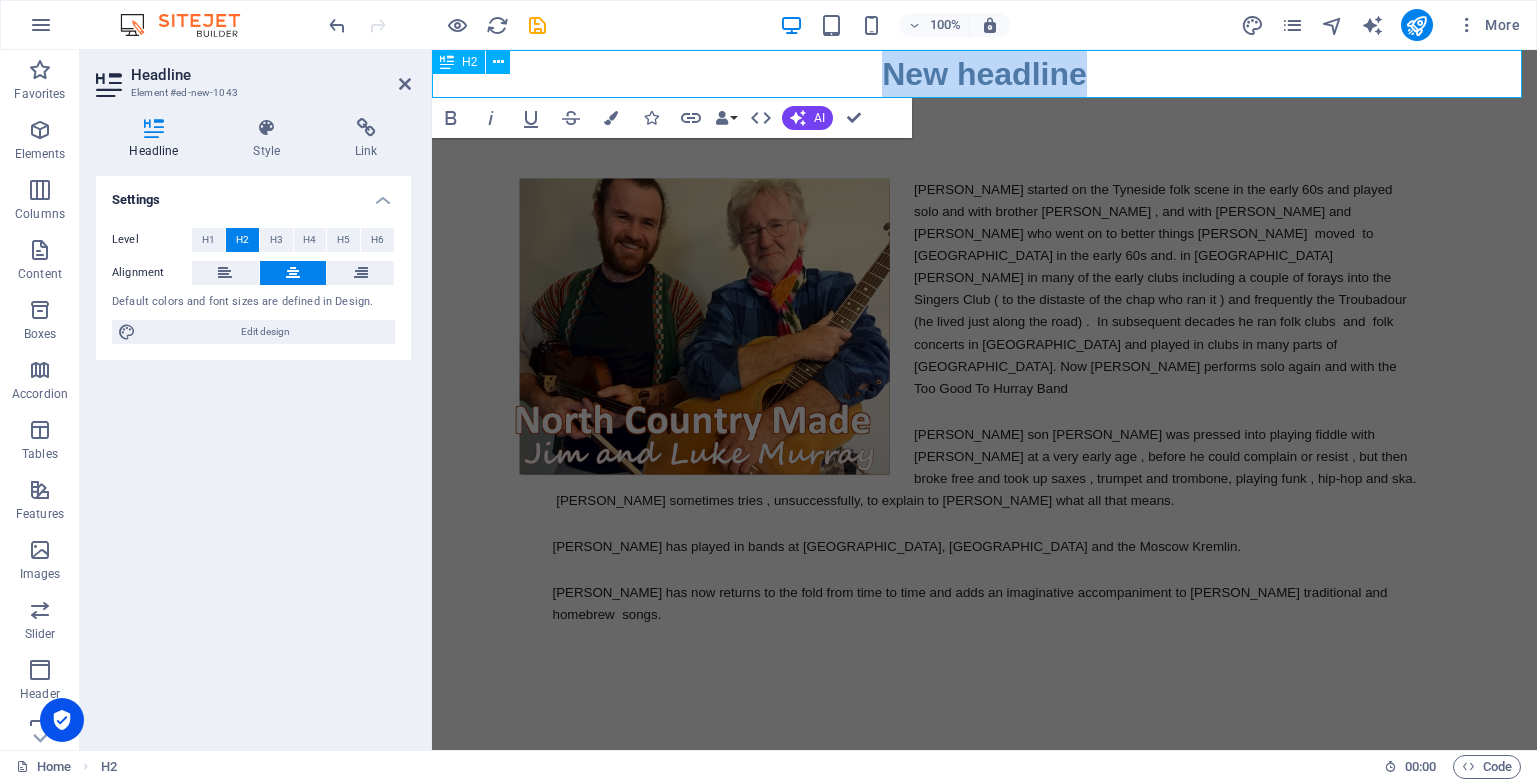 drag, startPoint x: 1083, startPoint y: 73, endPoint x: 872, endPoint y: 83, distance: 211.23683 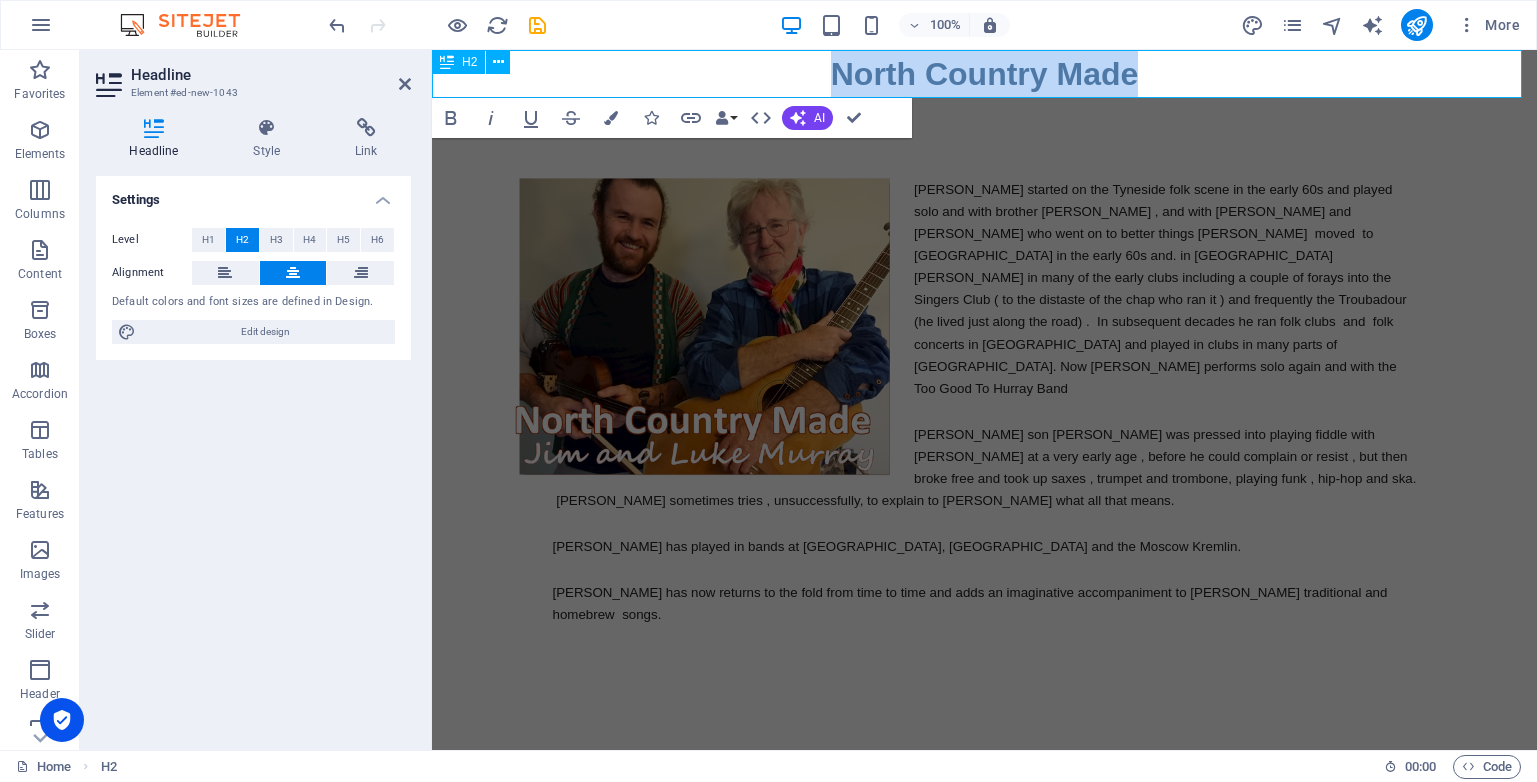 drag, startPoint x: 1143, startPoint y: 74, endPoint x: 821, endPoint y: 77, distance: 322.01398 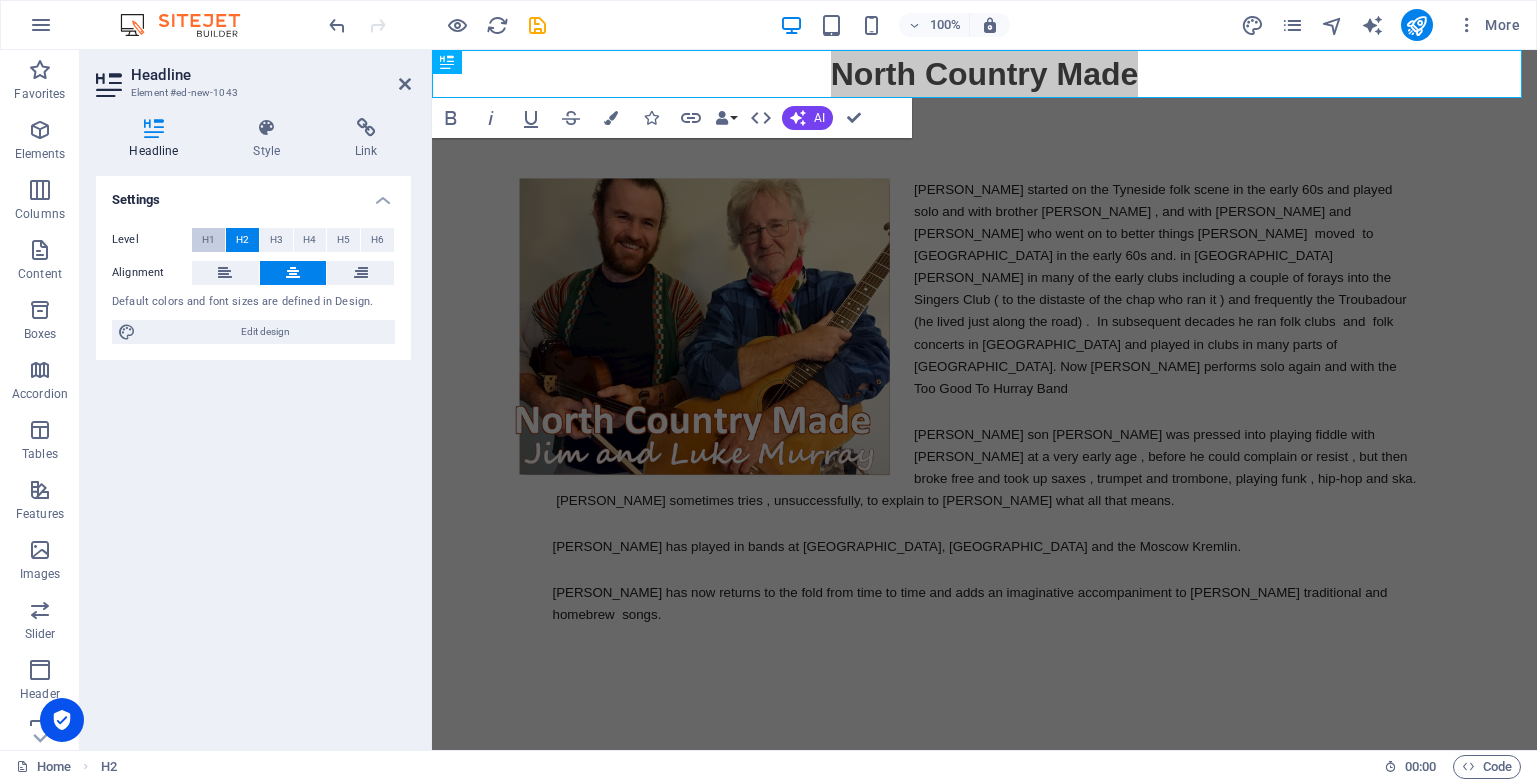 click on "H1" at bounding box center [208, 240] 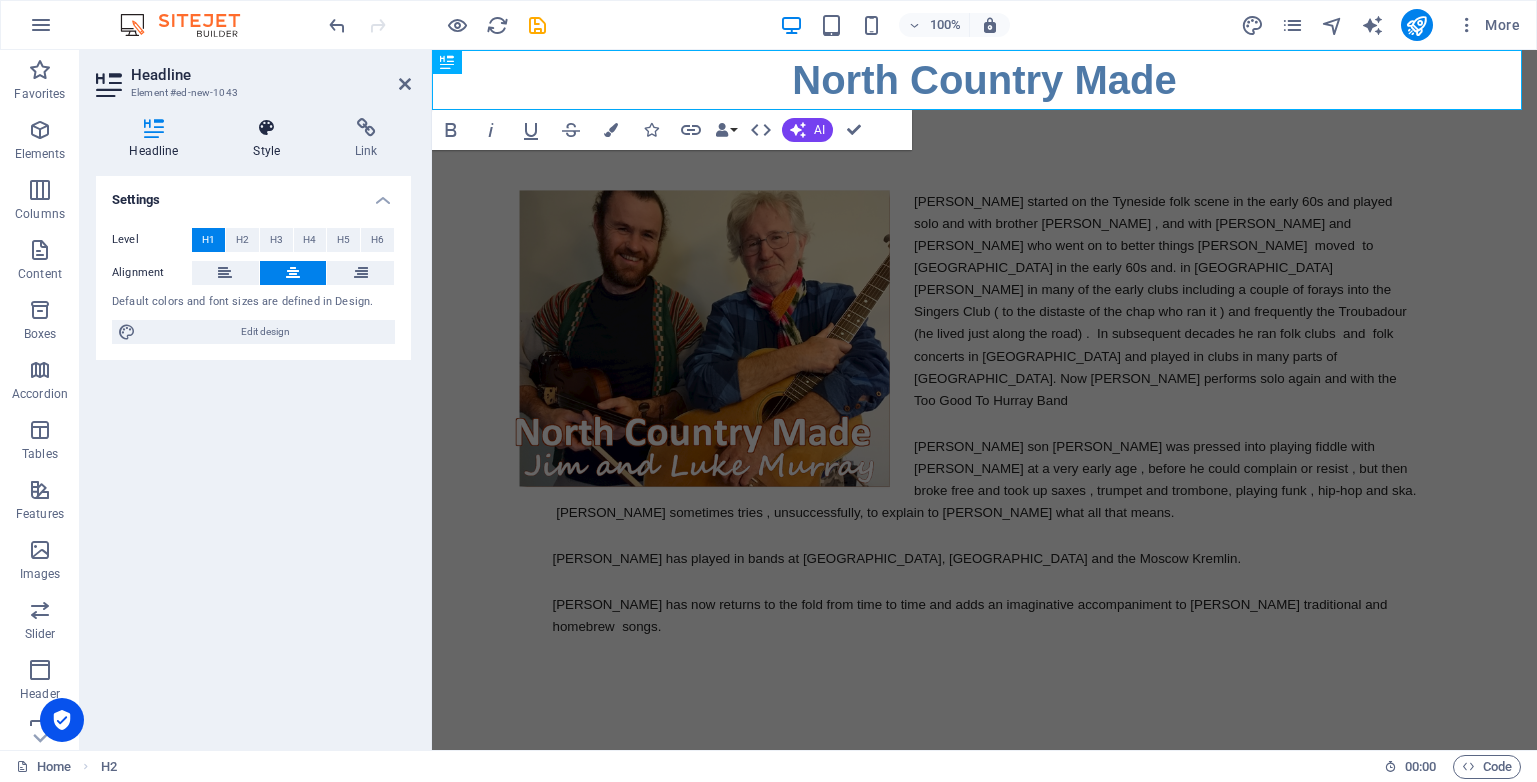 click on "Style" at bounding box center (271, 139) 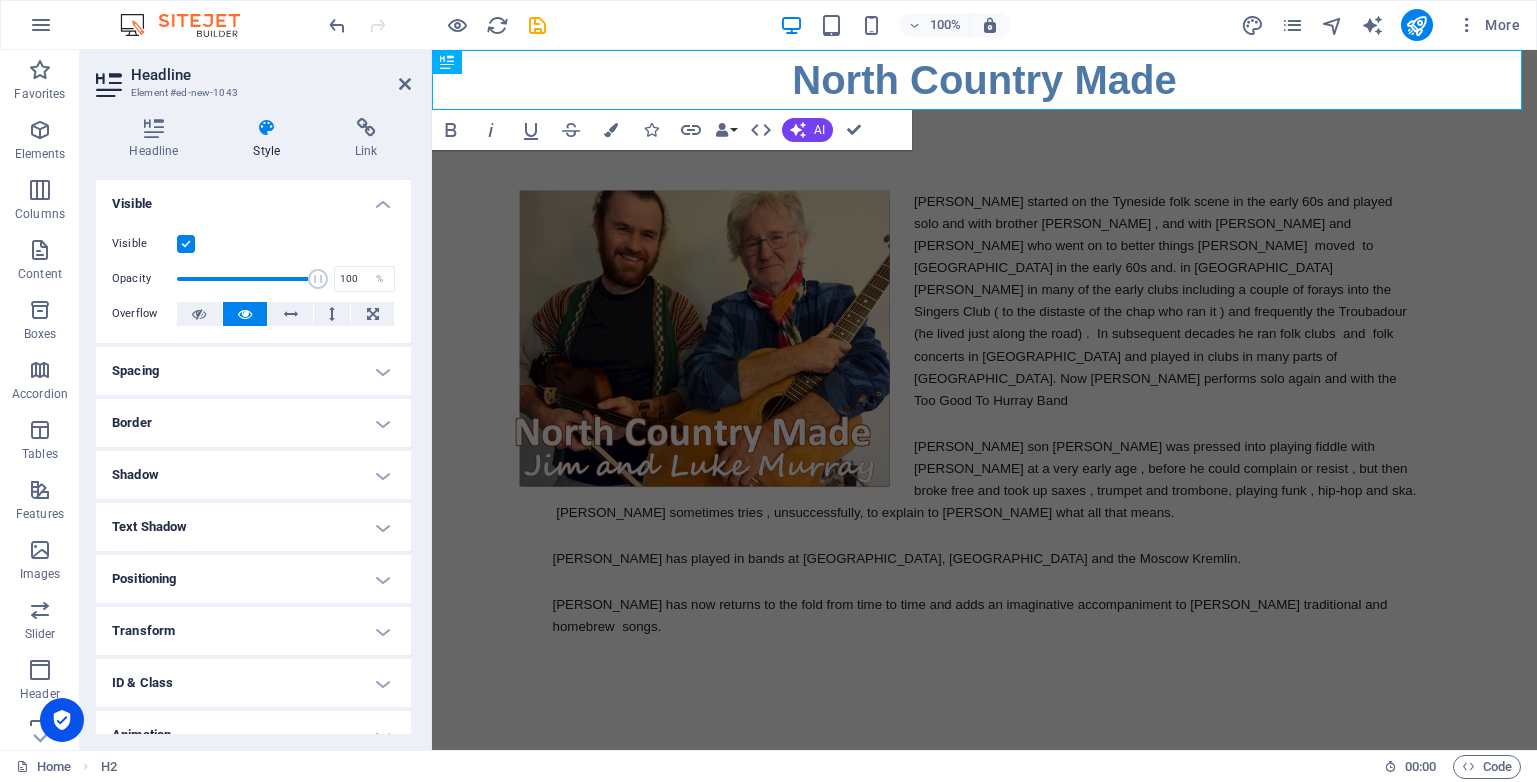 click on "Border" at bounding box center (253, 423) 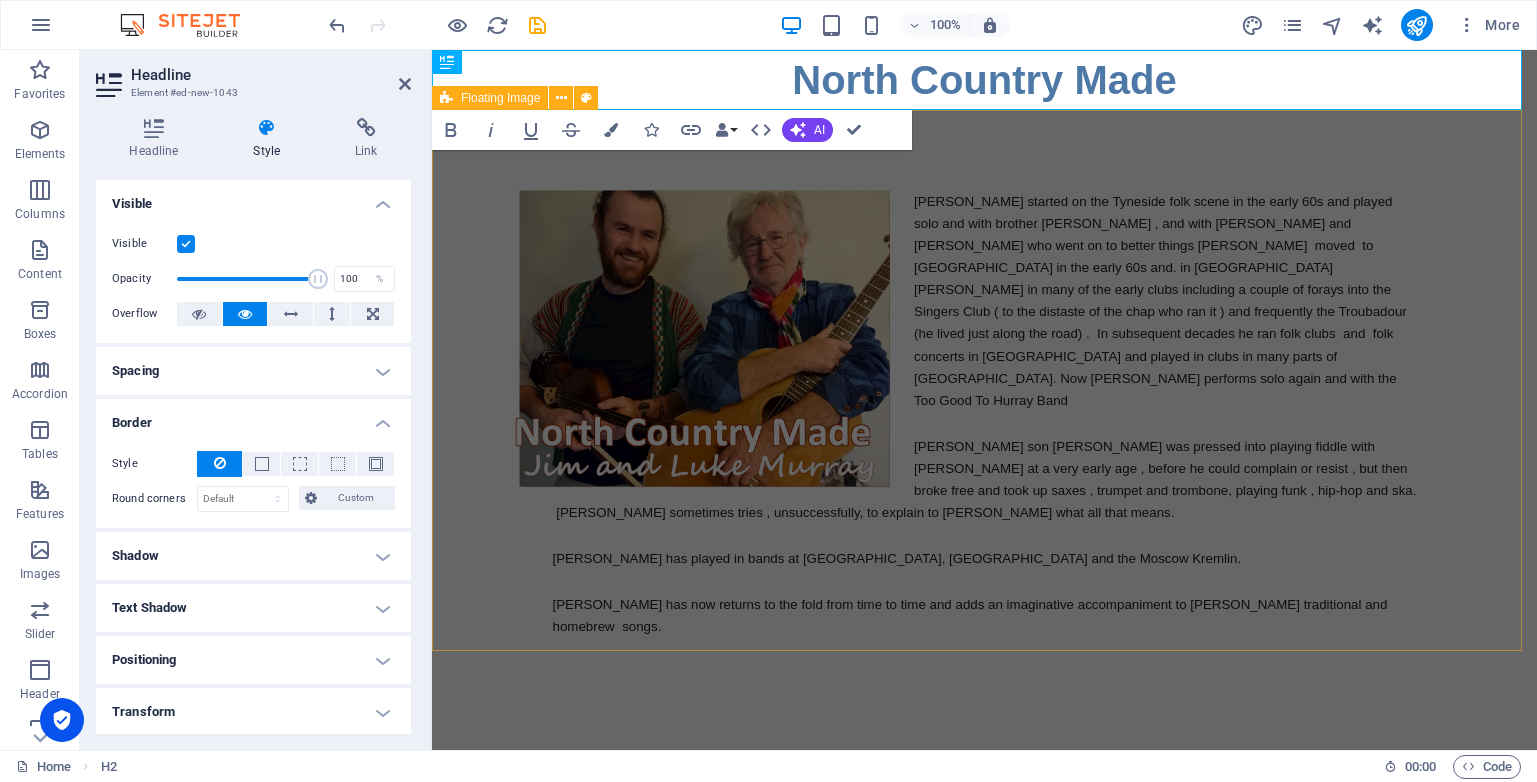 click on "Jim   started on the Tyneside folk scene in the early 60s and played solo and with brother Phil , and with Mick and Kevin Doonan who went on to better things Jim  moved  to London in the early 60s and. in London Jim sang in many of the early clubs including a couple of forays into the Singers Club ( to the distaste of the chap who ran it ) and frequently the Troubadour (he lived just along the road) .  In subsequent decades he ran folk clubs  and  folk concerts in London and played in clubs in many parts of the UK. Now Jim performs solo again and with the Too Good To Hurray Band Jim's son Luke was pressed into playing fiddle with Jim at a very early age , before he could complain or resist , but then broke free and took up saxes , trumpet and trombone, playing funk , hip-hop and ska.  Luke sometimes tries , unsuccessfully, to explain to Jim what all that means.  Luke has played in bands at Glastonbury, Shakespeare's Globe and the Moscow Kremlin." at bounding box center [984, 413] 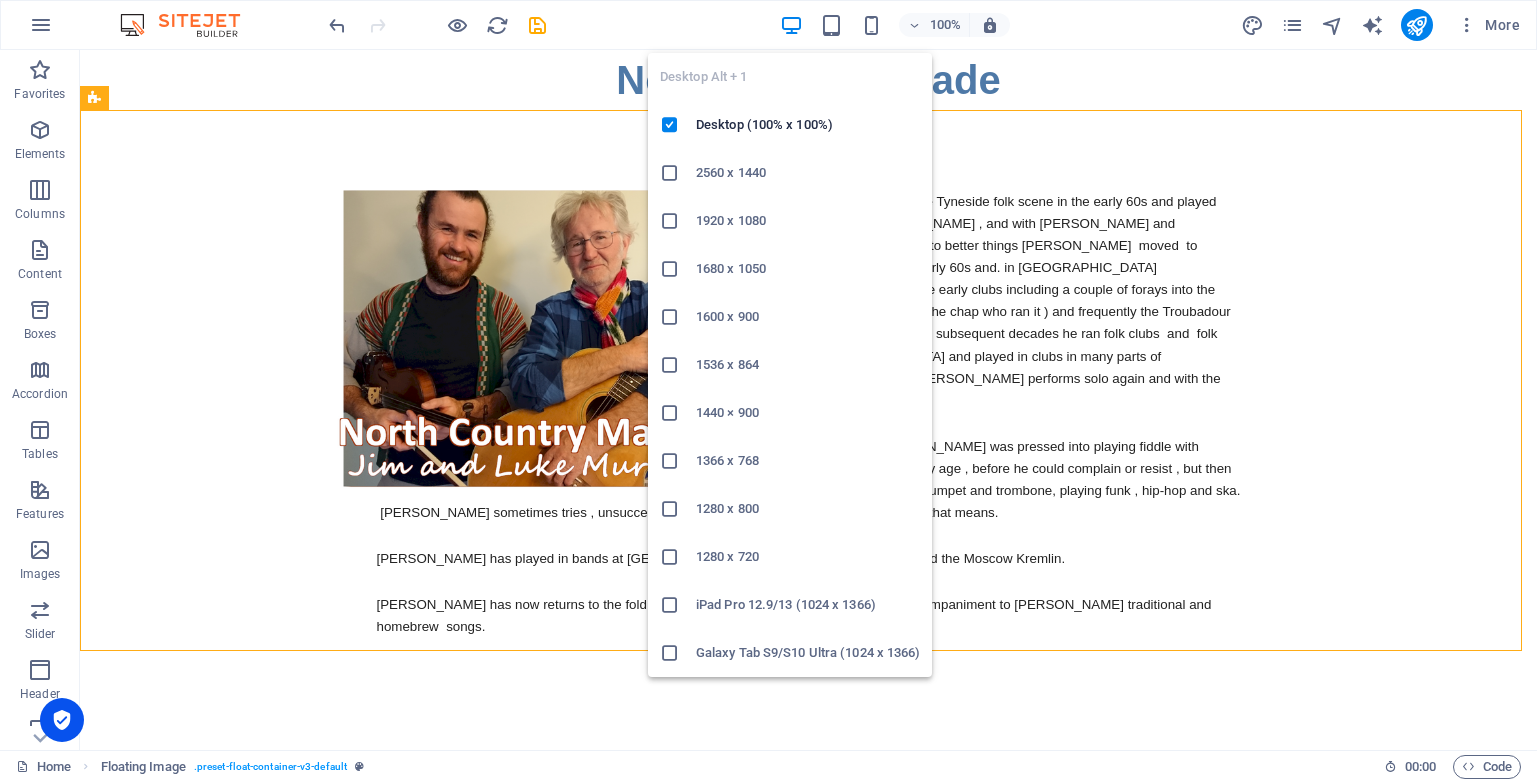 click at bounding box center (791, 25) 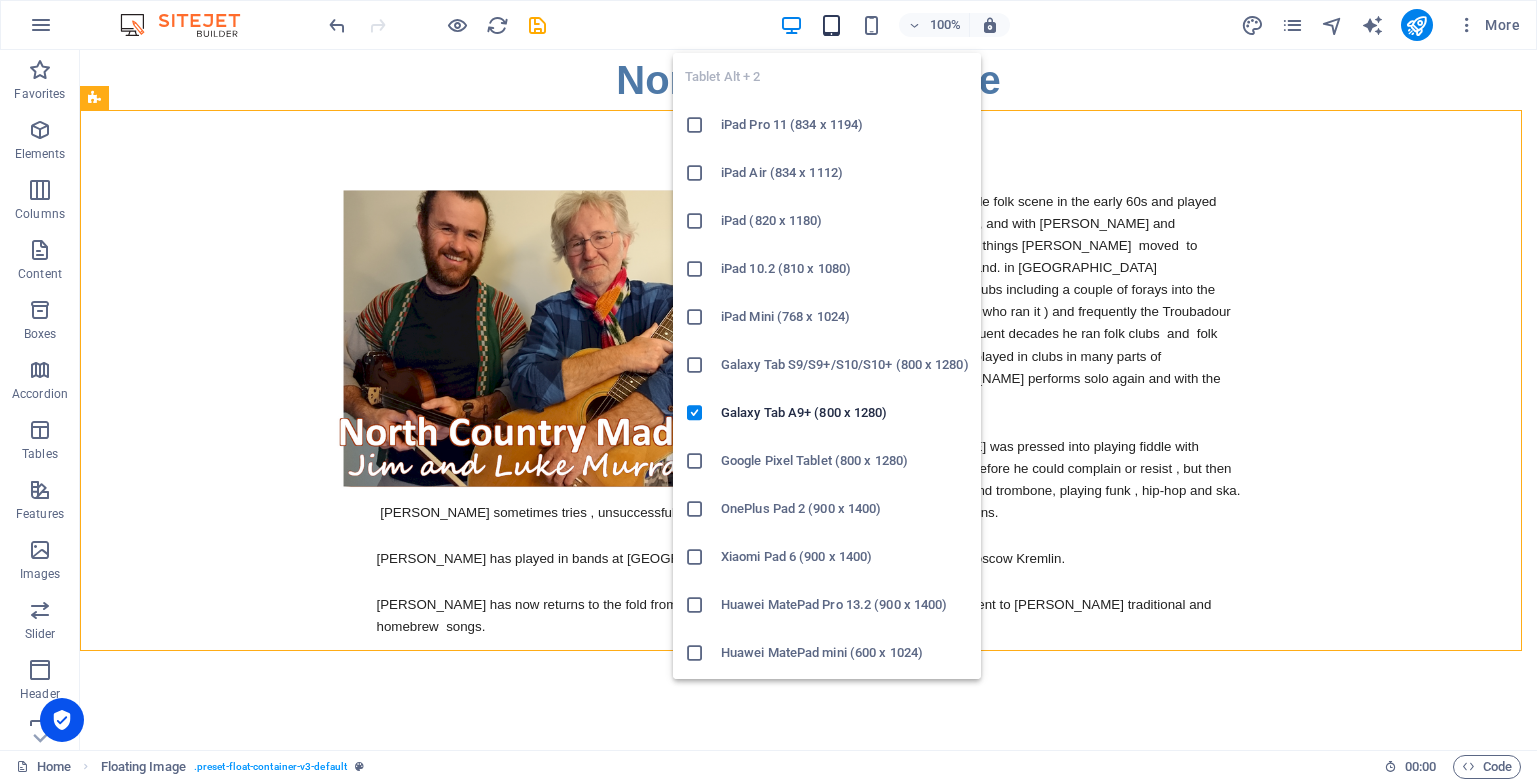 click at bounding box center (831, 25) 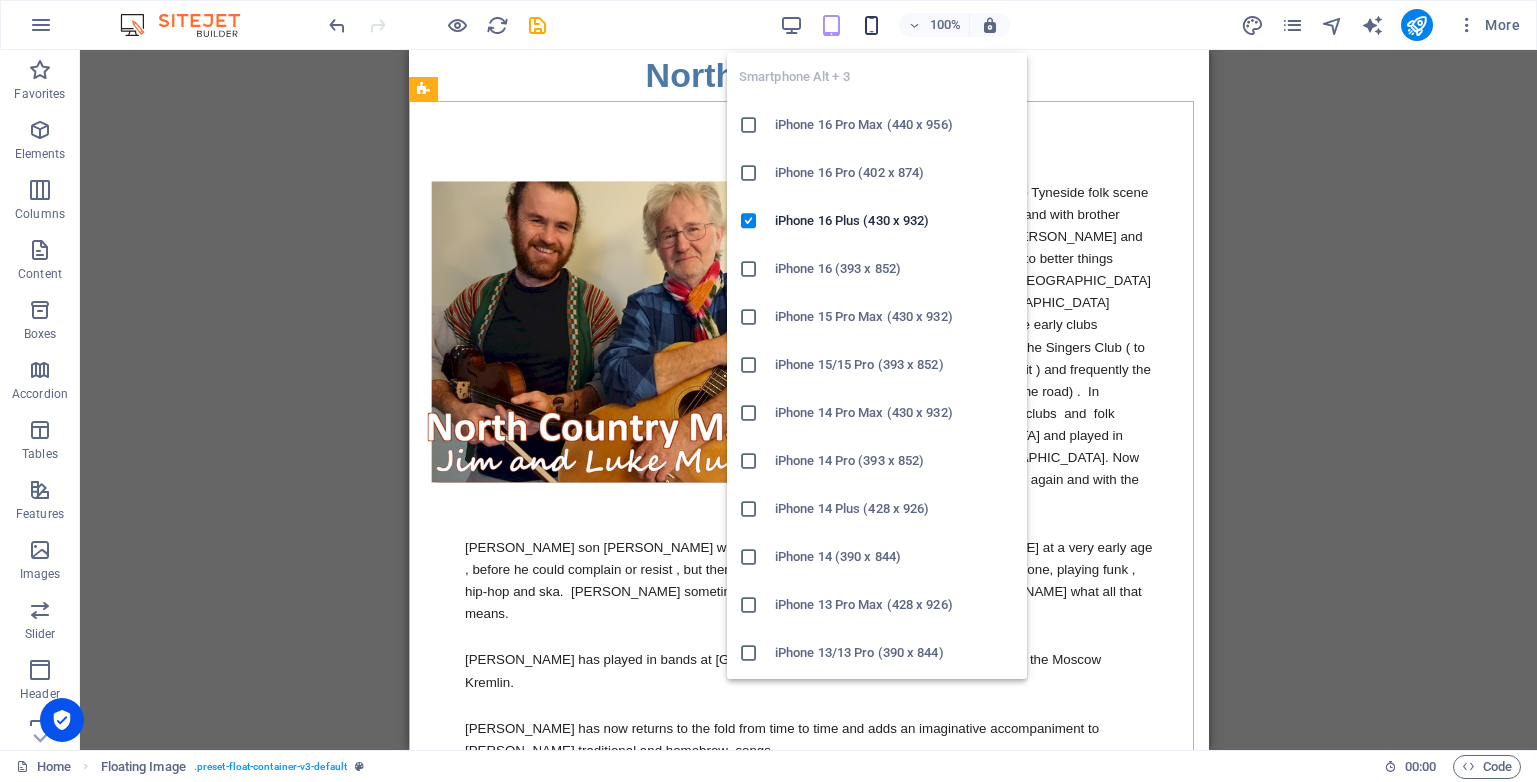 click at bounding box center [871, 25] 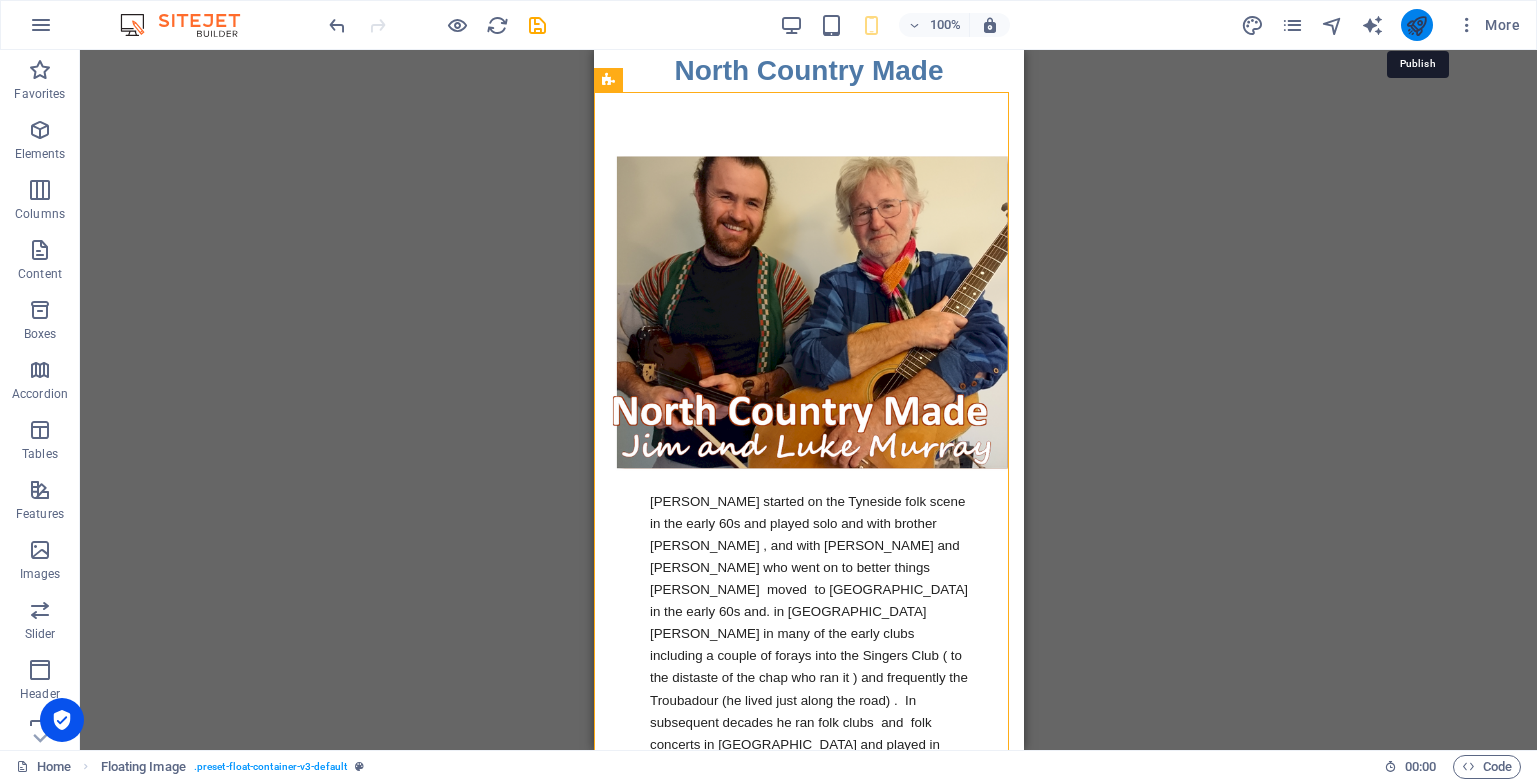 click at bounding box center [1416, 25] 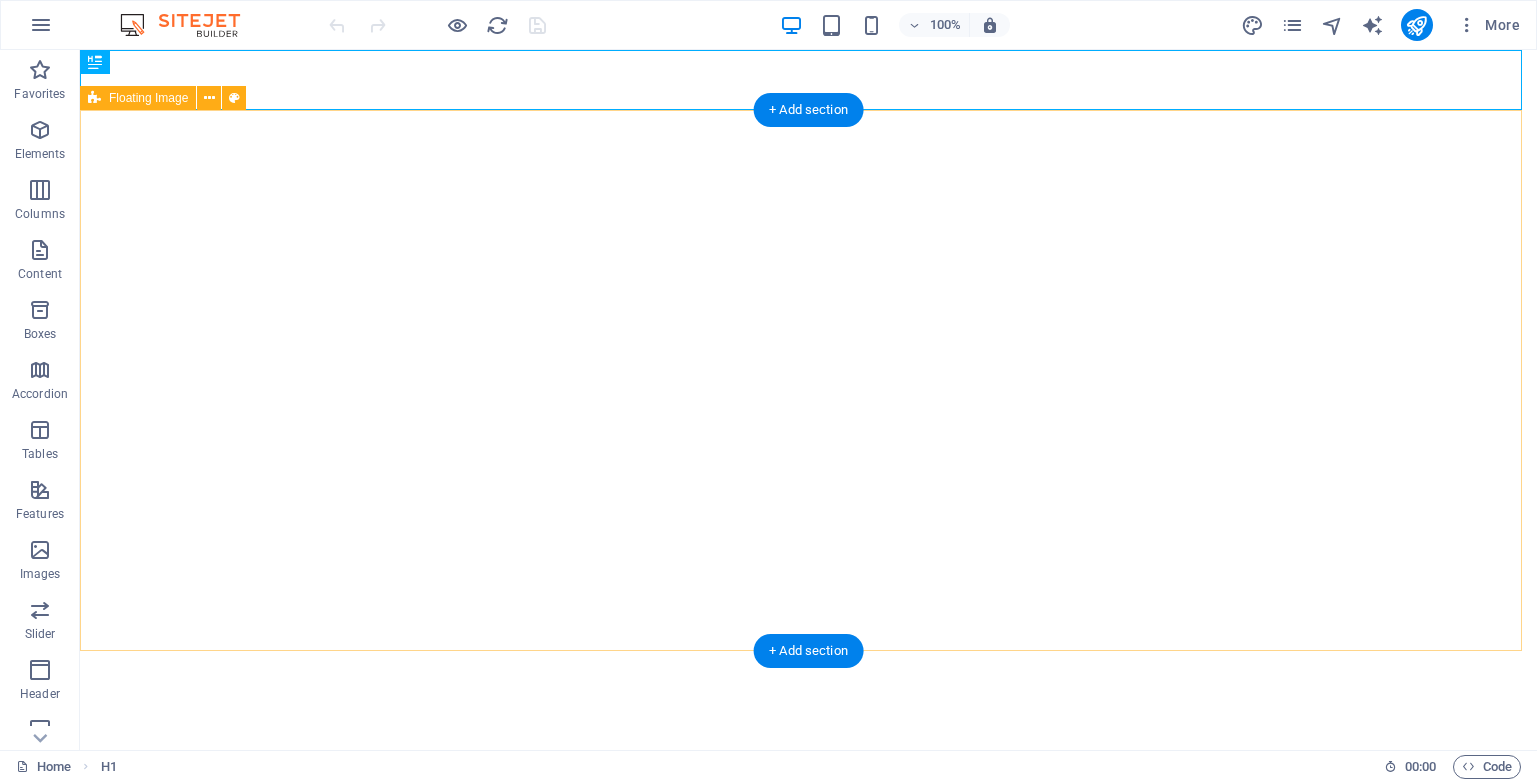scroll, scrollTop: 0, scrollLeft: 0, axis: both 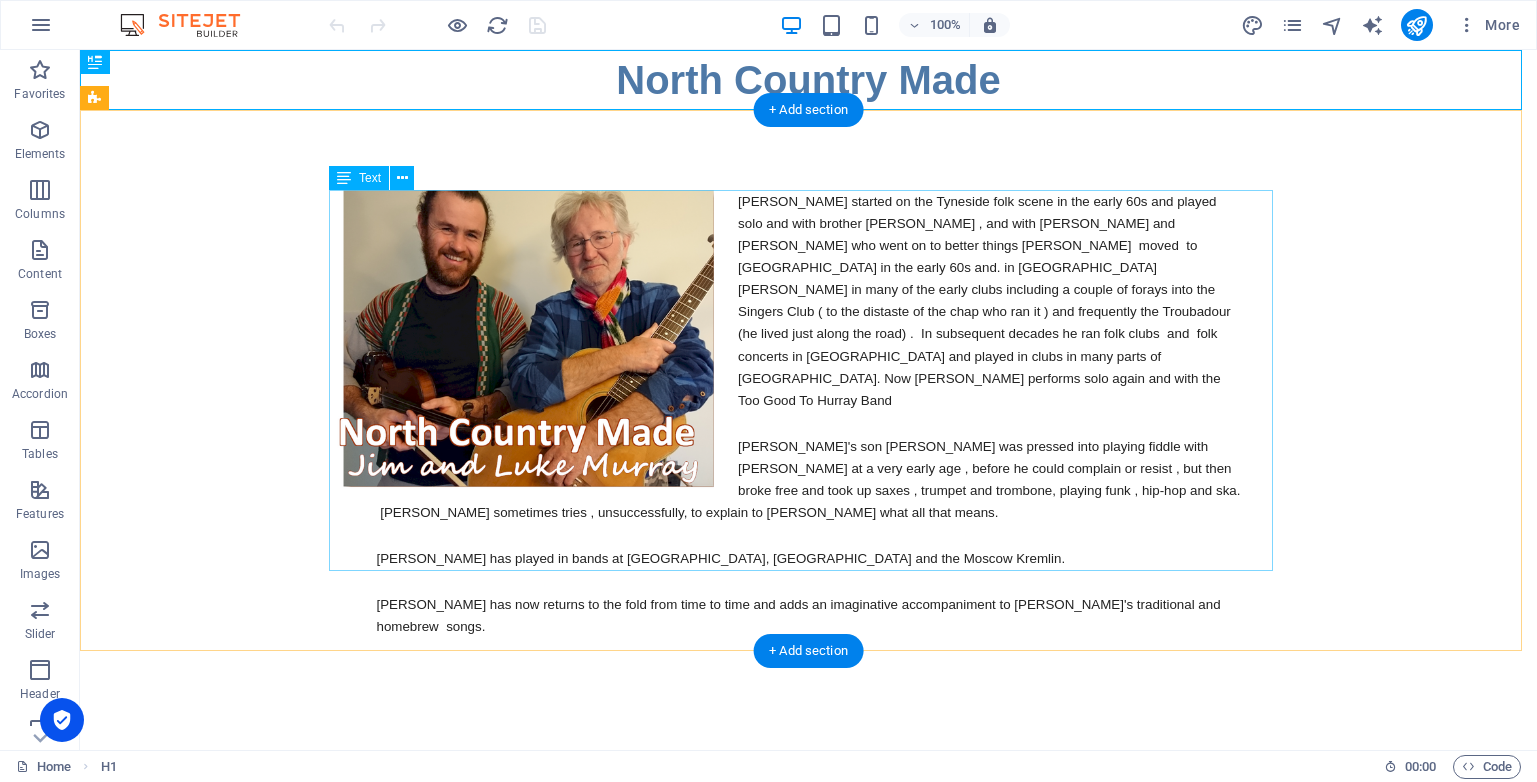 click on "Jim   started on the Tyneside folk scene in the early 60s and played solo and with brother Phil , and with Mick and Kevin Doonan who went on to better things Jim  moved  to London in the early 60s and. in London Jim sang in many of the early clubs including a couple of forays into the Singers Club ( to the distaste of the chap who ran it ) and frequently the Troubadour (he lived just along the road) .  In subsequent decades he ran folk clubs  and  folk concerts in London and played in clubs in many parts of the UK. Now Jim performs solo again and with the Too Good To Hurray Band Jim's son Luke was pressed into playing fiddle with Jim at a very early age , before he could complain or resist , but then broke free and took up saxes , trumpet and trombone, playing funk , hip-hop and ska.  Luke sometimes tries , unsuccessfully, to explain to Jim what all that means.  Luke has played in bands at Glastonbury, Shakespeare's Globe and the Moscow Kremlin." at bounding box center (809, 413) 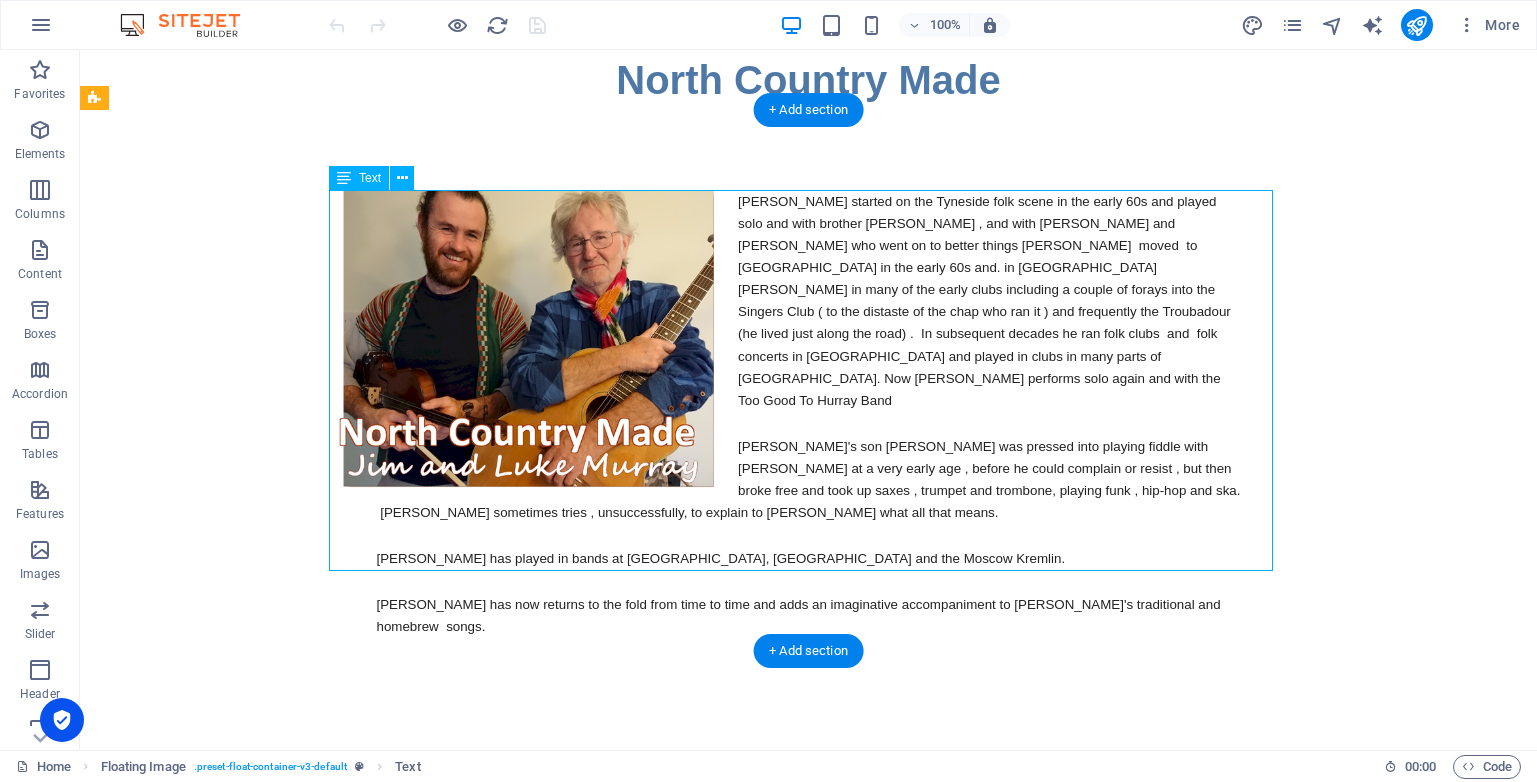 click on "Jim   started on the Tyneside folk scene in the early 60s and played solo and with brother Phil , and with Mick and Kevin Doonan who went on to better things Jim  moved  to London in the early 60s and. in London Jim sang in many of the early clubs including a couple of forays into the Singers Club ( to the distaste of the chap who ran it ) and frequently the Troubadour (he lived just along the road) .  In subsequent decades he ran folk clubs  and  folk concerts in London and played in clubs in many parts of the UK. Now Jim performs solo again and with the Too Good To Hurray Band Jim's son Luke was pressed into playing fiddle with Jim at a very early age , before he could complain or resist , but then broke free and took up saxes , trumpet and trombone, playing funk , hip-hop and ska.  Luke sometimes tries , unsuccessfully, to explain to Jim what all that means.  Luke has played in bands at Glastonbury, Shakespeare's Globe and the Moscow Kremlin." at bounding box center (809, 413) 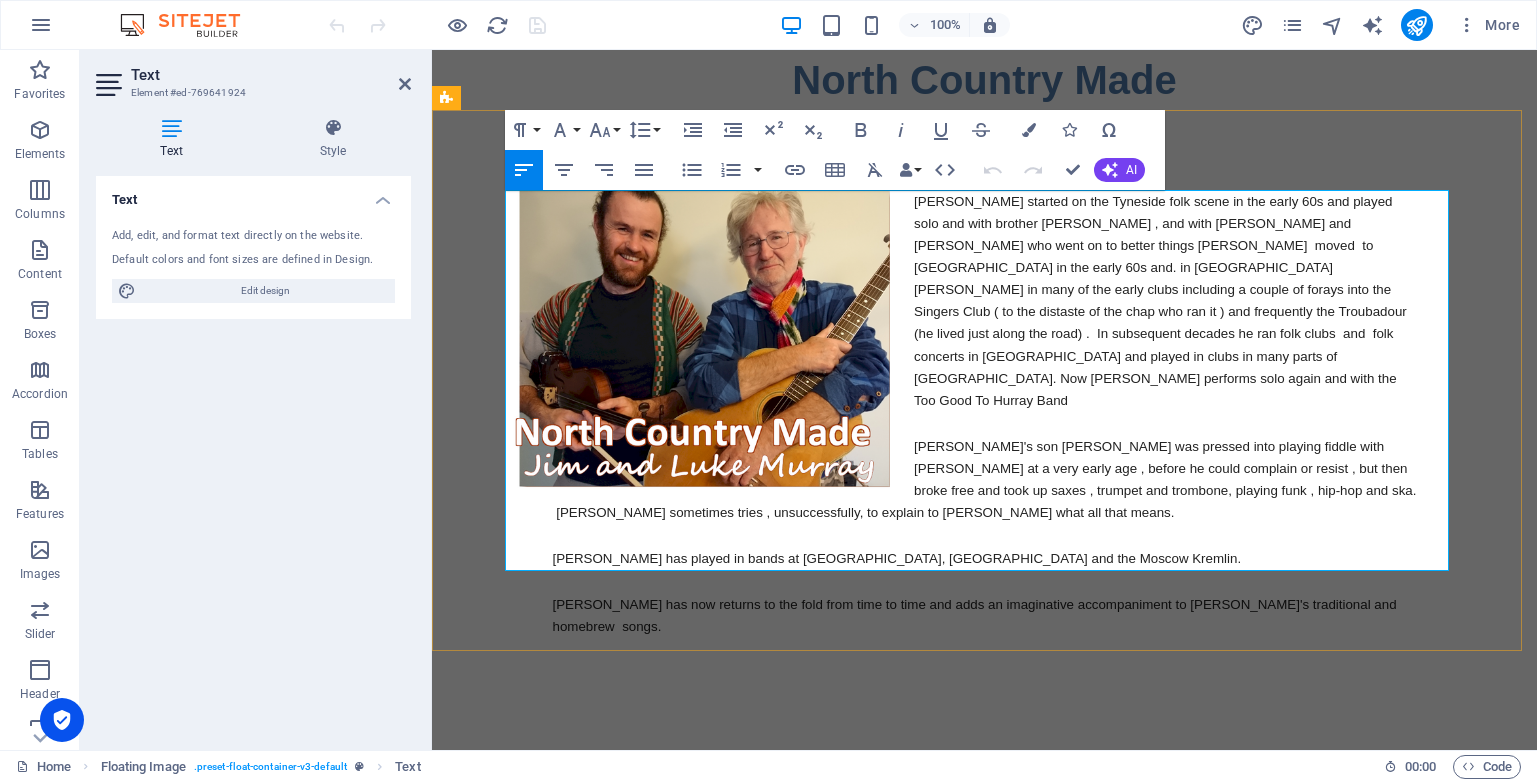 click on "Jim's son Luke was pressed into playing fiddle with Jim at a very early age , before he could complain or resist , but then broke free and took up saxes , trumpet and trombone, playing funk , hip-hop and ska.  Luke sometimes tries , unsuccessfully, to explain to Jim what all that means." at bounding box center (985, 479) 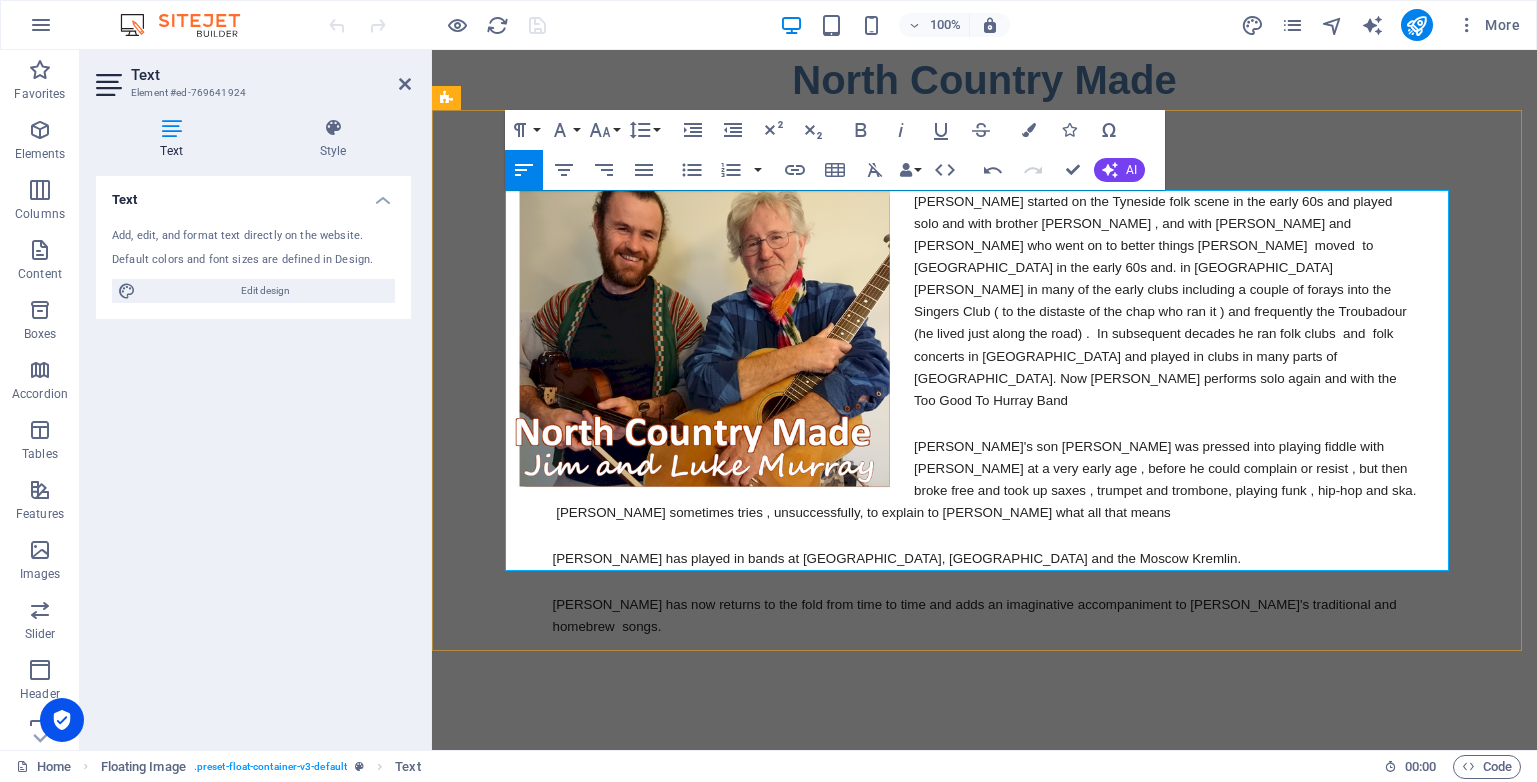 type 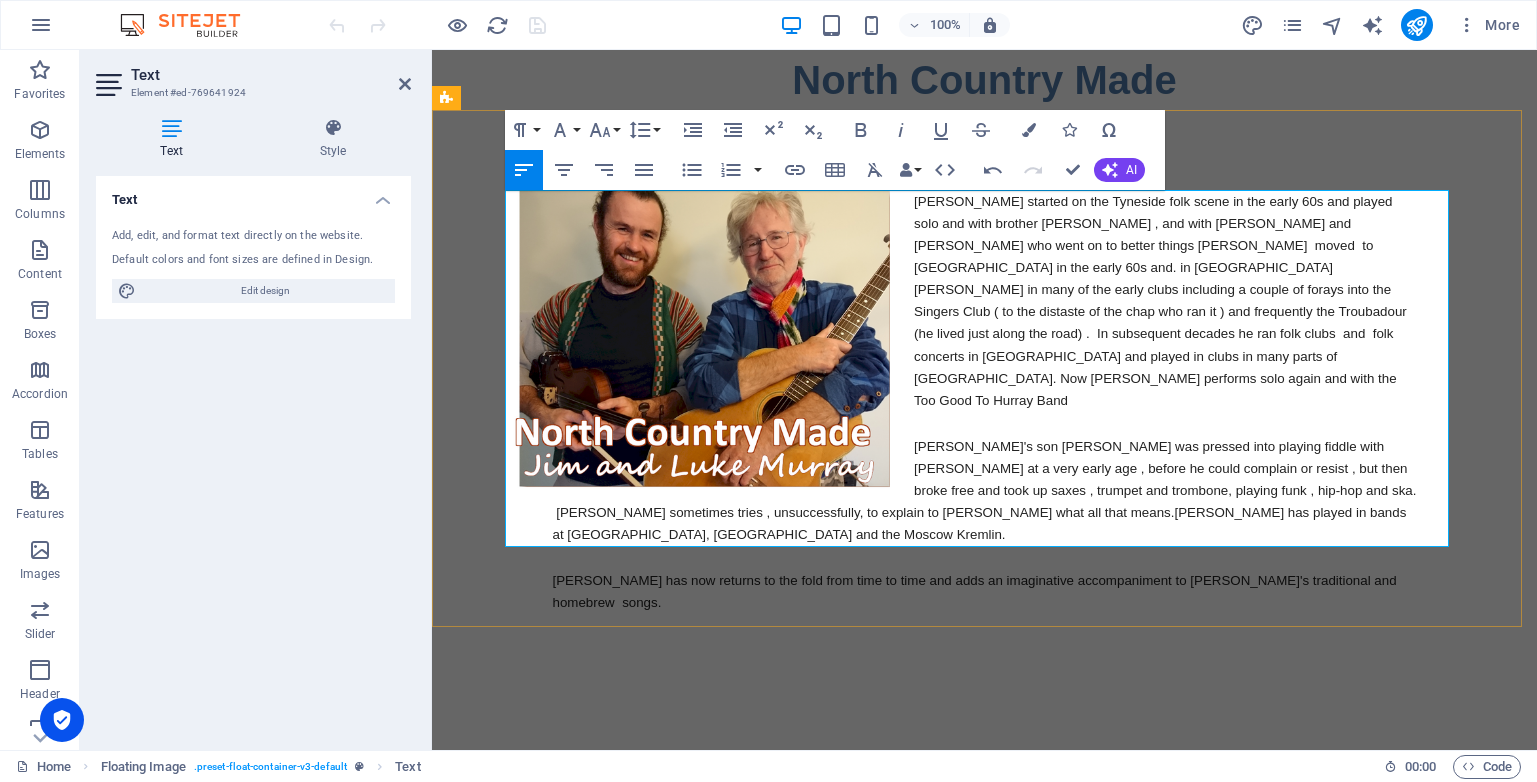 click on "Jim's son Luke was pressed into playing fiddle with Jim at a very early age , before he could complain or resist , but then broke free and took up saxes , trumpet and trombone, playing funk , hip-hop and ska.  Luke sometimes tries , unsuccessfully, to explain to Jim what all that means.    Luke has played in bands at Glastonbury, Shakespeare's Globe and the Moscow Kremlin." at bounding box center (985, 490) 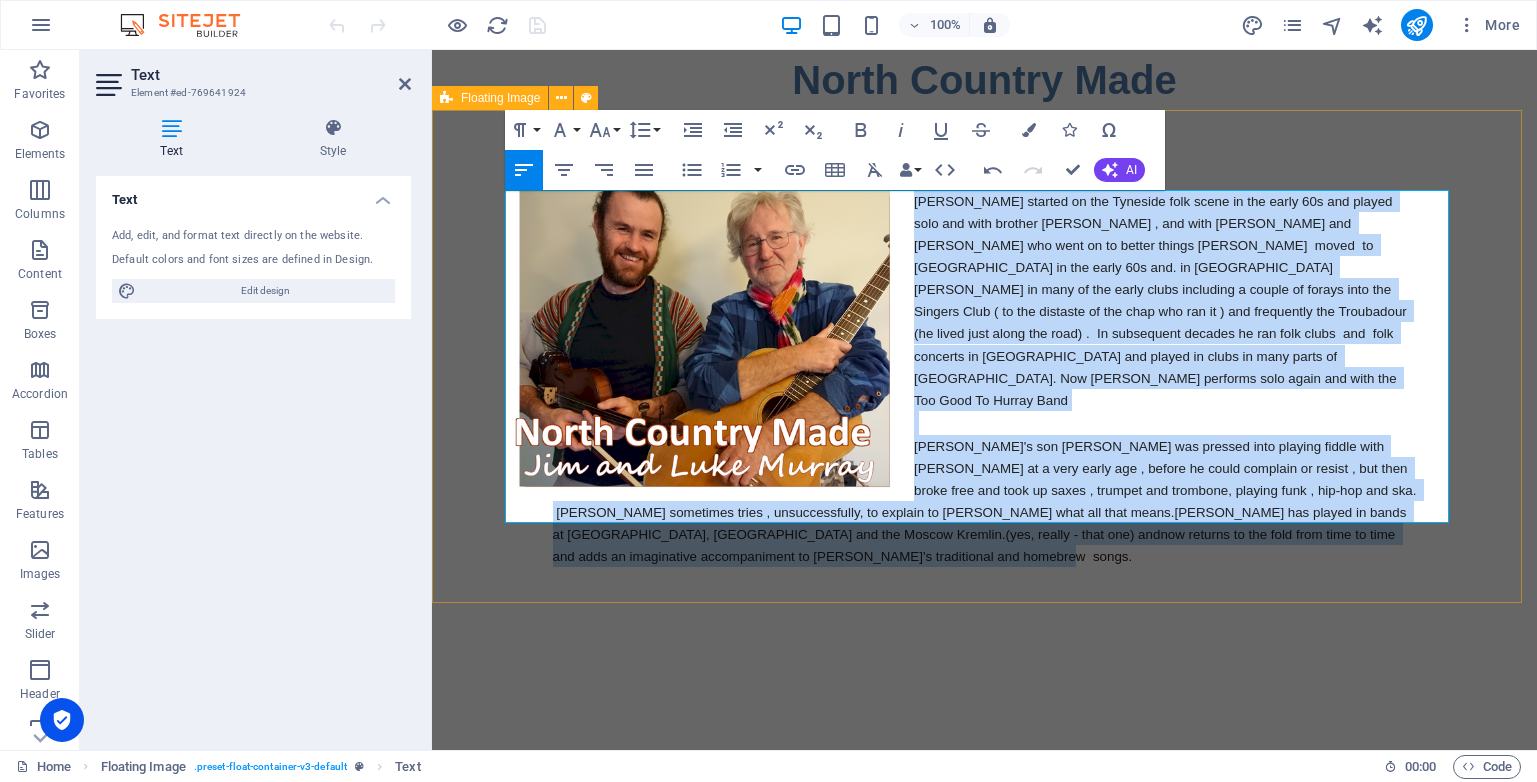 drag, startPoint x: 1253, startPoint y: 516, endPoint x: 1300, endPoint y: 229, distance: 290.82297 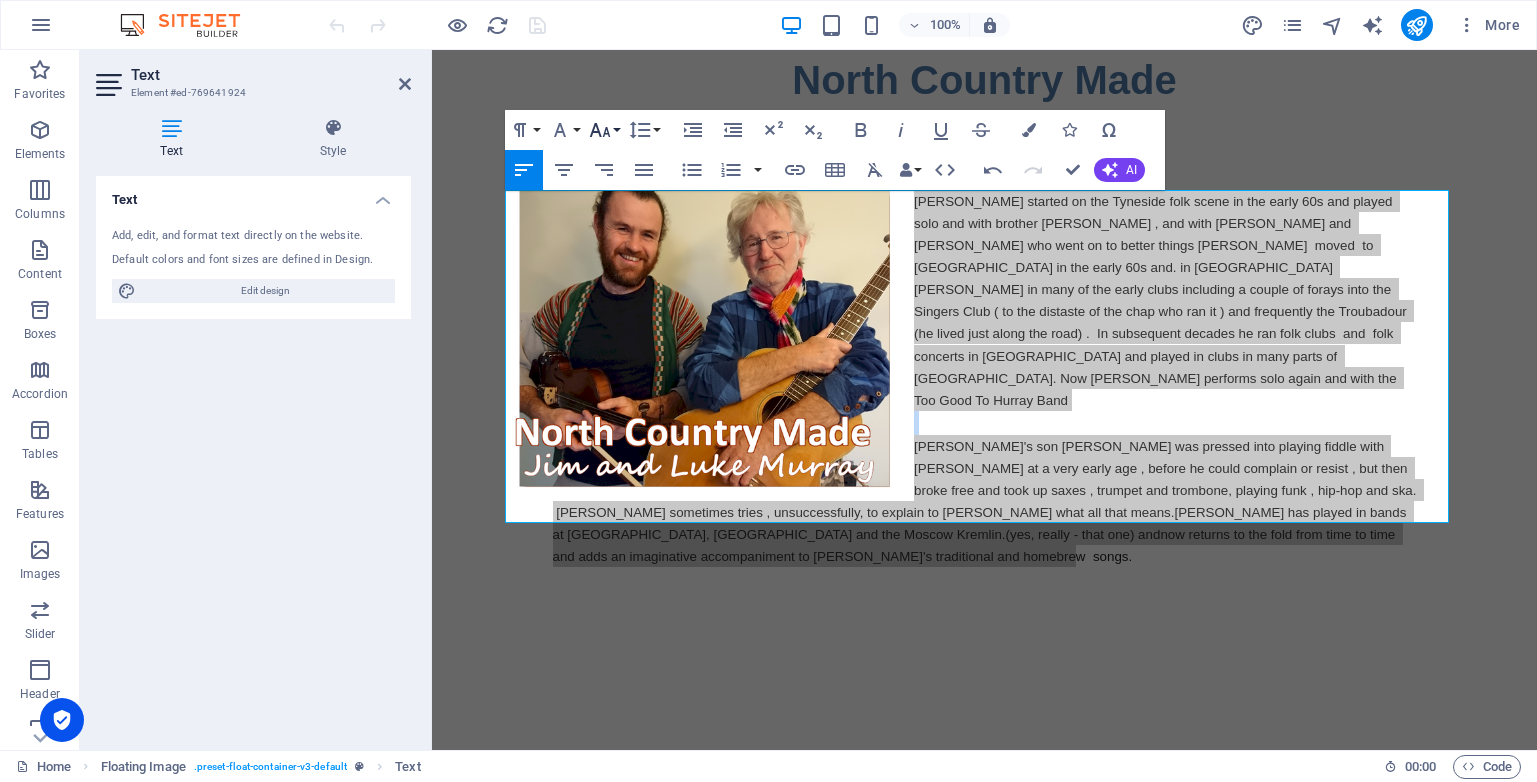 click on "Font Size" at bounding box center (604, 130) 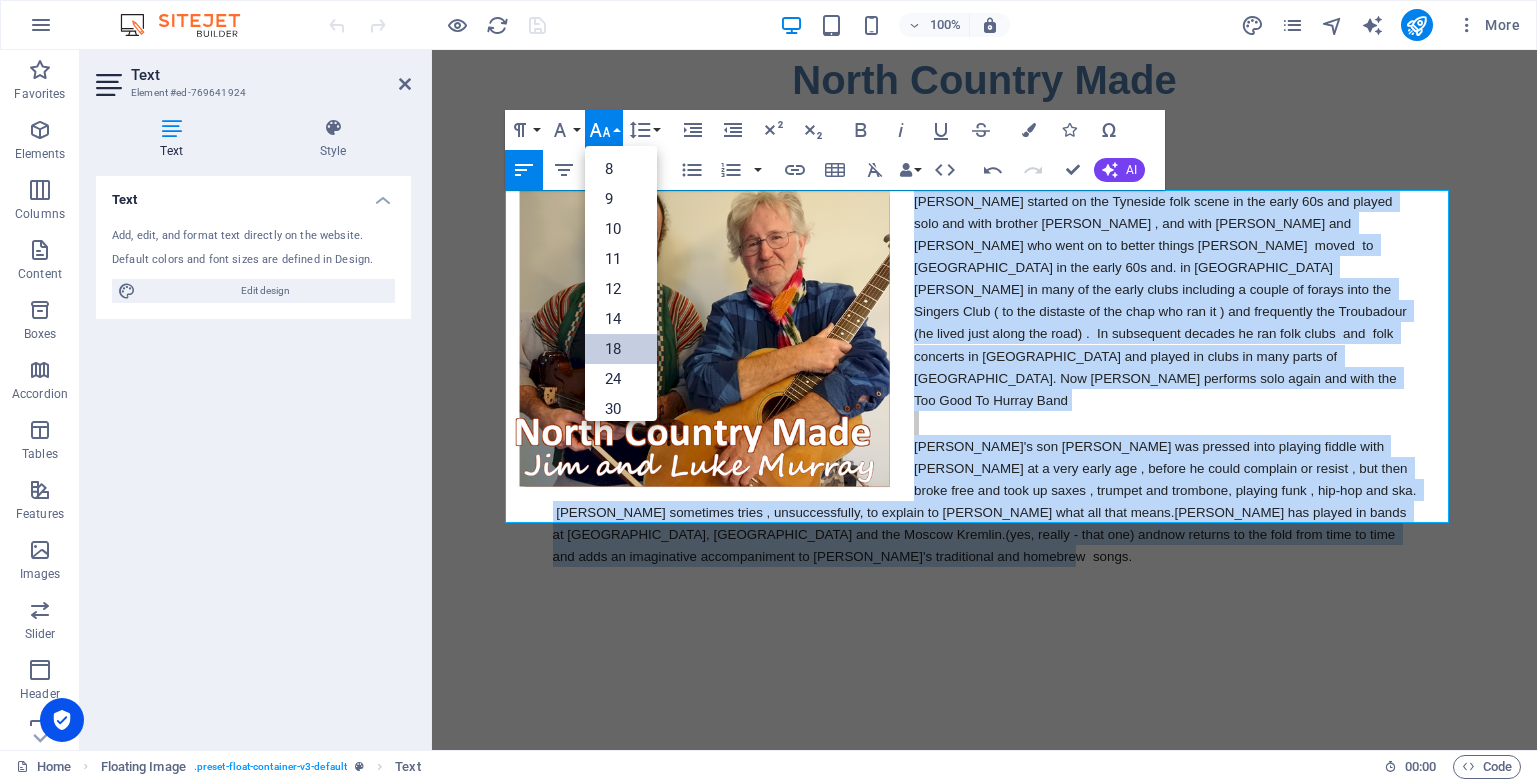 click on "18" at bounding box center [621, 349] 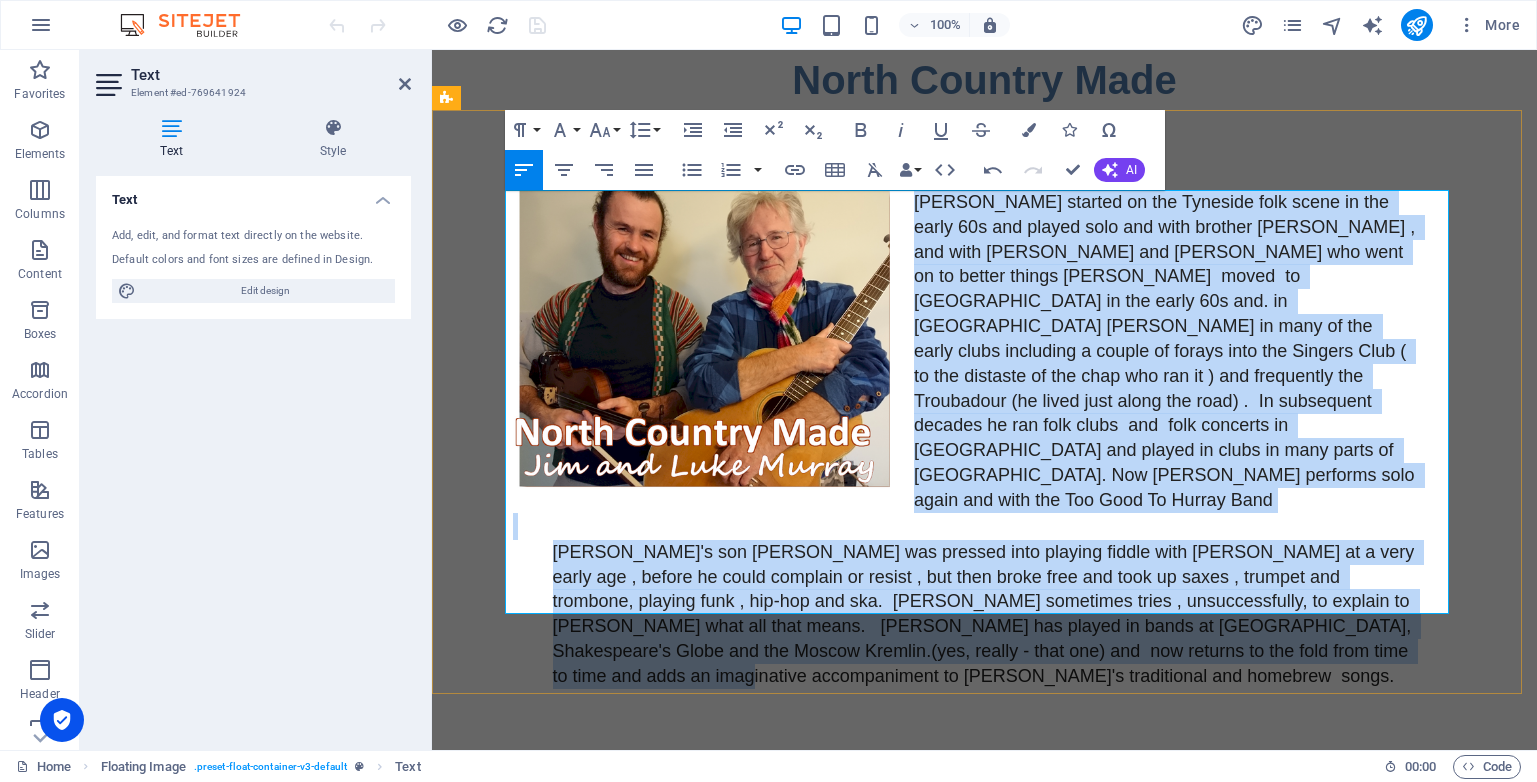 click on "Jim   started on the Tyneside folk scene in the early 60s and played solo and with brother Phil , and with Mick and Kevin Doonan who went on to better things Jim  moved  to London in the early 60s and. in London Jim sang in many of the early clubs including a couple of forays into the Singers Club ( to the distaste of the chap who ran it ) and frequently the Troubadour (he lived just along the road) .  In subsequent decades he ran folk clubs  and  folk concerts in London and played in clubs in many parts of the UK. Now Jim performs solo again and with the Too Good To Hurray Band" at bounding box center [984, 439] 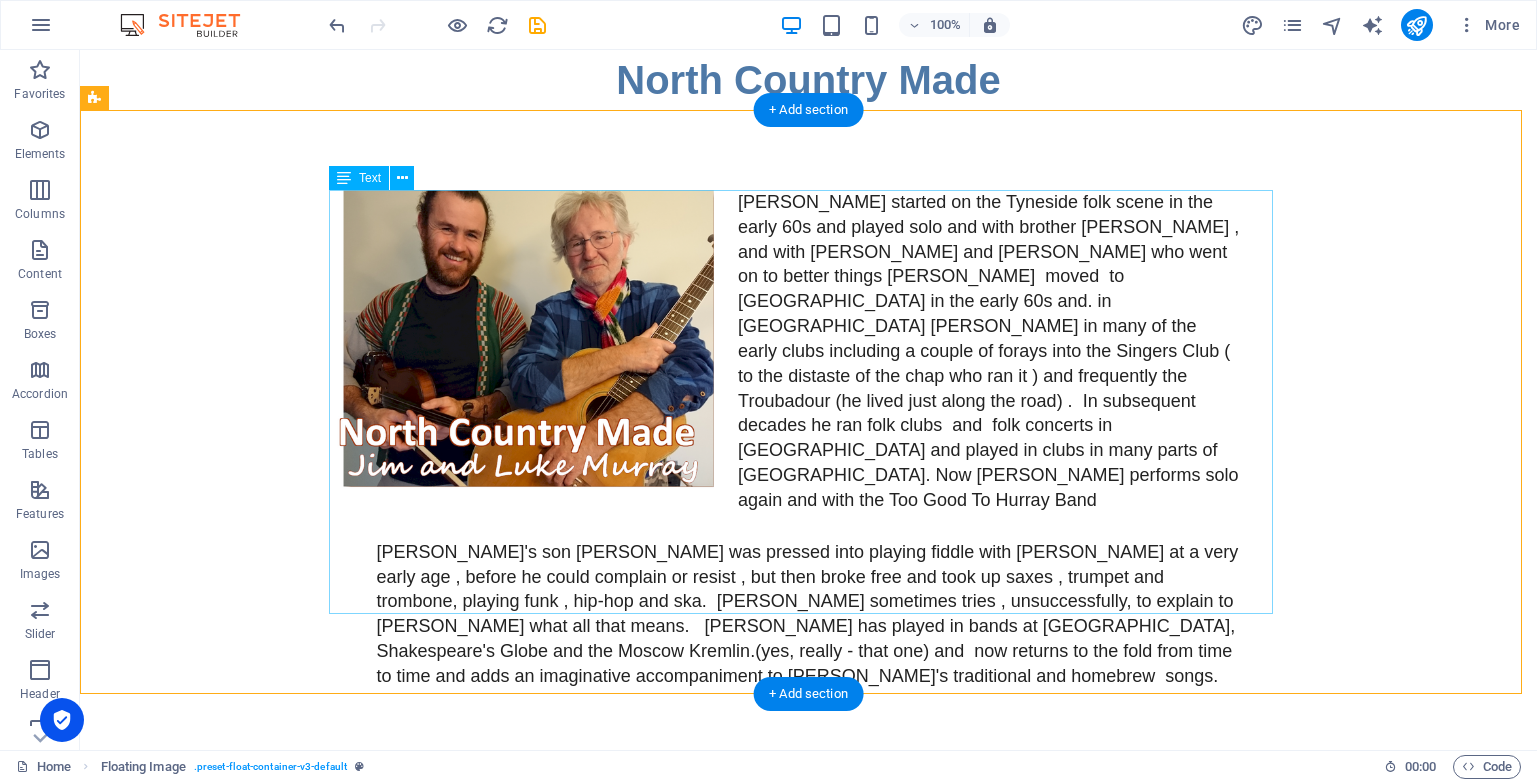 click on "Jim   started on the Tyneside folk scene in the early 60s and played solo and with brother Phil , and with Mick and Kevin Doonan who went on to better things Jim  moved  to London in the early 60s and. in London Jim sang in many of the early clubs including a couple of forays into the Singers Club ( to the distaste of the chap who ran it ) and frequently the Troubadour (he lived just along the road) .  In subsequent decades he ran folk clubs  and  folk concerts in London and played in clubs in many parts of the UK. Now Jim performs solo again and with the Too Good To Hurray Band" at bounding box center [809, 439] 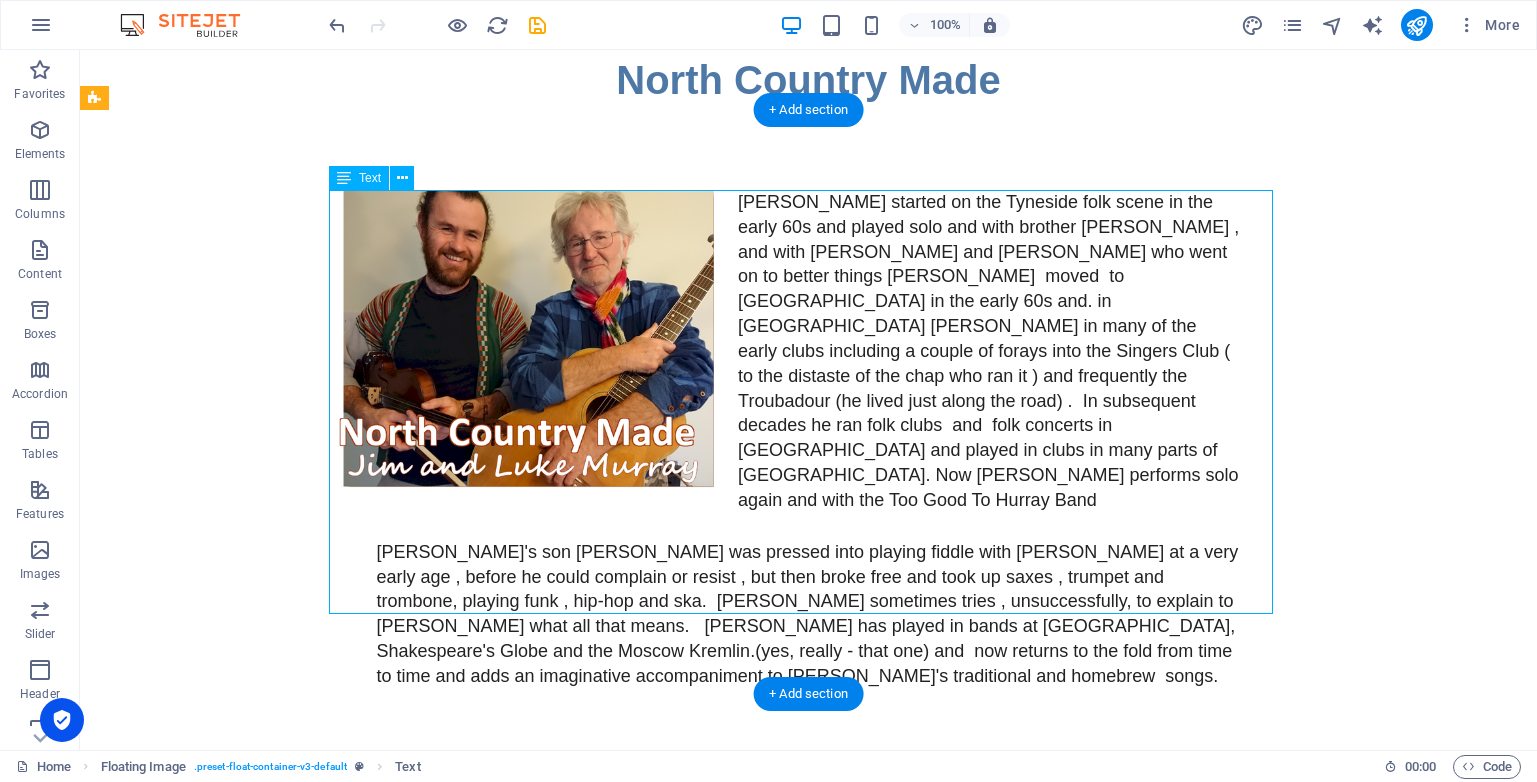click on "Jim   started on the Tyneside folk scene in the early 60s and played solo and with brother Phil , and with Mick and Kevin Doonan who went on to better things Jim  moved  to London in the early 60s and. in London Jim sang in many of the early clubs including a couple of forays into the Singers Club ( to the distaste of the chap who ran it ) and frequently the Troubadour (he lived just along the road) .  In subsequent decades he ran folk clubs  and  folk concerts in London and played in clubs in many parts of the UK. Now Jim performs solo again and with the Too Good To Hurray Band" at bounding box center [809, 439] 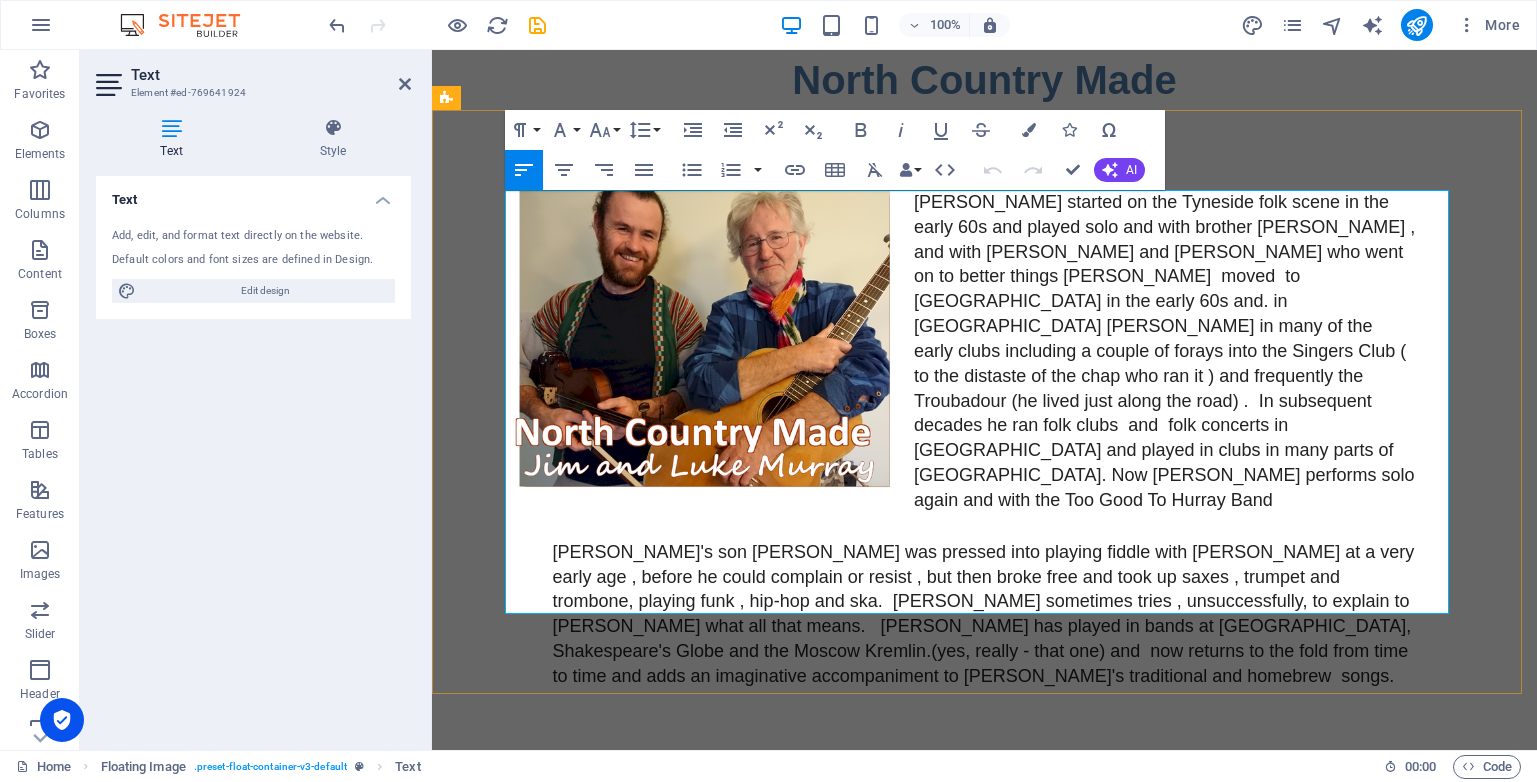 click on "started on the Tyneside folk scene in the early 60s and played solo and with brother Phil , and with Mick and Kevin Doonan who went on to better things Jim  moved  to London in the early 60s and. in London Jim sang in many of the early clubs including a couple of forays into the Singers Club ( to the distaste of the chap who ran it ) and frequently the Troubadour (he lived just along the road) .  In subsequent decades he ran folk clubs  and  folk concerts in London and played in clubs in many parts of the UK. Now Jim performs solo again and with the Too Good To Hurray Band" at bounding box center (1167, 351) 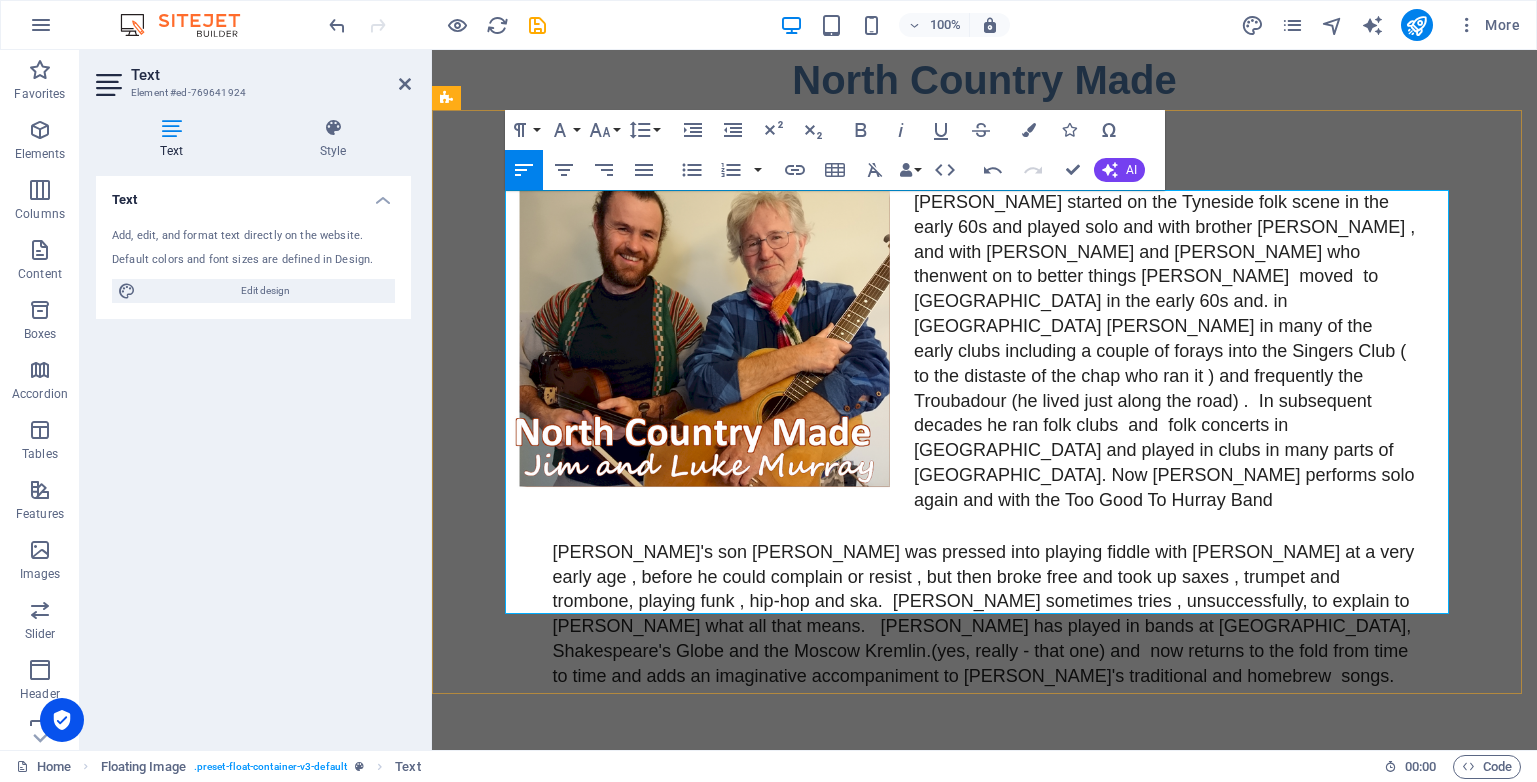 click on "started on the Tyneside folk scene in the early 60s and played solo and with brother Phil , and with Mick and Kevin Doonan who then  went on to better things Jim  moved  to London in the early 60s and. in London Jim sang in many of the early clubs including a couple of forays into the Singers Club ( to the distaste of the chap who ran it ) and frequently the Troubadour (he lived just along the road) .  In subsequent decades he ran folk clubs  and  folk concerts in London and played in clubs in many parts of the UK. Now Jim performs solo again and with the Too Good To Hurray Band" at bounding box center (1167, 351) 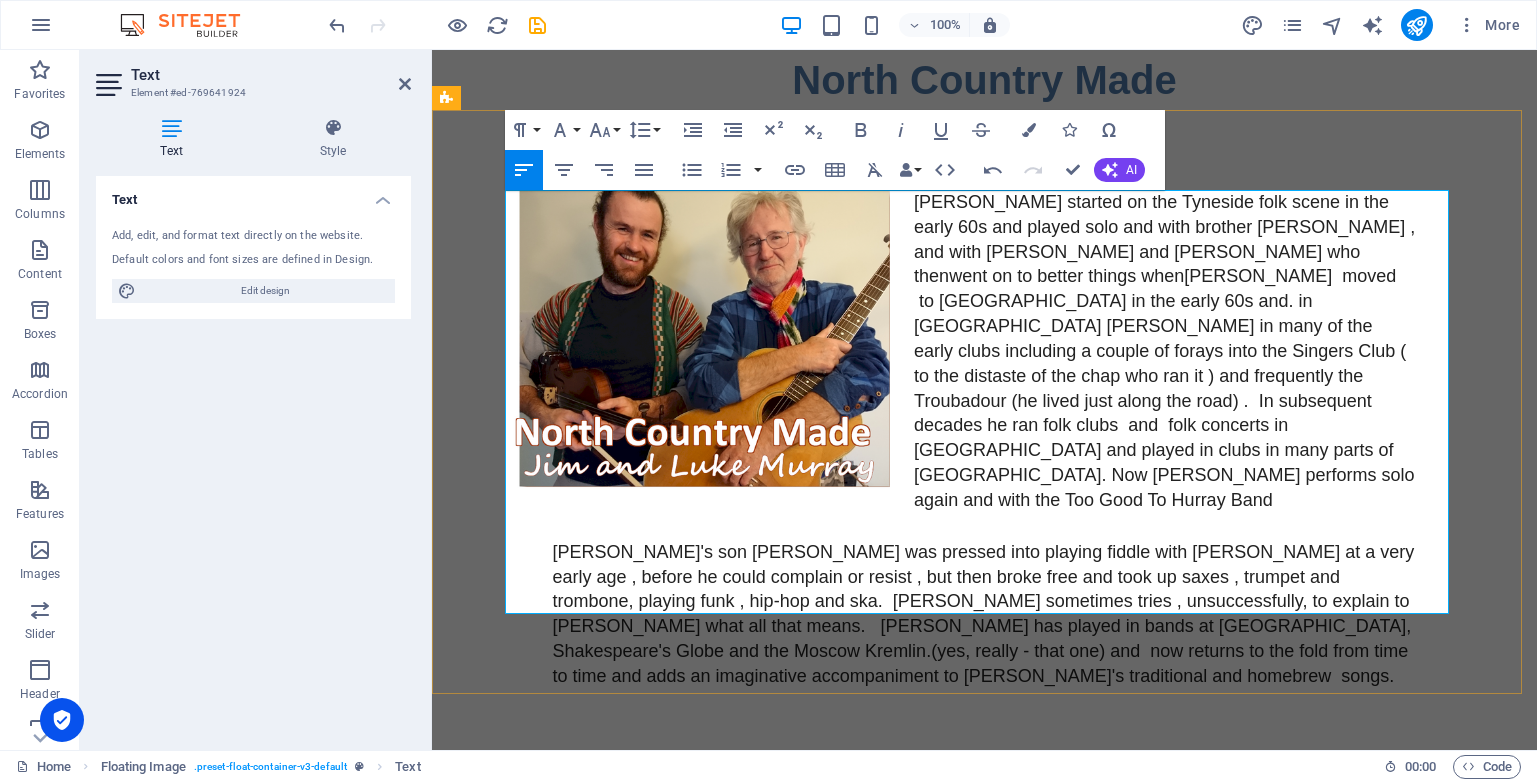 click on "started on the Tyneside folk scene in the early 60s and played solo and with brother Phil , and with Mick and Kevin Doonan who then  went on to better things when  Jim  moved  to London in the early 60s and. in London Jim sang in many of the early clubs including a couple of forays into the Singers Club ( to the distaste of the chap who ran it ) and frequently the Troubadour (he lived just along the road) .  In subsequent decades he ran folk clubs  and  folk concerts in London and played in clubs in many parts of the UK. Now Jim performs solo again and with the Too Good To Hurray Band" at bounding box center (1167, 351) 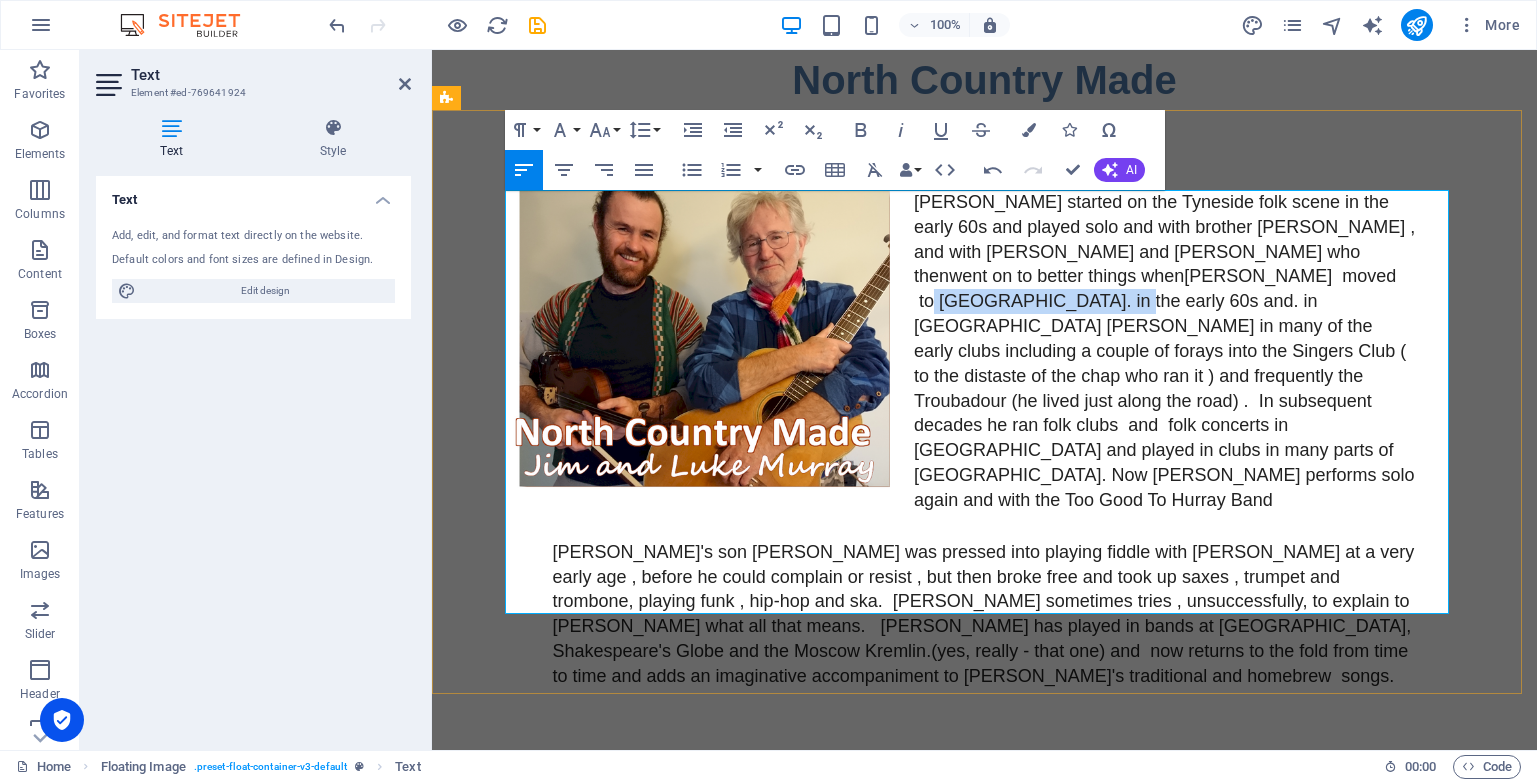 drag, startPoint x: 1004, startPoint y: 278, endPoint x: 1180, endPoint y: 268, distance: 176.28386 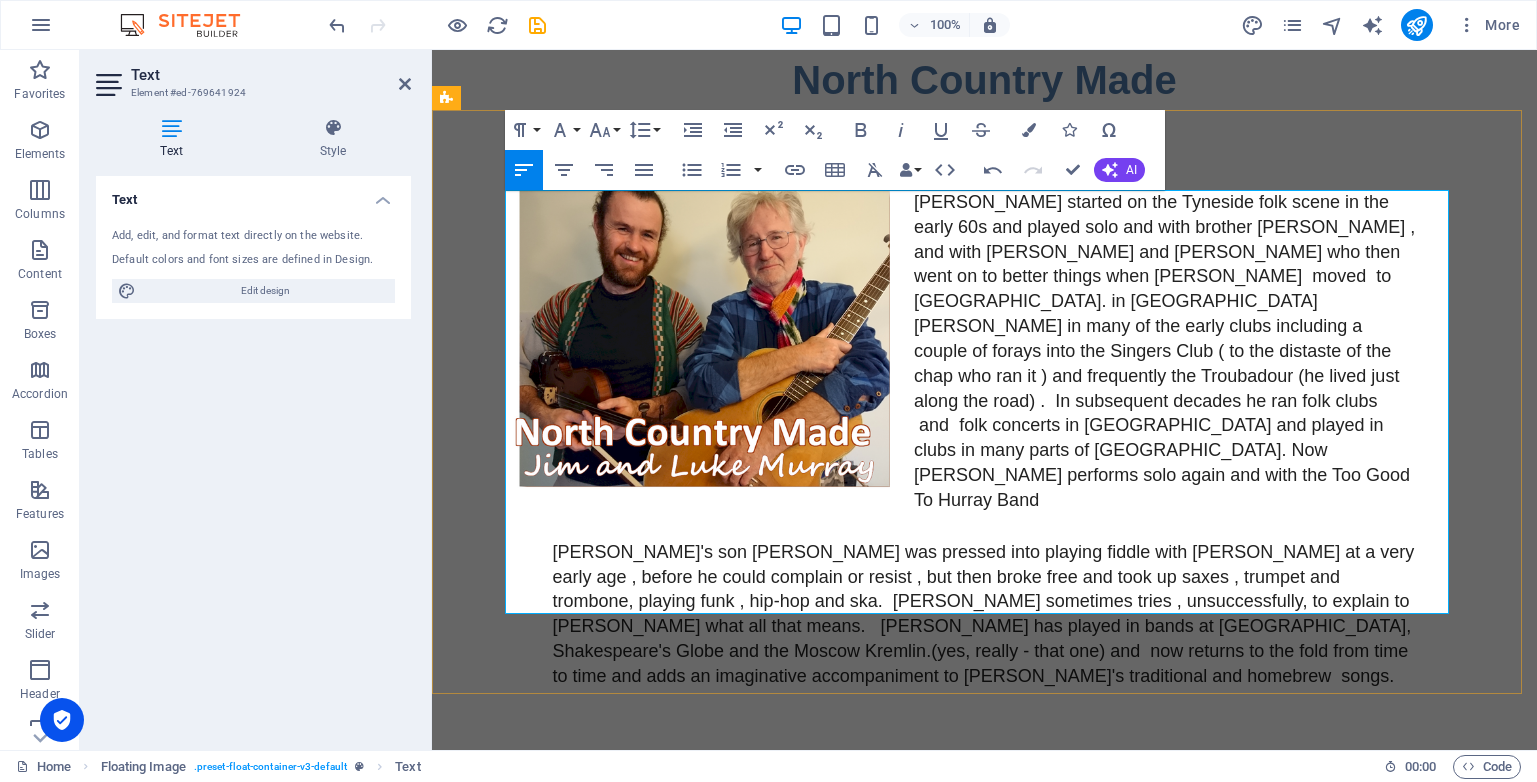 click on "started on the Tyneside folk scene in the early 60s and played solo and with brother Phil , and with Mick and Kevin Doonan who then went on to better things when Jim  moved  to London. in London Jim sang in many of the early clubs including a couple of forays into the Singers Club ( to the distaste of the chap who ran it ) and frequently the Troubadour (he lived just along the road) .  In subsequent decades he ran folk clubs  and  folk concerts in London and played in clubs in many parts of the UK. Now Jim performs solo again and with the Too Good To Hurray Band" at bounding box center [1167, 351] 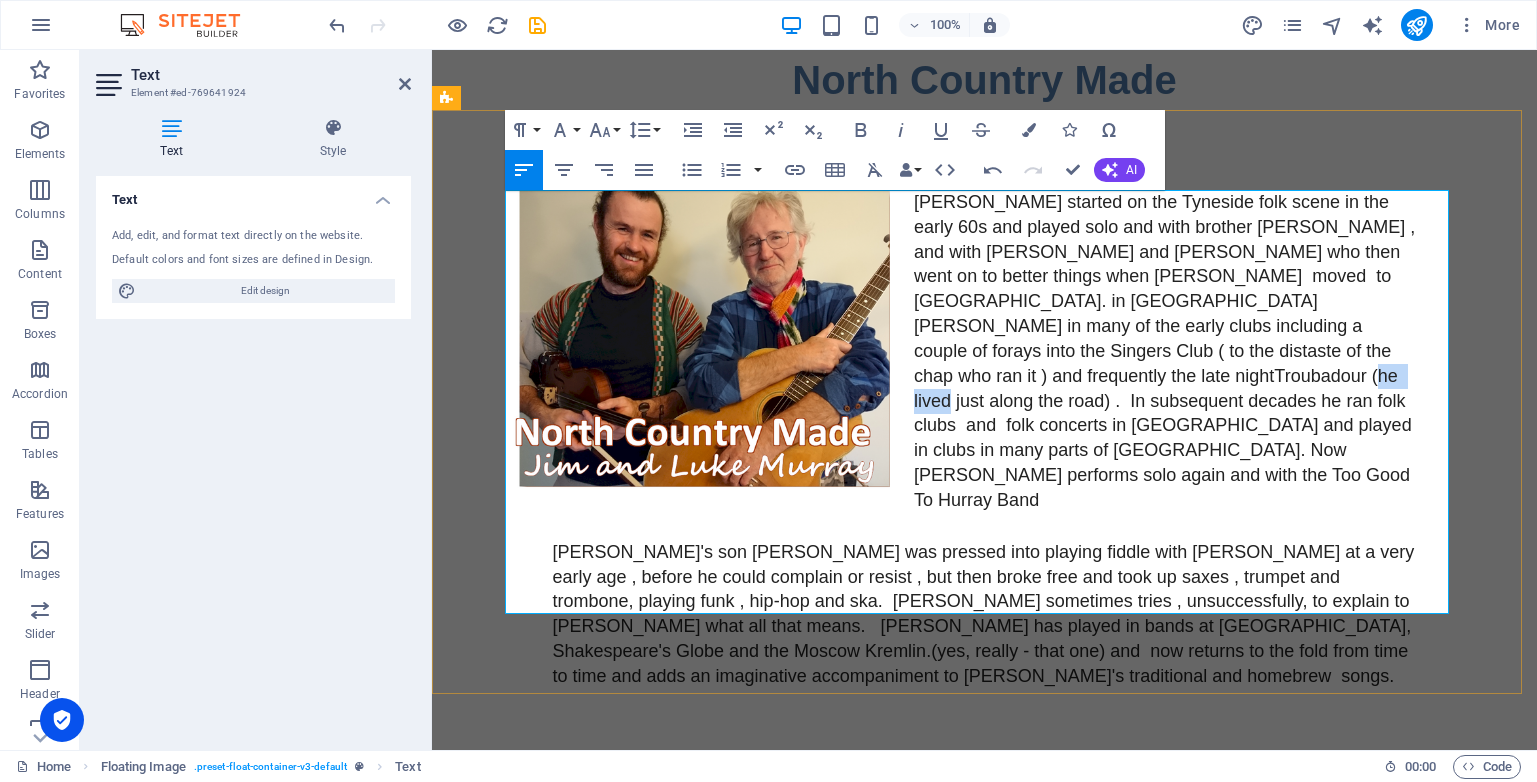 drag, startPoint x: 1072, startPoint y: 352, endPoint x: 1013, endPoint y: 353, distance: 59.008472 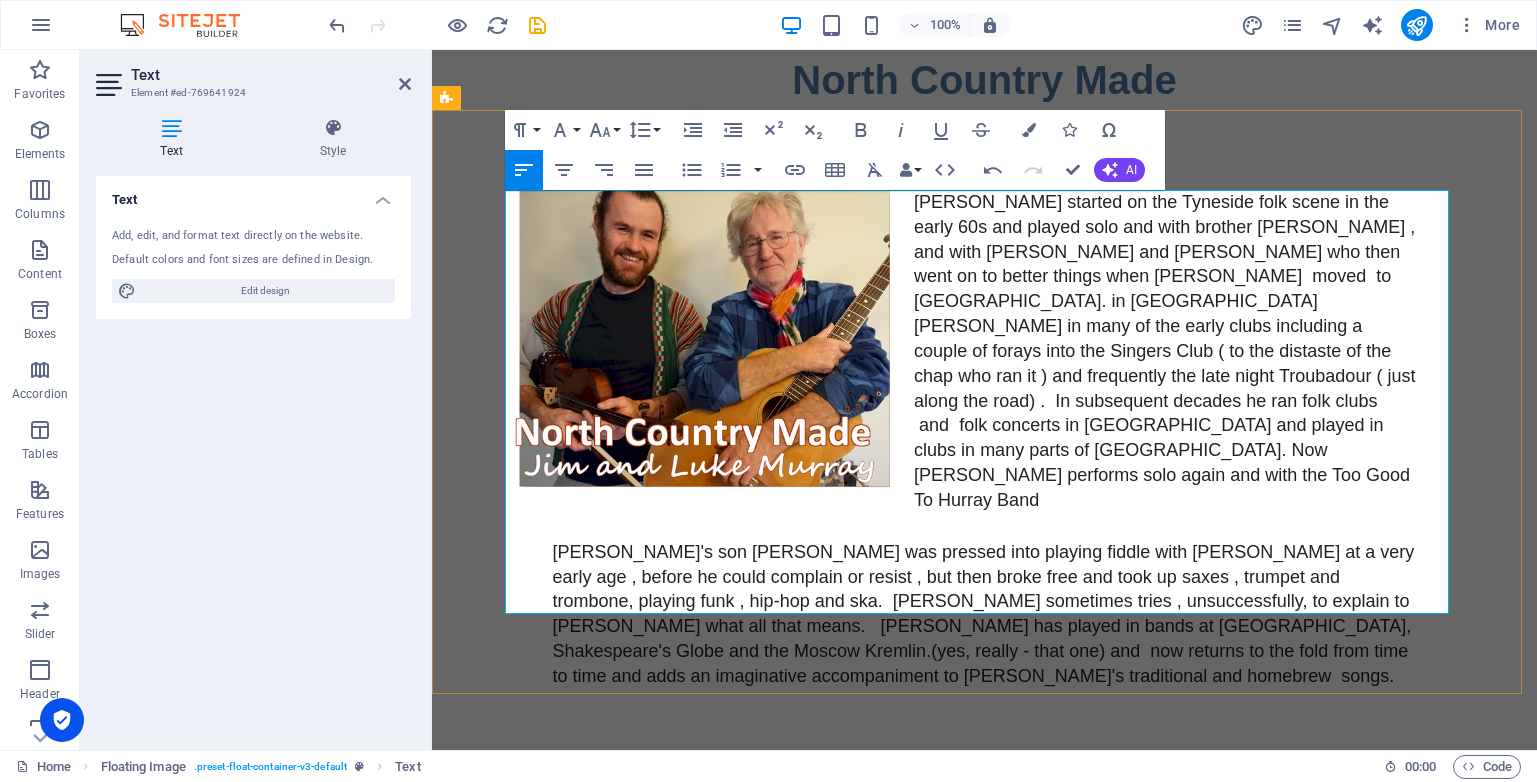 click on "started on the Tyneside folk scene in the early 60s and played solo and with brother Phil , and with Mick and Kevin Doonan who then went on to better things when Jim  moved  to London. in London Jim sang in many of the early clubs including a couple of forays into the Singers Club ( to the distaste of the chap who ran it ) and frequently the late night Troubadour ( just along the road) .  In subsequent decades he ran folk clubs  and  folk concerts in London and played in clubs in many parts of the UK. Now Jim performs solo again and with the Too Good To Hurray Band" at bounding box center [1167, 351] 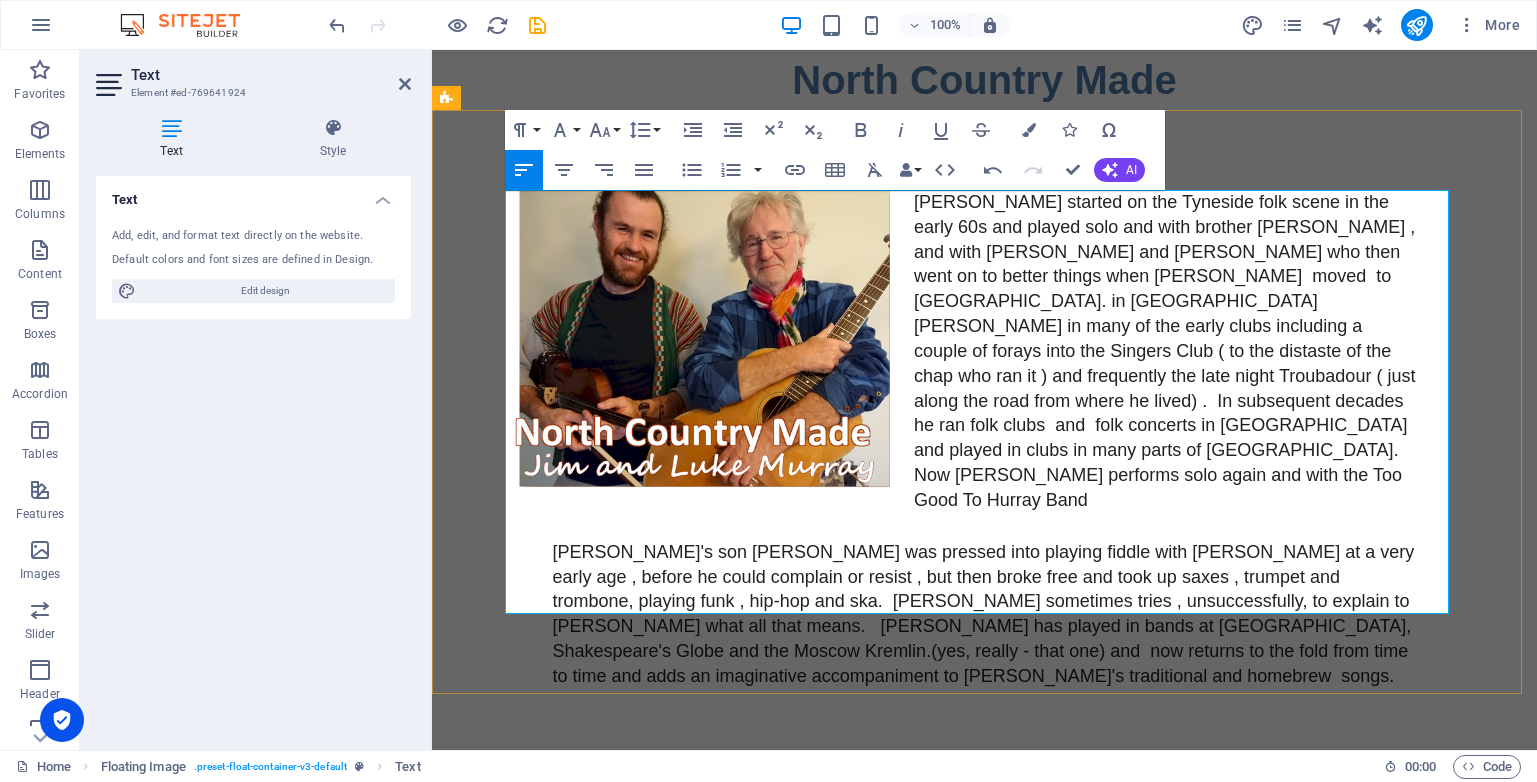 click on "started on the Tyneside folk scene in the early 60s and played solo and with brother Phil , and with Mick and Kevin Doonan who then went on to better things when Jim  moved  to London. in London Jim sang in many of the early clubs including a couple of forays into the Singers Club ( to the distaste of the chap who ran it ) and frequently the late night Troubadour ( just along the road from where he lived ) .  In subsequent decades he ran folk clubs  and  folk concerts in London and played in clubs in many parts of the UK. Now Jim performs solo again and with the Too Good To Hurray Band" at bounding box center [1167, 351] 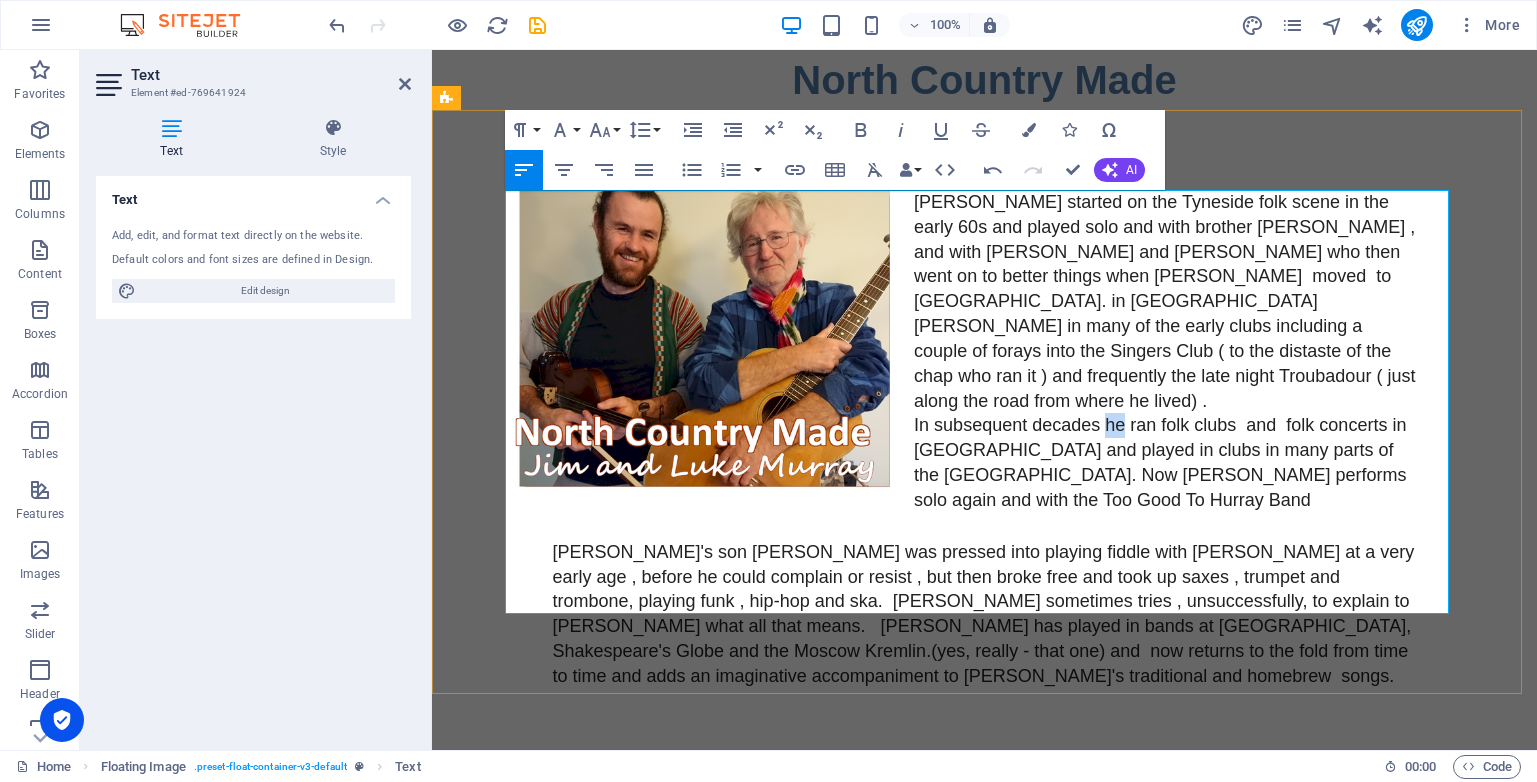 drag, startPoint x: 1119, startPoint y: 385, endPoint x: 1100, endPoint y: 383, distance: 19.104973 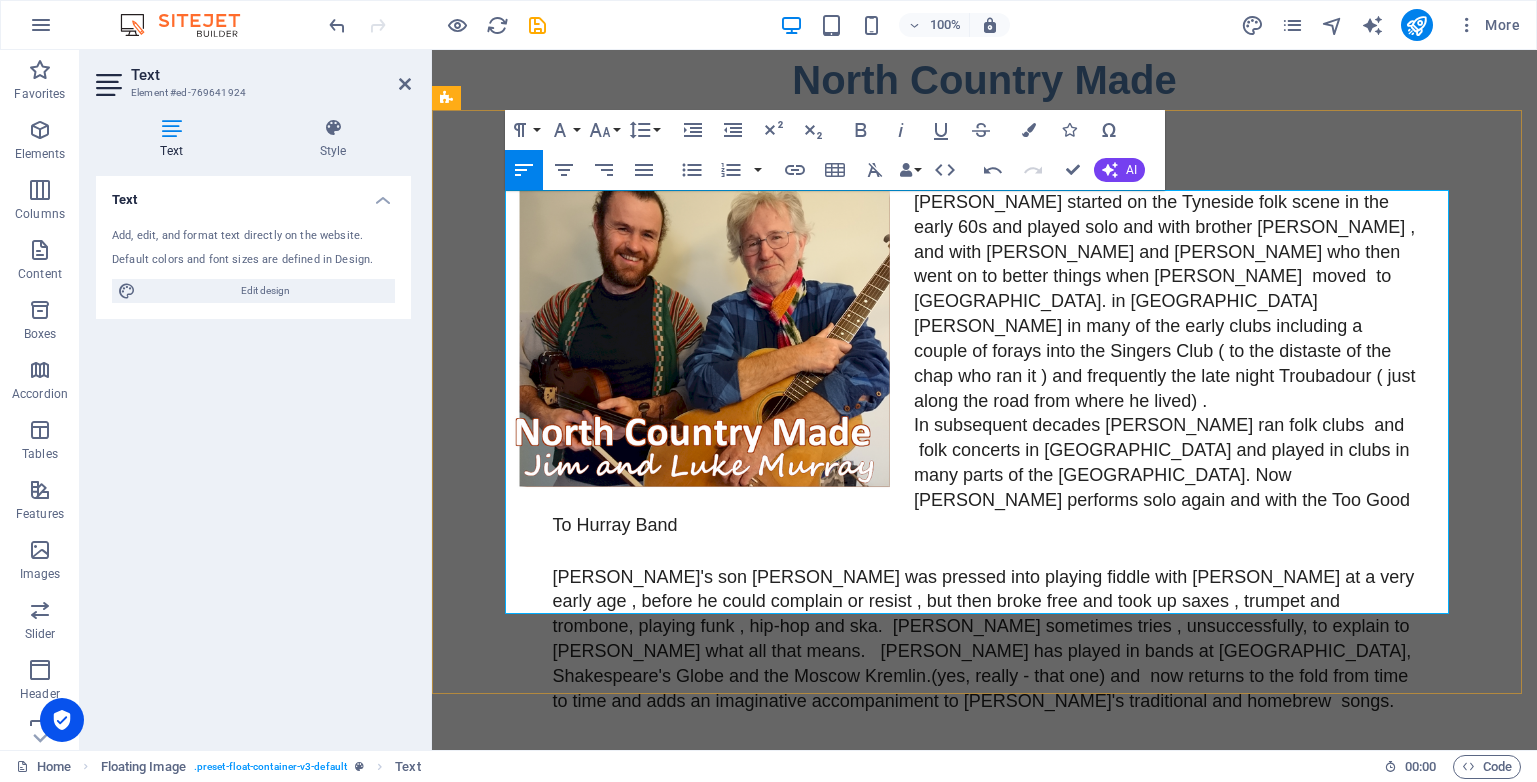 click on "In subsequent decades Jim ran folk clubs  and  folk concerts in London and played in clubs in many parts of the UK. Now Jim performs solo again and with the Too Good To Hurray Band" at bounding box center [984, 474] 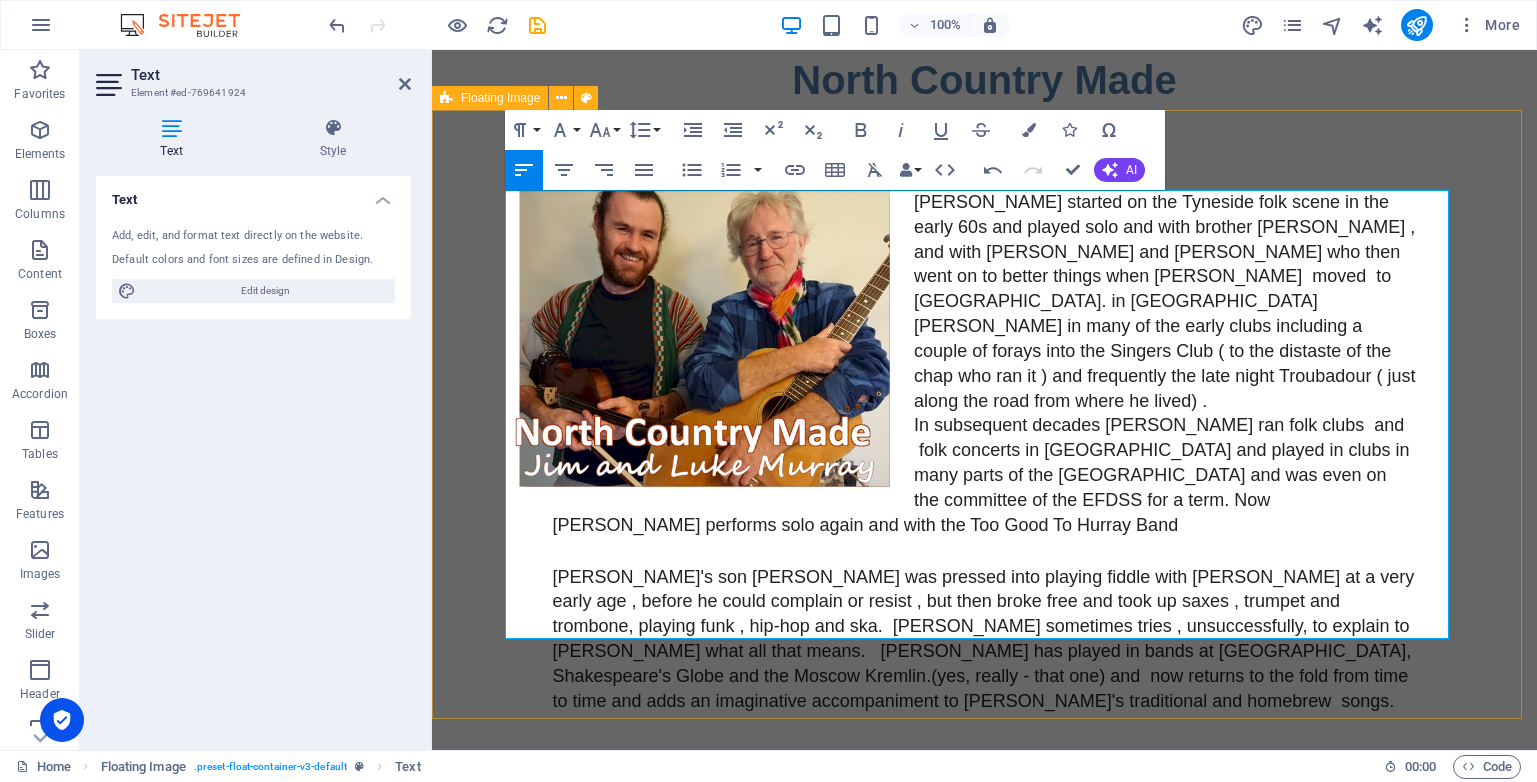 click on "Jim   started on the Tyneside folk scene in the early 60s and played solo and with brother Phil , and with Mick and Kevin Doonan who then went on to better things when Jim  moved  to London. in London Jim sang in many of the early clubs including a couple of forays into the Singers Club ( to the distaste of the chap who ran it ) and frequently the late night Troubadour ( just along the road from where he lived) .   In subsequent decades Jim ran folk clubs  and  folk concerts in London and played in clubs in many parts of the UK and was even on the committee of the EFDSS for a term . Now Jim performs solo again and with the Too Good To Hurray Band" at bounding box center (984, 452) 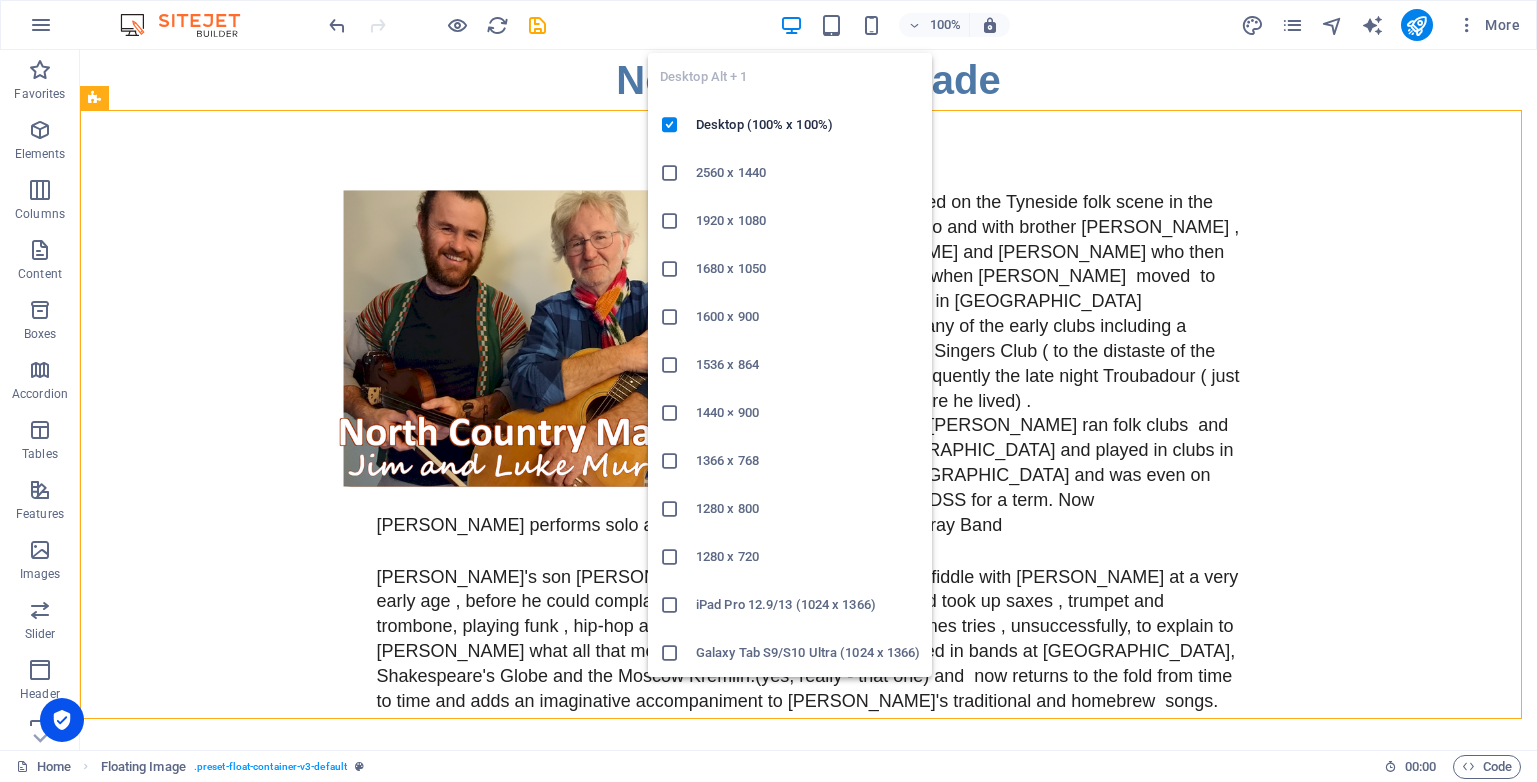 click at bounding box center (791, 25) 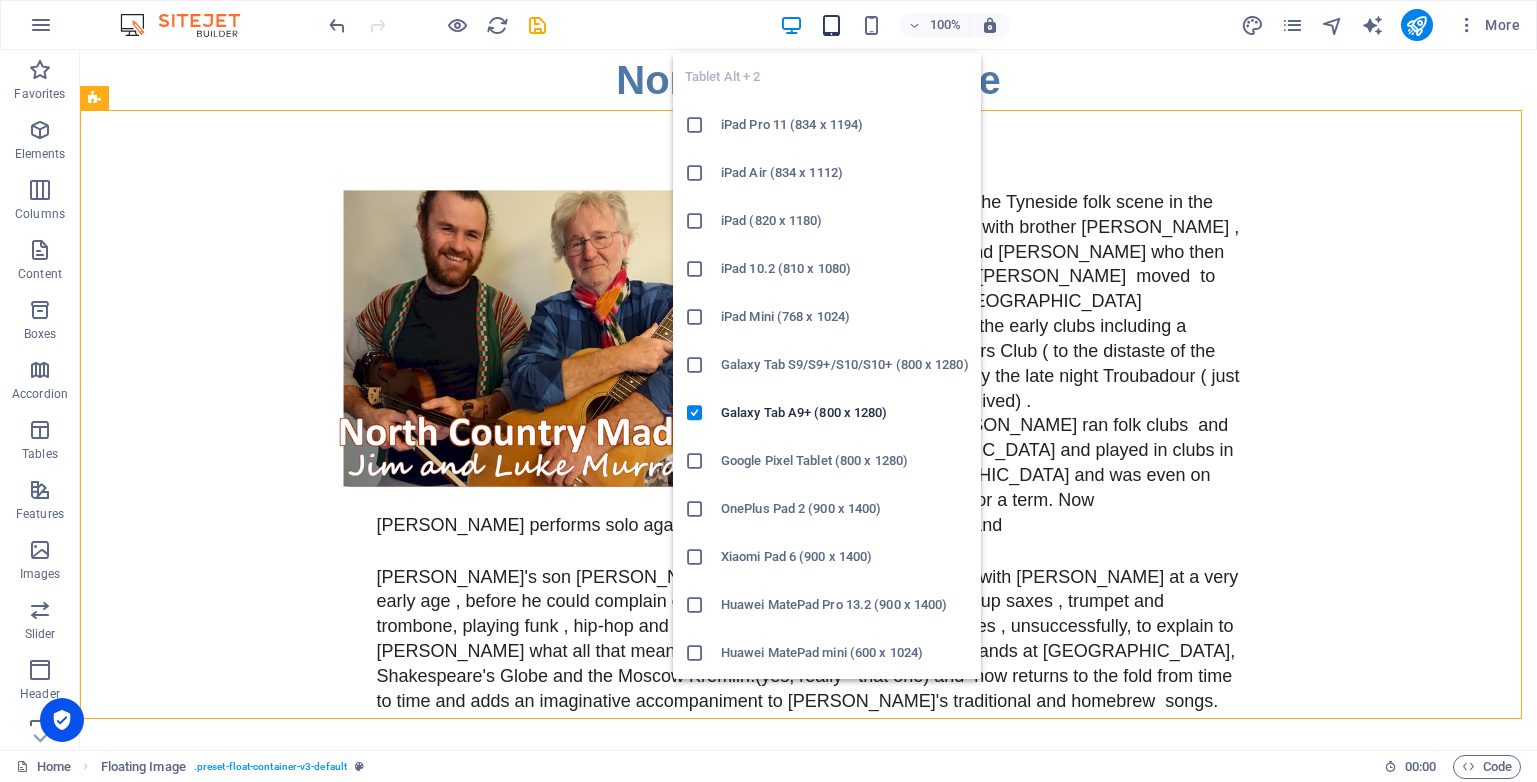 click at bounding box center (831, 25) 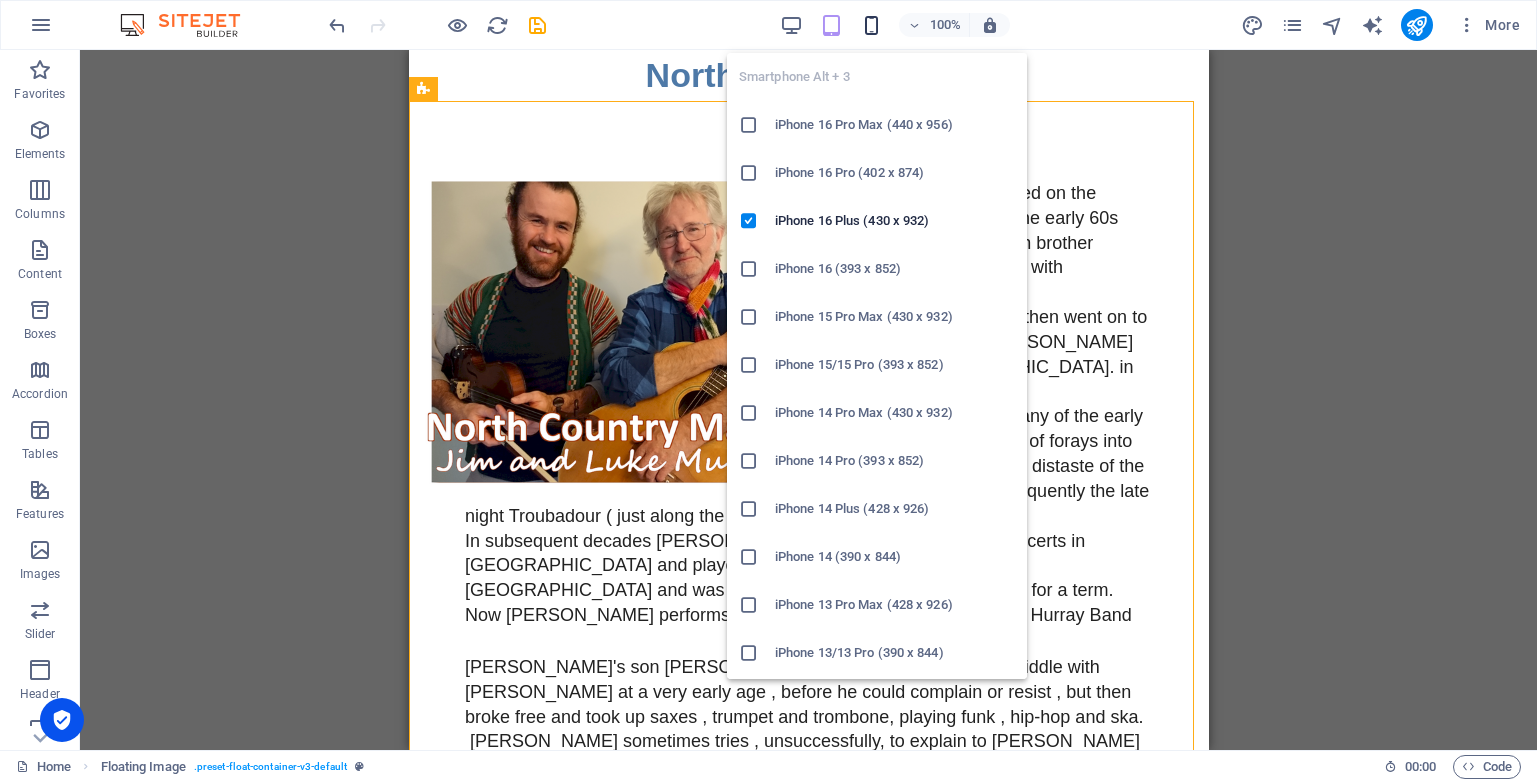 click at bounding box center (871, 25) 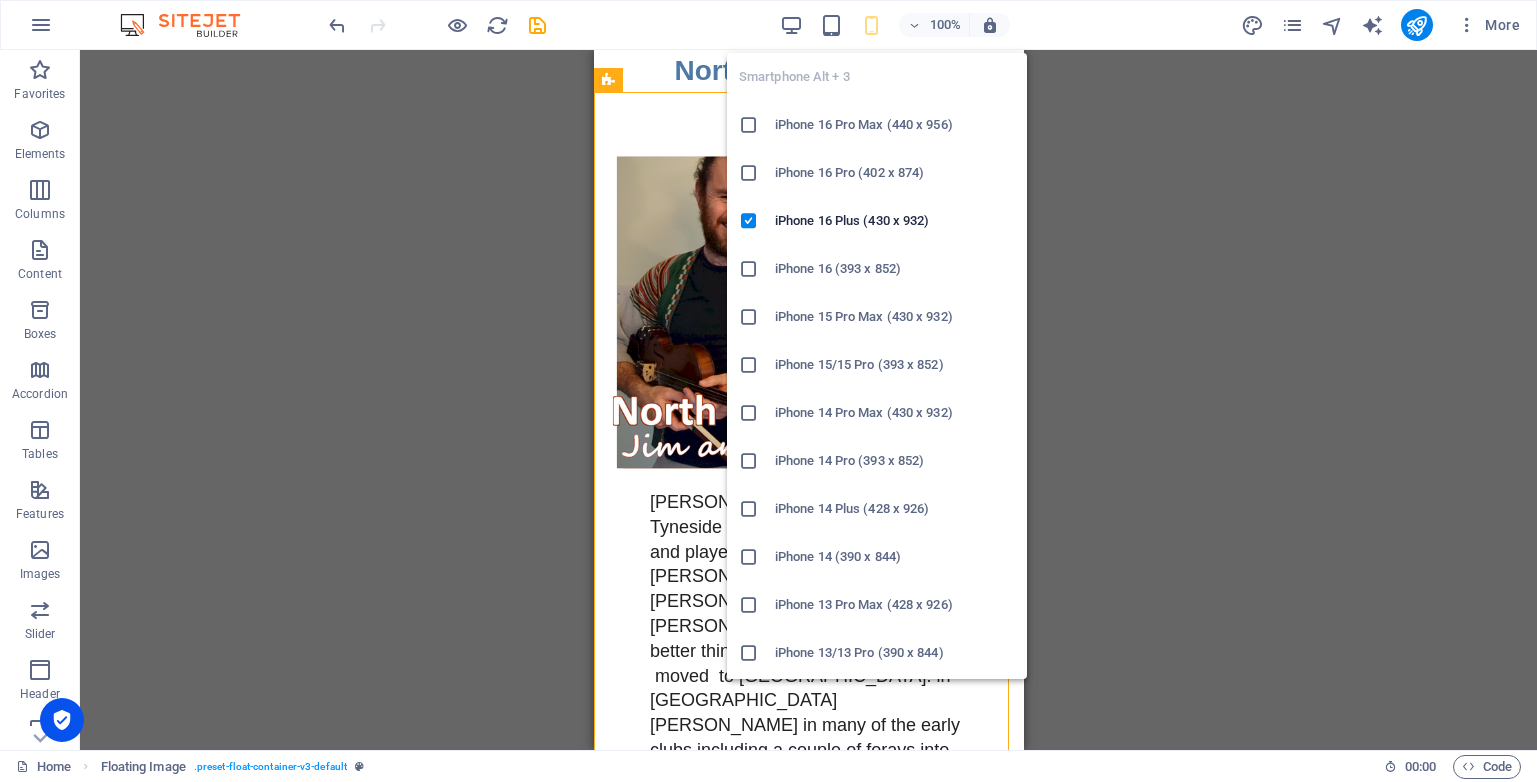 click at bounding box center (871, 25) 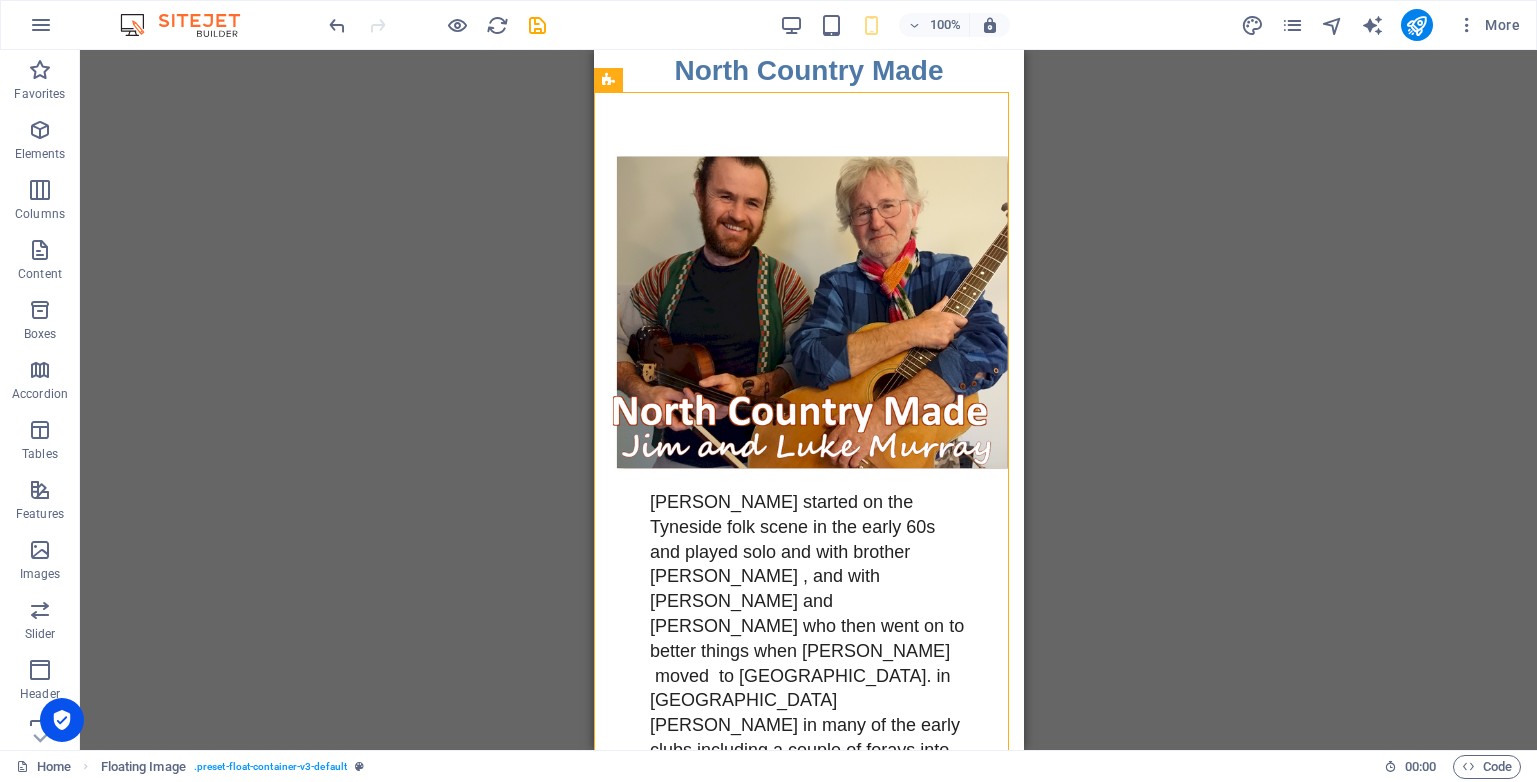 click on "Drag here to replace the existing content. Press “Ctrl” if you want to create a new element.
H1   Floating Image   Text   Text   Image" at bounding box center [808, 400] 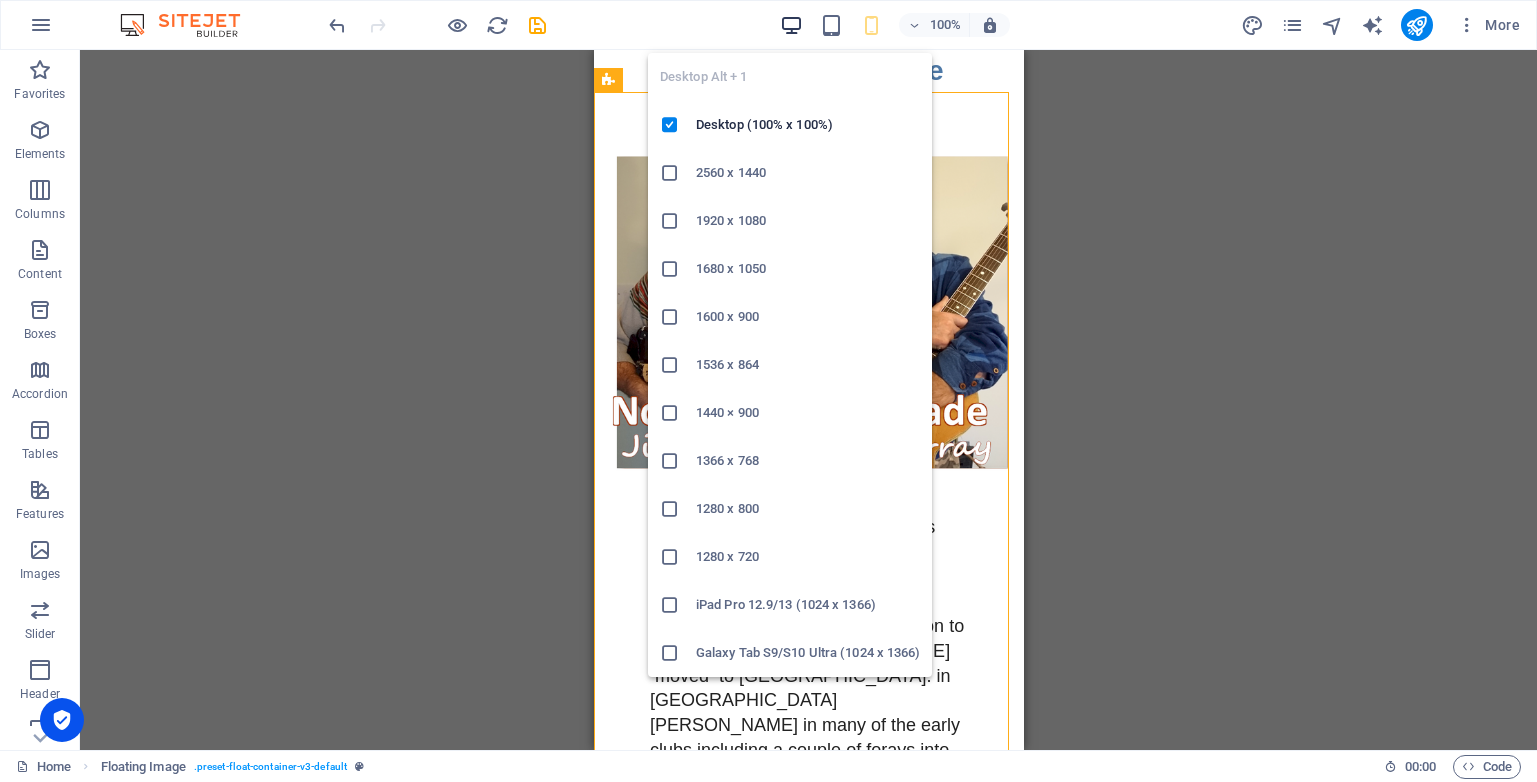 click at bounding box center (791, 25) 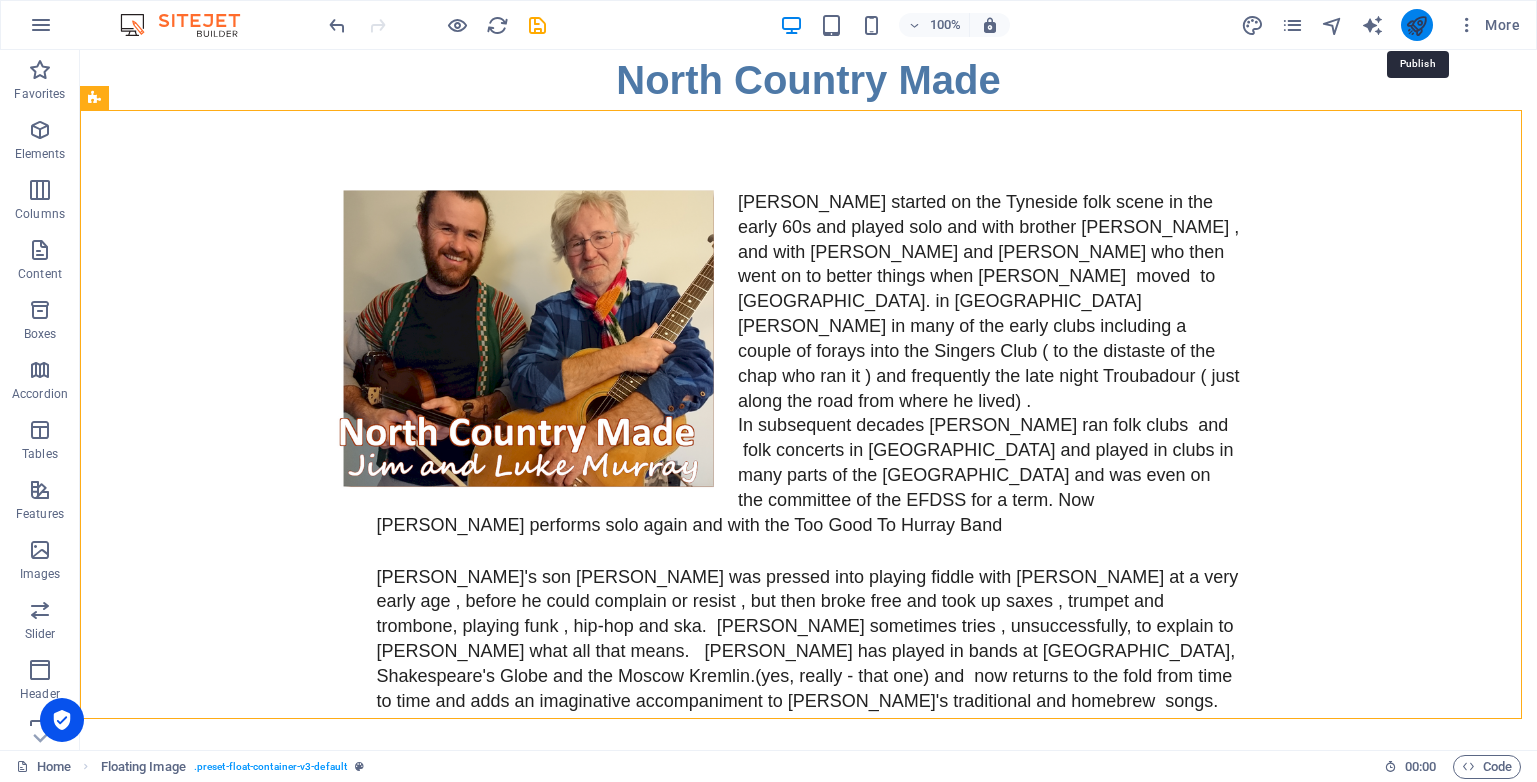 click at bounding box center (1416, 25) 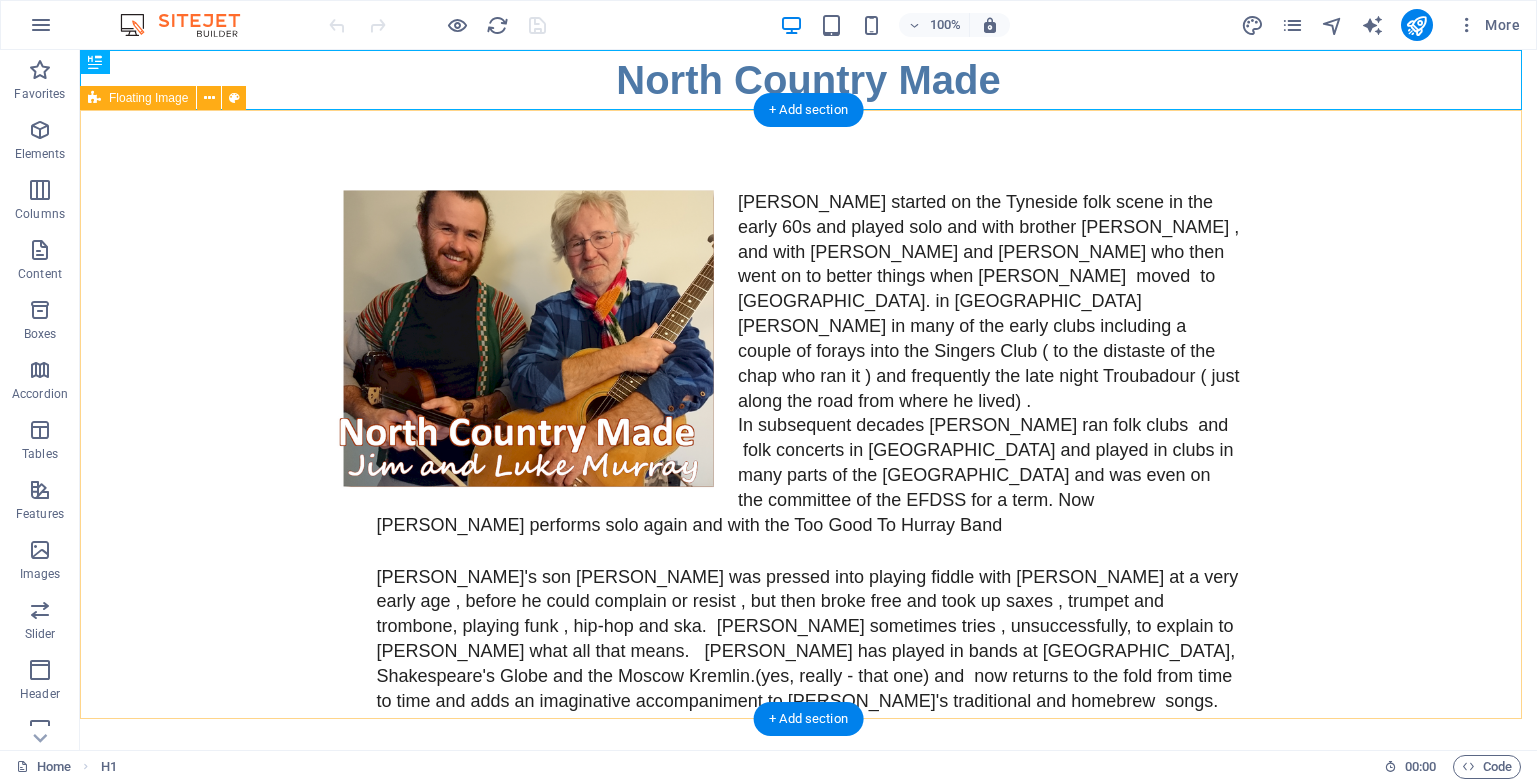 scroll, scrollTop: 0, scrollLeft: 0, axis: both 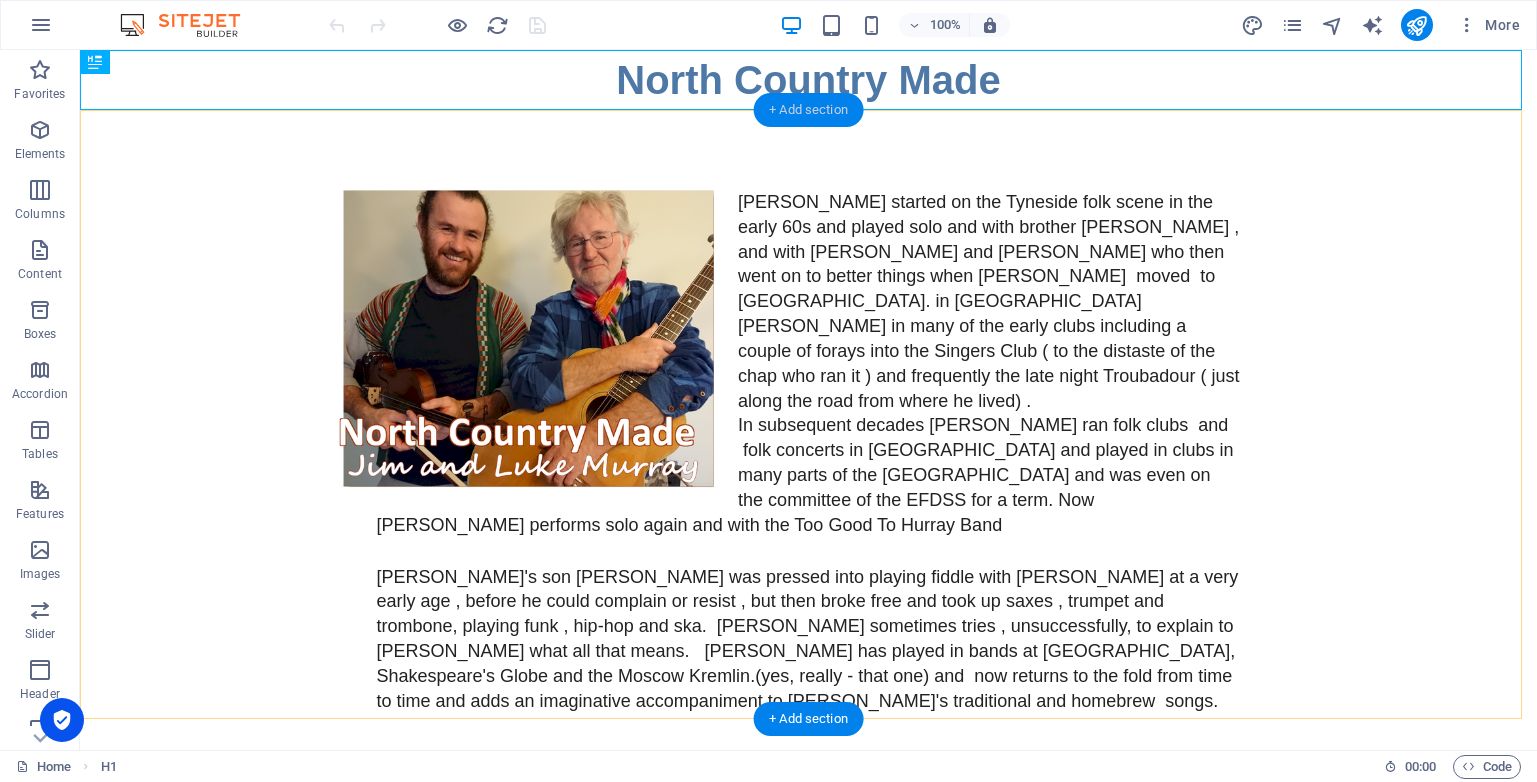 click on "+ Add section" at bounding box center [808, 110] 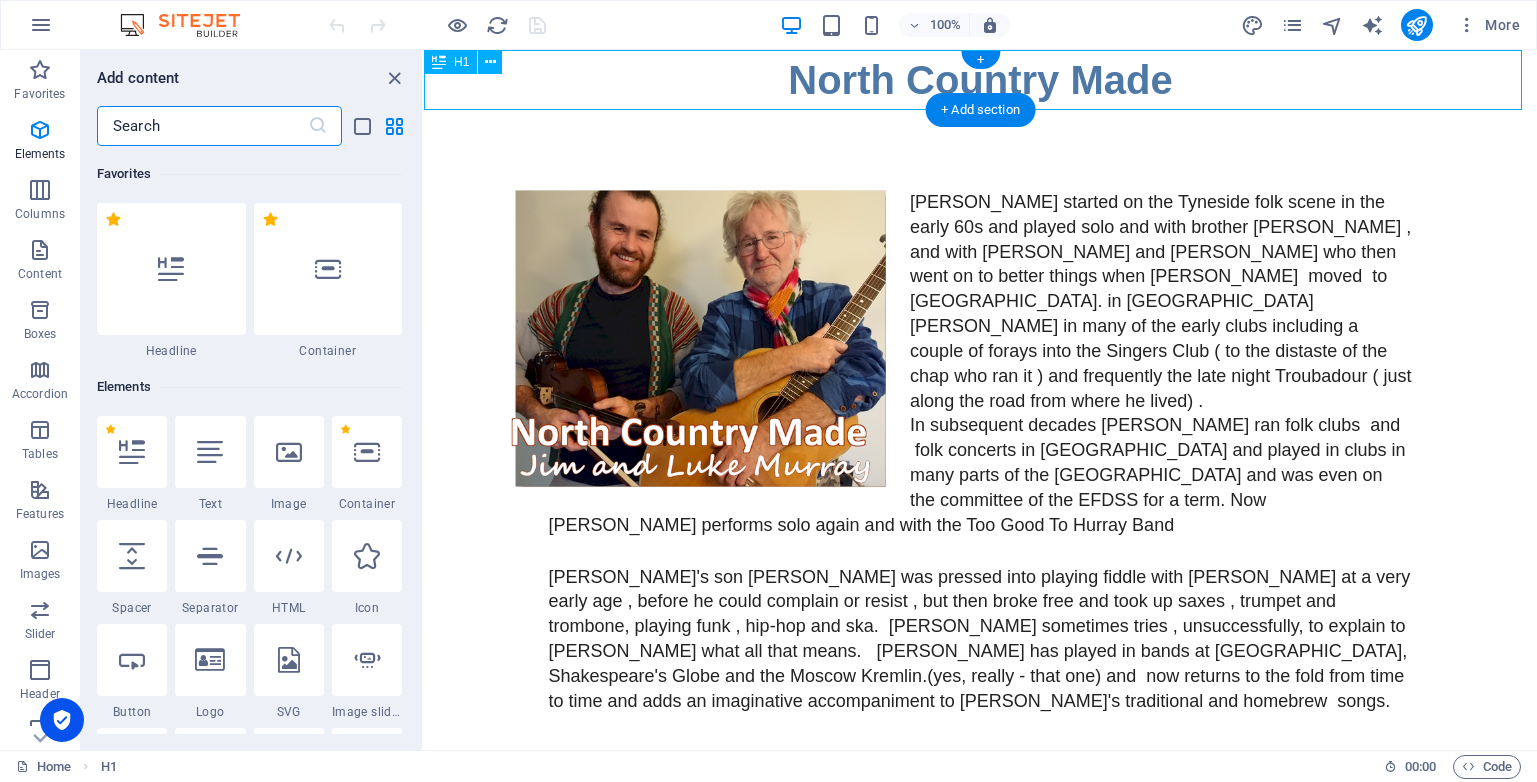 scroll, scrollTop: 3499, scrollLeft: 0, axis: vertical 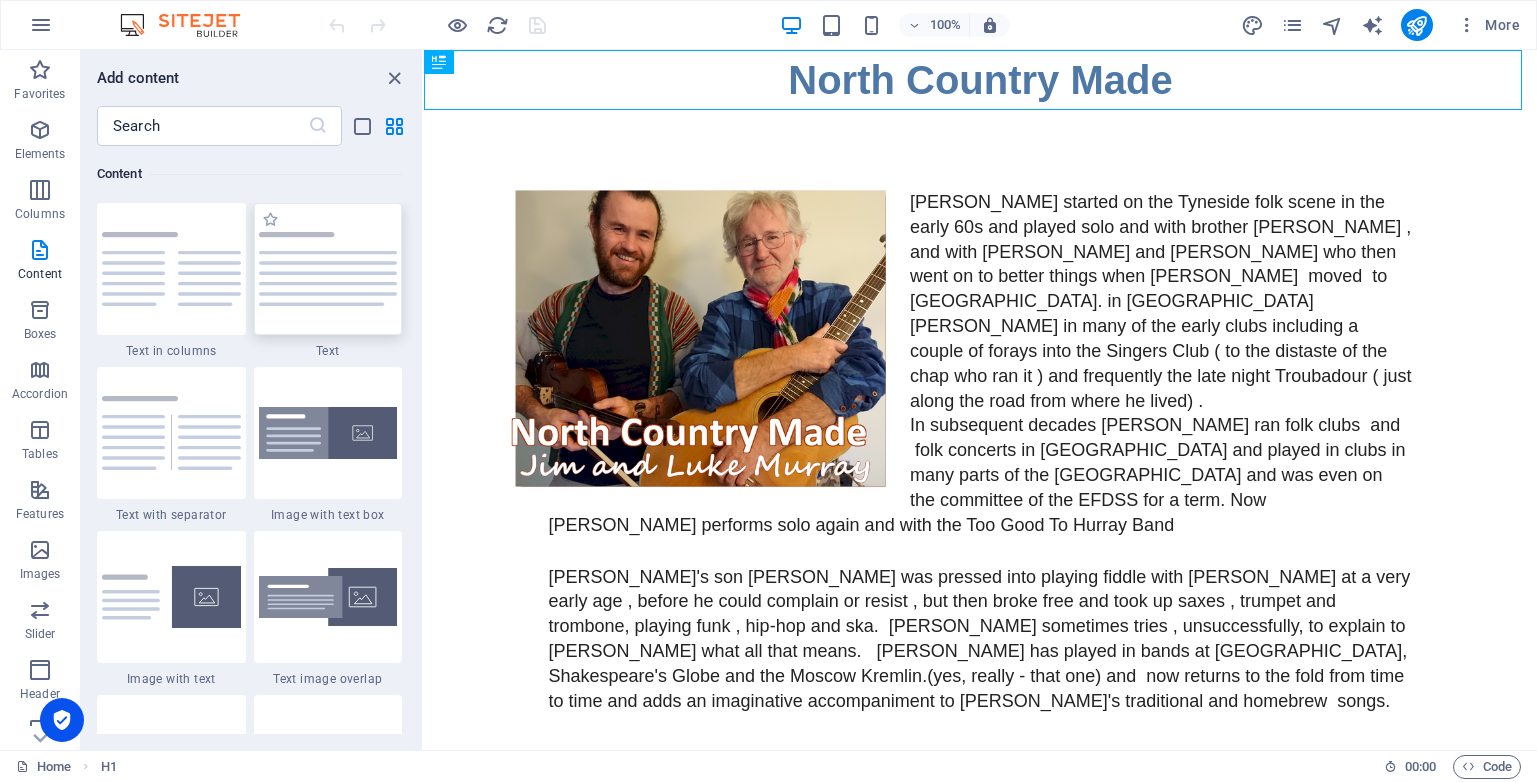 click at bounding box center [328, 269] 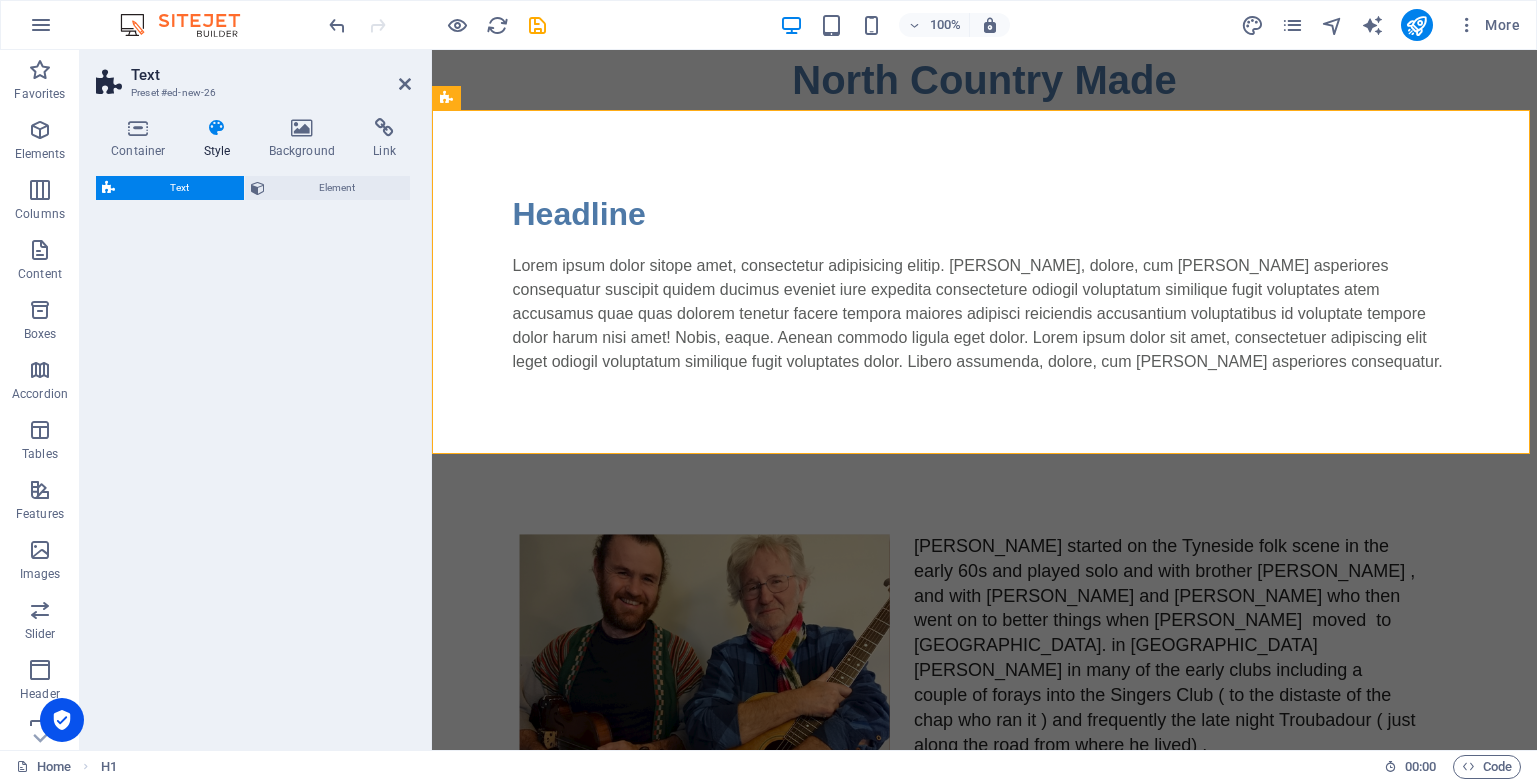 select on "preset-text-v2-default" 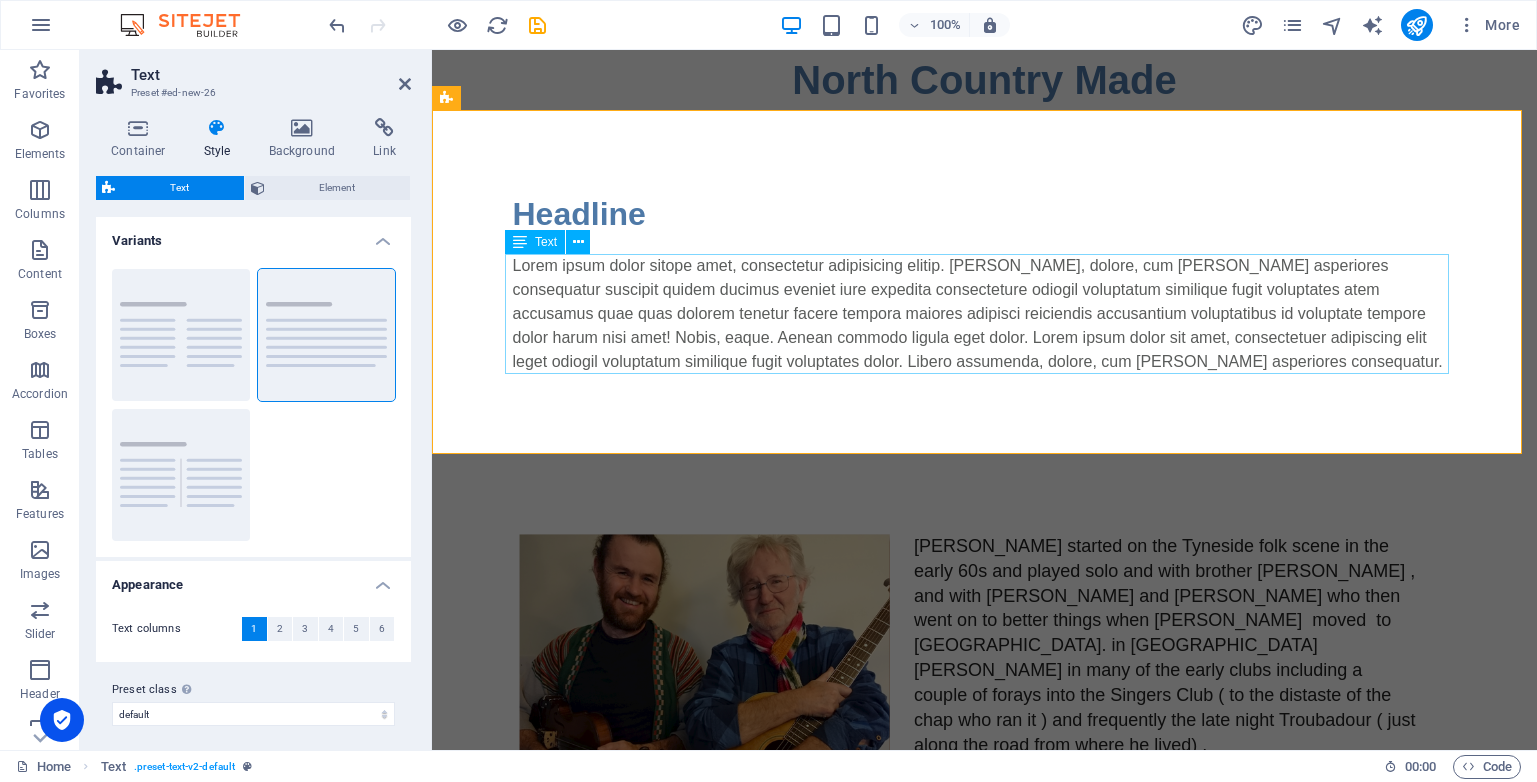click on "Lorem ipsum dolor sitope amet, consectetur adipisicing elitip. [PERSON_NAME], dolore, cum [PERSON_NAME] asperiores consequatur suscipit quidem ducimus eveniet iure expedita consecteture odiogil voluptatum similique fugit voluptates atem accusamus quae quas dolorem tenetur facere tempora maiores adipisci reiciendis accusantium voluptatibus id voluptate tempore dolor harum nisi amet! Nobis, eaque. Aenean commodo ligula eget dolor. Lorem ipsum dolor sit amet, consectetuer adipiscing elit leget odiogil voluptatum similique fugit voluptates dolor. Libero assumenda, dolore, cum [PERSON_NAME] asperiores consequatur." at bounding box center (985, 314) 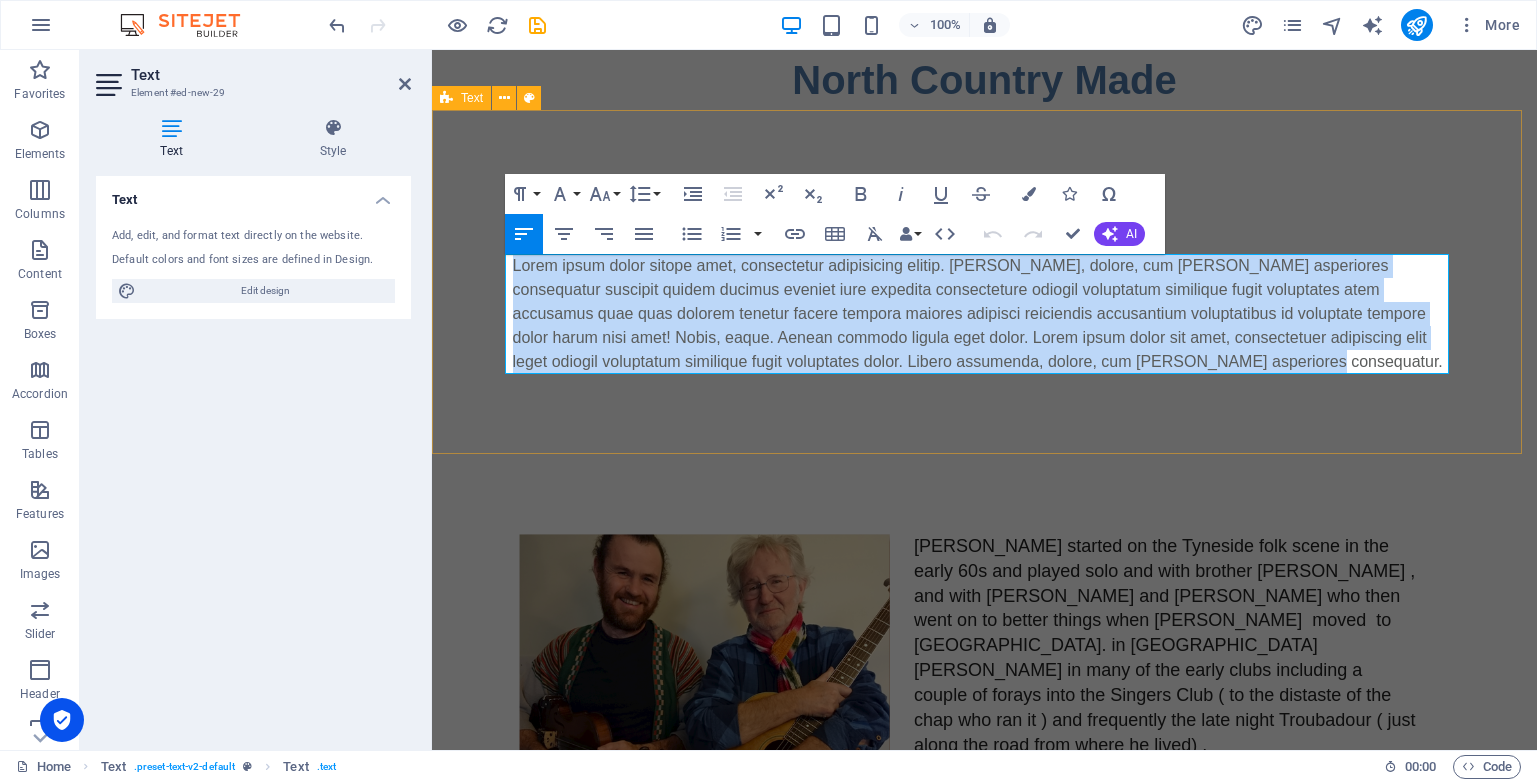 drag, startPoint x: 1128, startPoint y: 362, endPoint x: 480, endPoint y: 257, distance: 656.45184 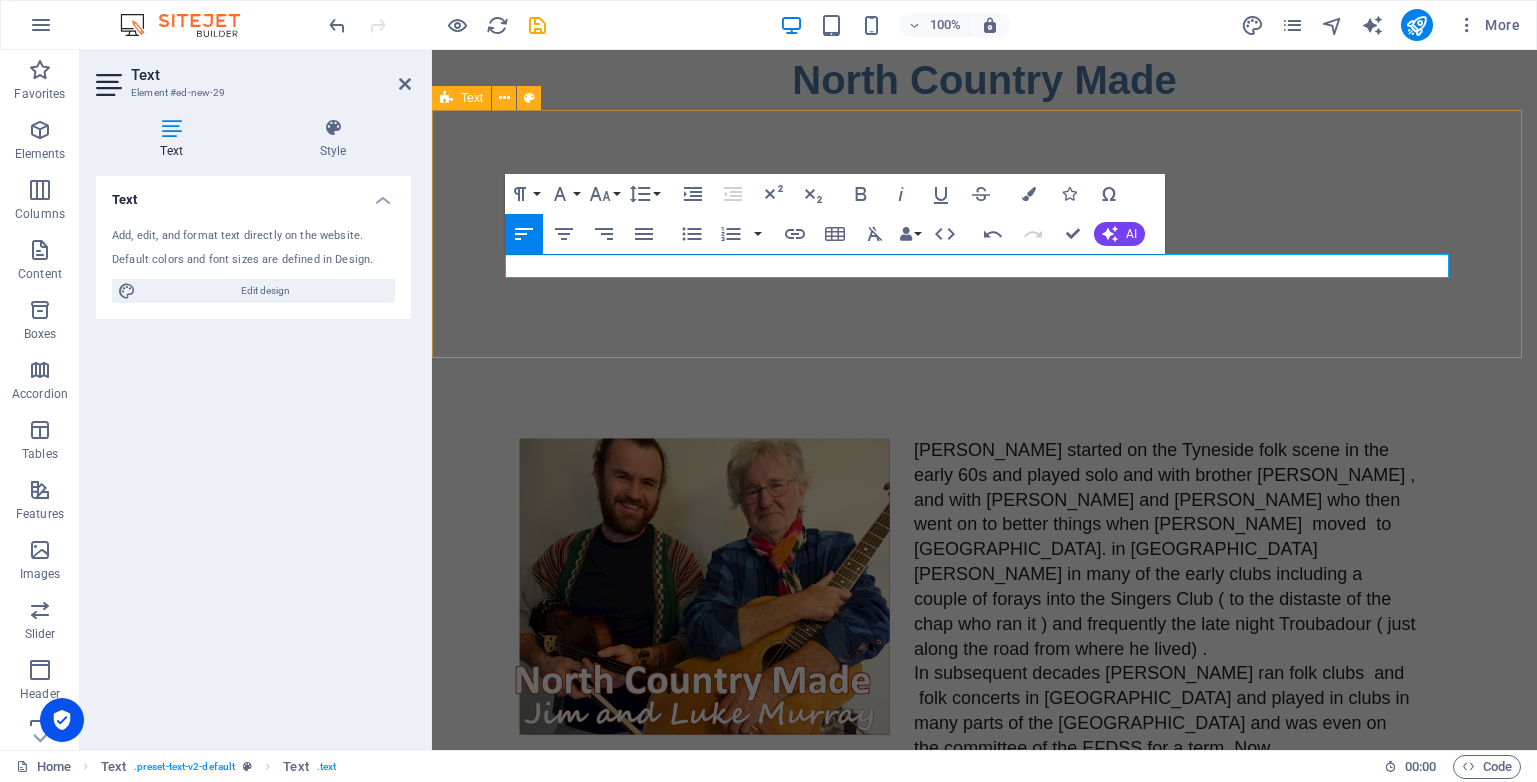 click on "Headline" at bounding box center (984, 234) 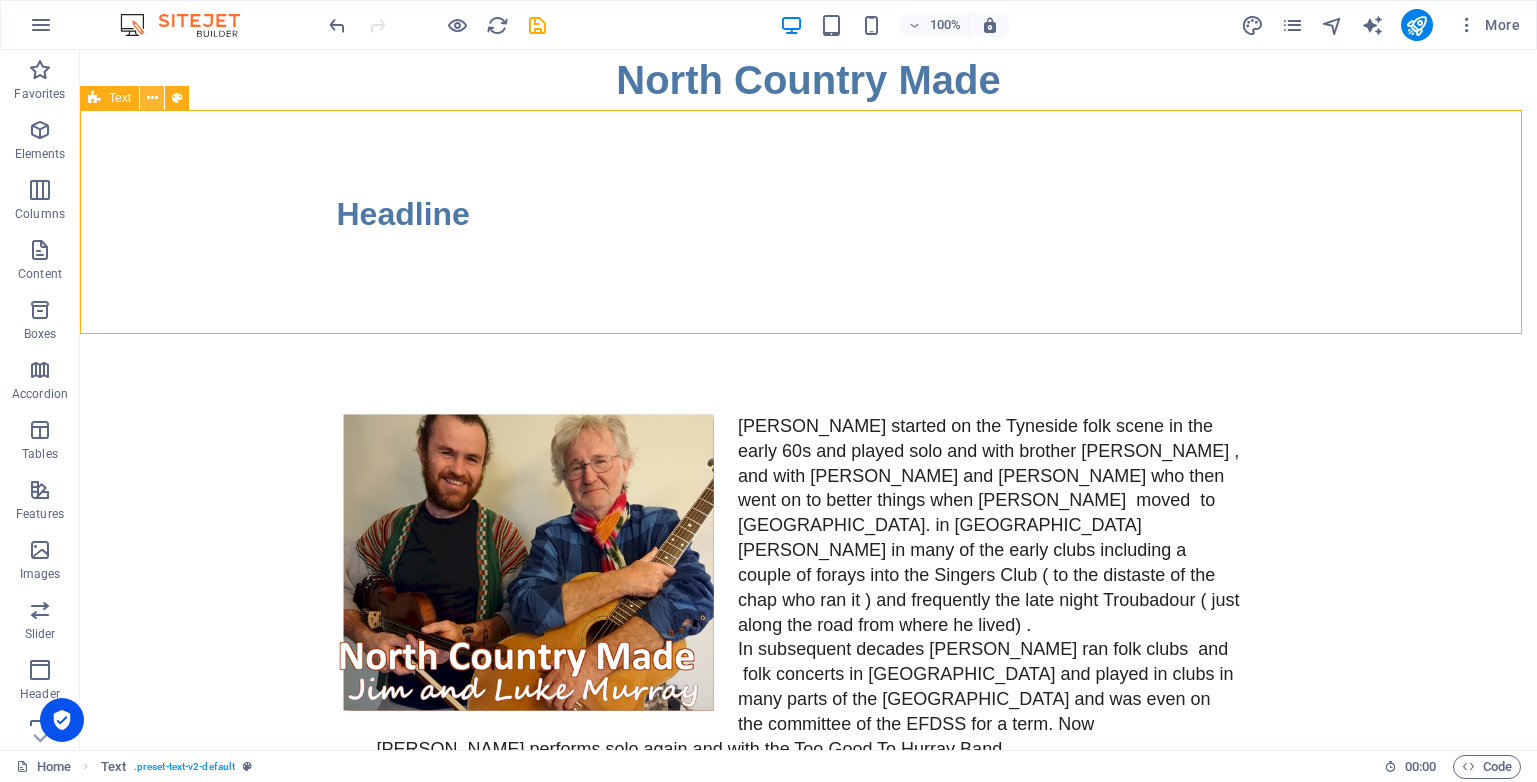 click at bounding box center (152, 98) 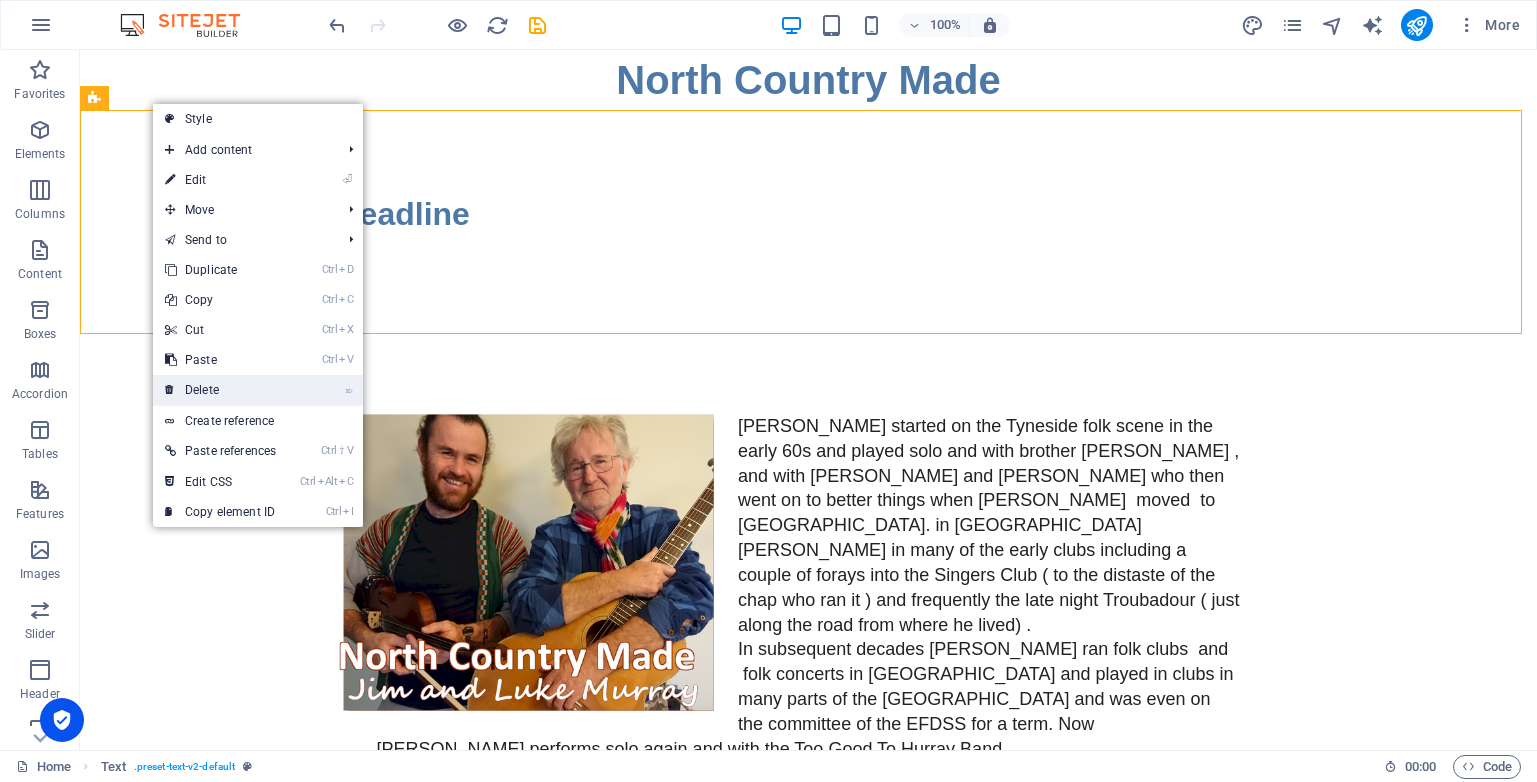 click on "⌦  Delete" at bounding box center (220, 390) 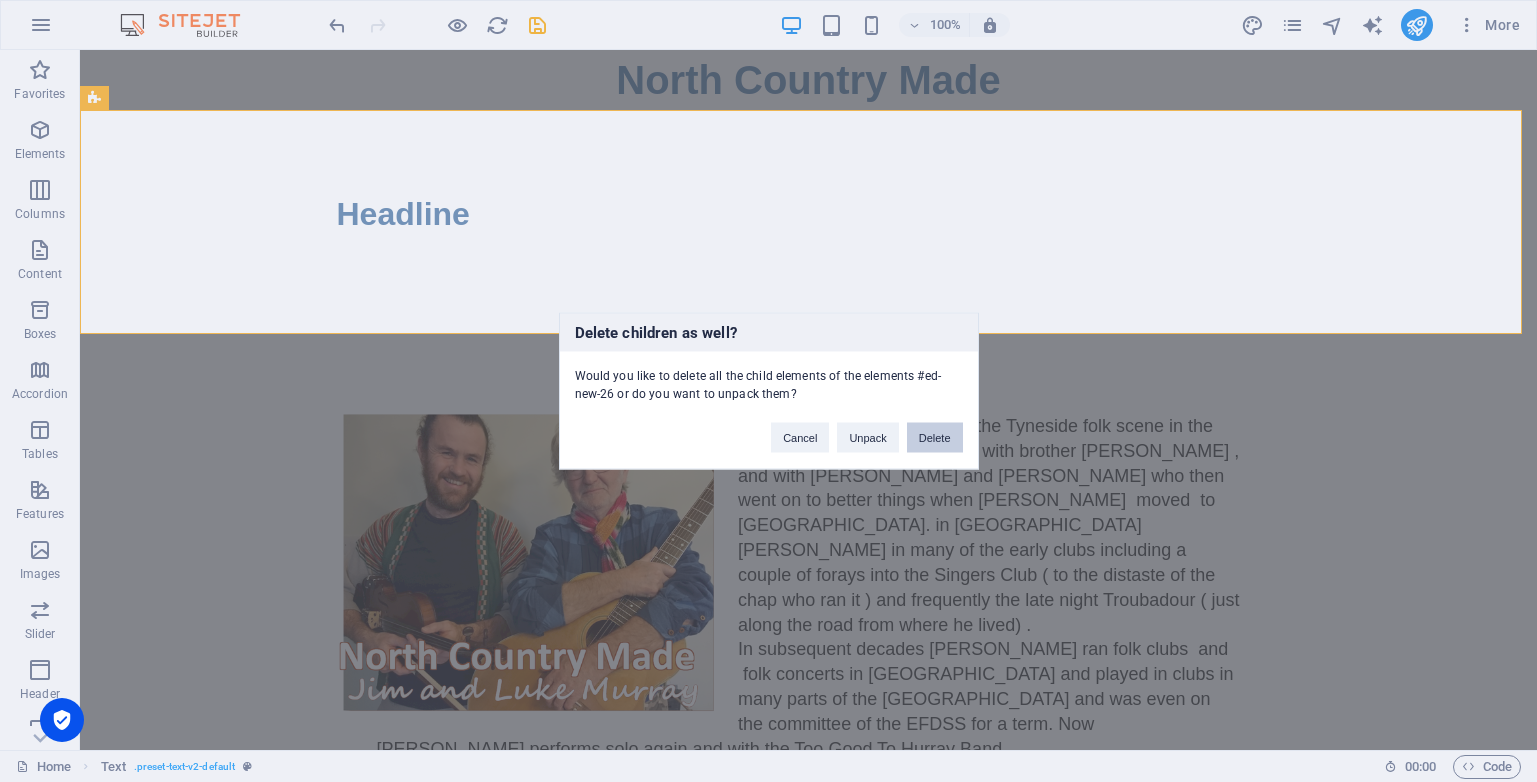 drag, startPoint x: 926, startPoint y: 444, endPoint x: 847, endPoint y: 394, distance: 93.49332 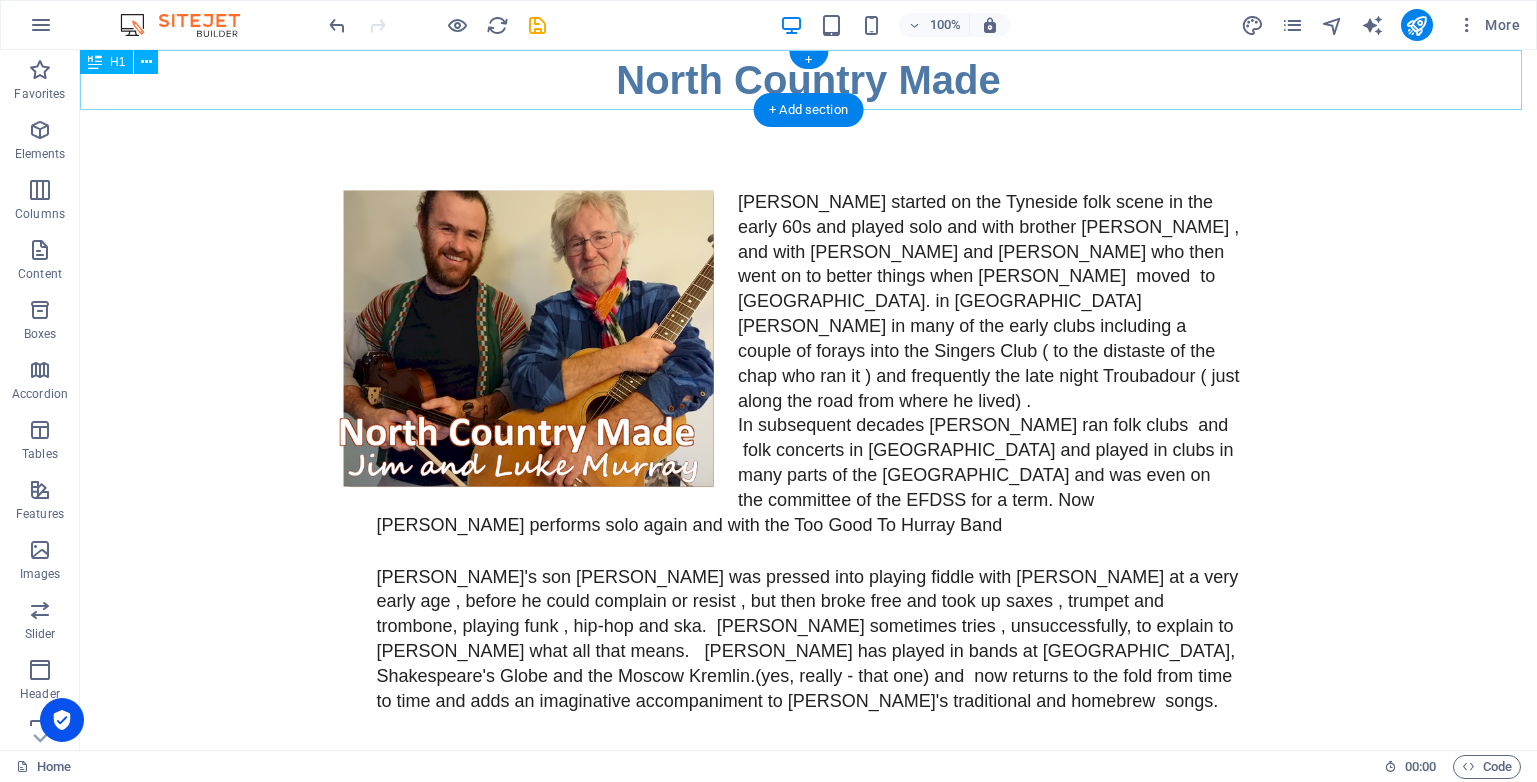 click on "North Country Made" at bounding box center (808, 80) 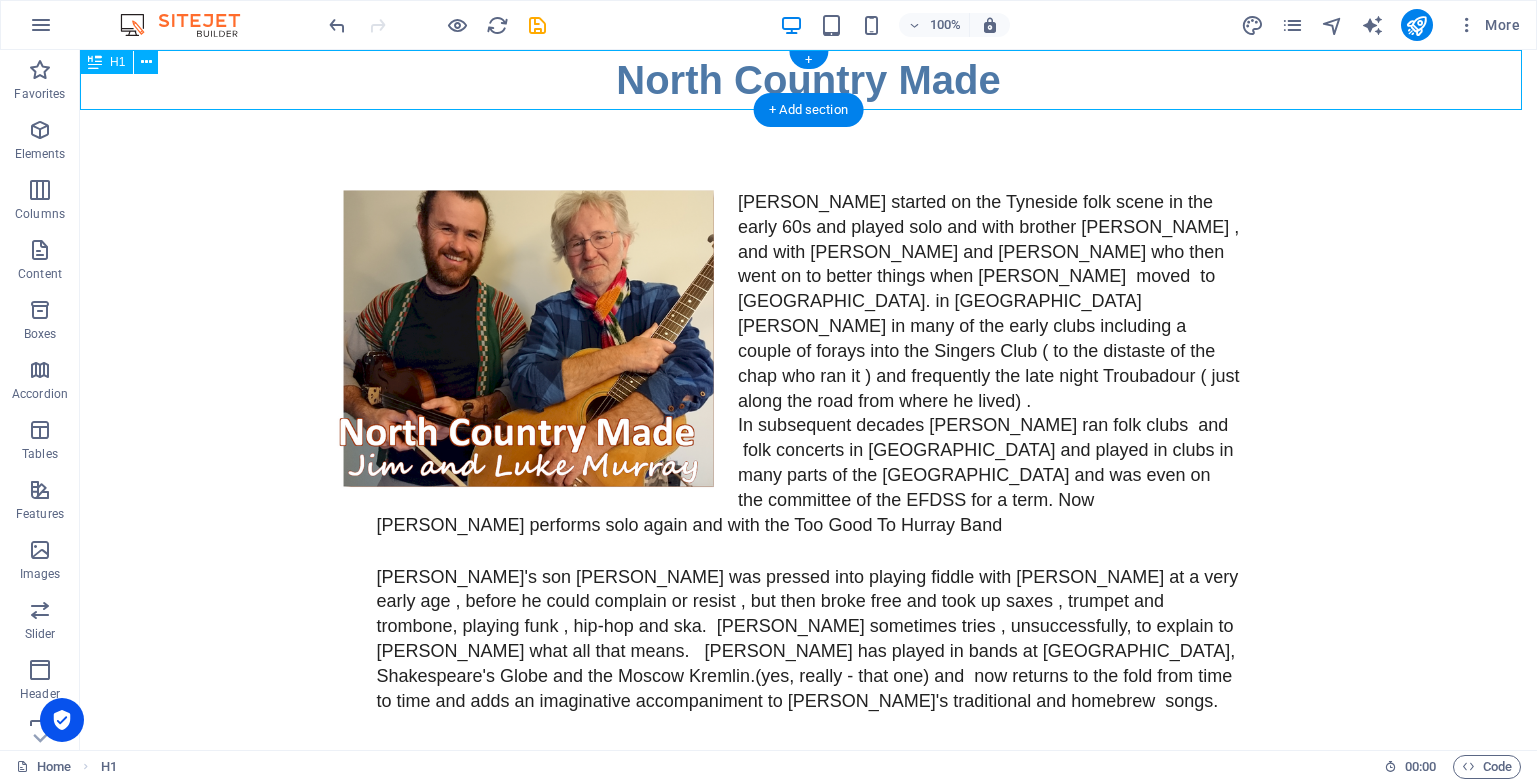 click on "North Country Made" at bounding box center [808, 80] 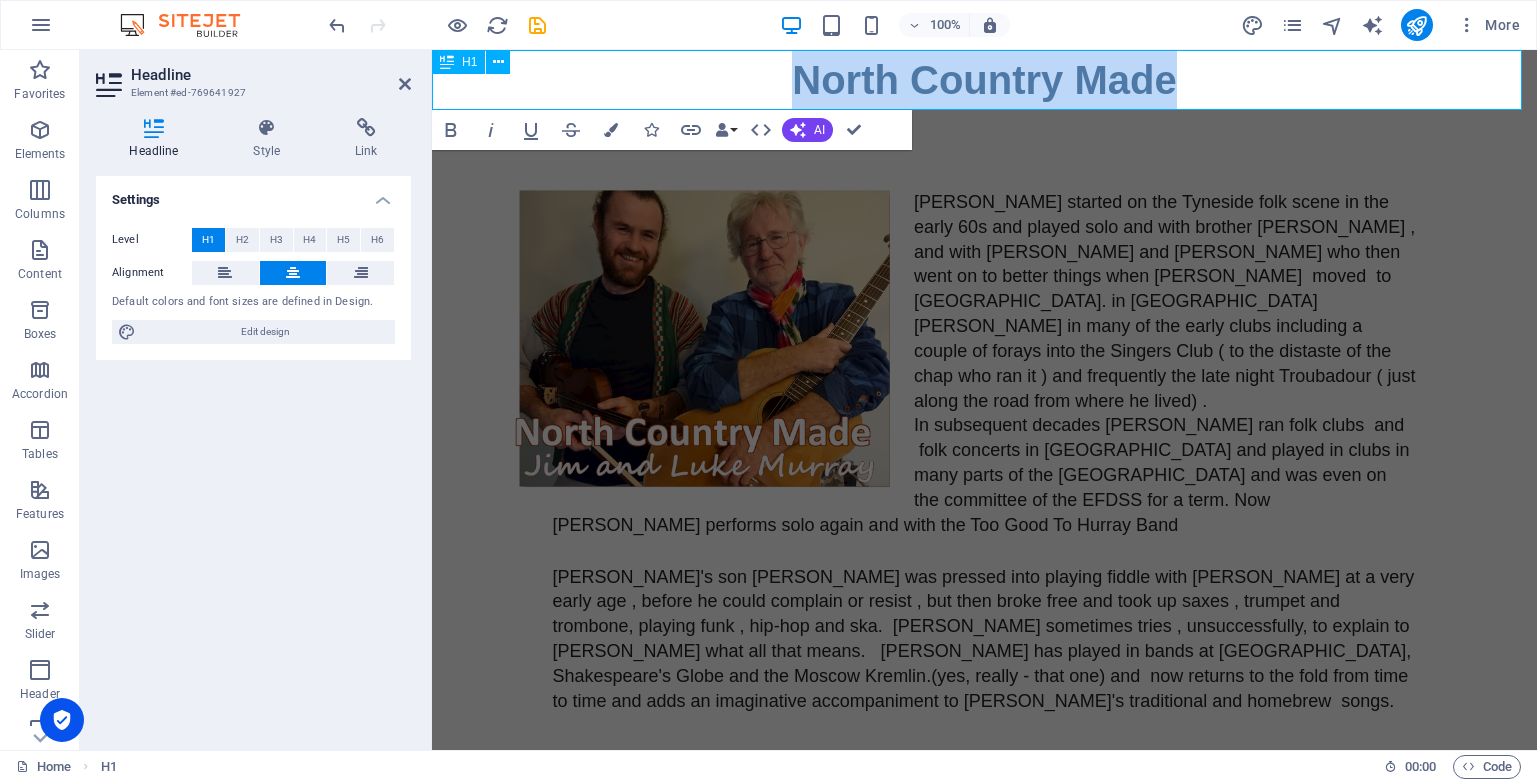 click on "North Country Made" at bounding box center (984, 80) 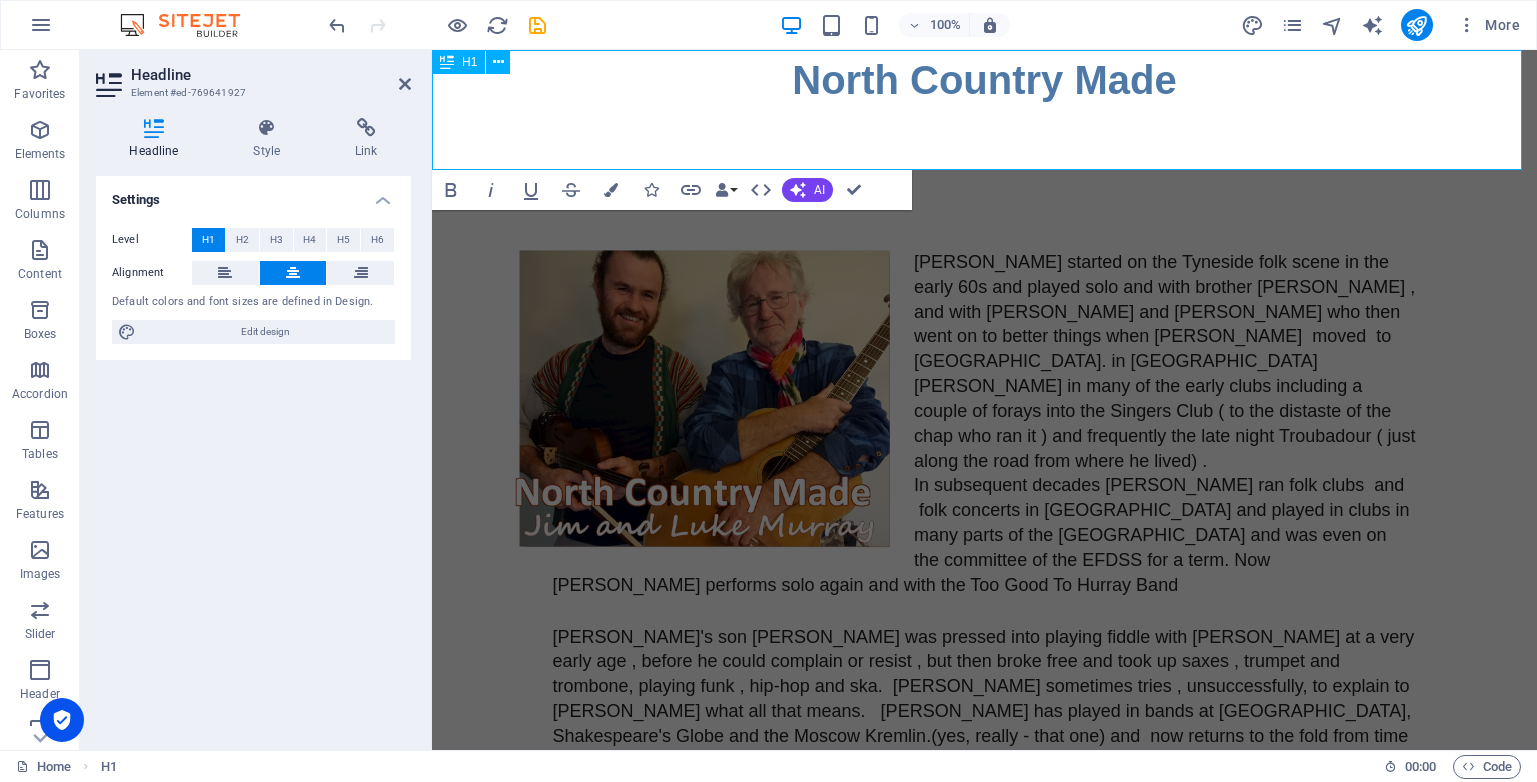type 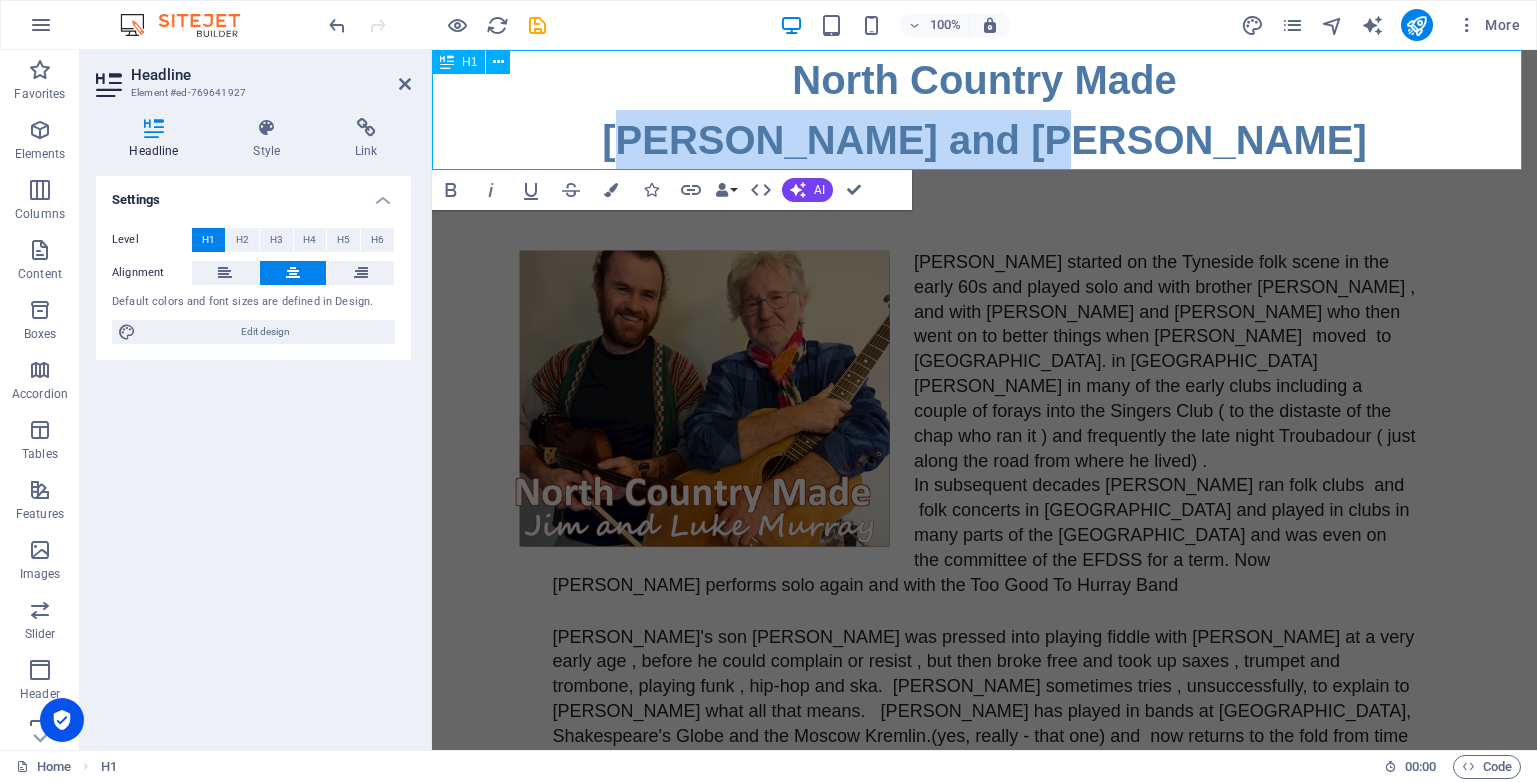 drag, startPoint x: 1186, startPoint y: 149, endPoint x: 779, endPoint y: 141, distance: 407.0786 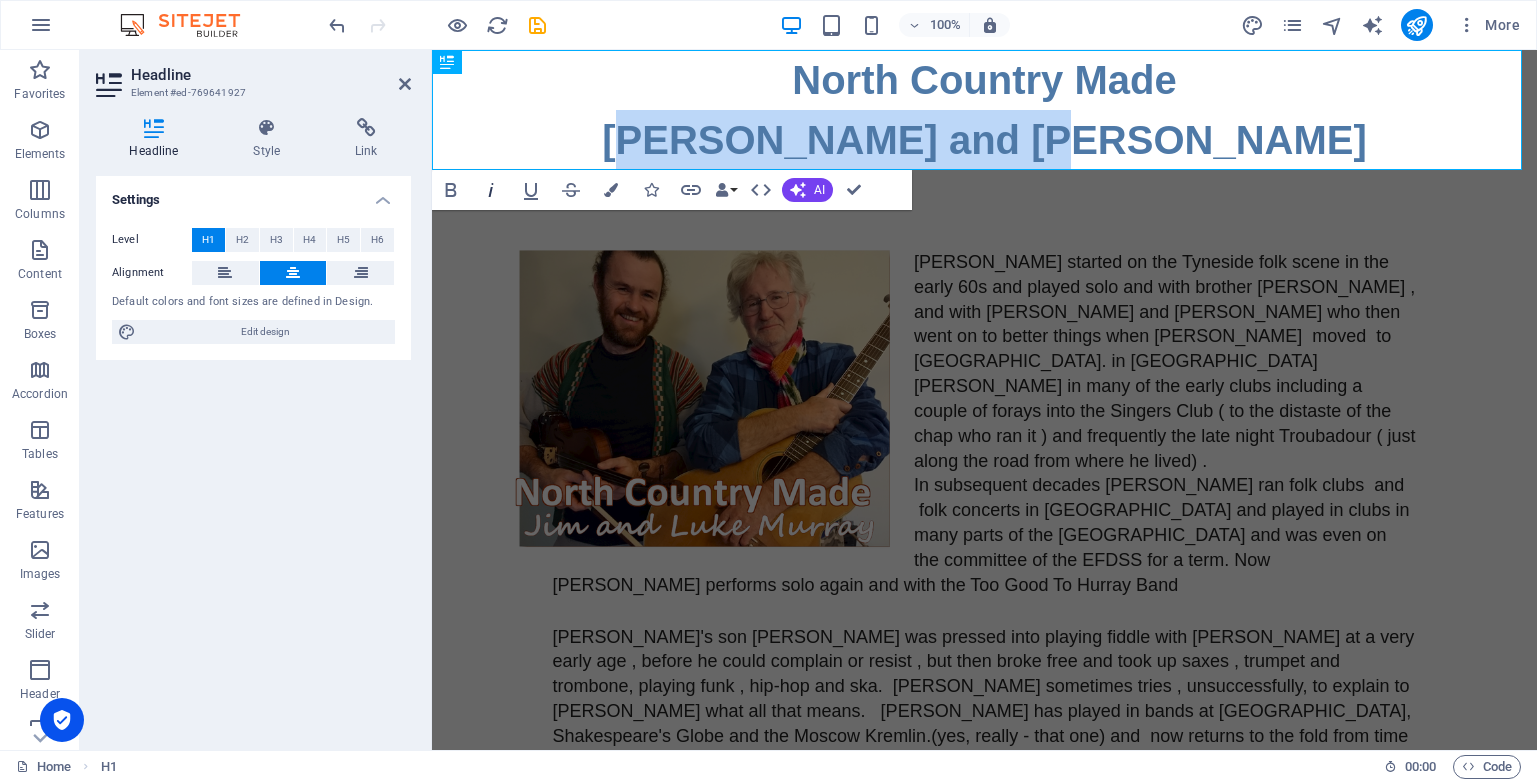 click 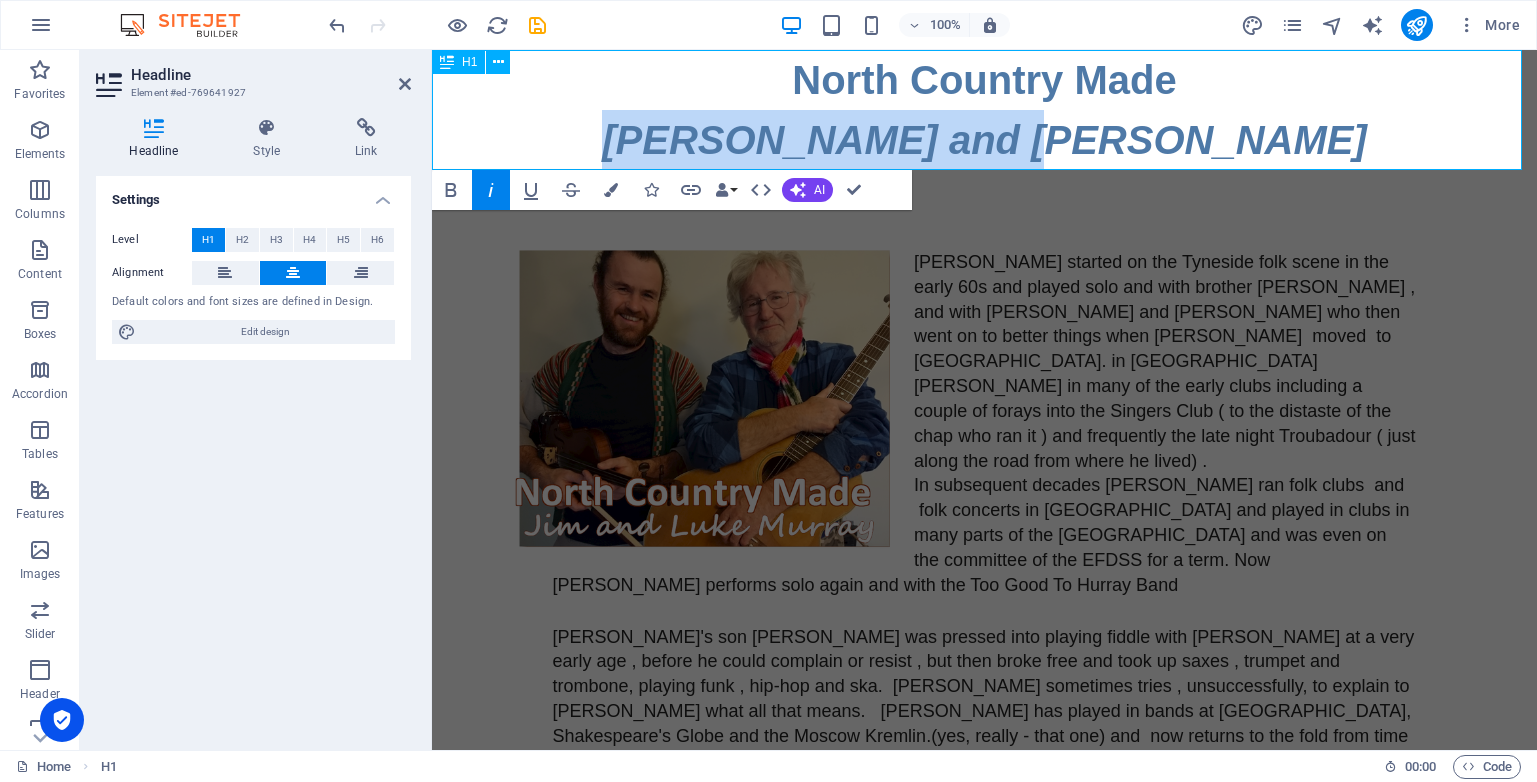 click on "North Country Made ‌ [PERSON_NAME] and [PERSON_NAME]" at bounding box center (984, 110) 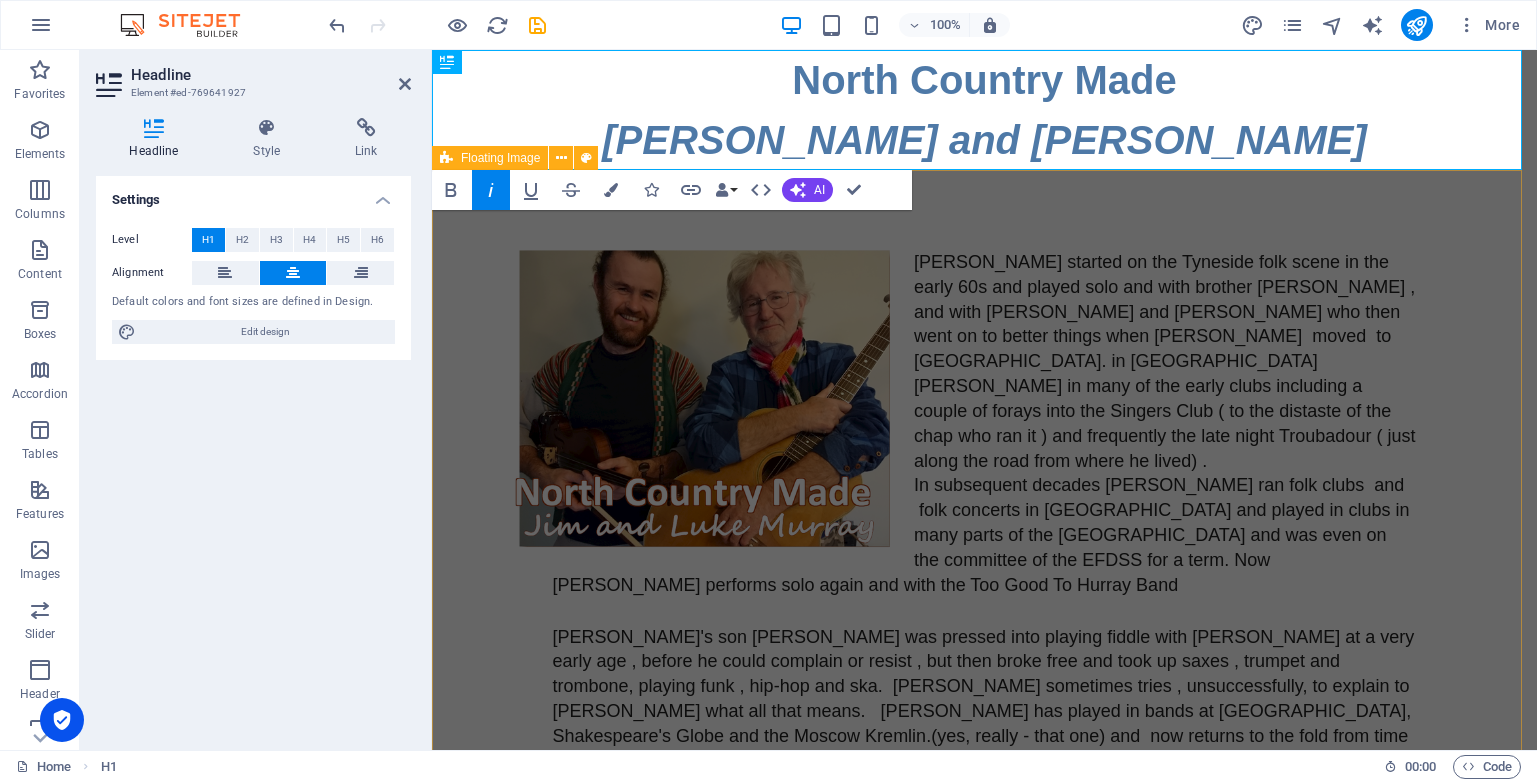 click on "[PERSON_NAME]   started on the Tyneside folk scene in the early 60s and played solo and with brother [PERSON_NAME] , and with [PERSON_NAME] and [PERSON_NAME] who then went on to better things when [PERSON_NAME]  moved  to [GEOGRAPHIC_DATA]. in [GEOGRAPHIC_DATA] [PERSON_NAME] in many of the early clubs including a couple of forays into the Singers Club ( to the distaste of the chap who ran it ) and frequently the late night Troubadour ( just along the road from where he lived) .   In subsequent decades [PERSON_NAME] ran folk clubs  and  folk concerts in [GEOGRAPHIC_DATA] and played in clubs in many parts of the [GEOGRAPHIC_DATA] and was even on the committee of the EFDSS for a term. Now [PERSON_NAME] performs solo again and with the Too Good To Hurray Band" at bounding box center [984, 512] 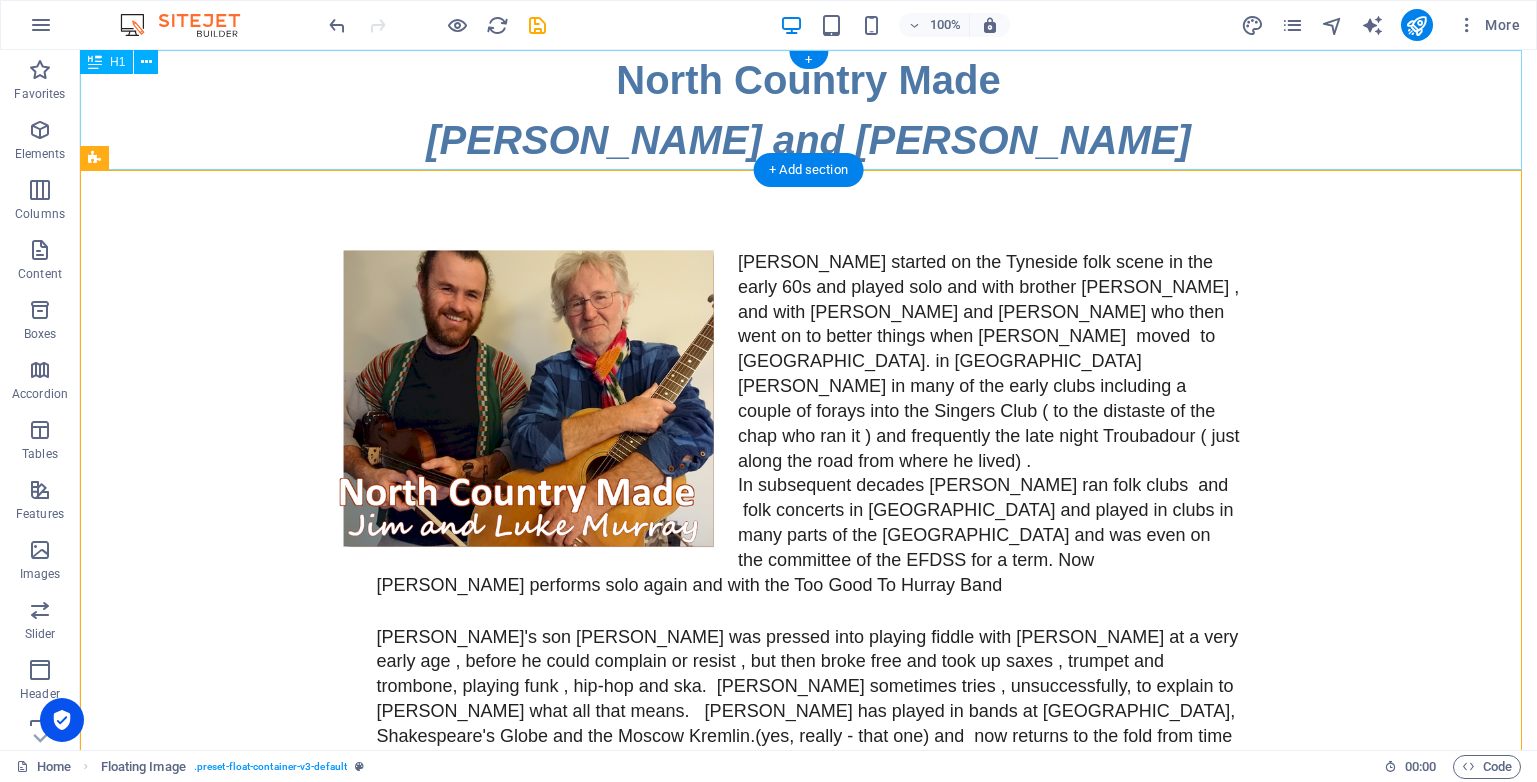 click on "North Country Made [PERSON_NAME] and [PERSON_NAME]" at bounding box center (808, 110) 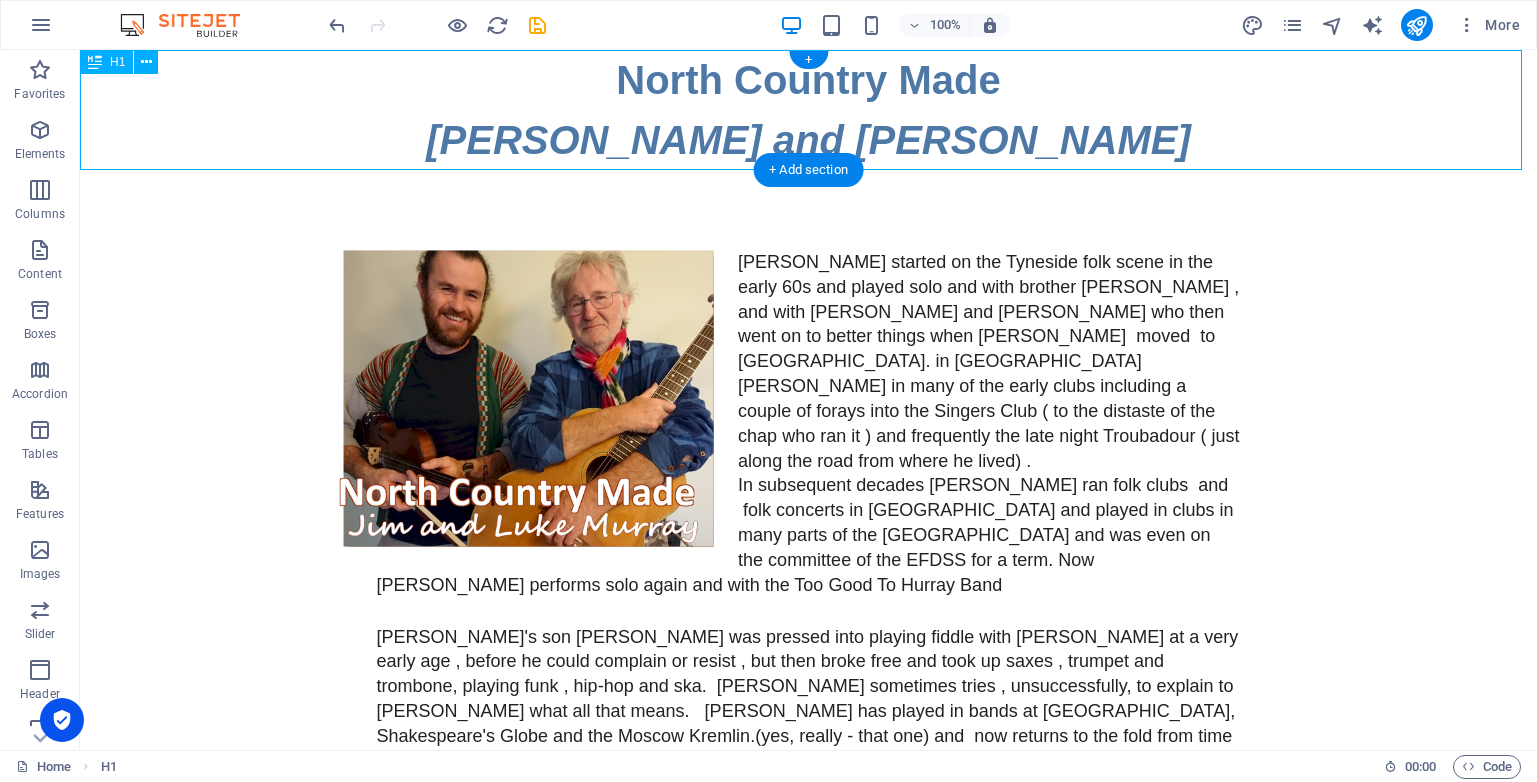 click on "North Country Made [PERSON_NAME] and [PERSON_NAME]" at bounding box center [808, 110] 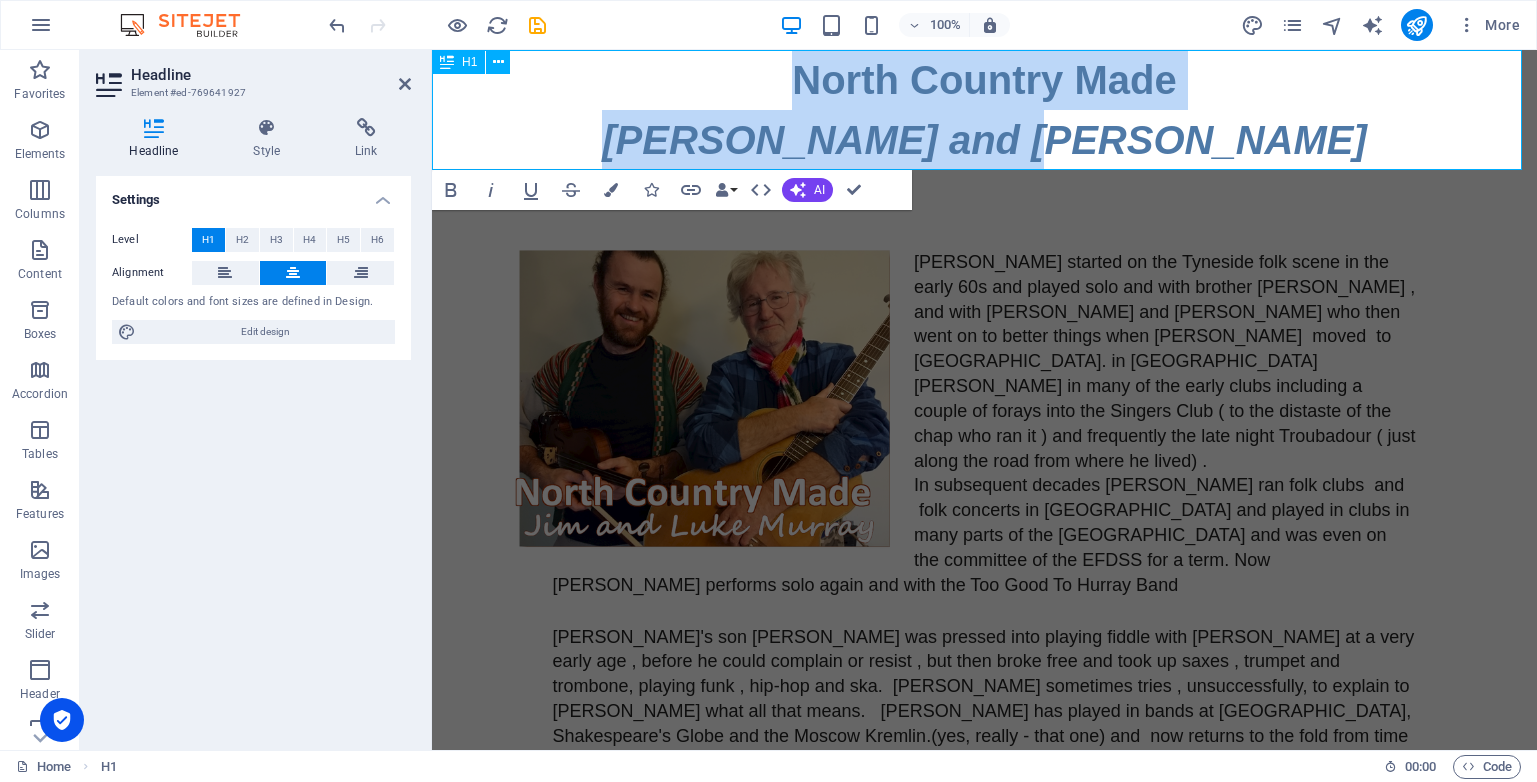 click on "[PERSON_NAME] and [PERSON_NAME]" at bounding box center [984, 140] 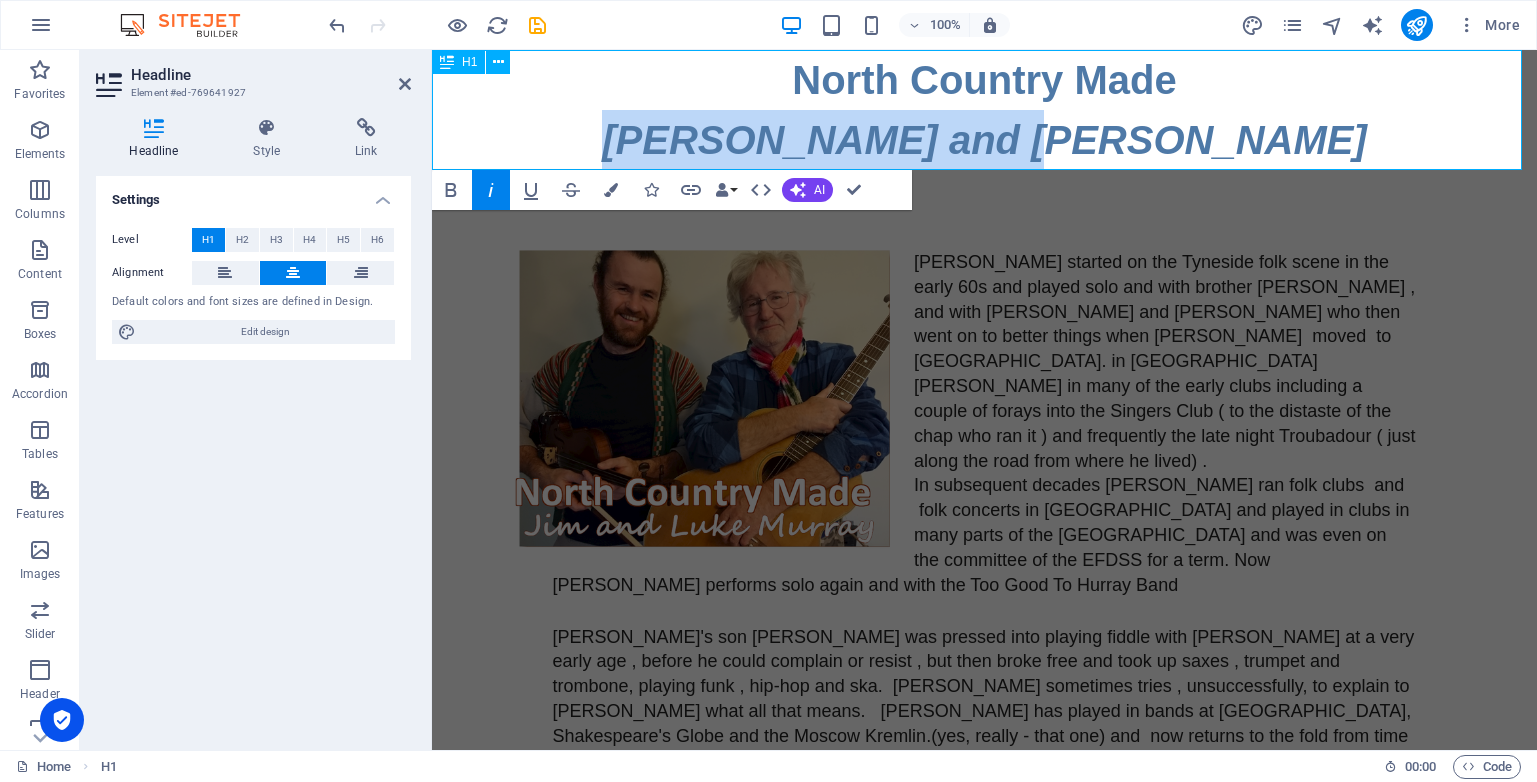 drag, startPoint x: 775, startPoint y: 133, endPoint x: 1176, endPoint y: 138, distance: 401.03116 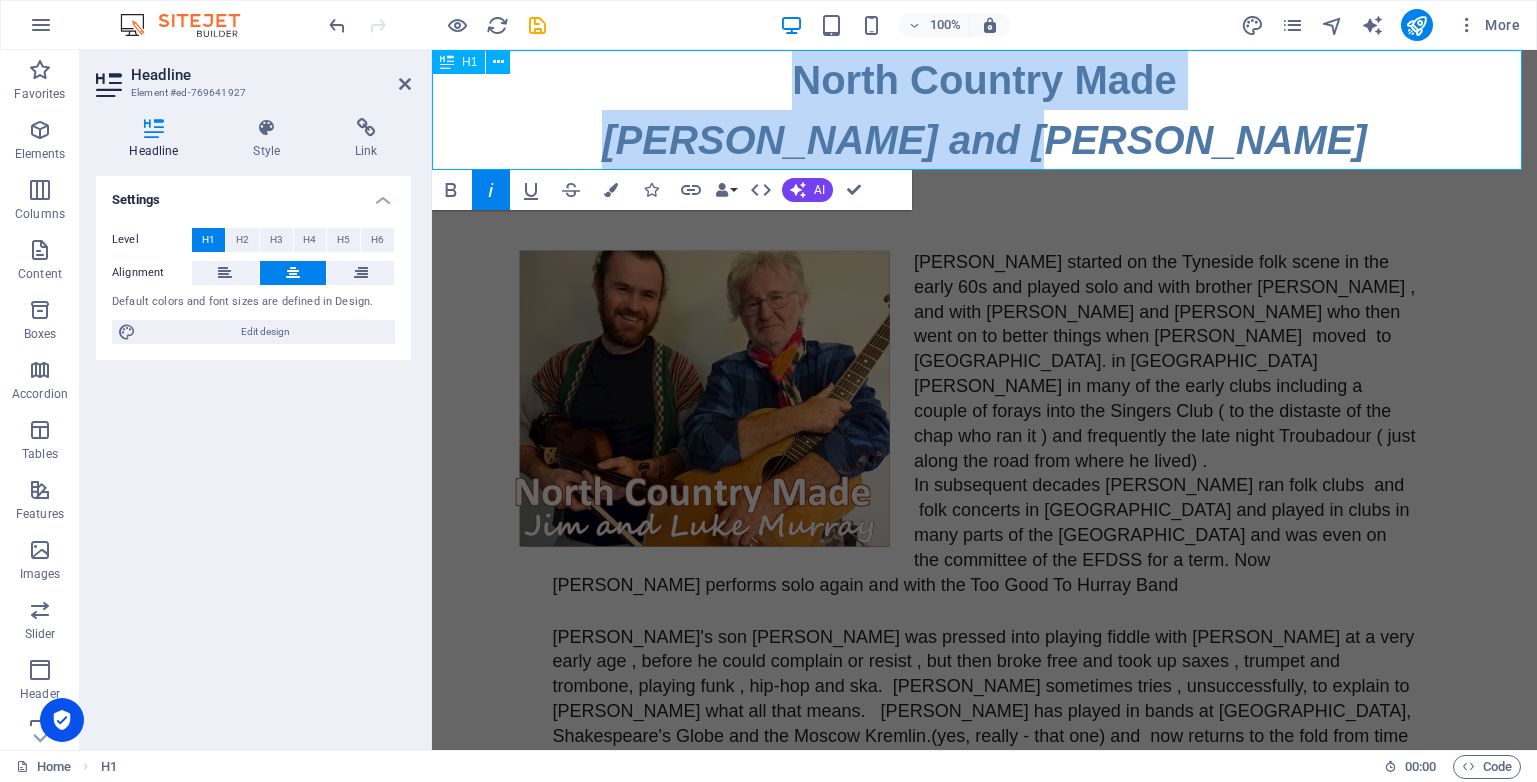 drag, startPoint x: 1202, startPoint y: 140, endPoint x: 787, endPoint y: 97, distance: 417.22177 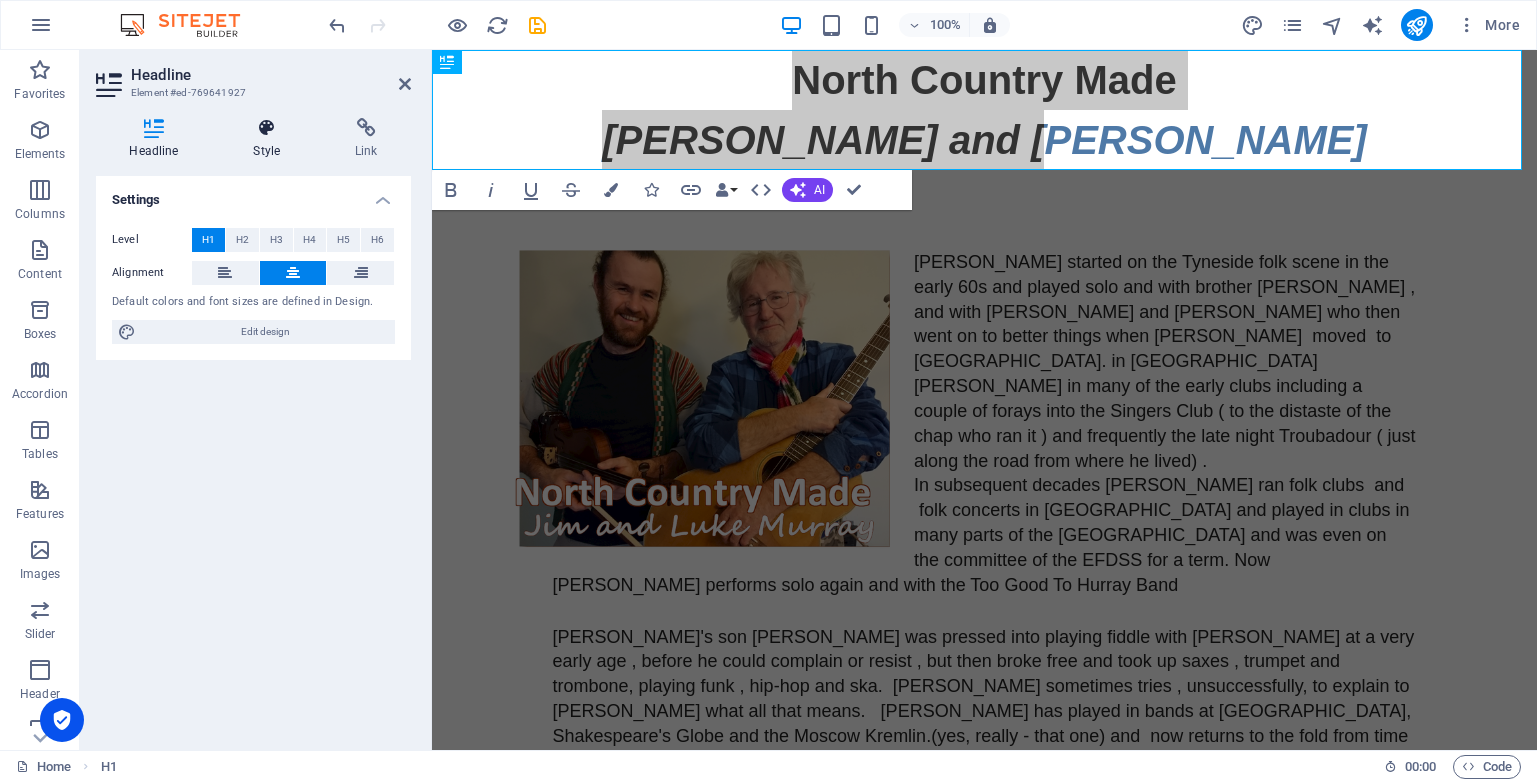 click at bounding box center [267, 128] 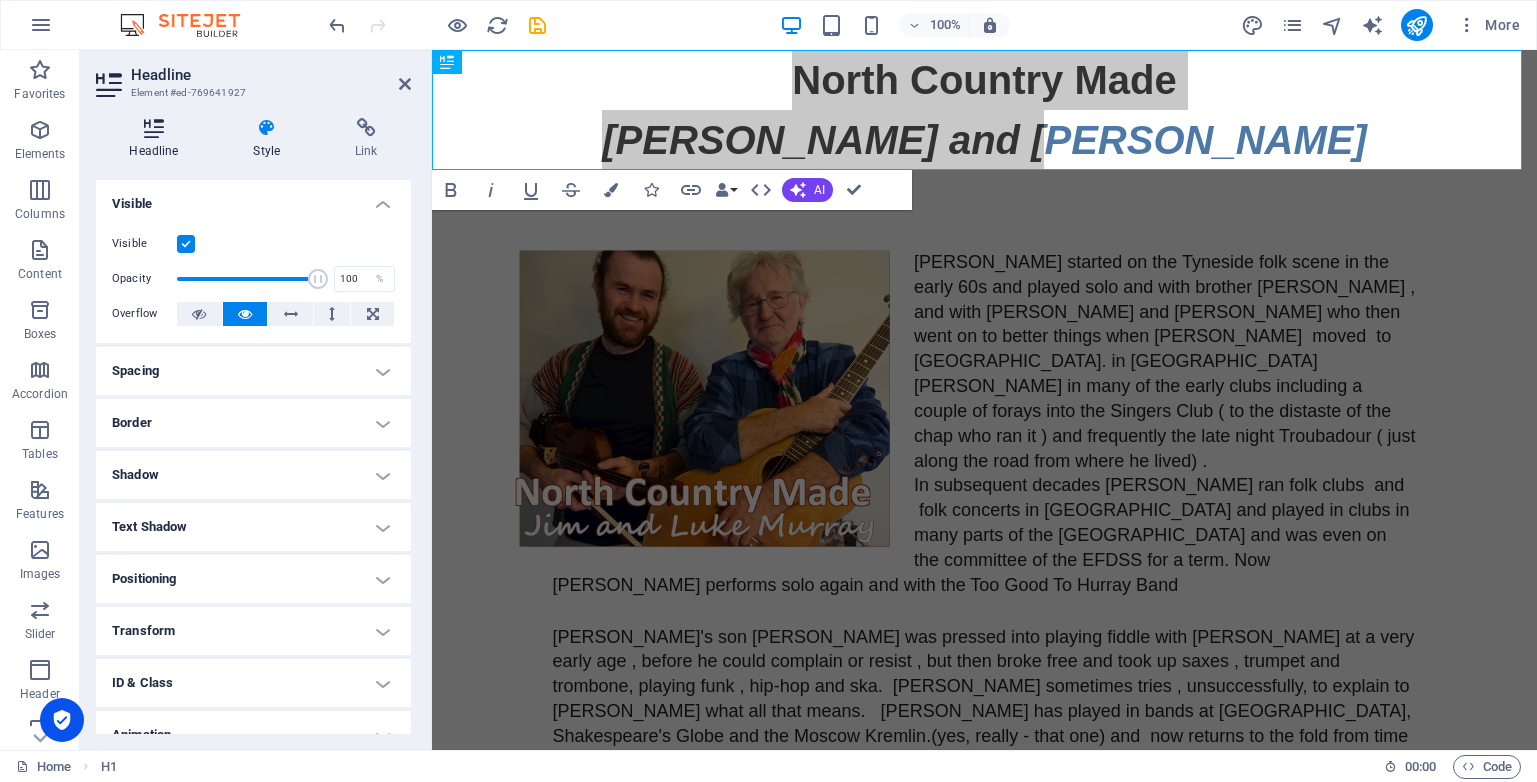 click at bounding box center (154, 128) 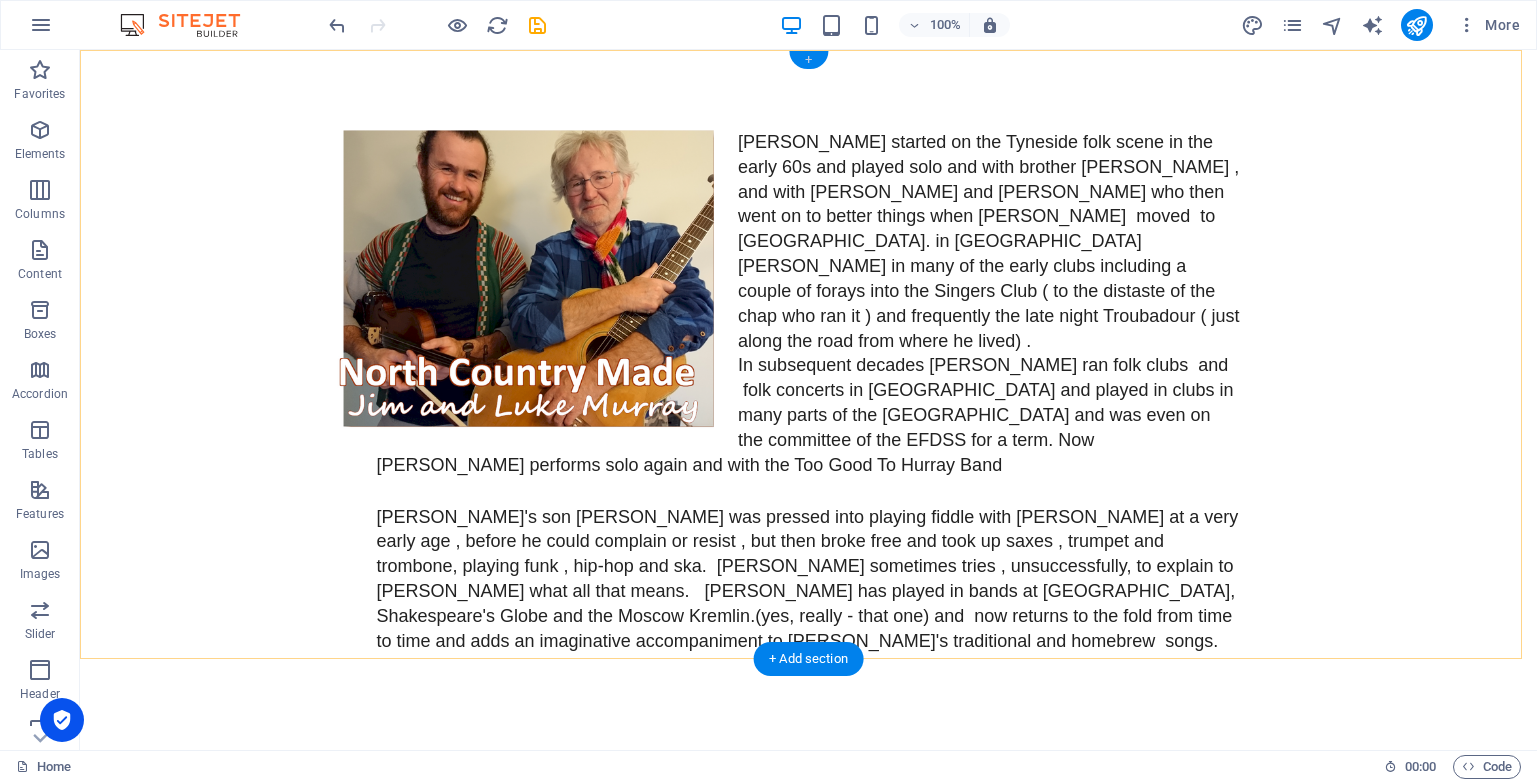click on "+" at bounding box center [808, 60] 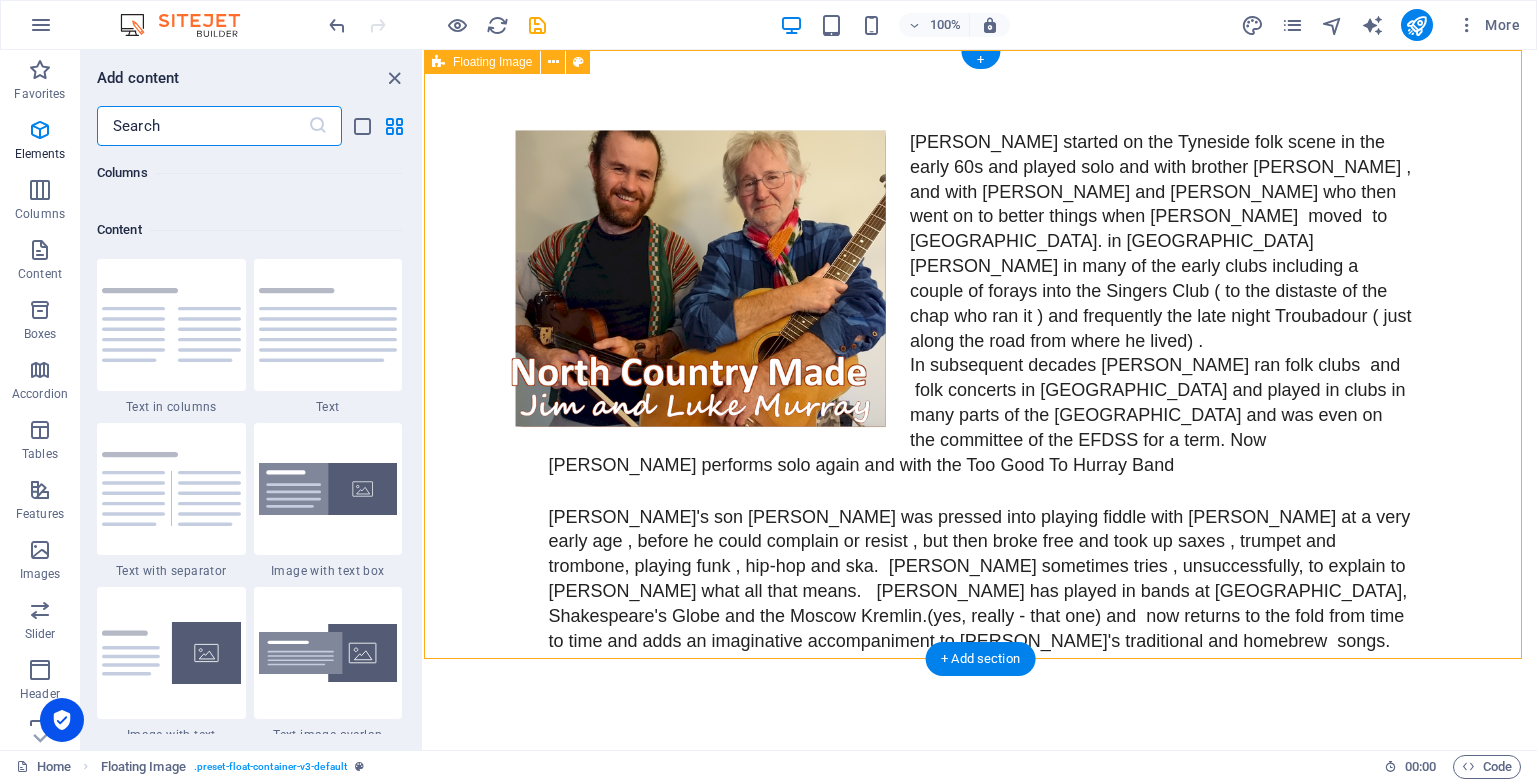 scroll, scrollTop: 3499, scrollLeft: 0, axis: vertical 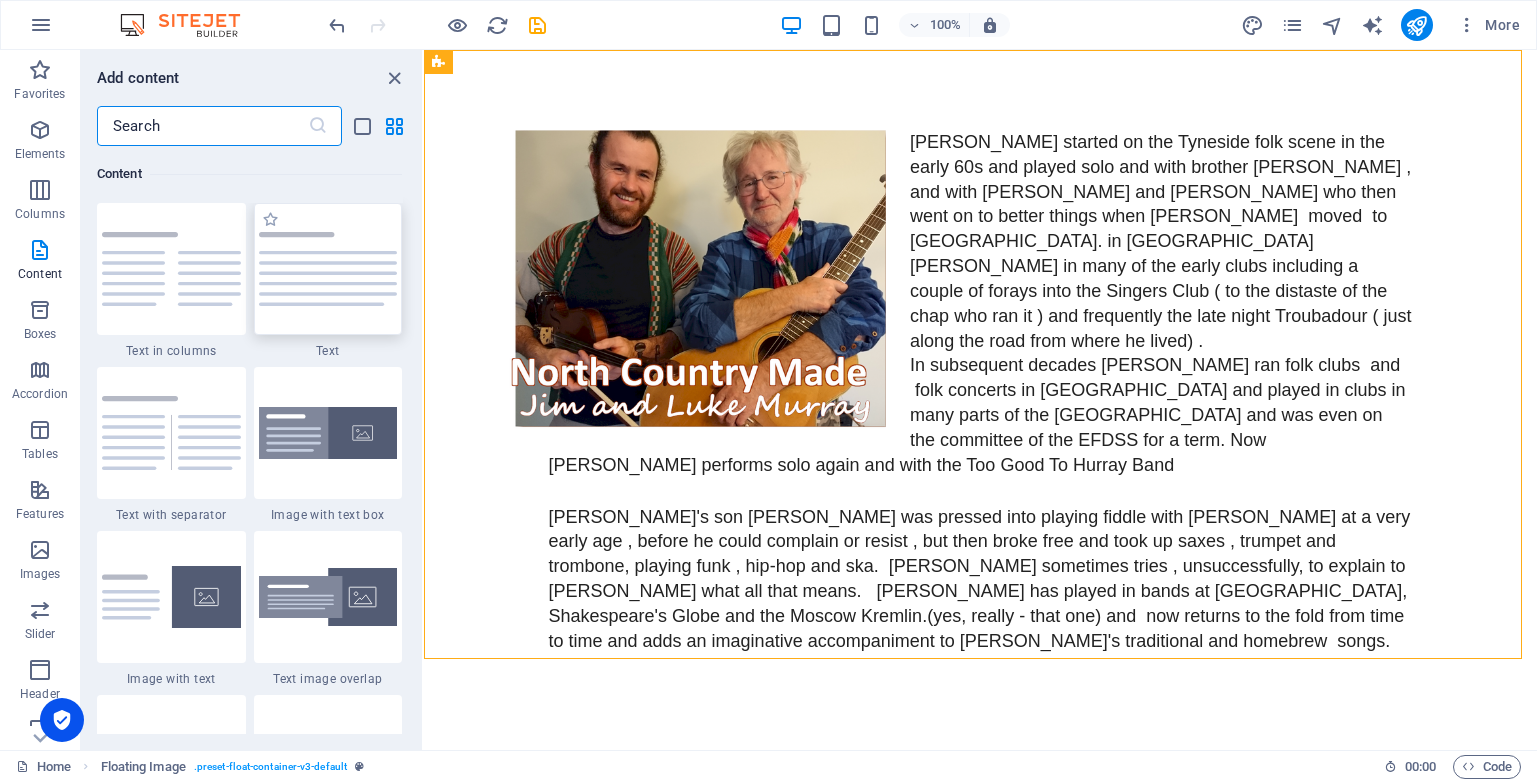click at bounding box center [328, 269] 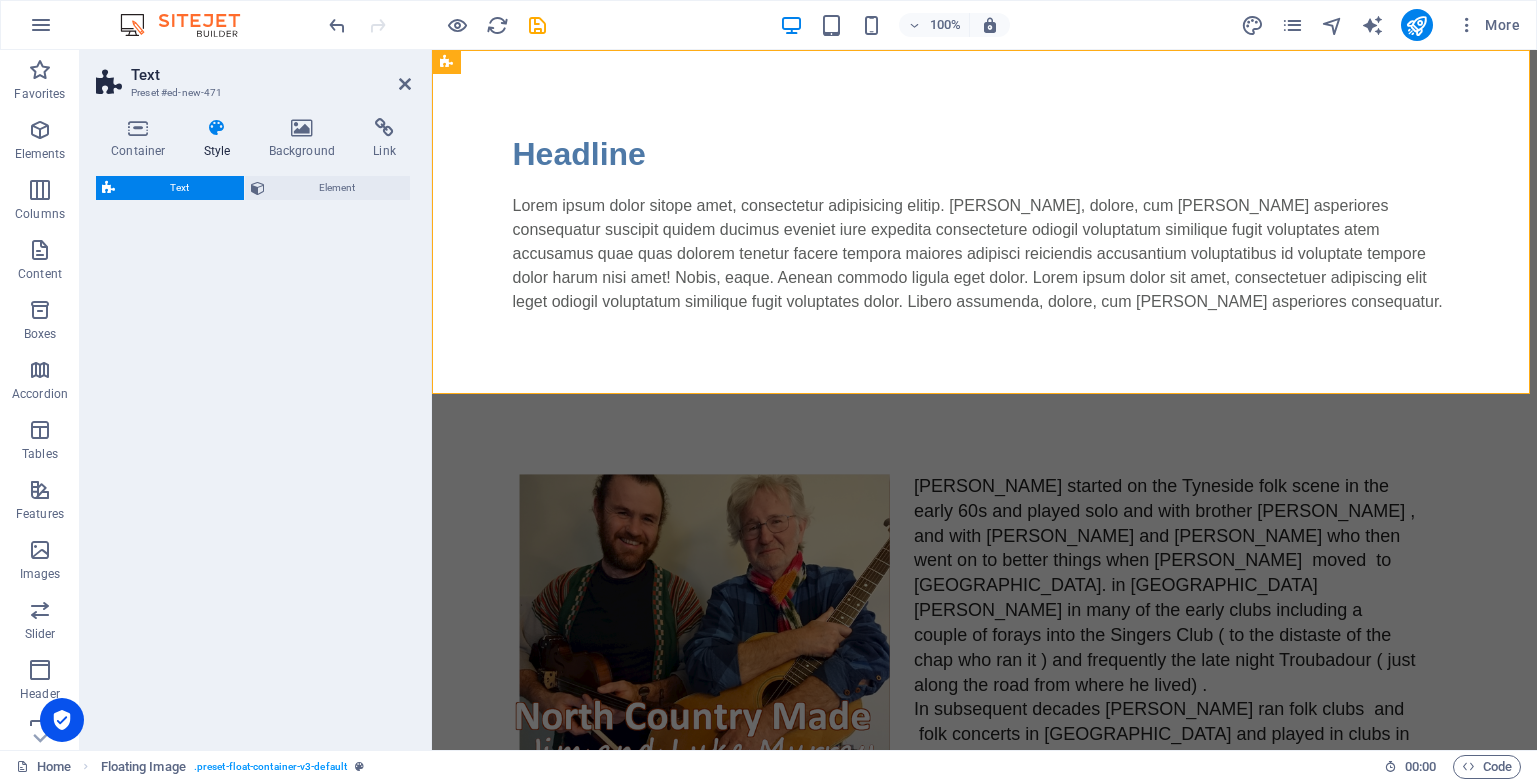 select on "preset-text-v2-default" 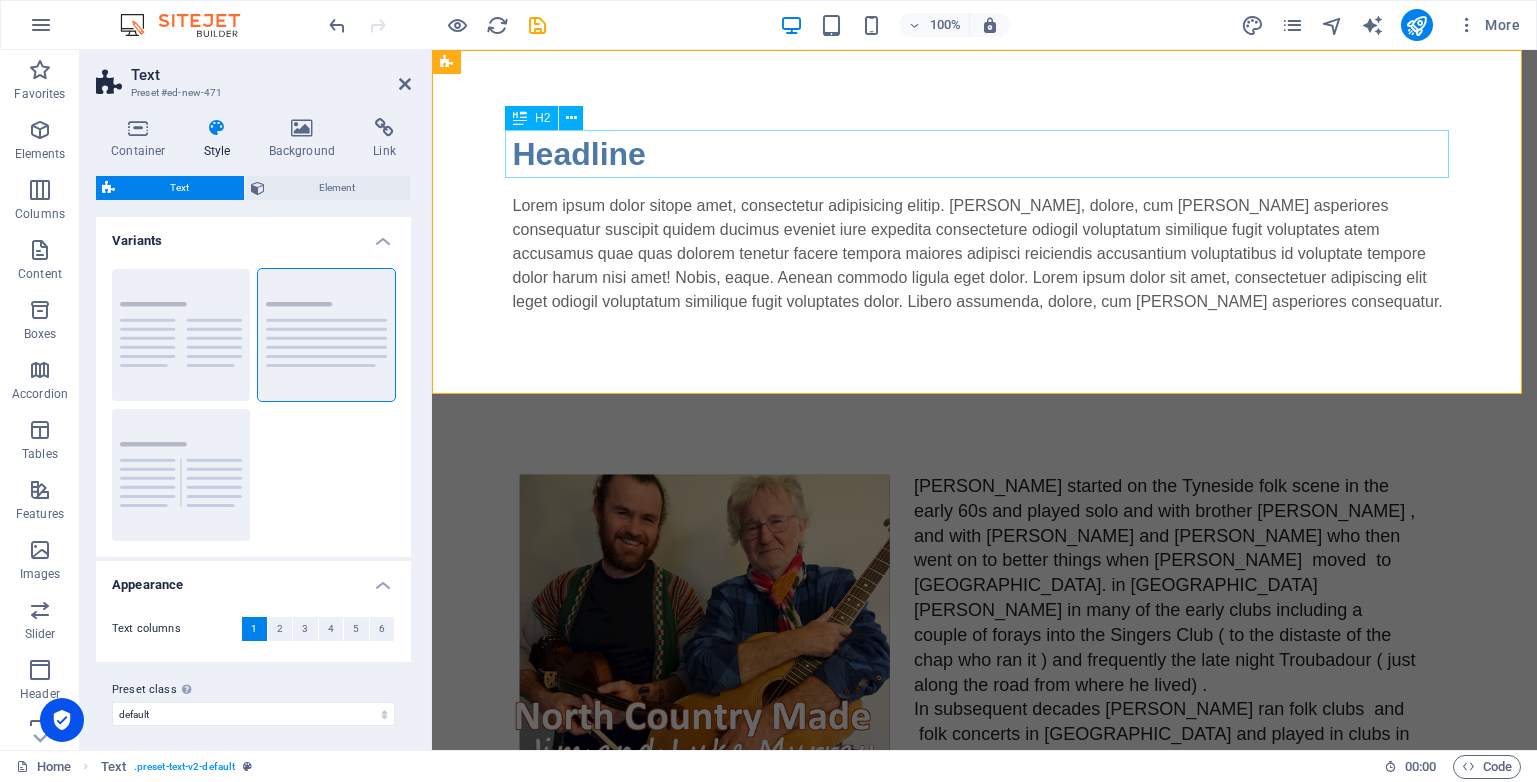 click on "Headline" at bounding box center [985, 154] 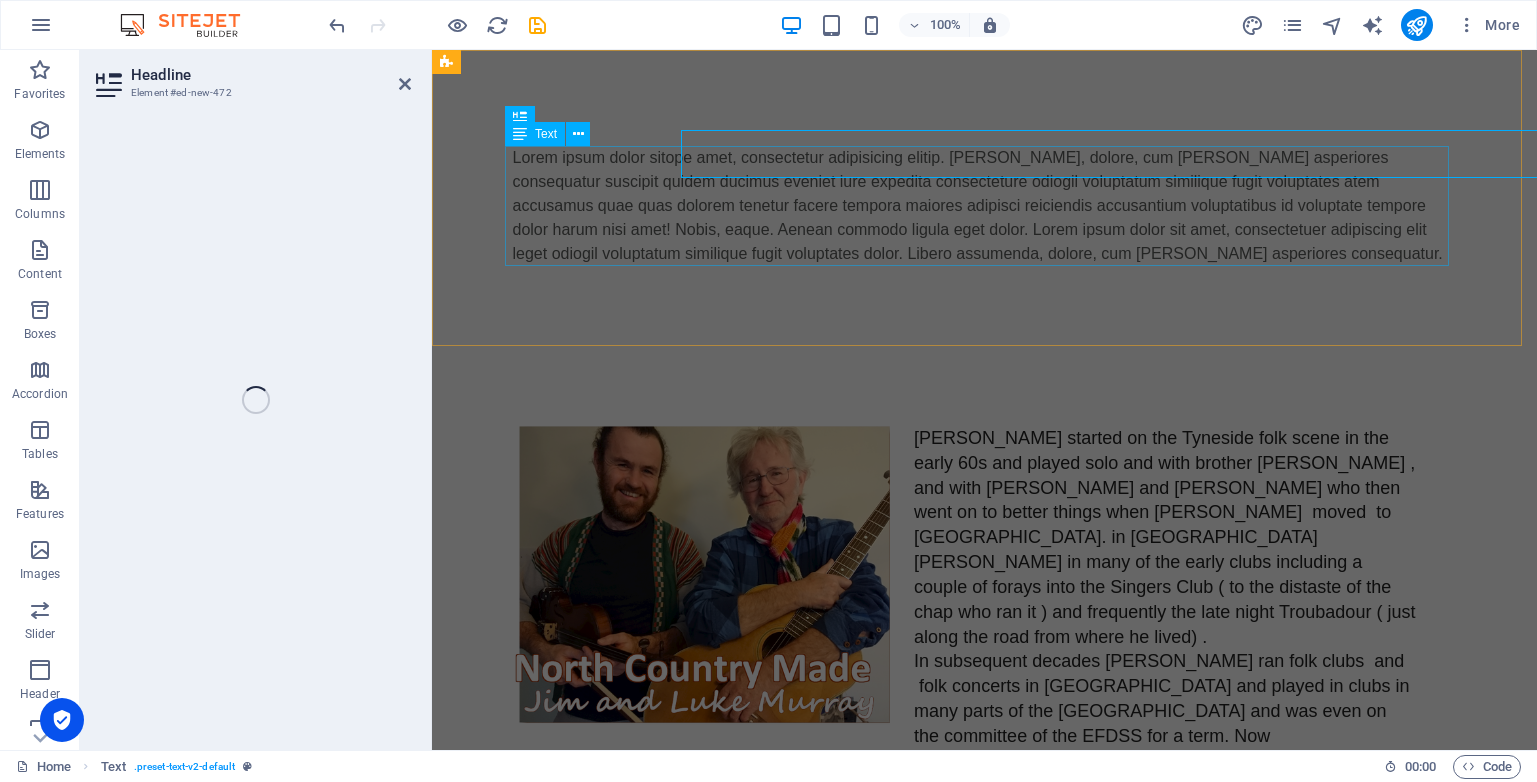 click on "Lorem ipsum dolor sitope amet, consectetur adipisicing elitip. [PERSON_NAME], dolore, cum [PERSON_NAME] asperiores consequatur suscipit quidem ducimus eveniet iure expedita consecteture odiogil voluptatum similique fugit voluptates atem accusamus quae quas dolorem tenetur facere tempora maiores adipisci reiciendis accusantium voluptatibus id voluptate tempore dolor harum nisi amet! Nobis, eaque. Aenean commodo ligula eget dolor. Lorem ipsum dolor sit amet, consectetuer adipiscing elit leget odiogil voluptatum similique fugit voluptates dolor. Libero assumenda, dolore, cum [PERSON_NAME] asperiores consequatur." at bounding box center (985, 206) 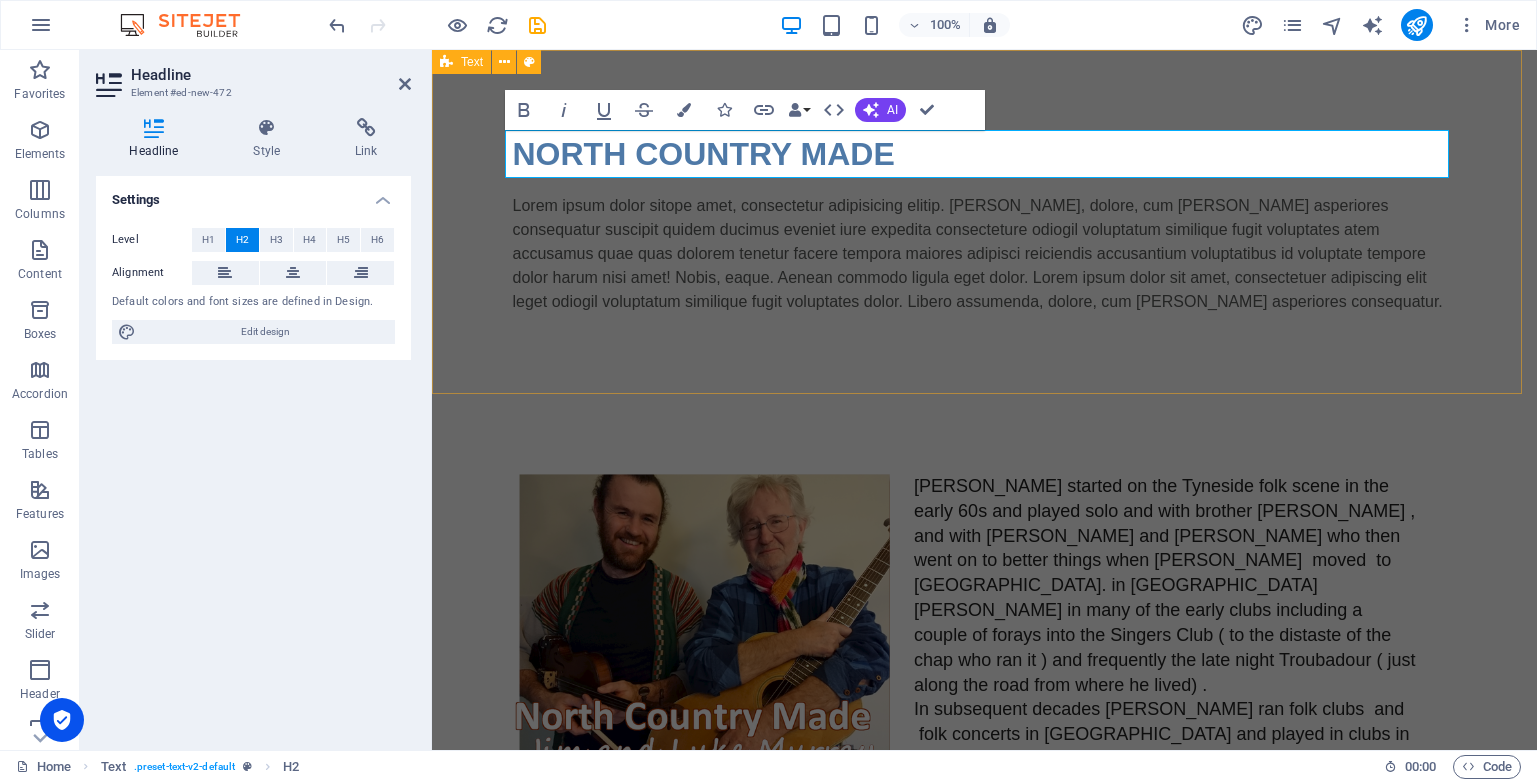 click on "NORTH COUNTRY MADE Lorem ipsum dolor sitope amet, consectetur adipisicing elitip. [PERSON_NAME], dolore, cum [PERSON_NAME] asperiores consequatur suscipit quidem ducimus eveniet iure expedita consecteture odiogil voluptatum similique fugit voluptates atem accusamus quae quas dolorem tenetur facere tempora maiores adipisci reiciendis accusantium voluptatibus id voluptate tempore dolor harum nisi amet! Nobis, eaque. Aenean commodo ligula eget dolor. Lorem ipsum dolor sit amet, consectetuer adipiscing elit leget odiogil voluptatum similique fugit voluptates dolor. Libero assumenda, dolore, cum [PERSON_NAME] asperiores consequatur." at bounding box center [984, 222] 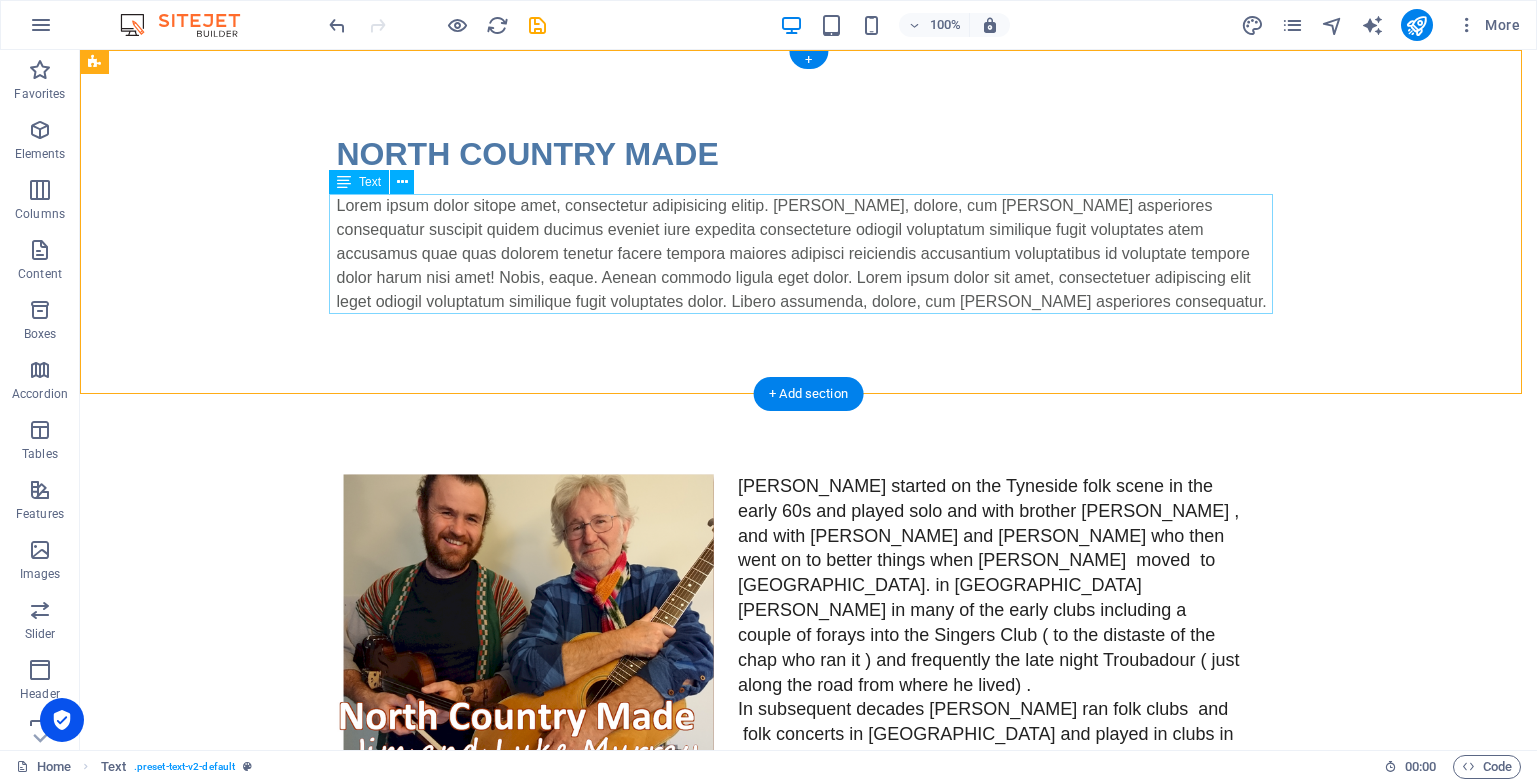 click on "Lorem ipsum dolor sitope amet, consectetur adipisicing elitip. [PERSON_NAME], dolore, cum [PERSON_NAME] asperiores consequatur suscipit quidem ducimus eveniet iure expedita consecteture odiogil voluptatum similique fugit voluptates atem accusamus quae quas dolorem tenetur facere tempora maiores adipisci reiciendis accusantium voluptatibus id voluptate tempore dolor harum nisi amet! Nobis, eaque. Aenean commodo ligula eget dolor. Lorem ipsum dolor sit amet, consectetuer adipiscing elit leget odiogil voluptatum similique fugit voluptates dolor. Libero assumenda, dolore, cum [PERSON_NAME] asperiores consequatur." at bounding box center (809, 254) 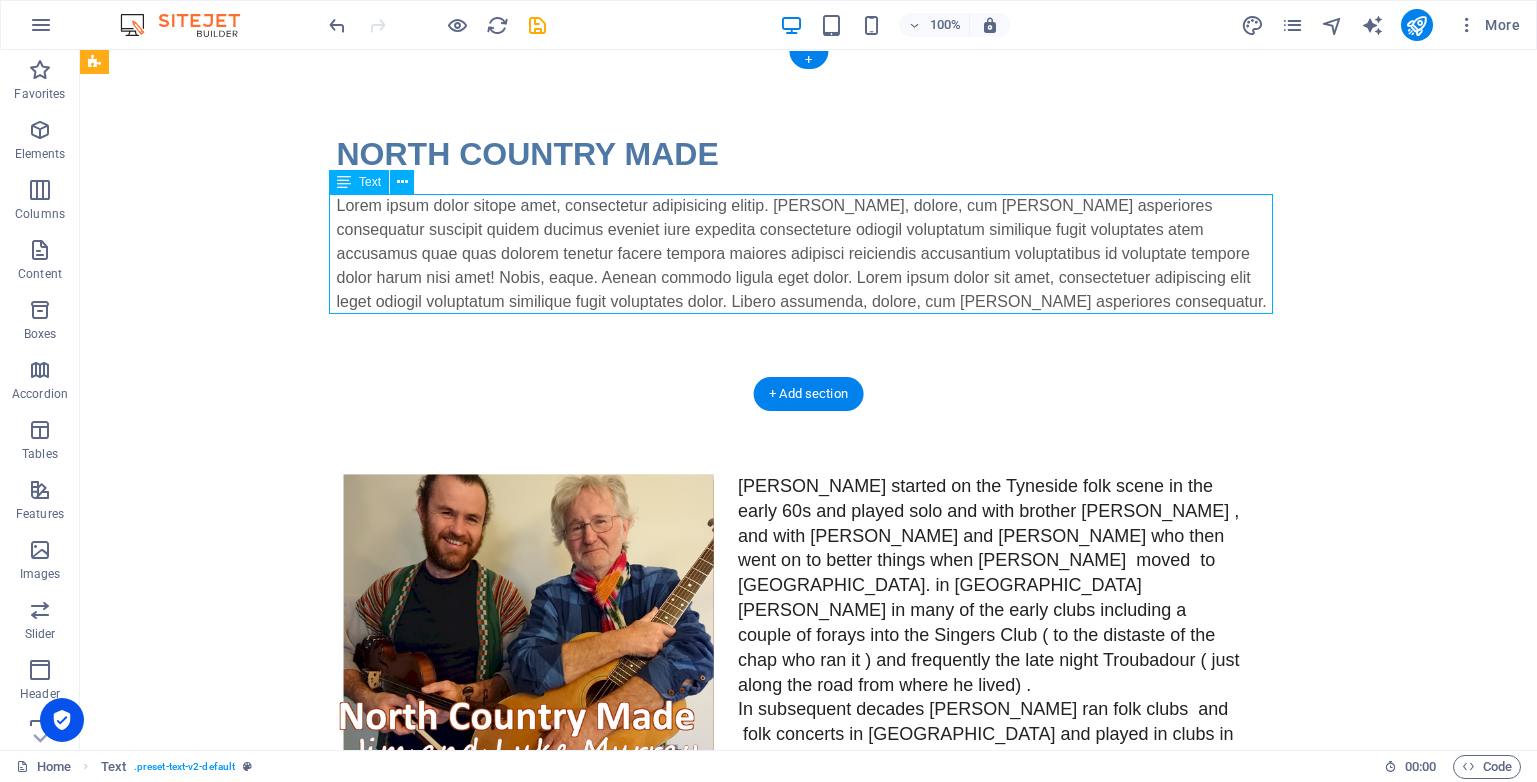 click on "Lorem ipsum dolor sitope amet, consectetur adipisicing elitip. [PERSON_NAME], dolore, cum [PERSON_NAME] asperiores consequatur suscipit quidem ducimus eveniet iure expedita consecteture odiogil voluptatum similique fugit voluptates atem accusamus quae quas dolorem tenetur facere tempora maiores adipisci reiciendis accusantium voluptatibus id voluptate tempore dolor harum nisi amet! Nobis, eaque. Aenean commodo ligula eget dolor. Lorem ipsum dolor sit amet, consectetuer adipiscing elit leget odiogil voluptatum similique fugit voluptates dolor. Libero assumenda, dolore, cum [PERSON_NAME] asperiores consequatur." at bounding box center (809, 254) 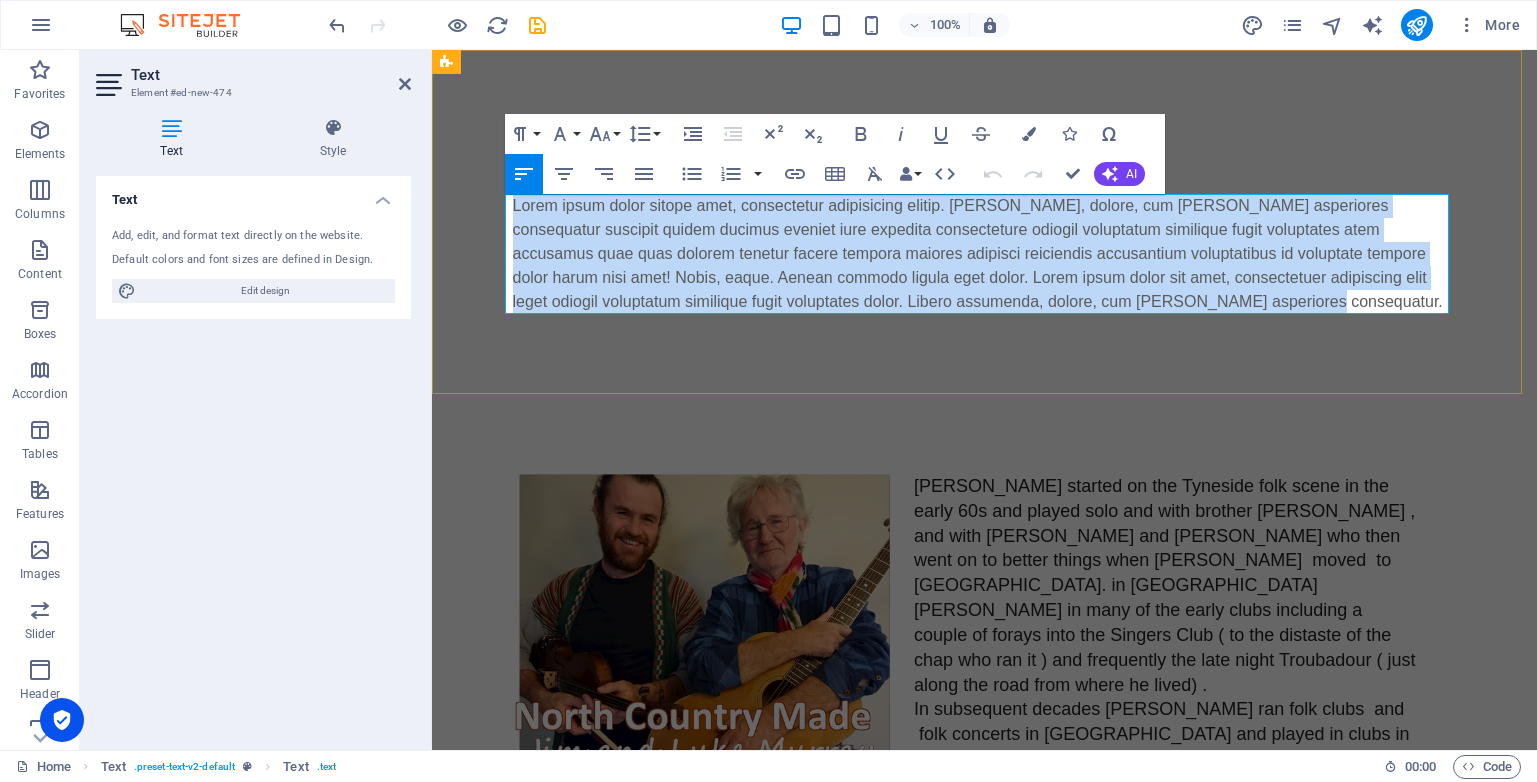 type 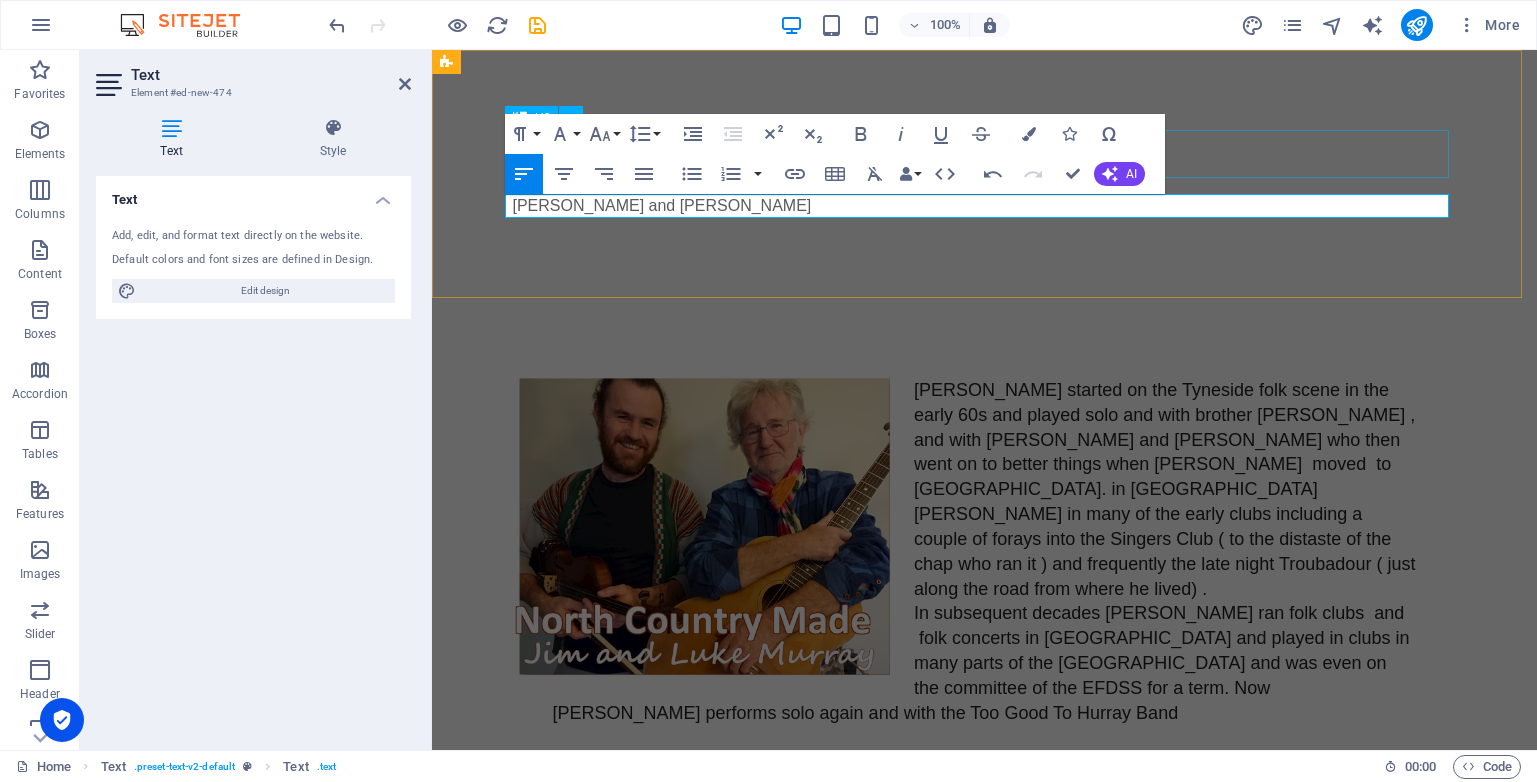 click on "NORTH COUNTRY MADE" at bounding box center [985, 154] 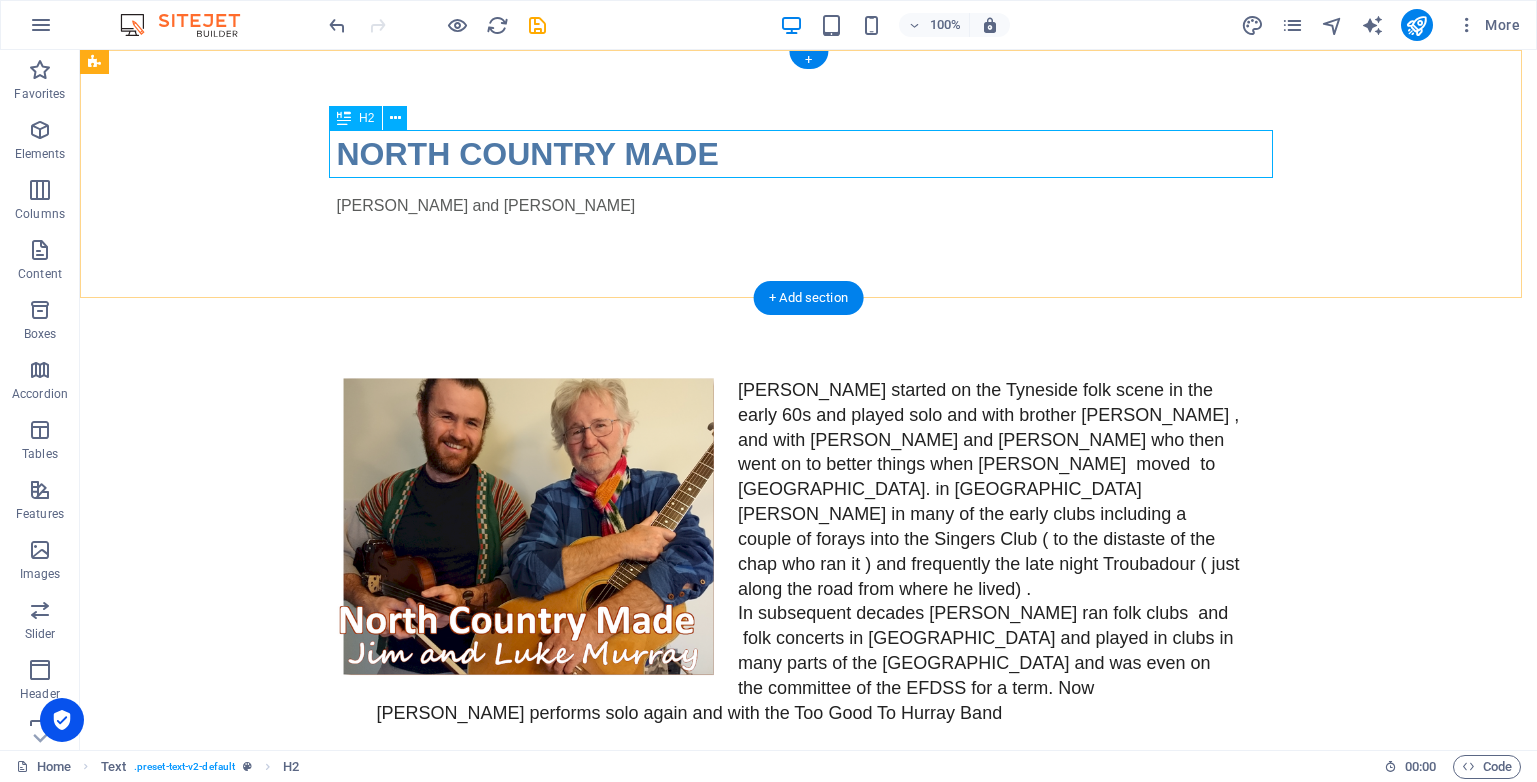 click on "NORTH COUNTRY MADE" at bounding box center [809, 154] 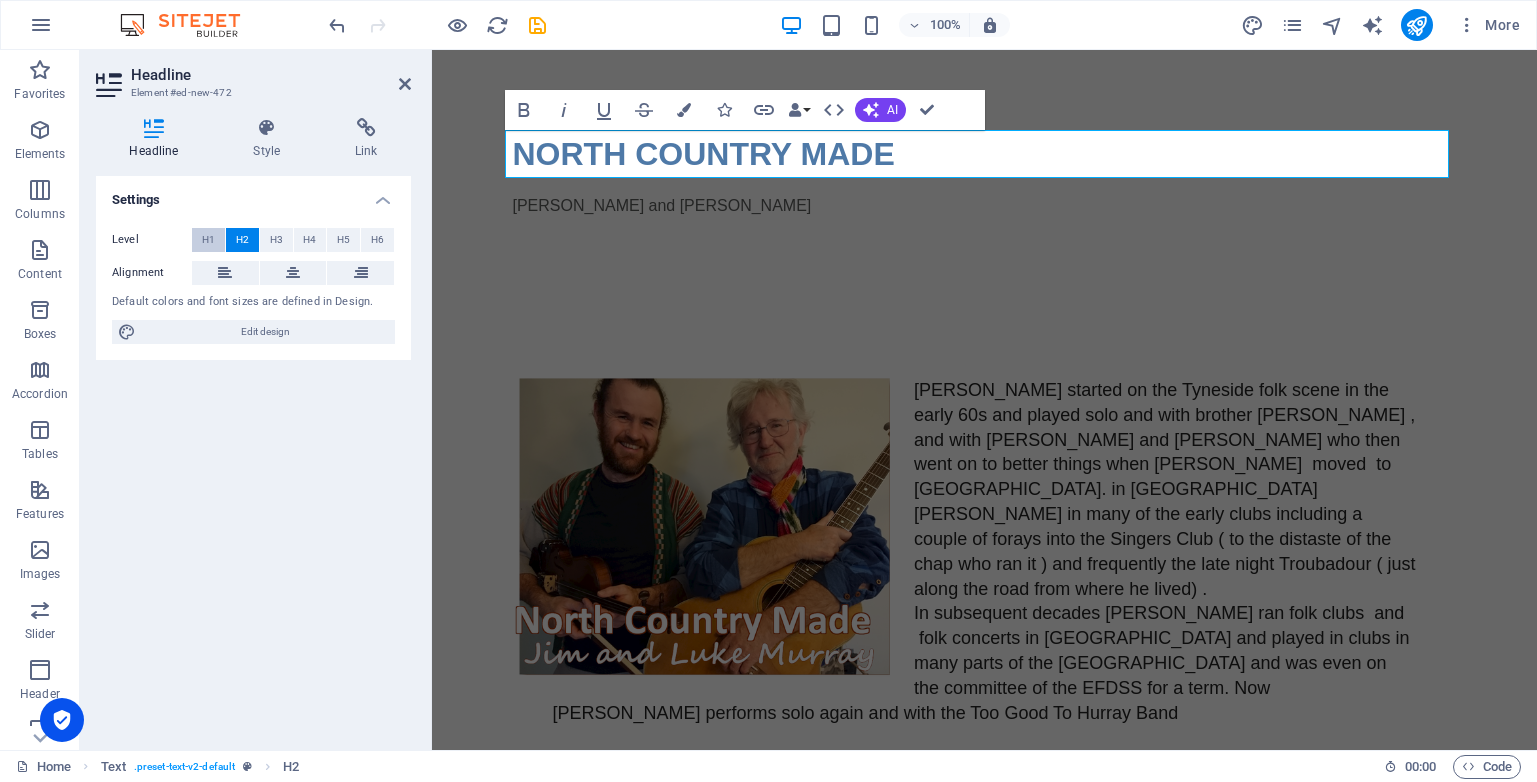 click on "H1" at bounding box center (208, 240) 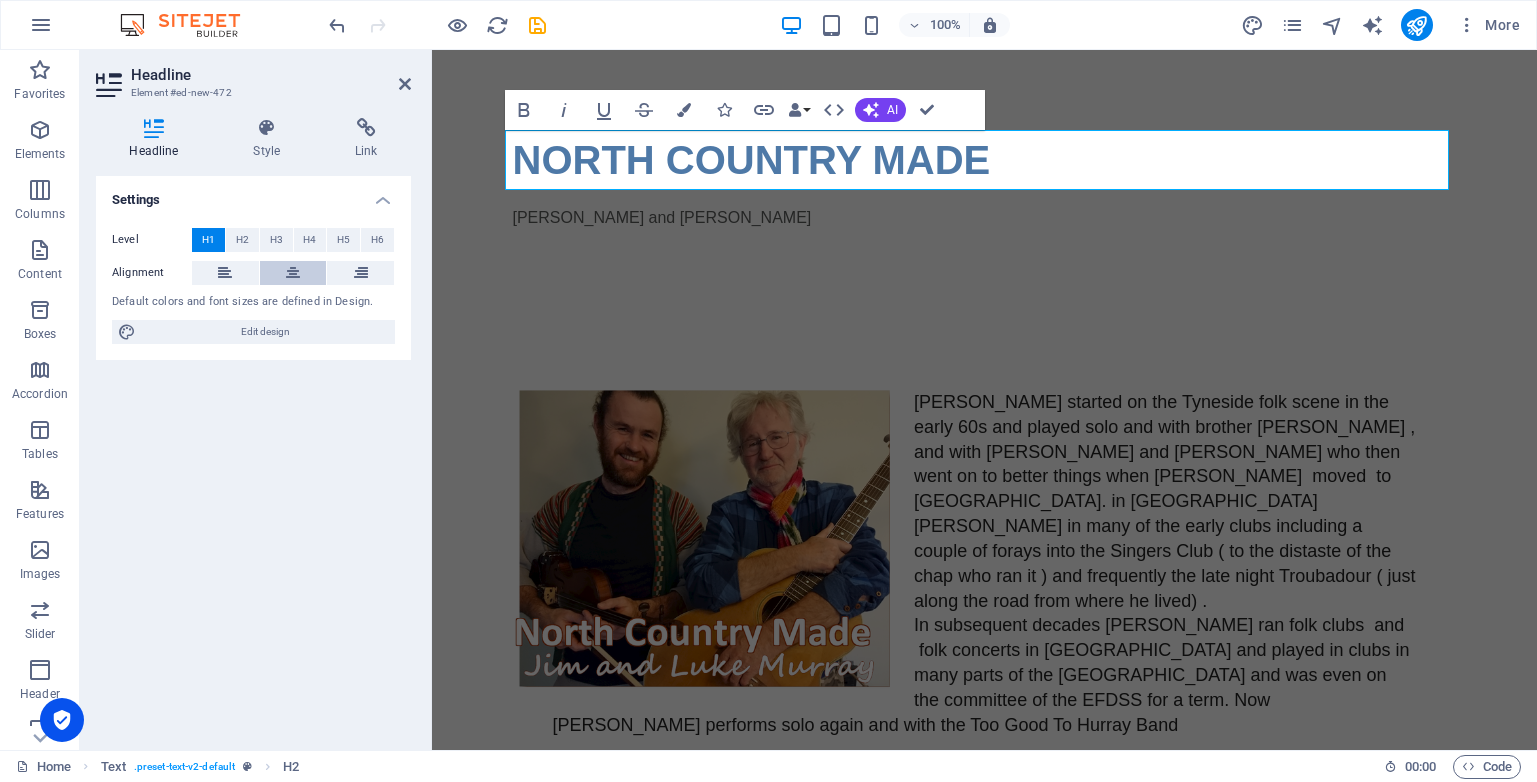 click at bounding box center [293, 273] 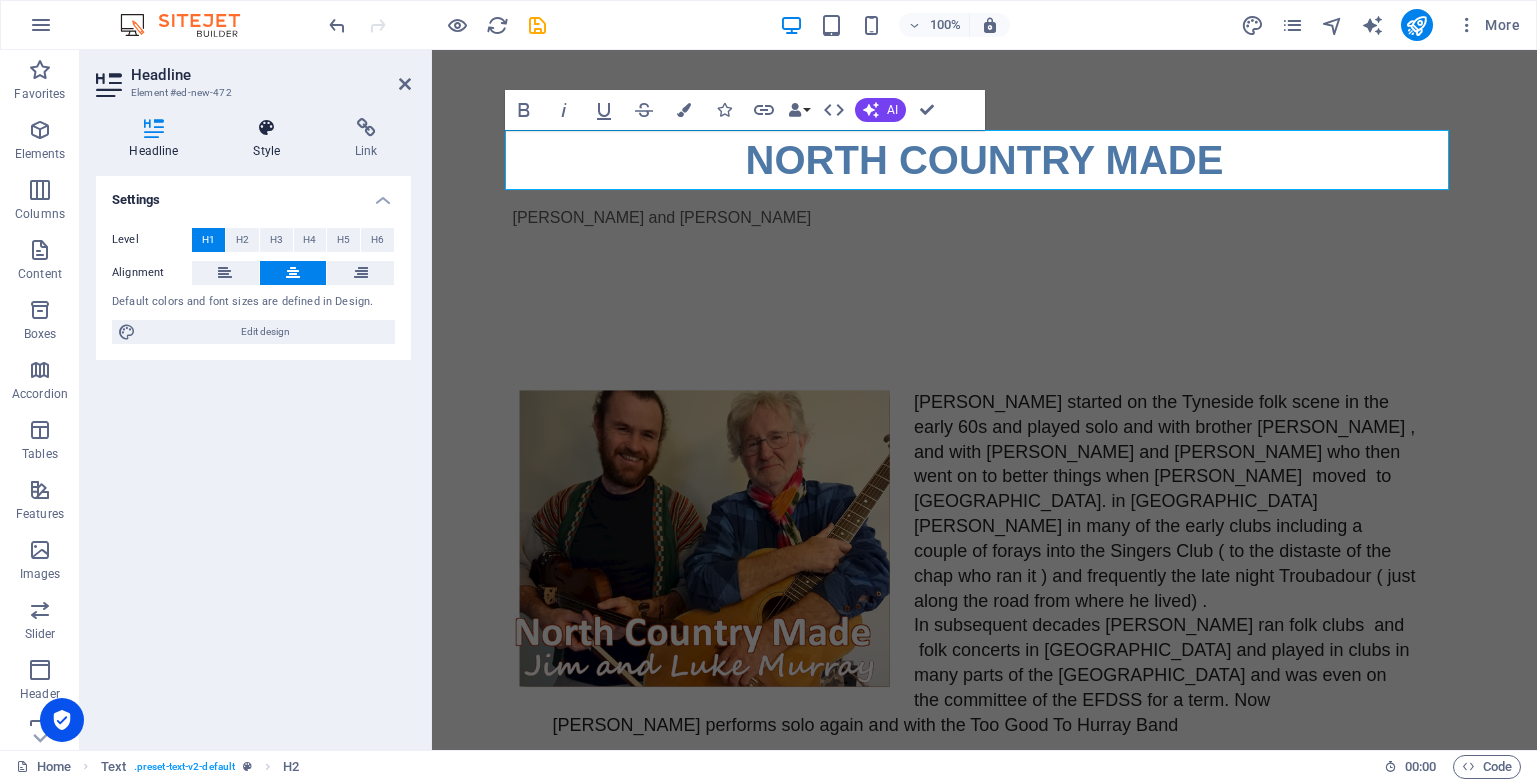 click on "Style" at bounding box center [271, 139] 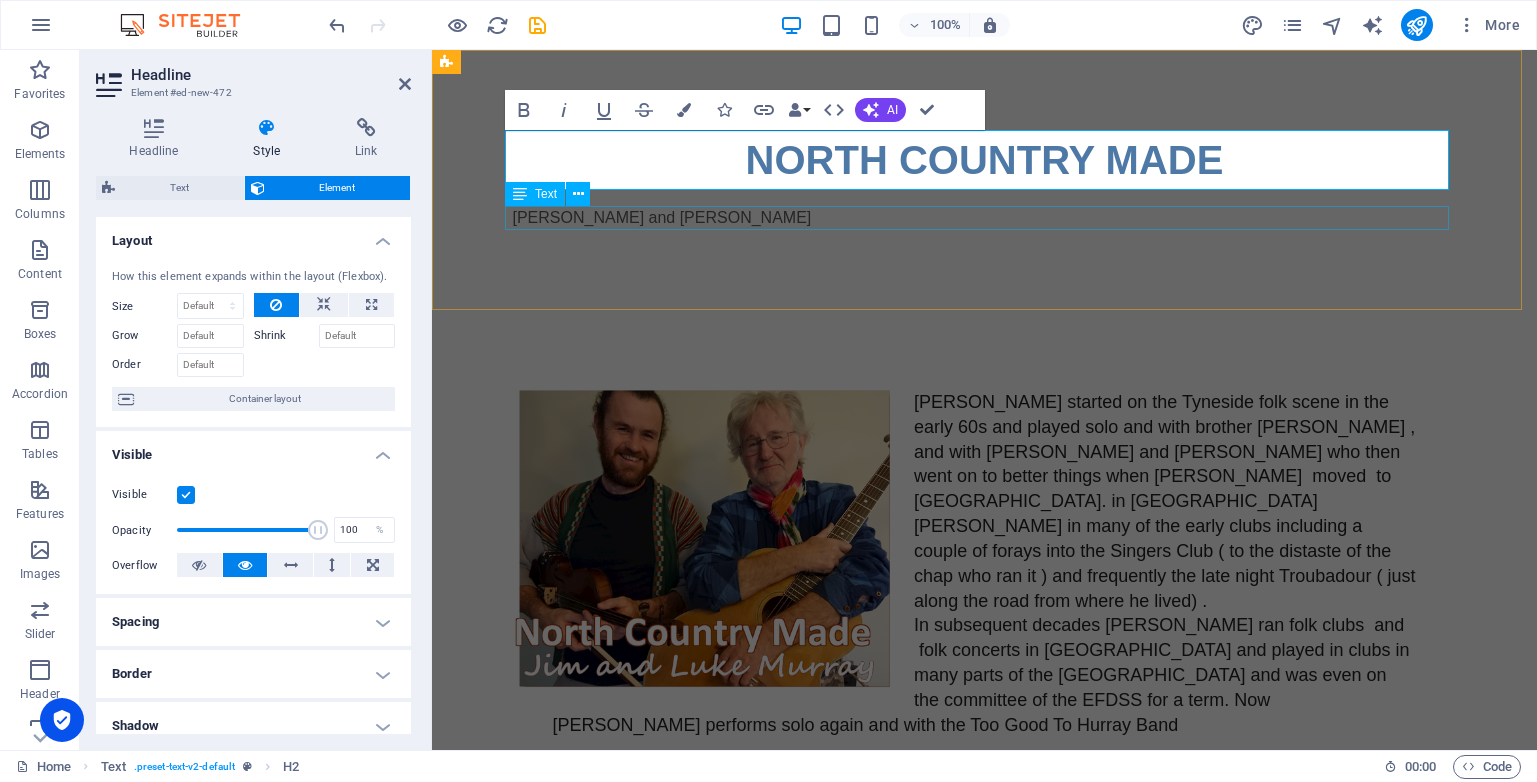 click on "[PERSON_NAME] and [PERSON_NAME]" at bounding box center [985, 218] 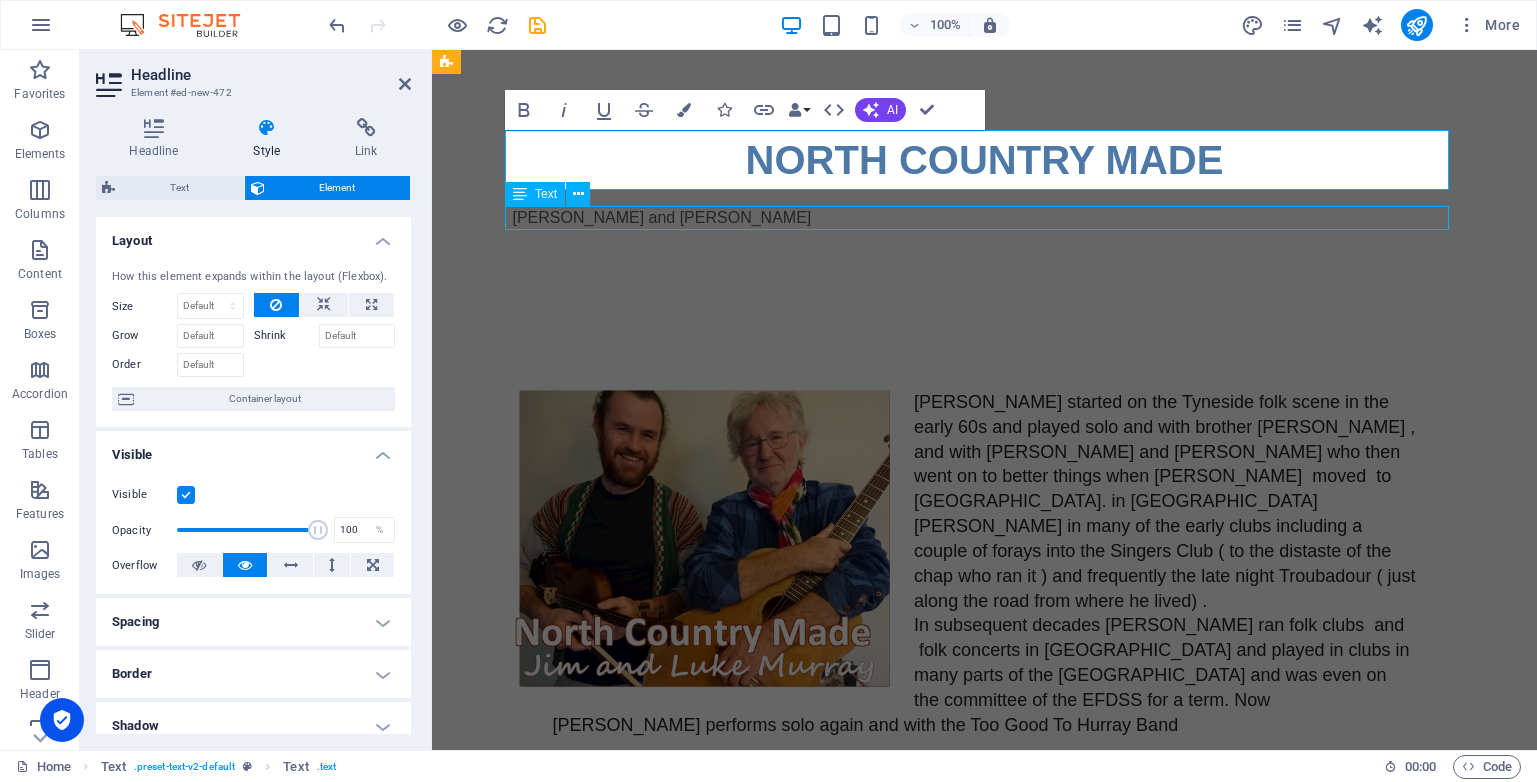 click on "[PERSON_NAME] and [PERSON_NAME]" at bounding box center (985, 218) 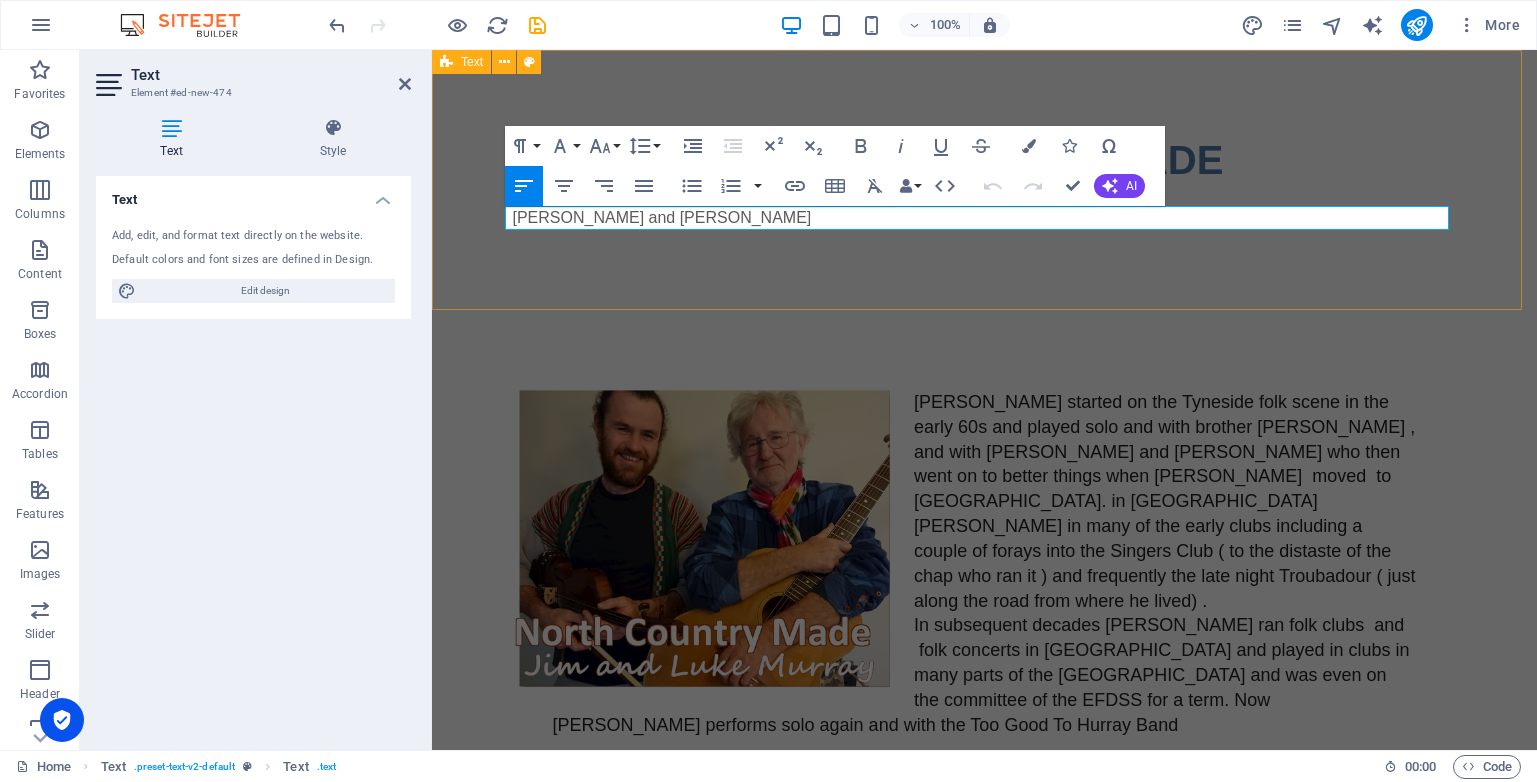 drag, startPoint x: 681, startPoint y: 230, endPoint x: 1015, endPoint y: 220, distance: 334.14966 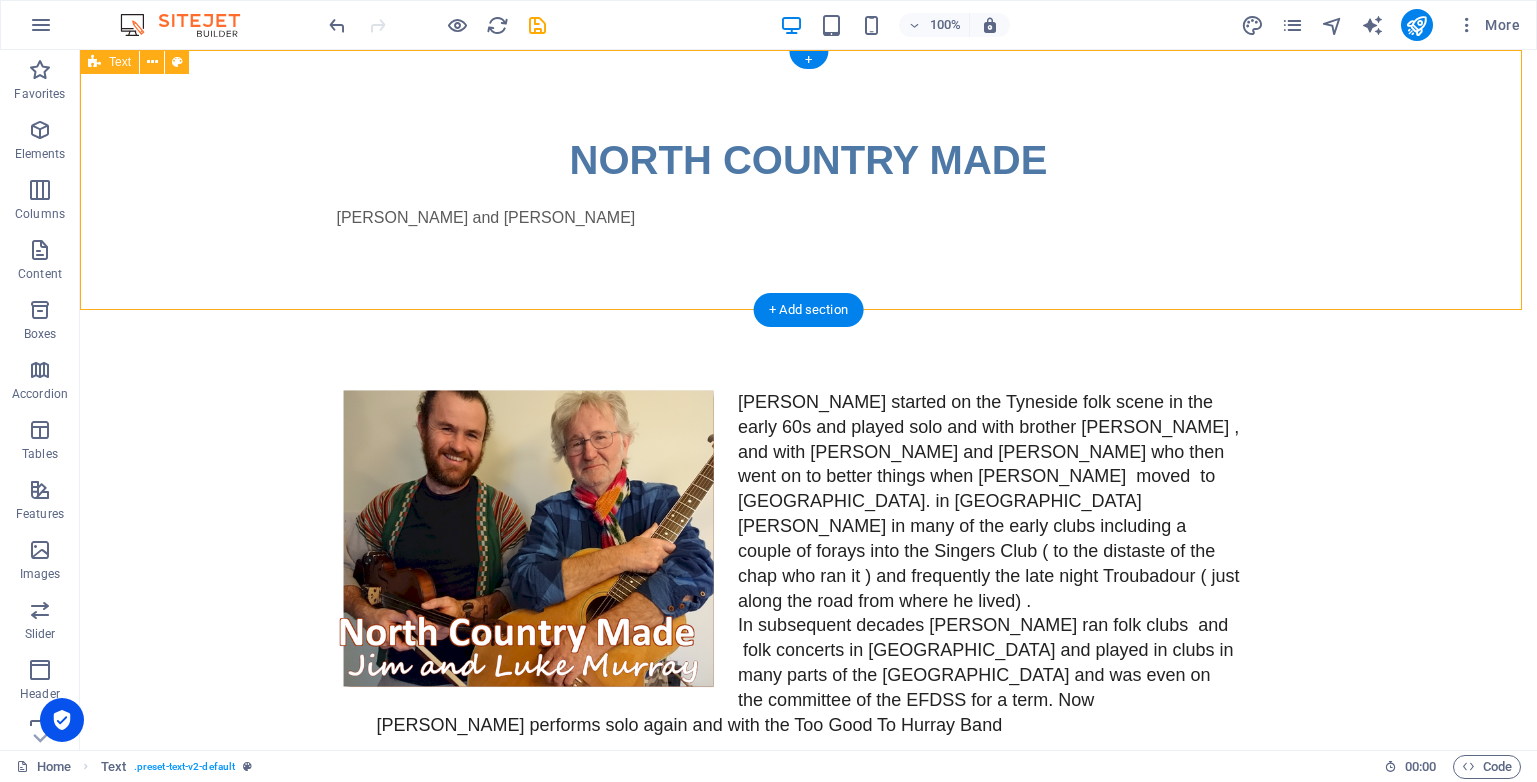 click on "[PERSON_NAME] and [PERSON_NAME]" at bounding box center [809, 218] 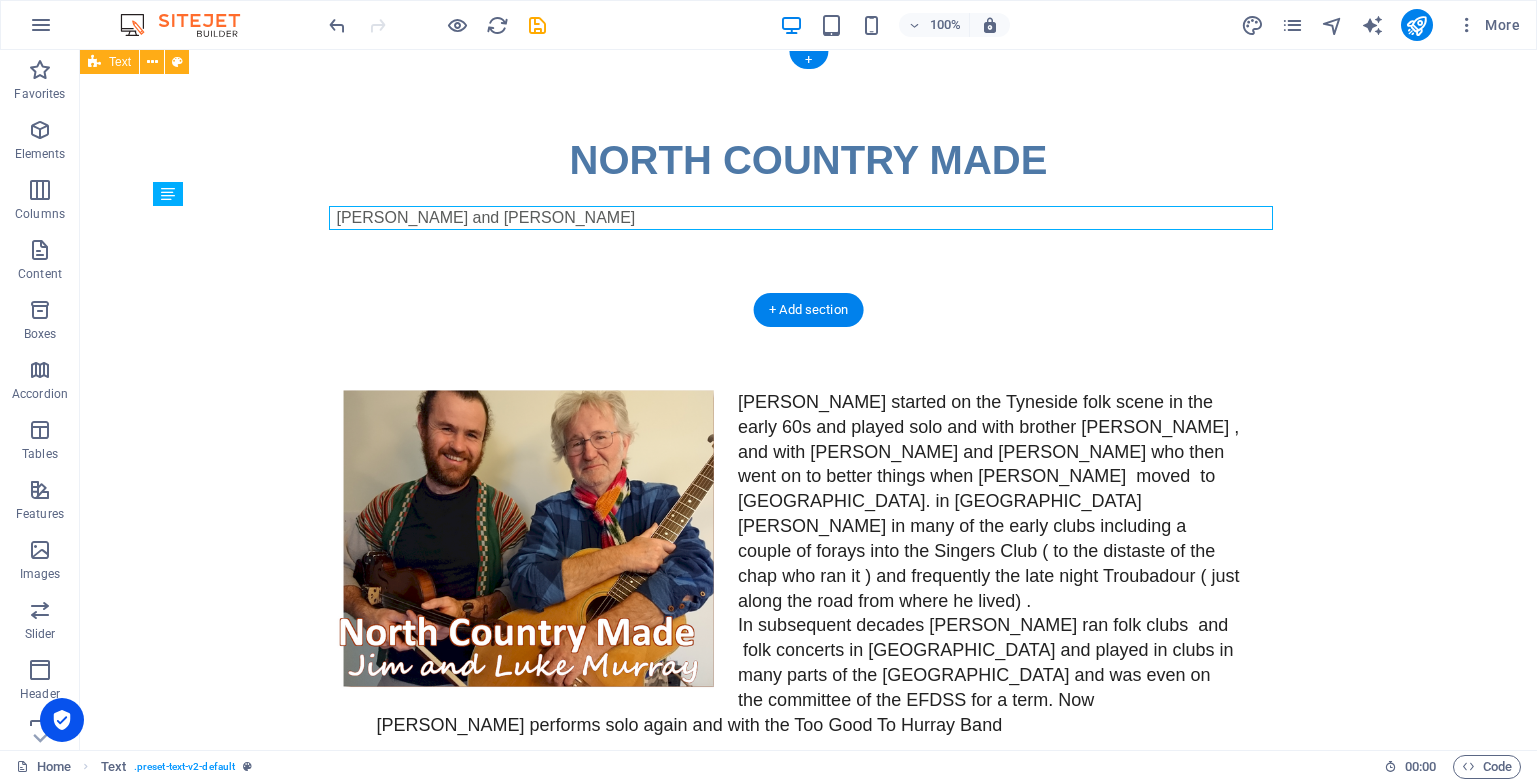 click on "[PERSON_NAME] and [PERSON_NAME]" at bounding box center (809, 218) 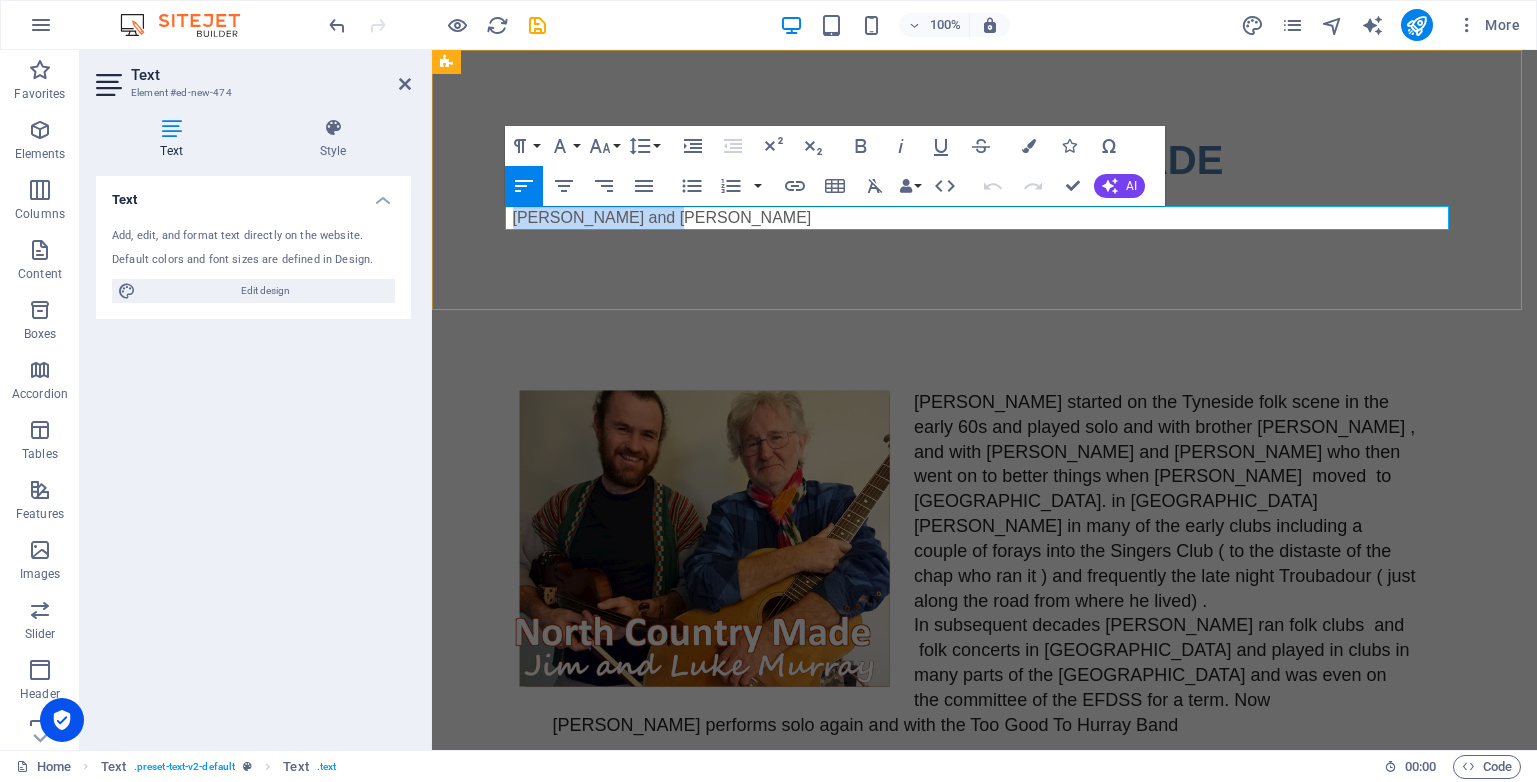 drag, startPoint x: 657, startPoint y: 216, endPoint x: 508, endPoint y: 215, distance: 149.00336 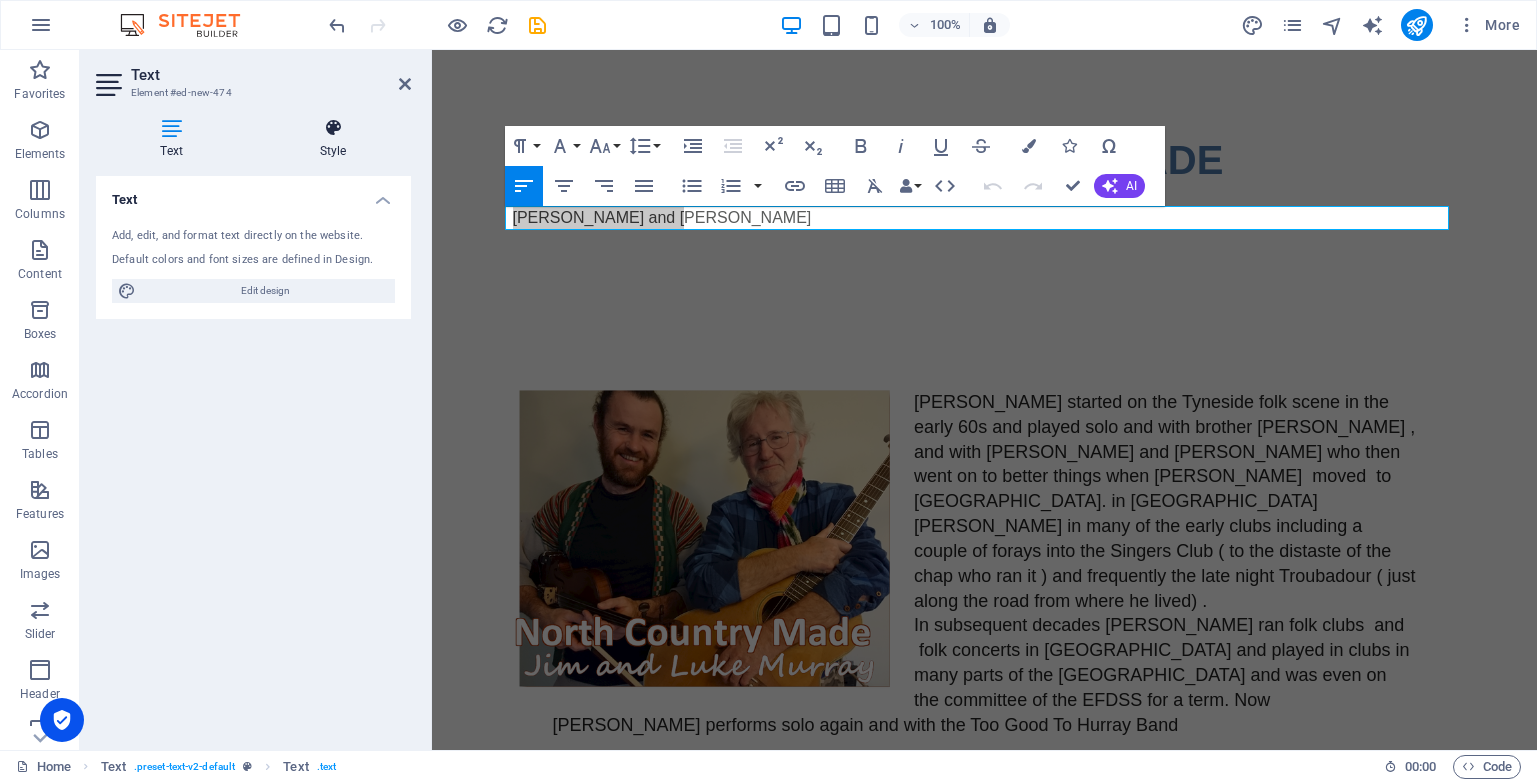 click on "Style" at bounding box center (333, 139) 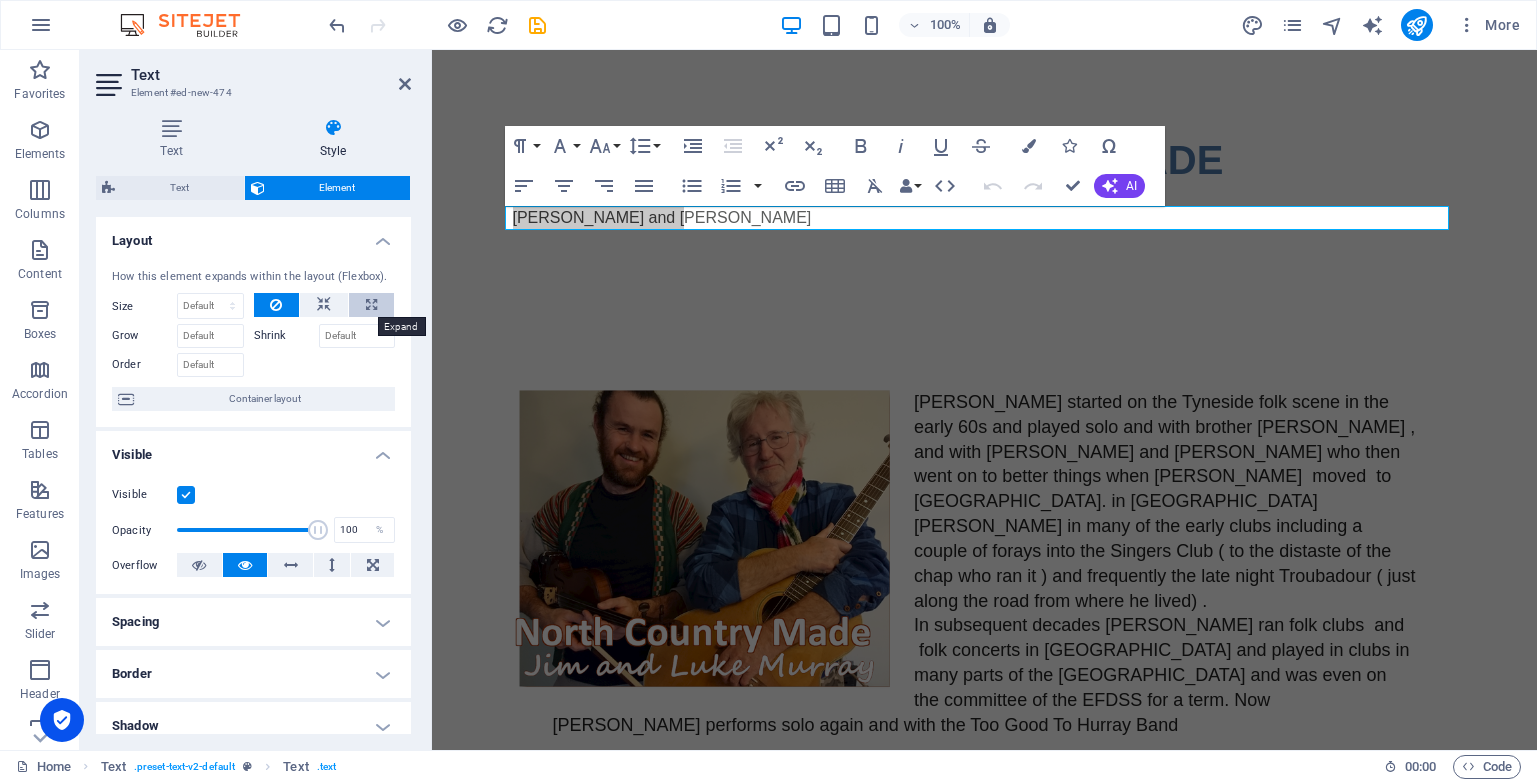 click at bounding box center (371, 305) 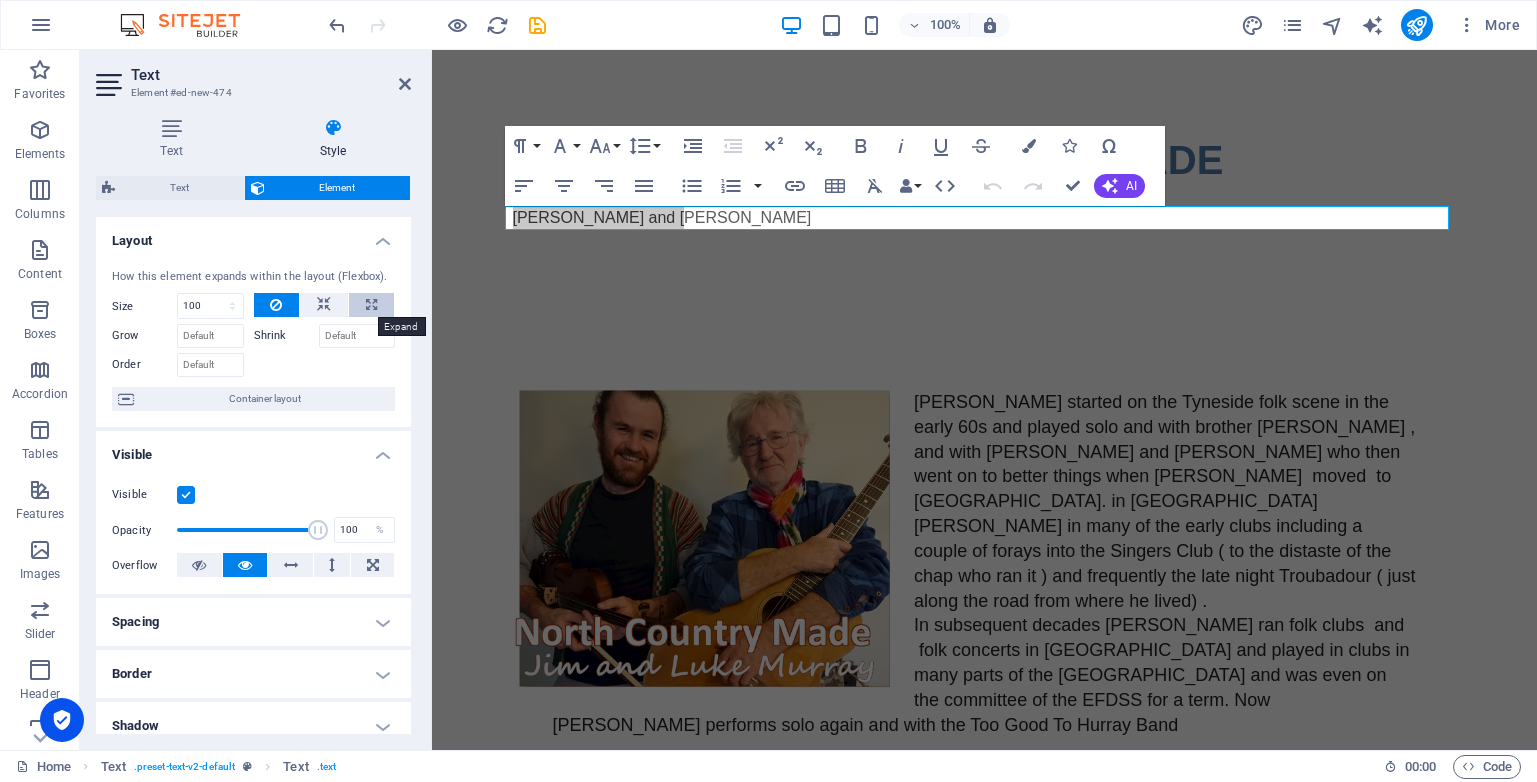 select on "%" 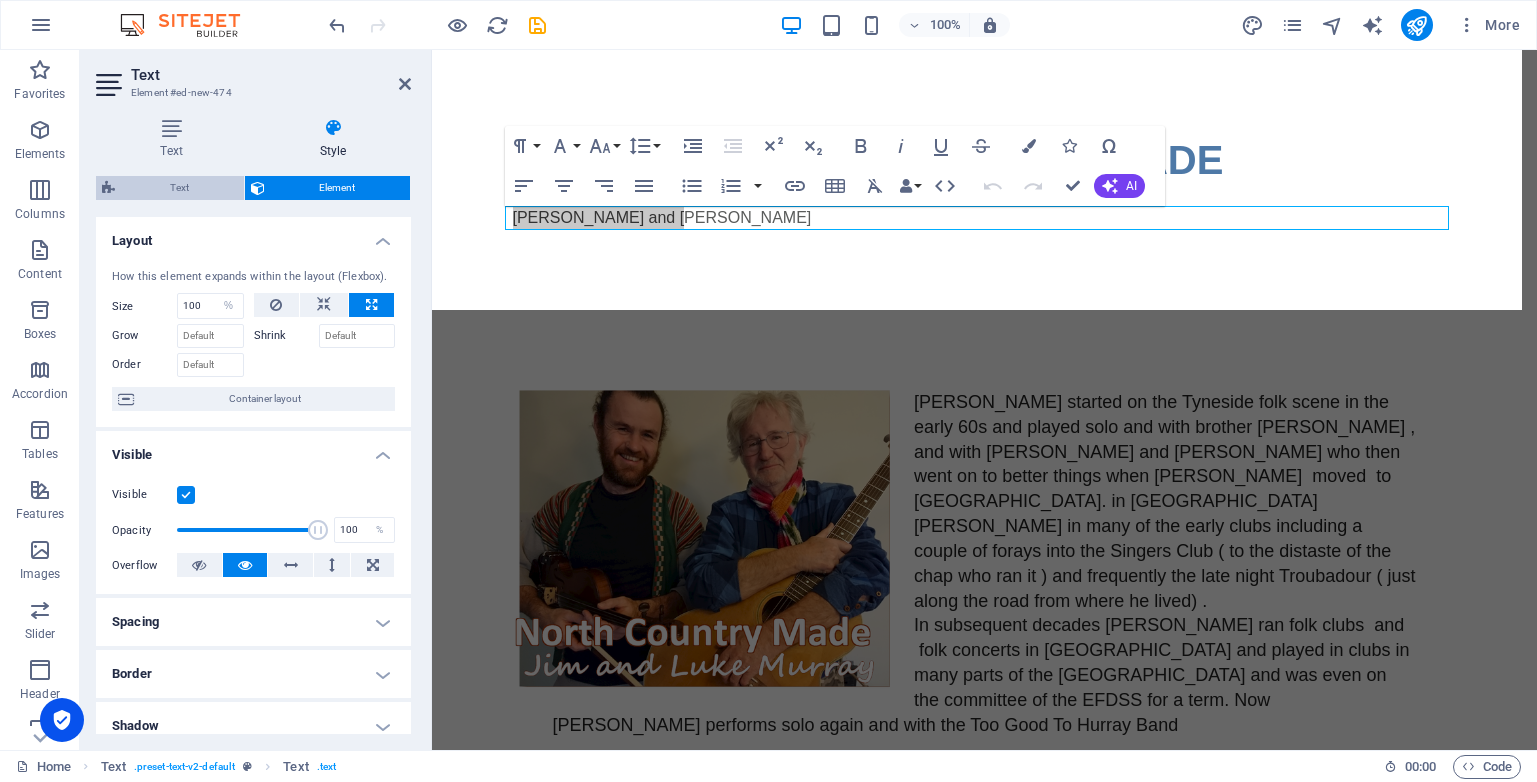click on "Text" at bounding box center [179, 188] 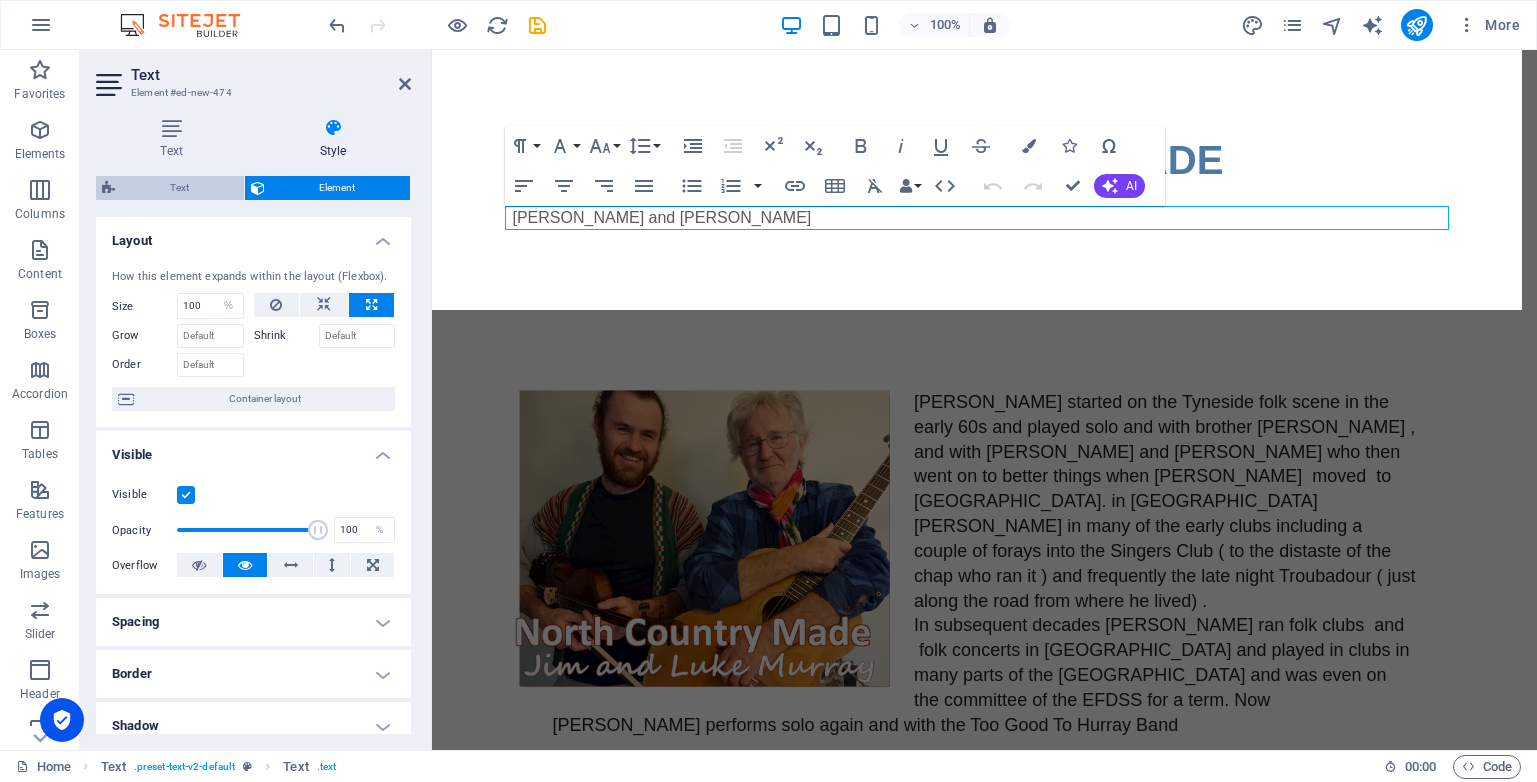 select on "preset-text-v2-default" 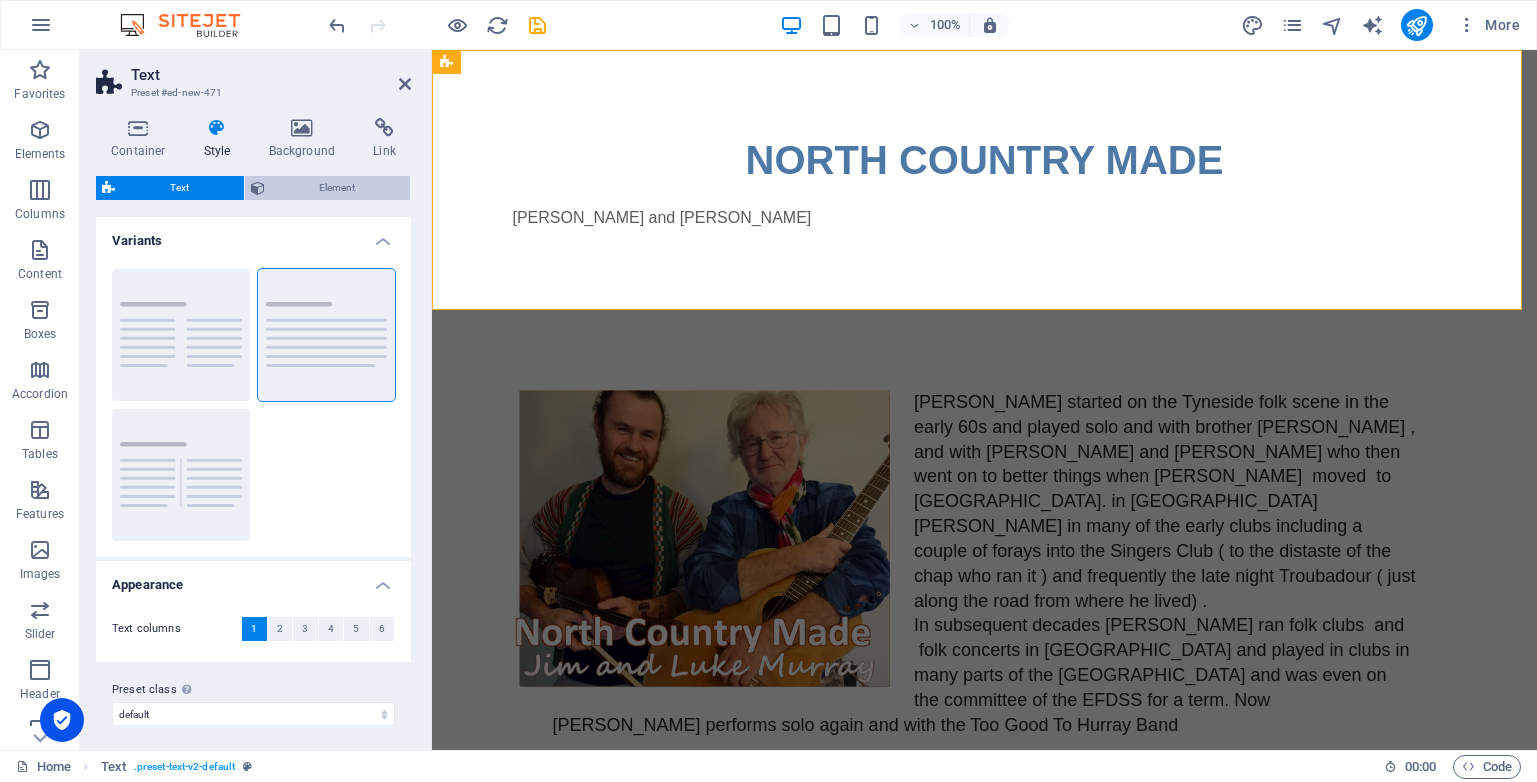 click on "Element" at bounding box center (338, 188) 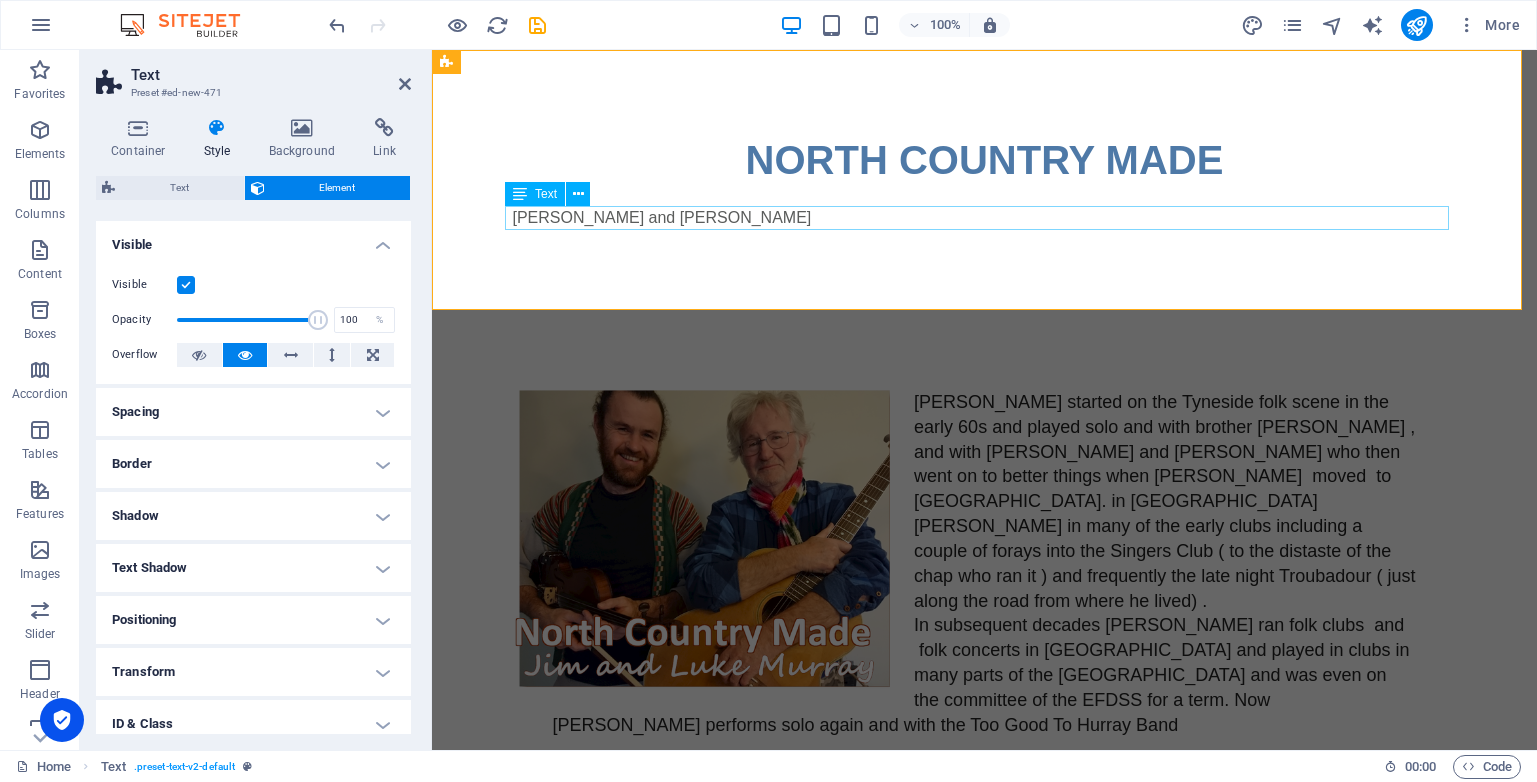 click on "[PERSON_NAME] and [PERSON_NAME]" at bounding box center (985, 218) 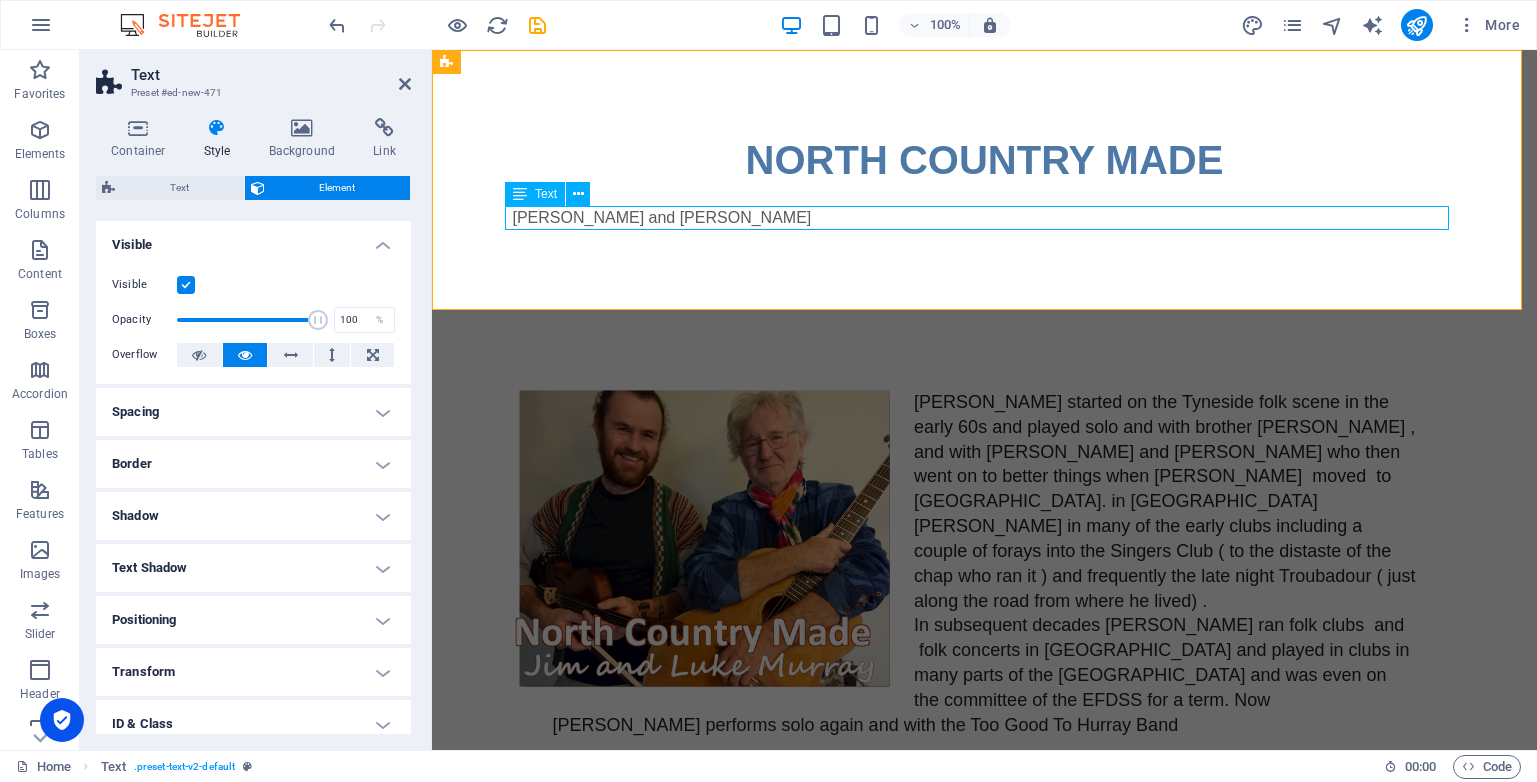 click on "[PERSON_NAME] and [PERSON_NAME]" at bounding box center (985, 218) 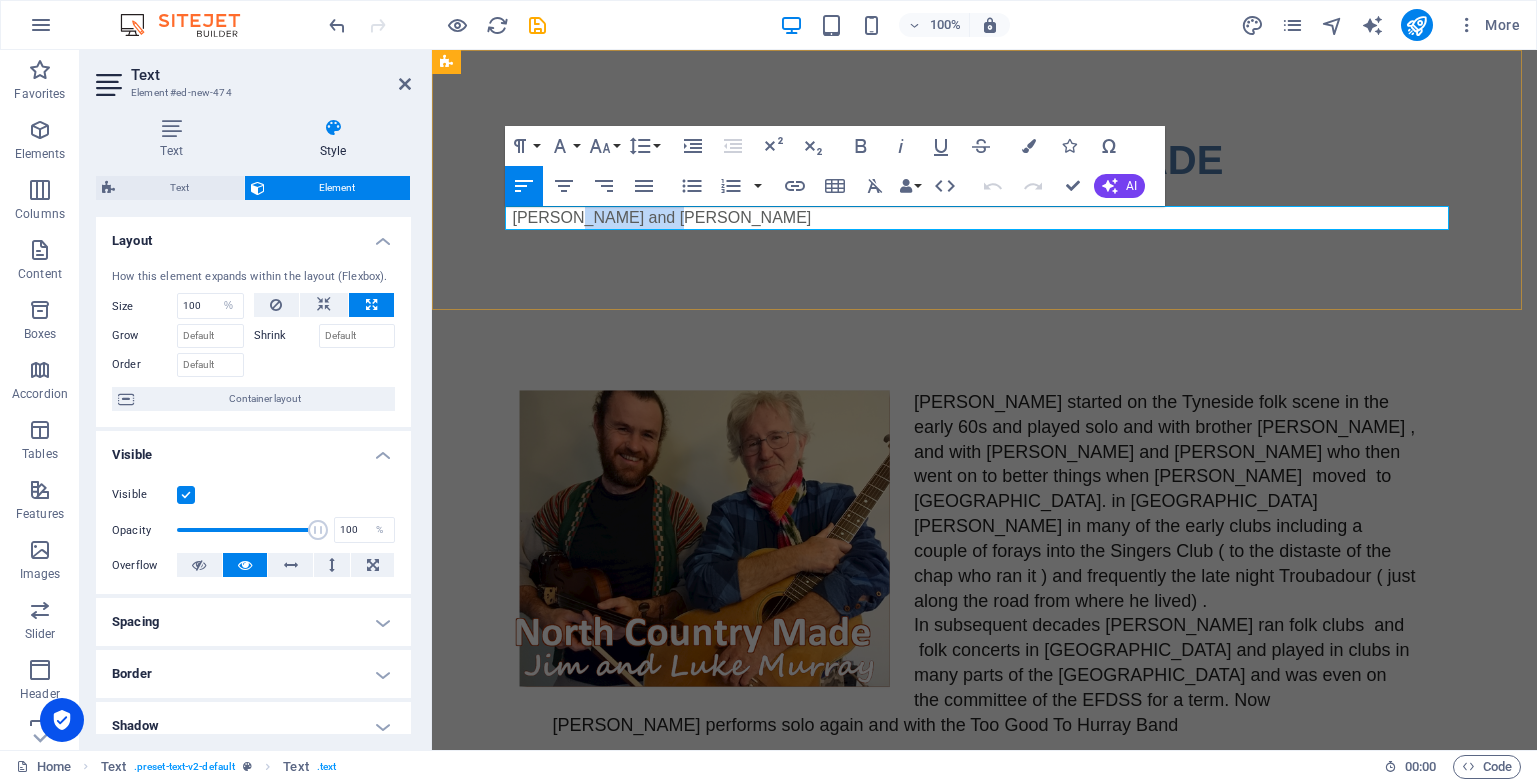 click on "[PERSON_NAME] and [PERSON_NAME]" at bounding box center (985, 218) 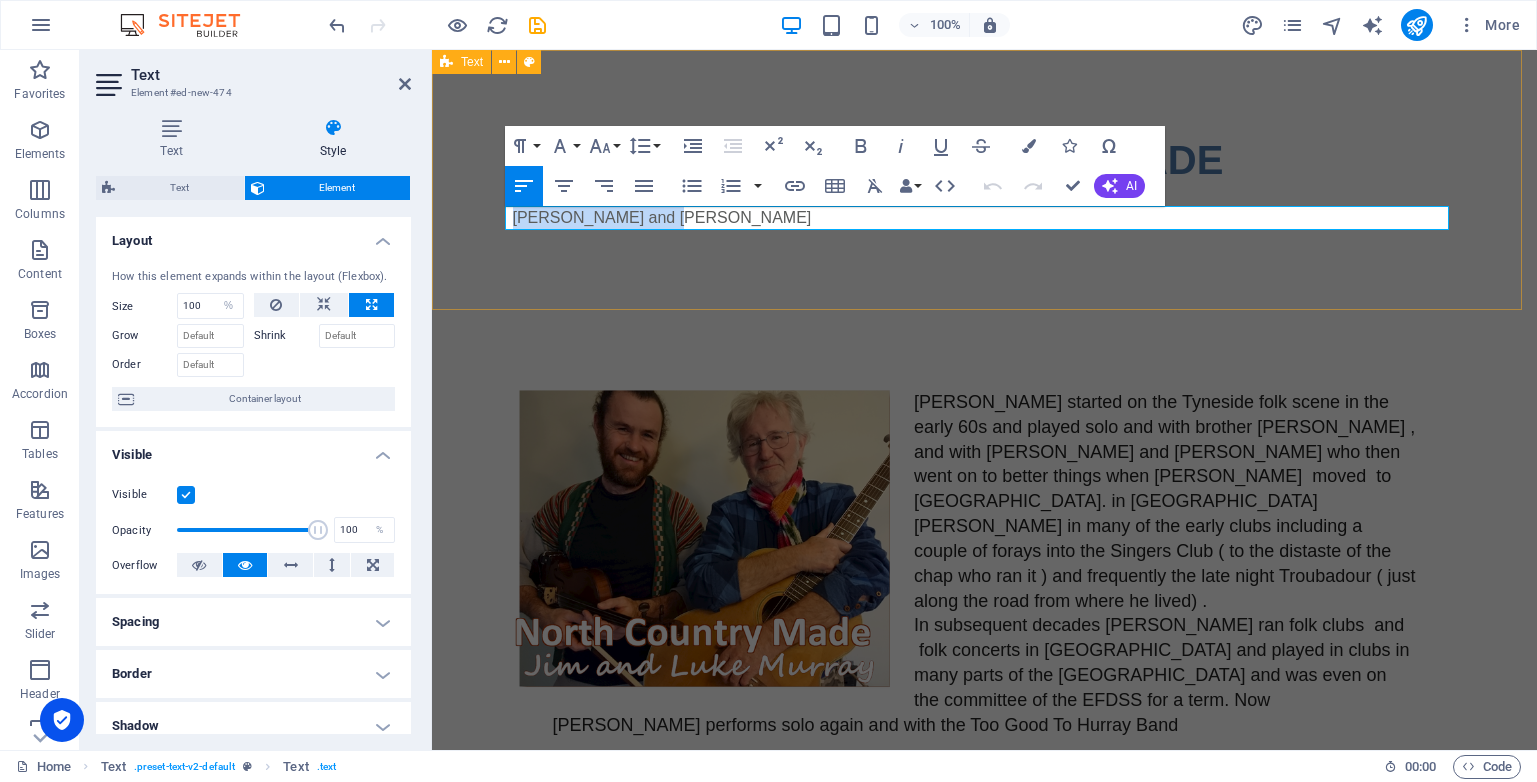 drag, startPoint x: 668, startPoint y: 218, endPoint x: 503, endPoint y: 213, distance: 165.07574 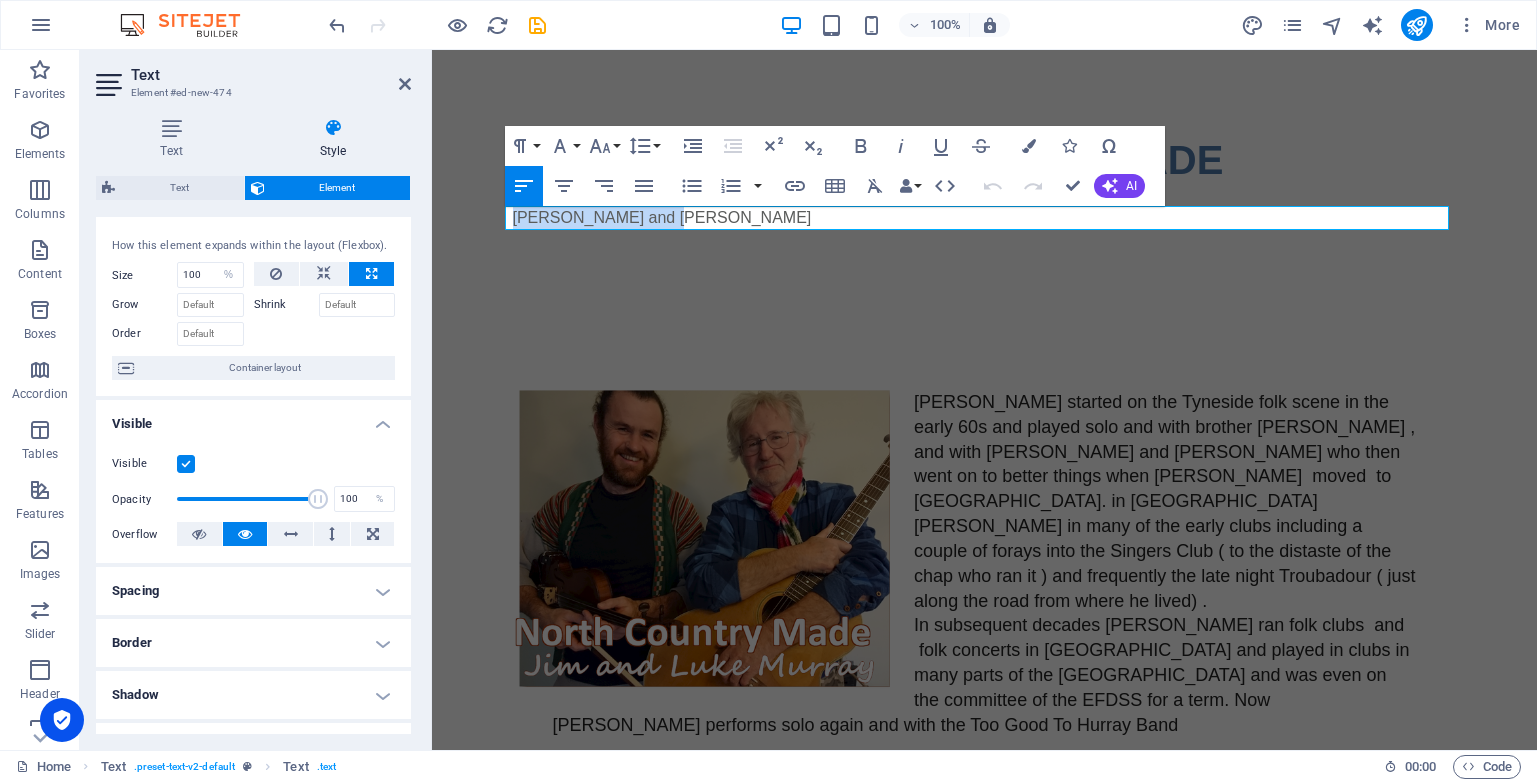 scroll, scrollTop: 0, scrollLeft: 0, axis: both 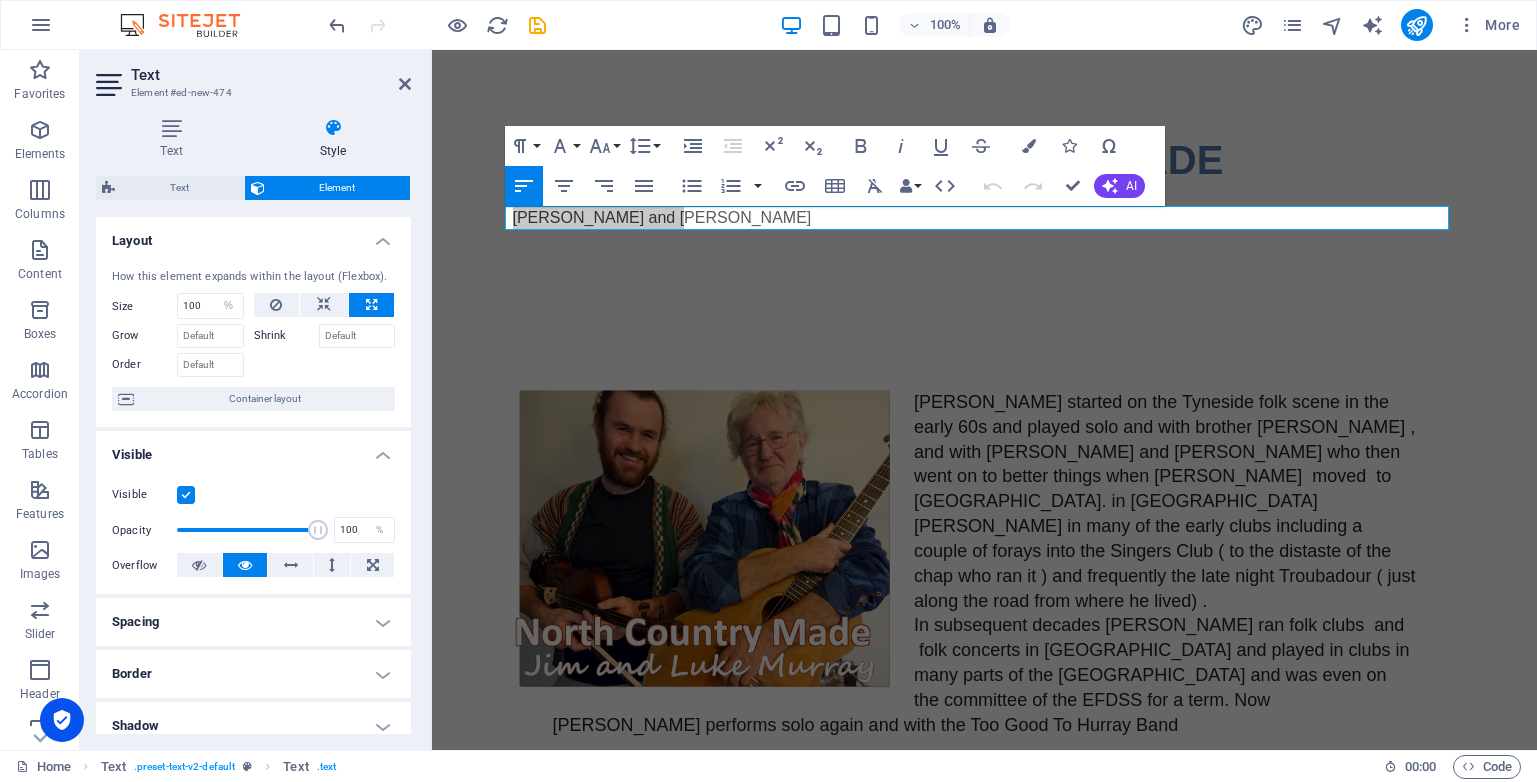 click at bounding box center (333, 128) 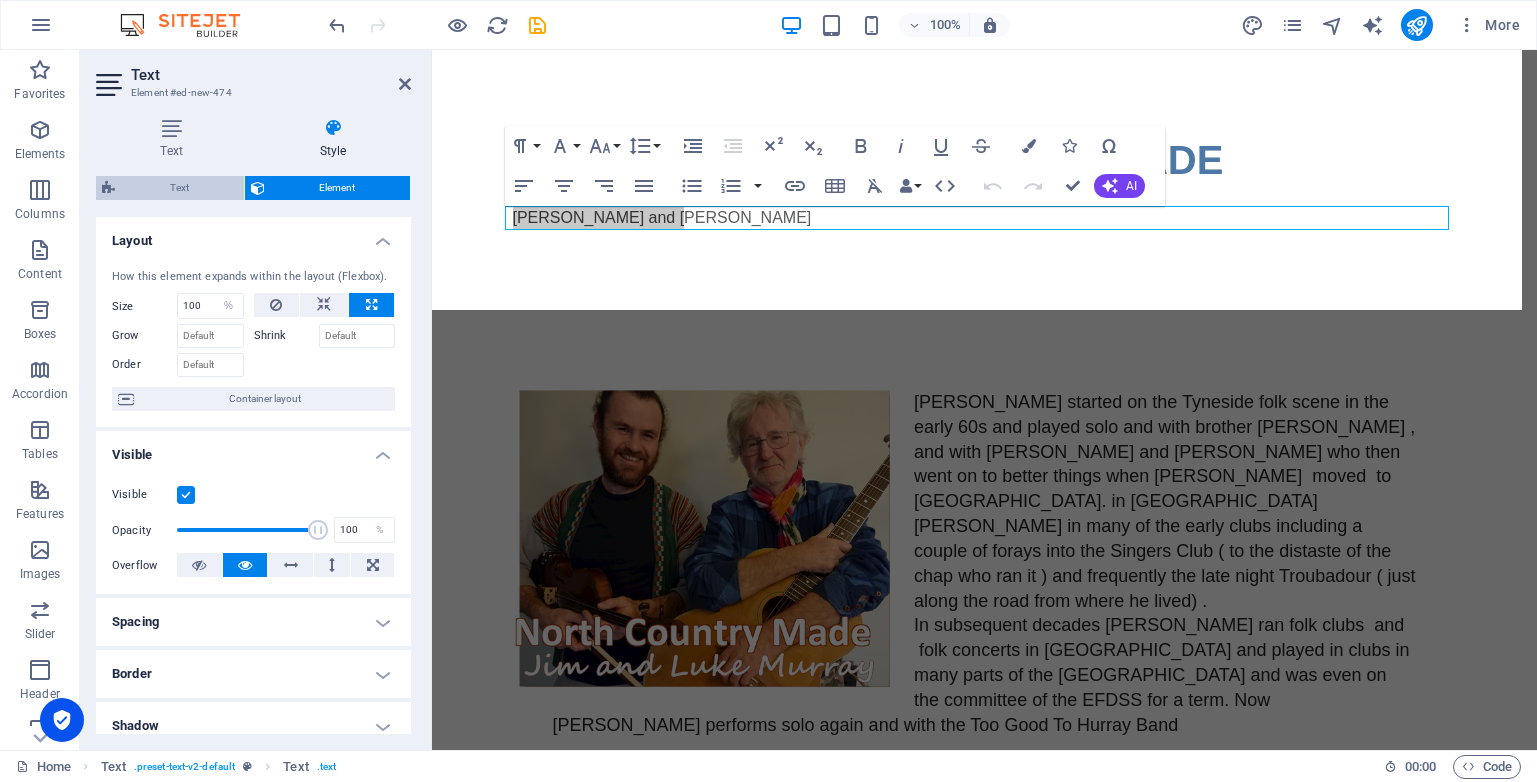 click on "Text" at bounding box center [179, 188] 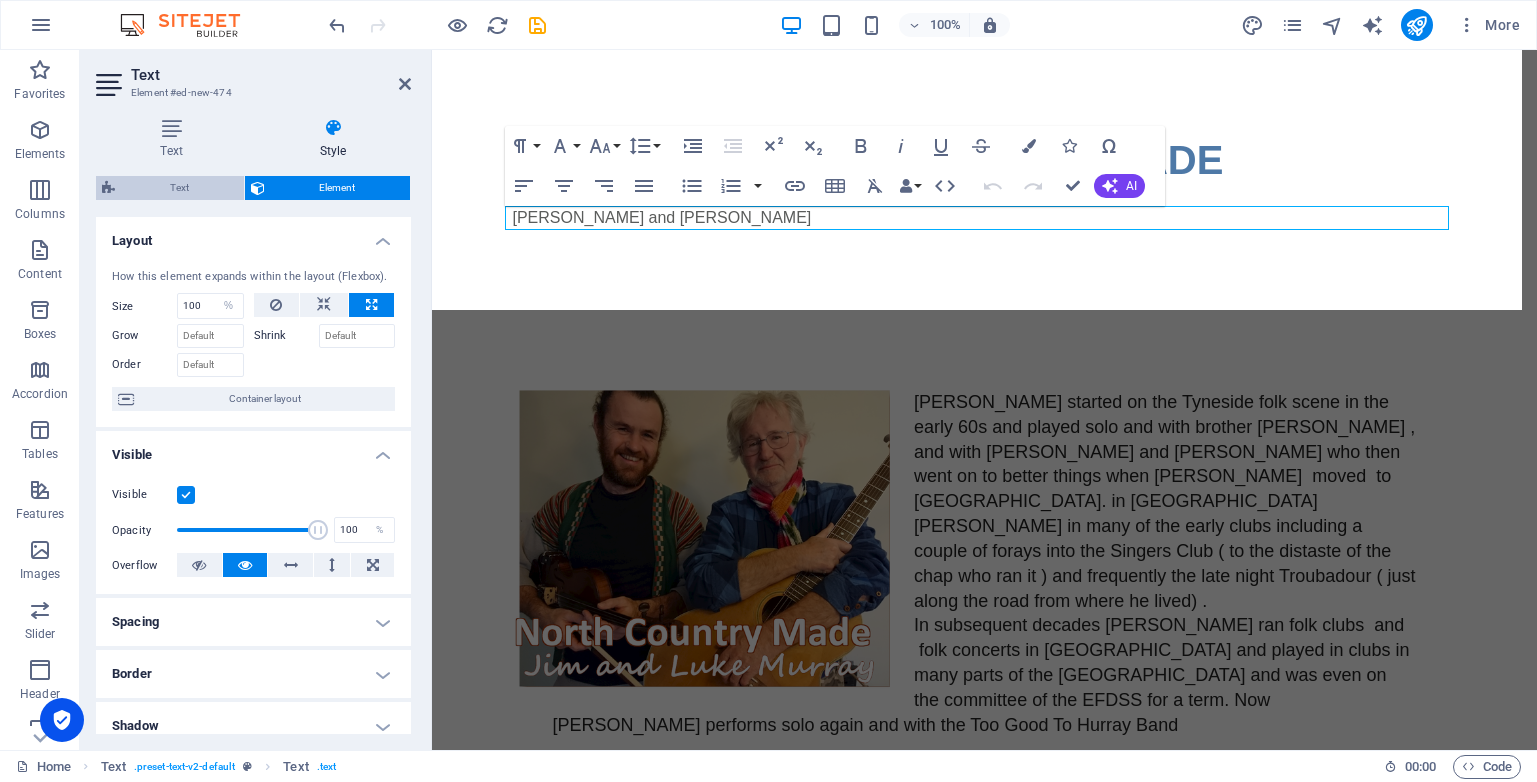 select on "preset-text-v2-default" 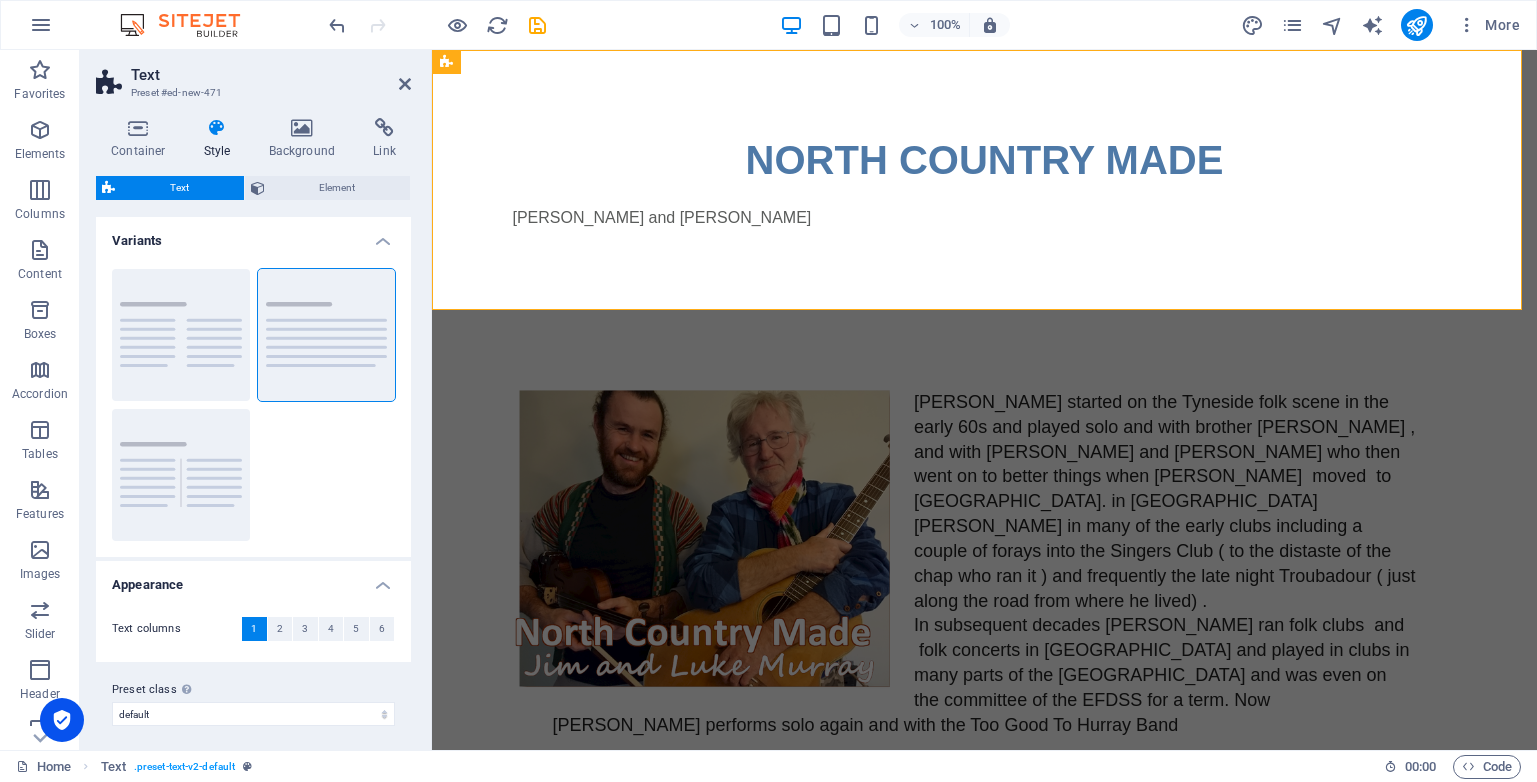 click on "Style" at bounding box center [221, 139] 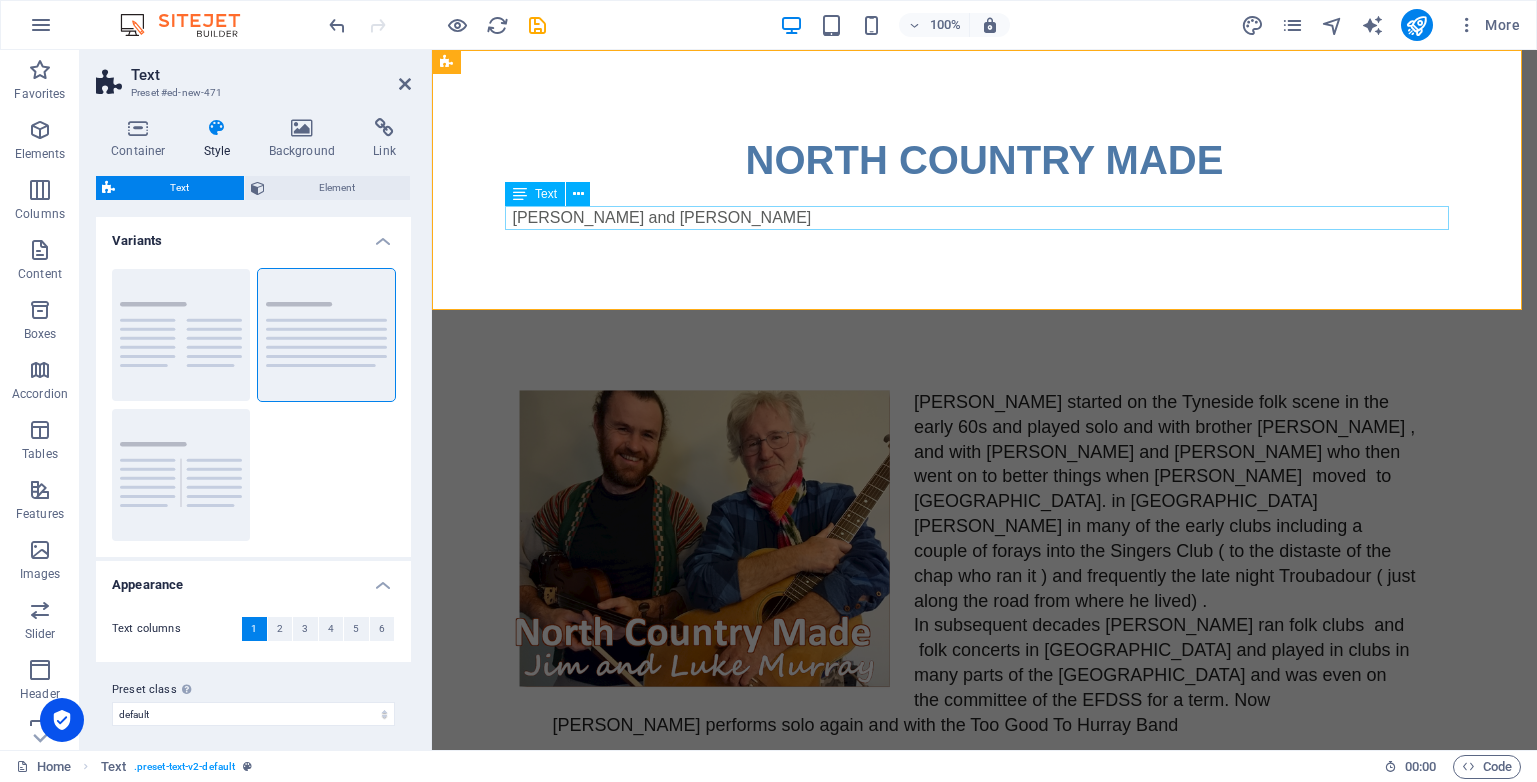 click on "[PERSON_NAME] and [PERSON_NAME]" at bounding box center (985, 218) 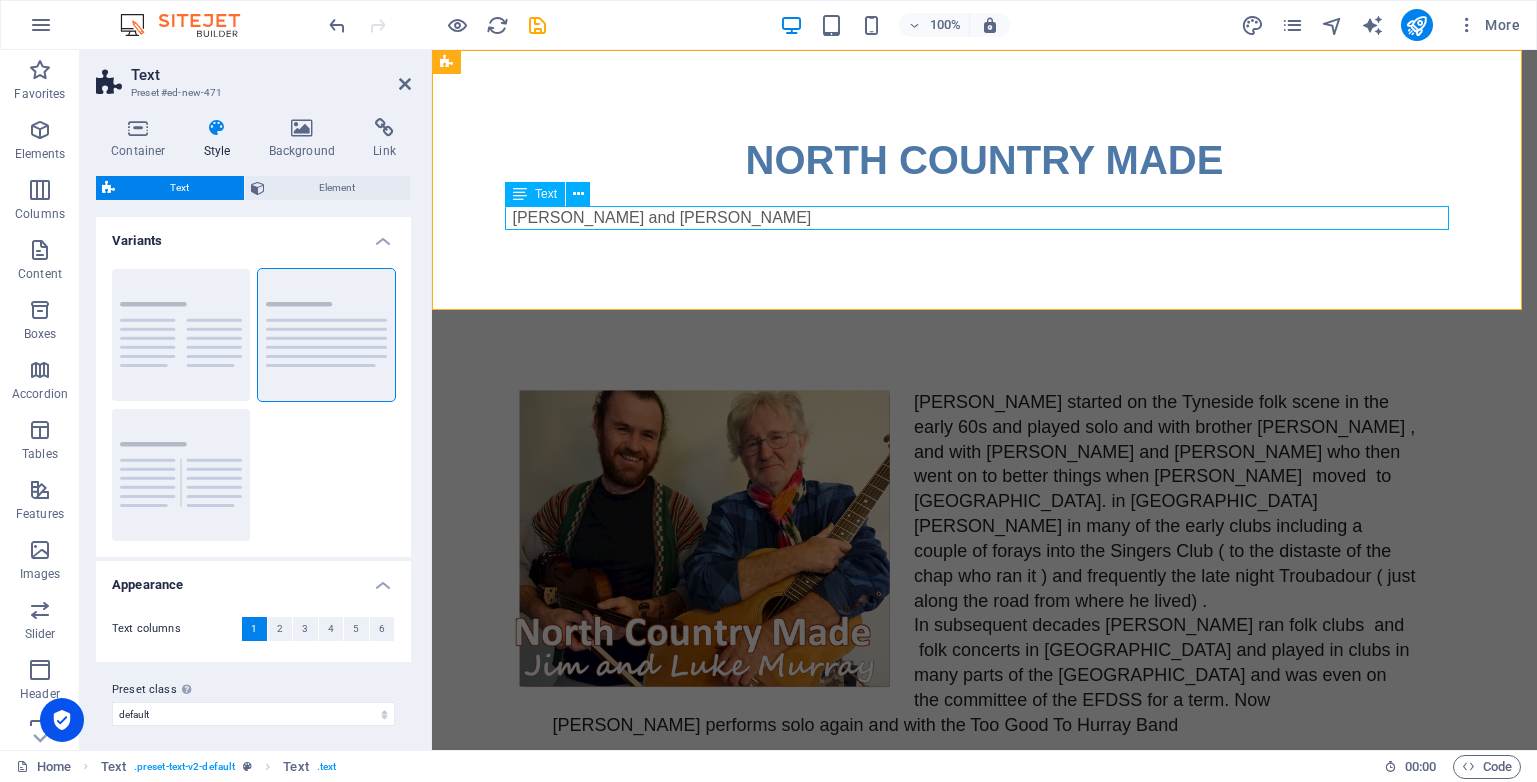click at bounding box center [520, 194] 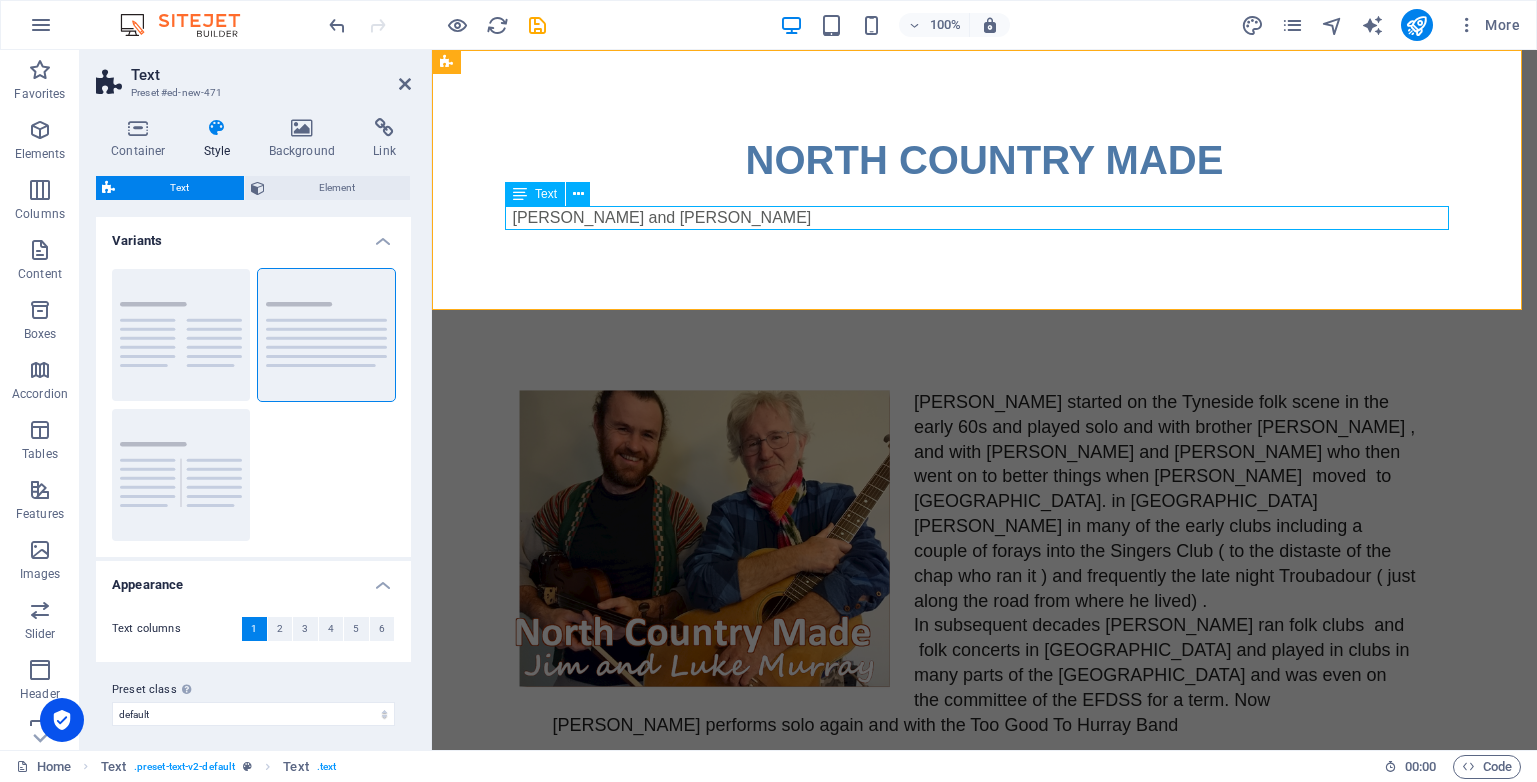 click on "Text" at bounding box center (546, 194) 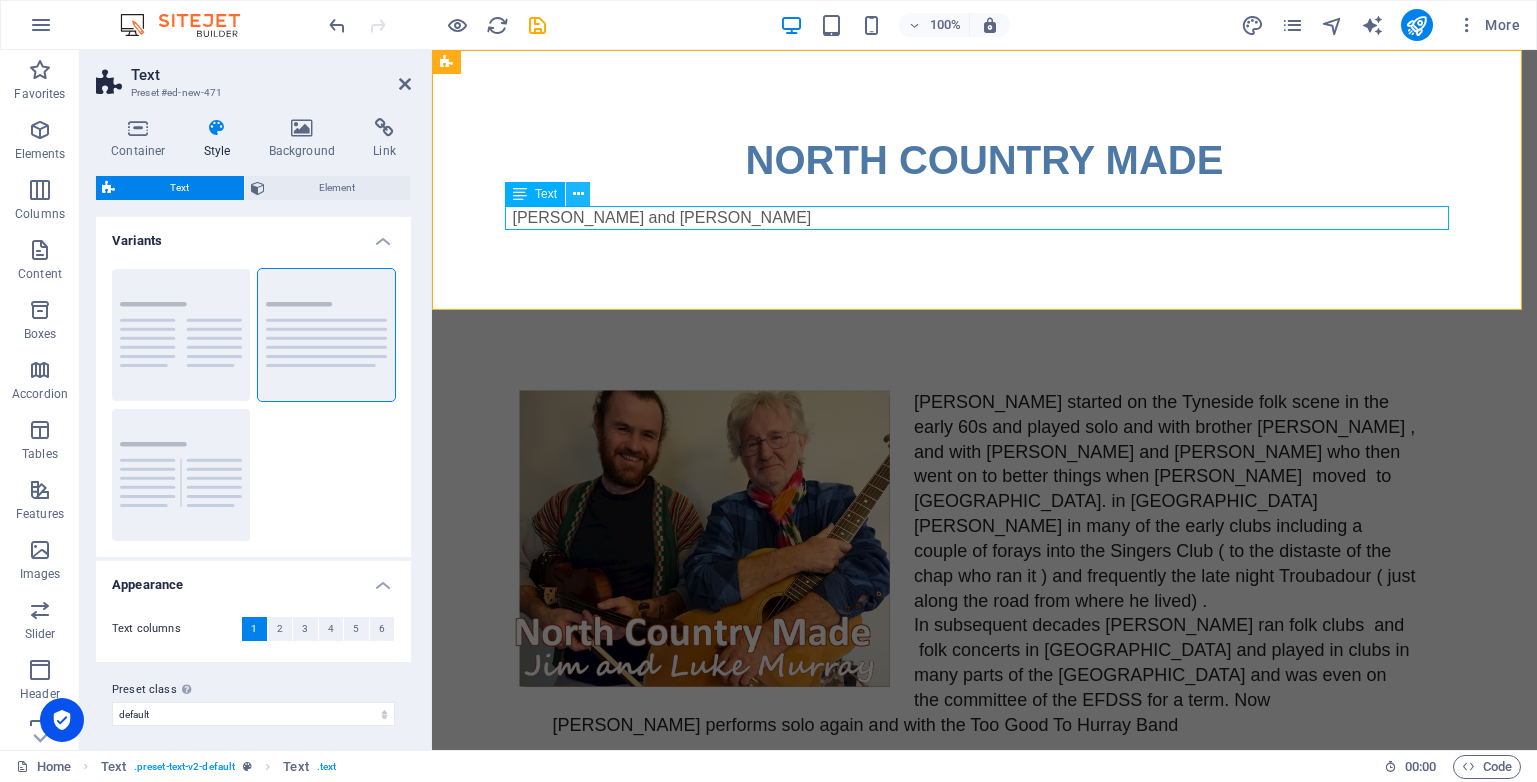 click at bounding box center (578, 194) 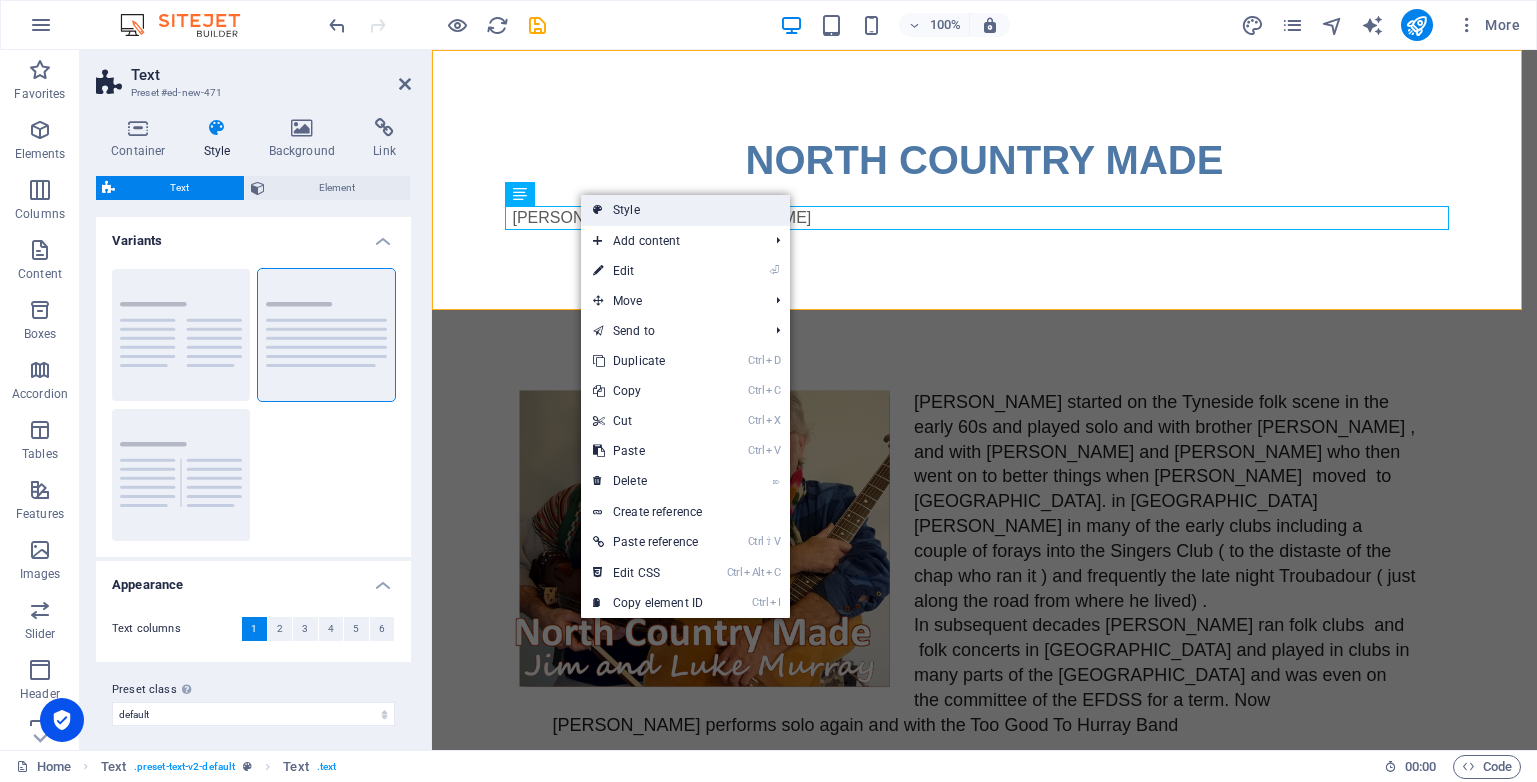 click on "Style" at bounding box center [685, 210] 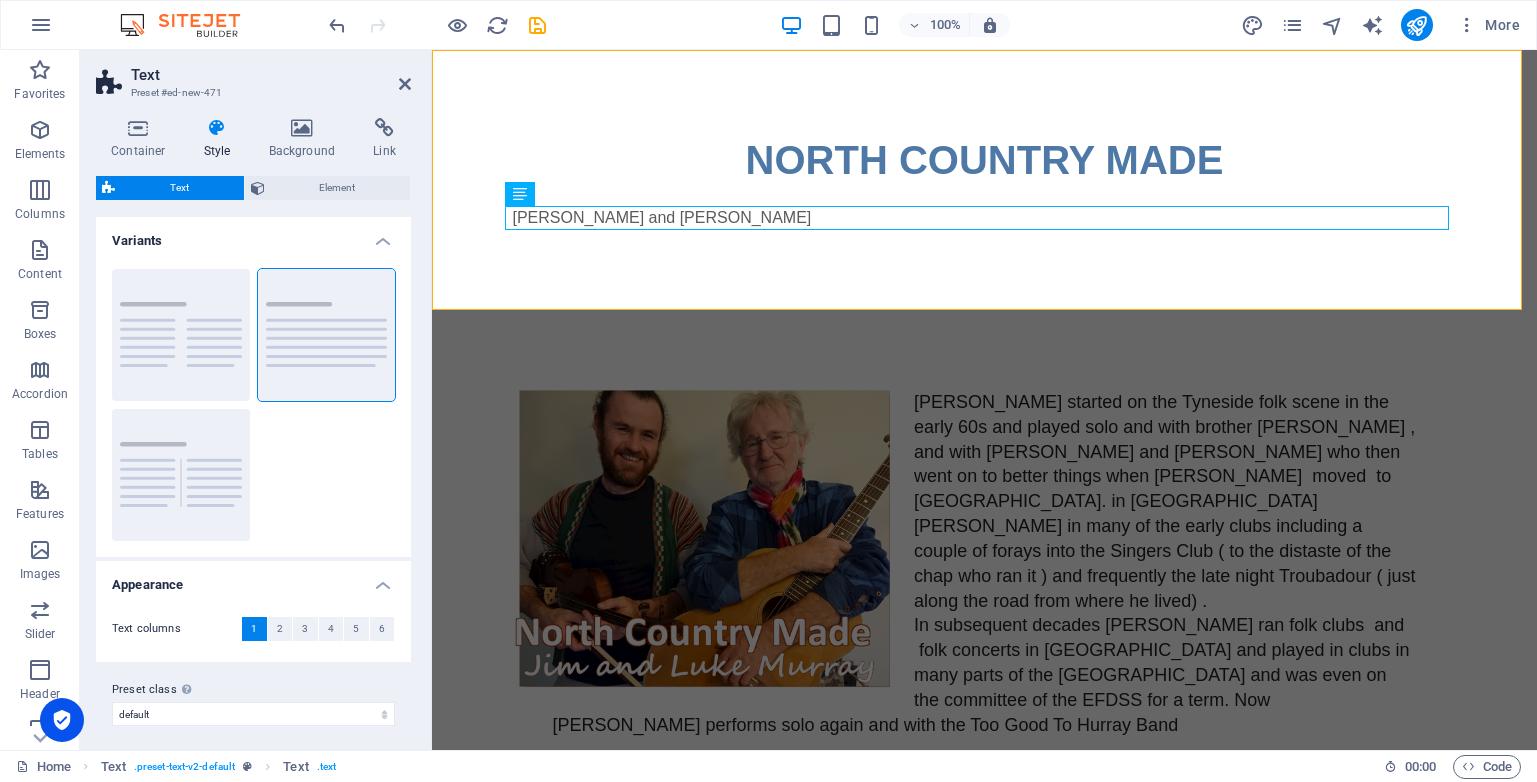 scroll, scrollTop: 8, scrollLeft: 0, axis: vertical 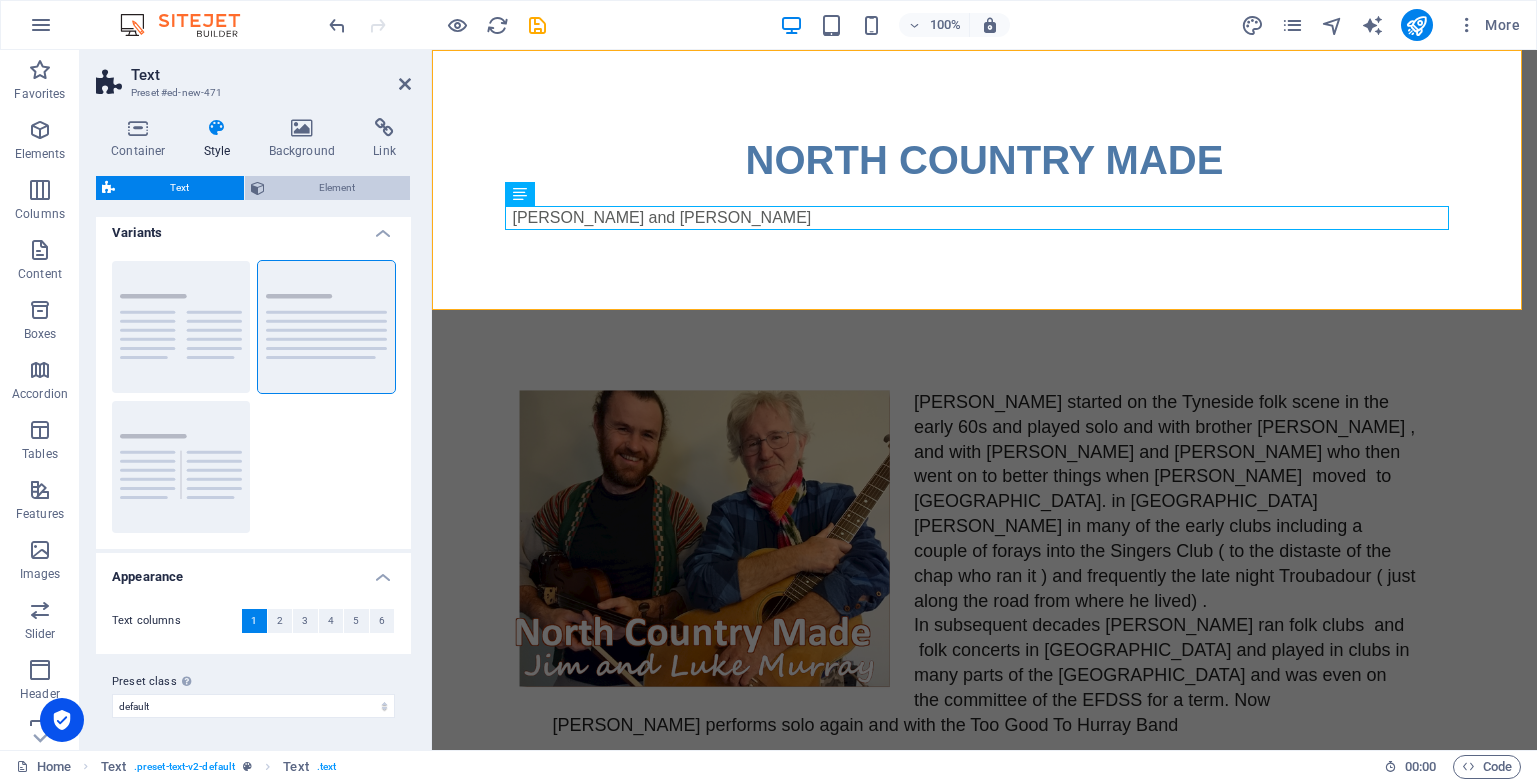 click on "Element" at bounding box center (338, 188) 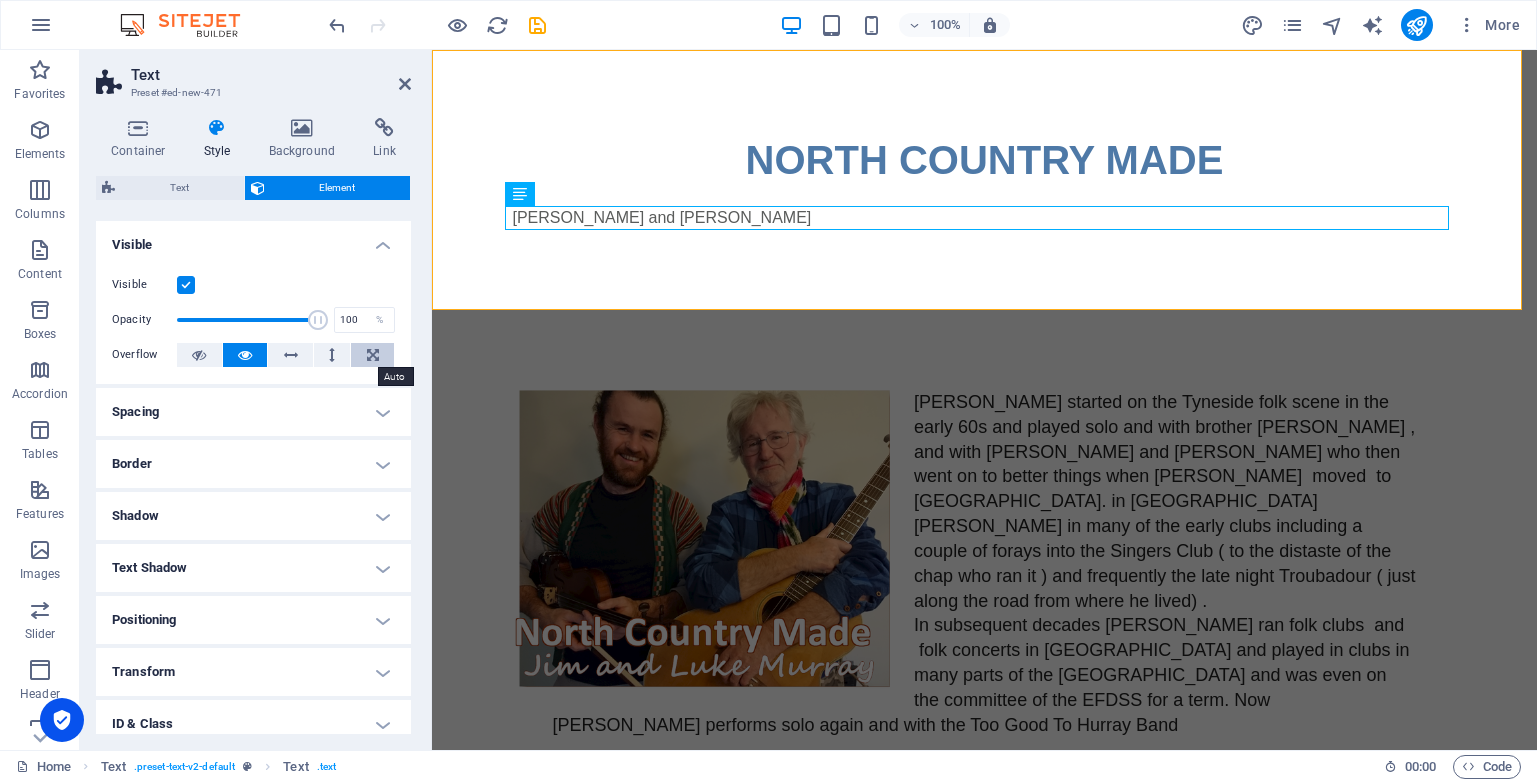 click at bounding box center (373, 355) 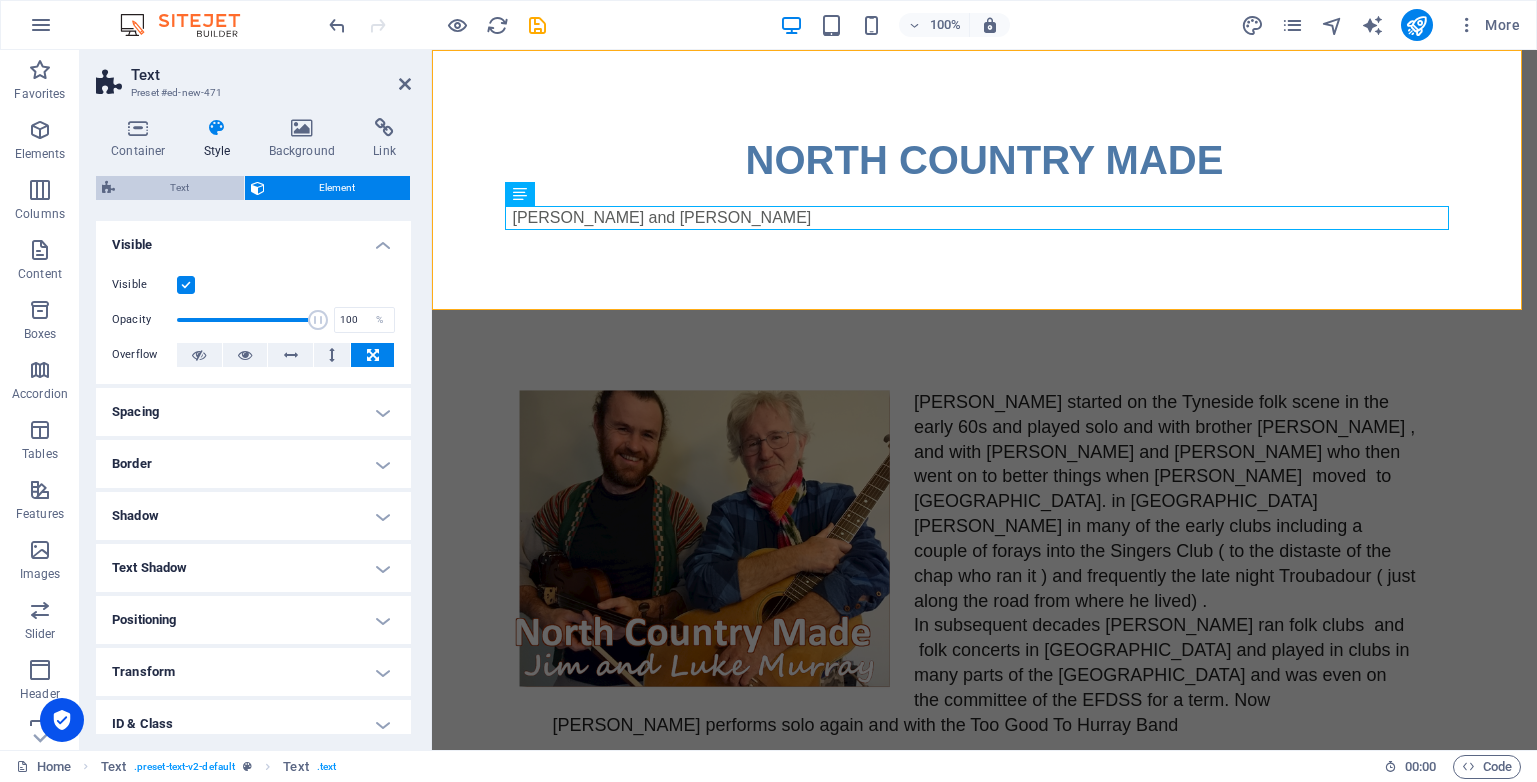 click at bounding box center [108, 188] 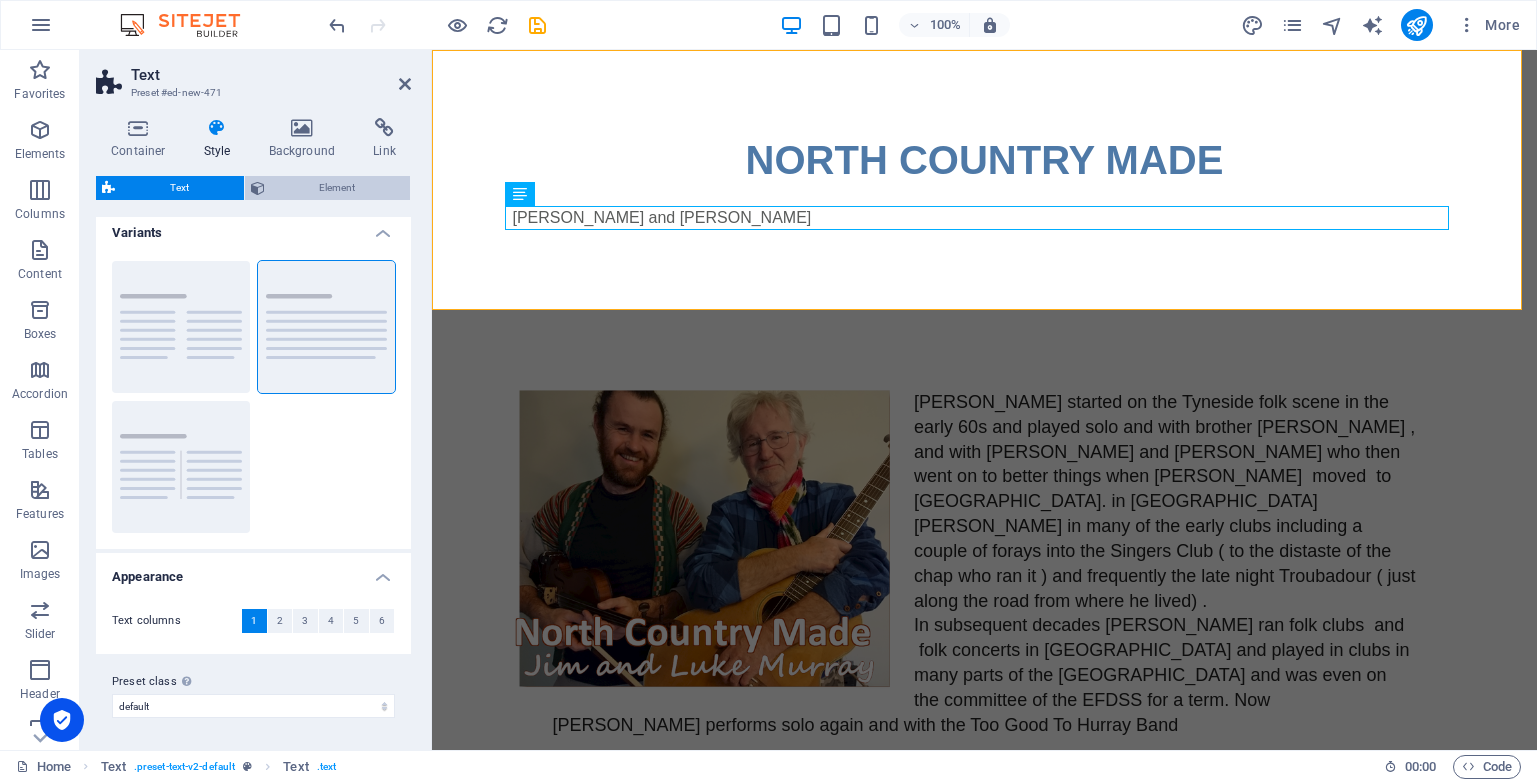 click at bounding box center (258, 188) 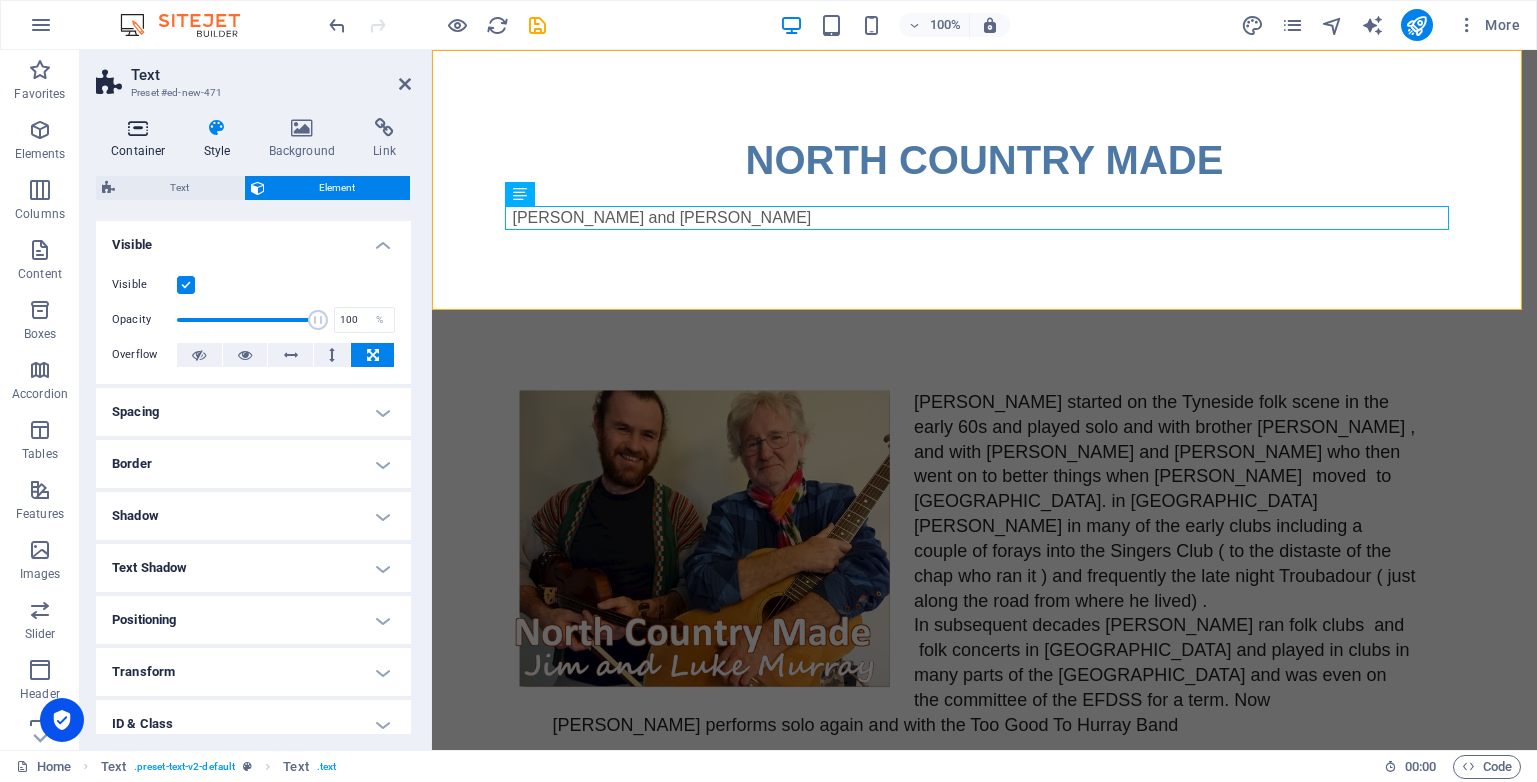 click on "Container" at bounding box center [142, 139] 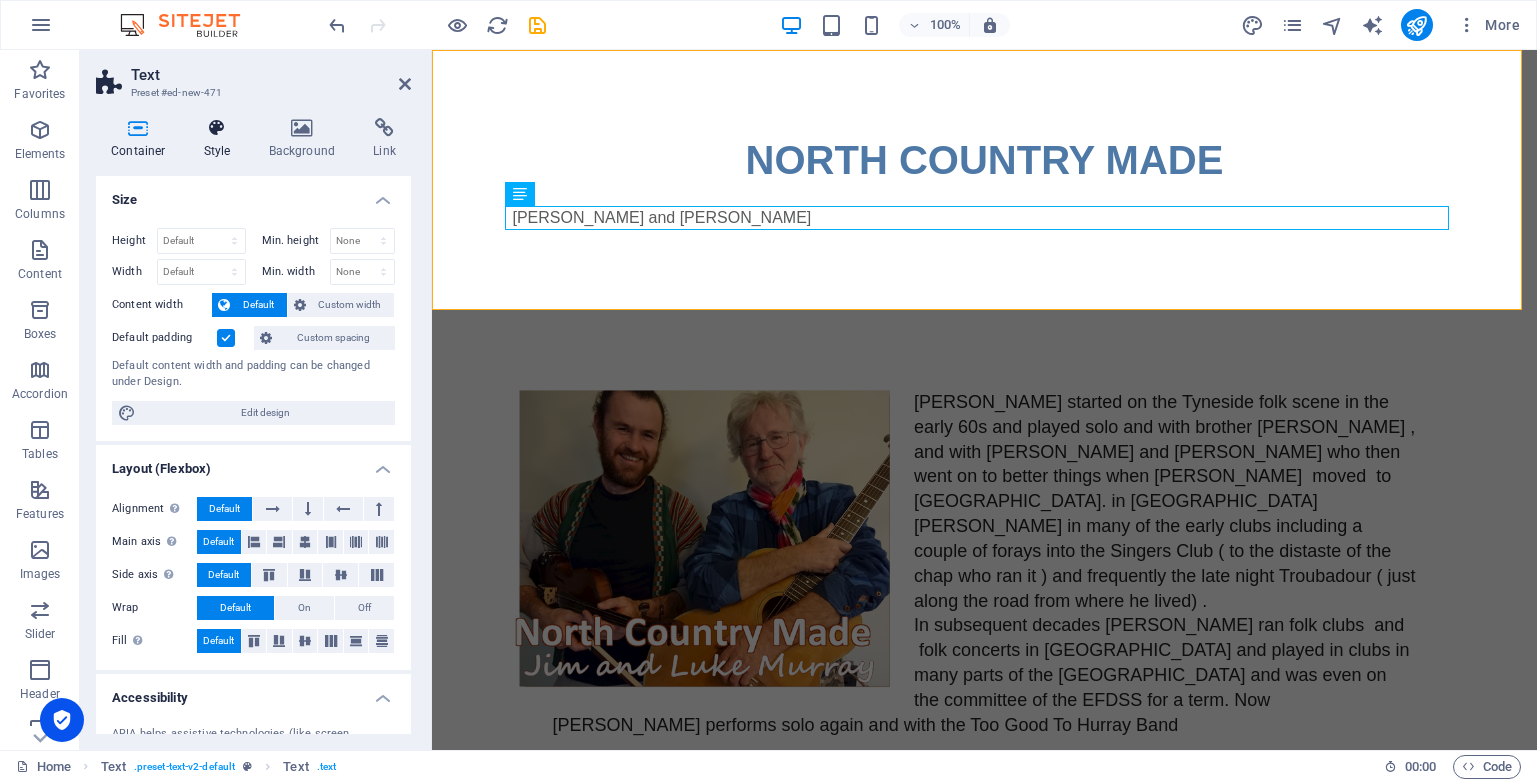 click on "Style" at bounding box center [221, 139] 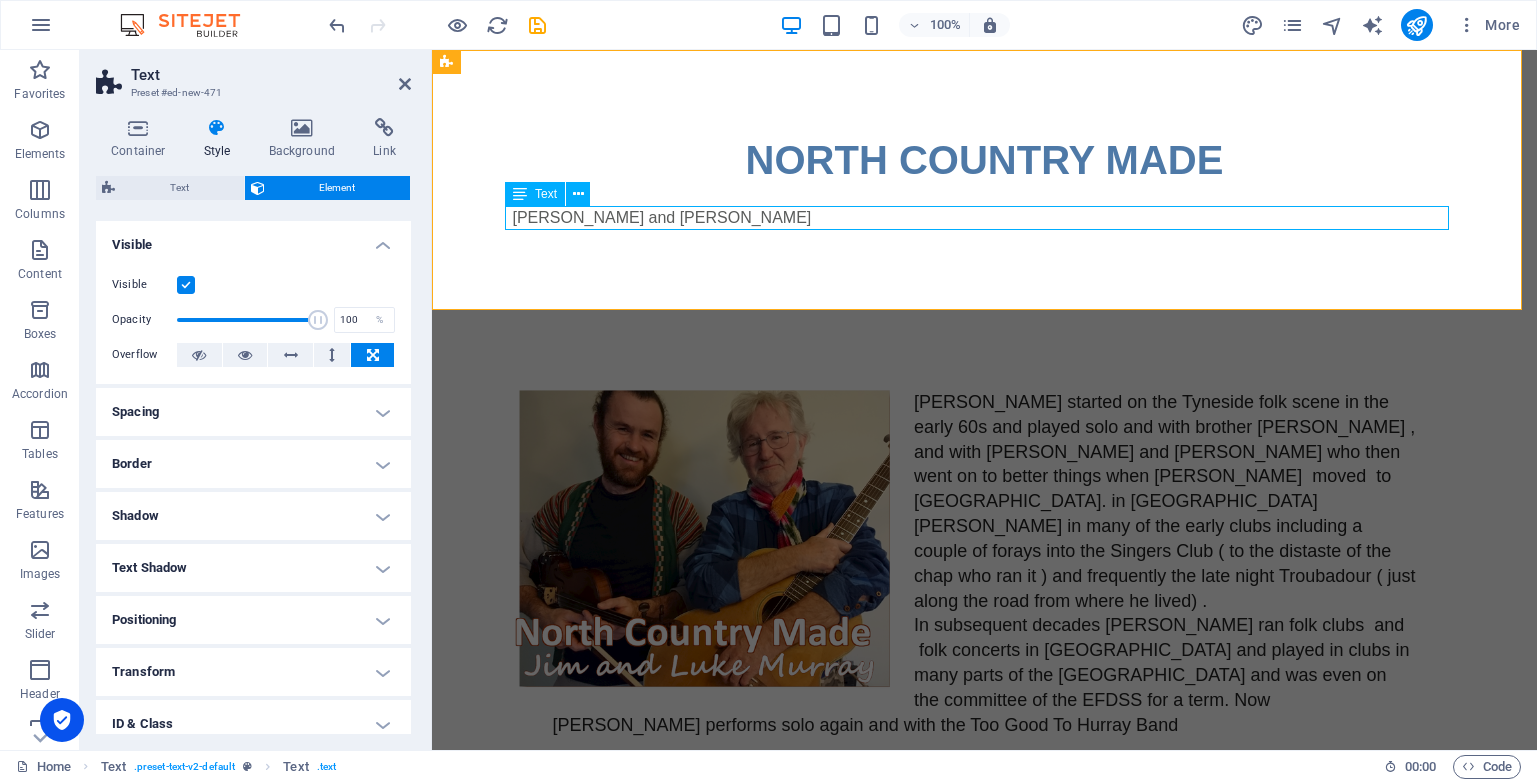 click at bounding box center (520, 194) 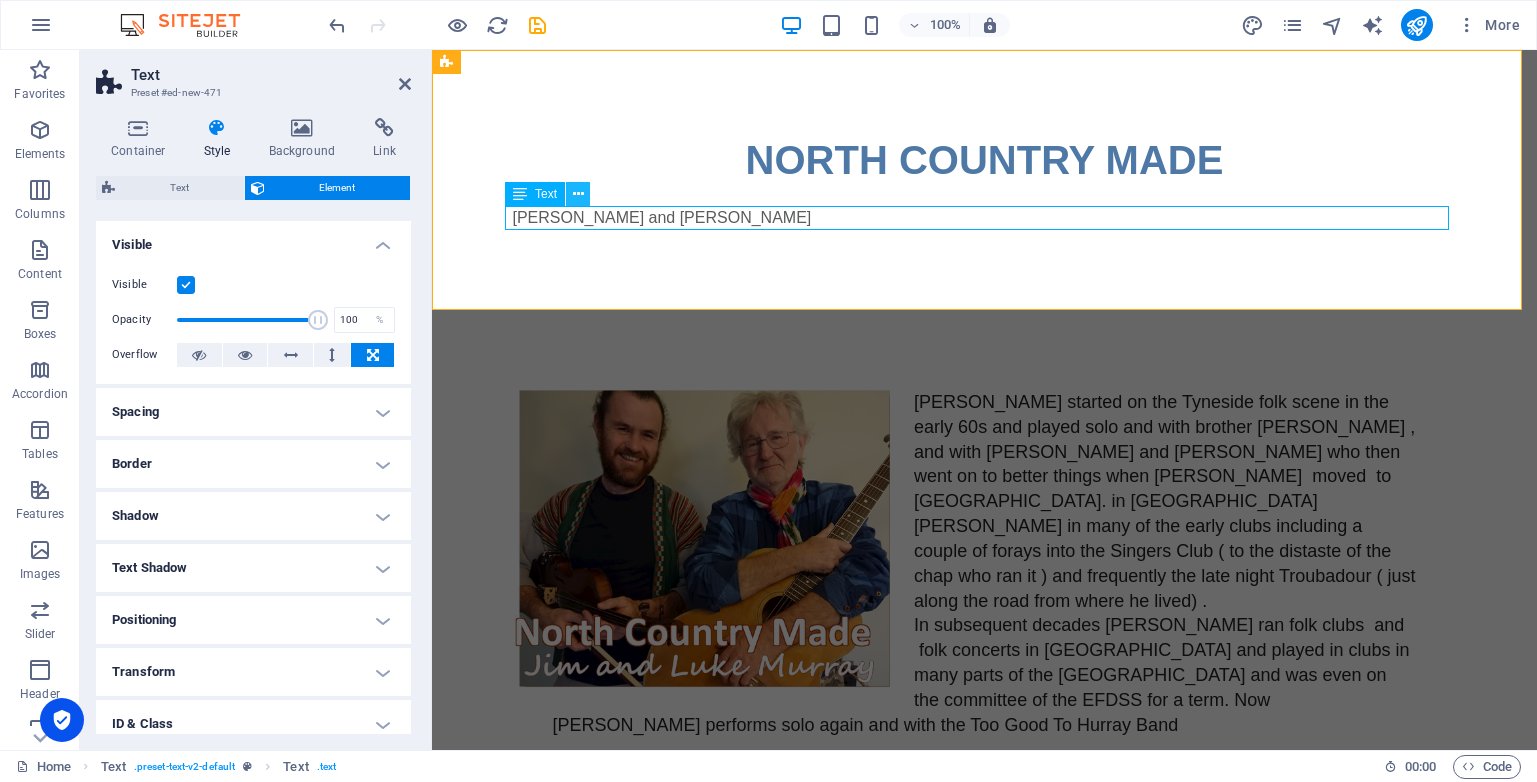 click at bounding box center (578, 194) 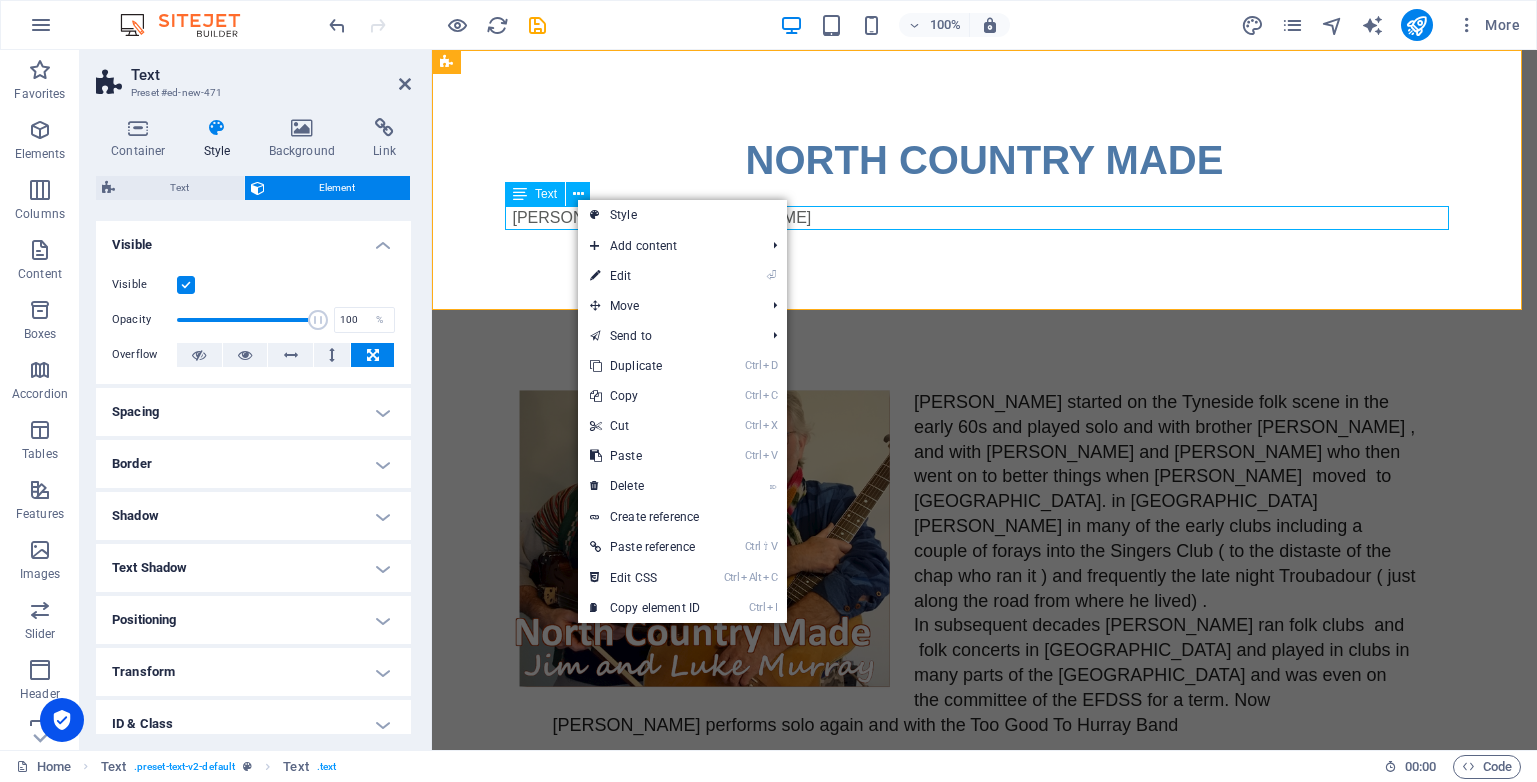 click on "Text" at bounding box center (546, 194) 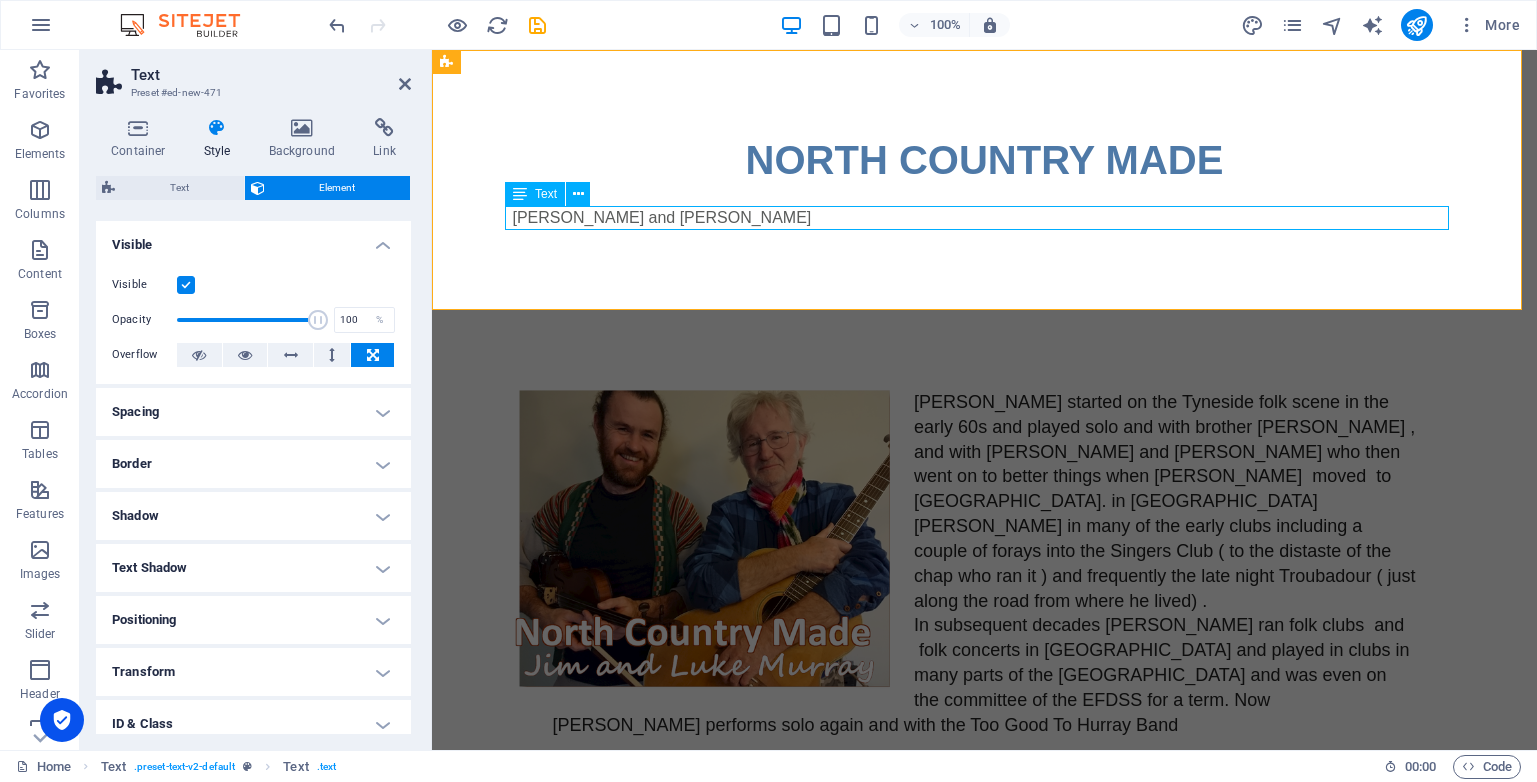 click on "Text" at bounding box center (546, 194) 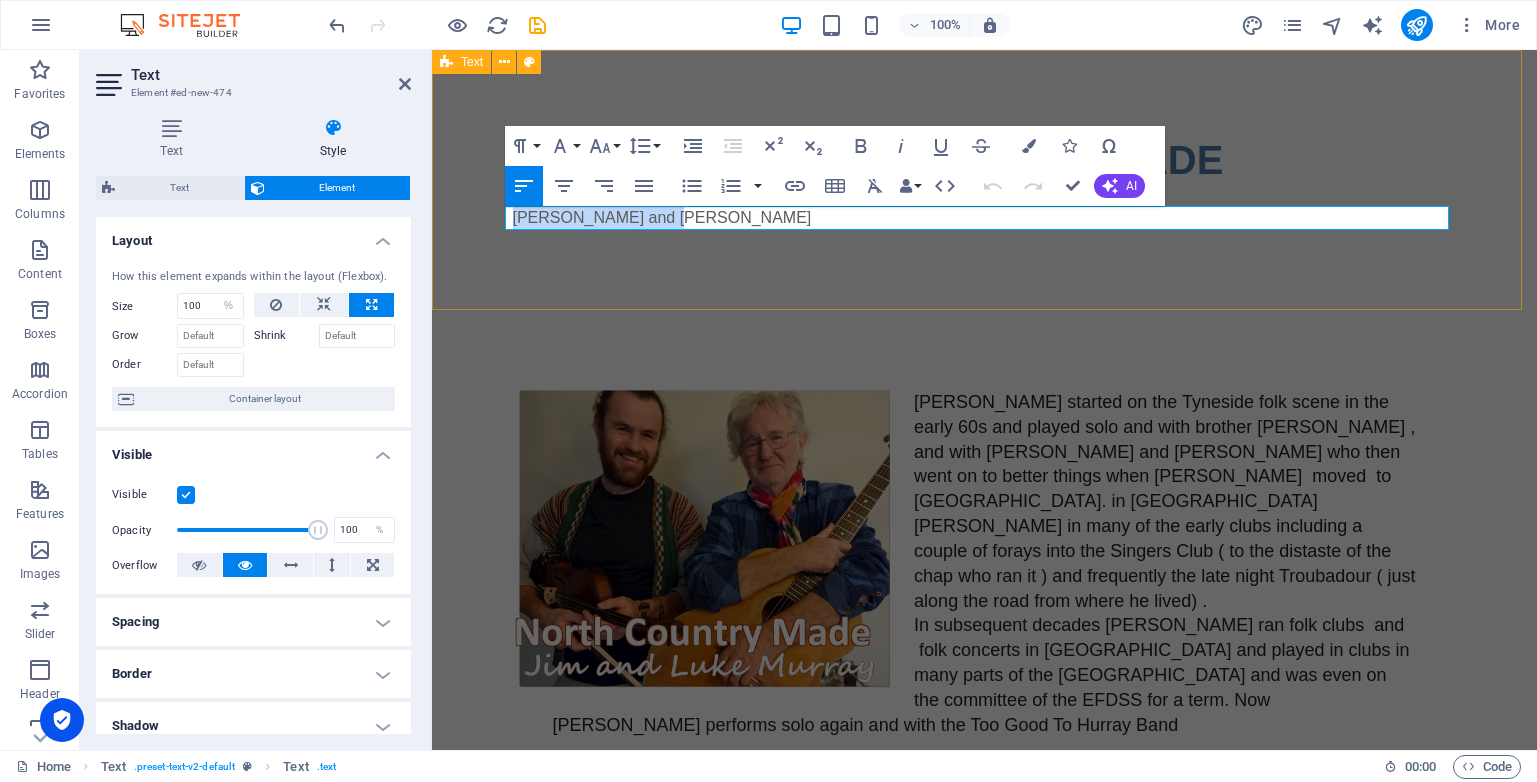 drag, startPoint x: 663, startPoint y: 222, endPoint x: 485, endPoint y: 211, distance: 178.33957 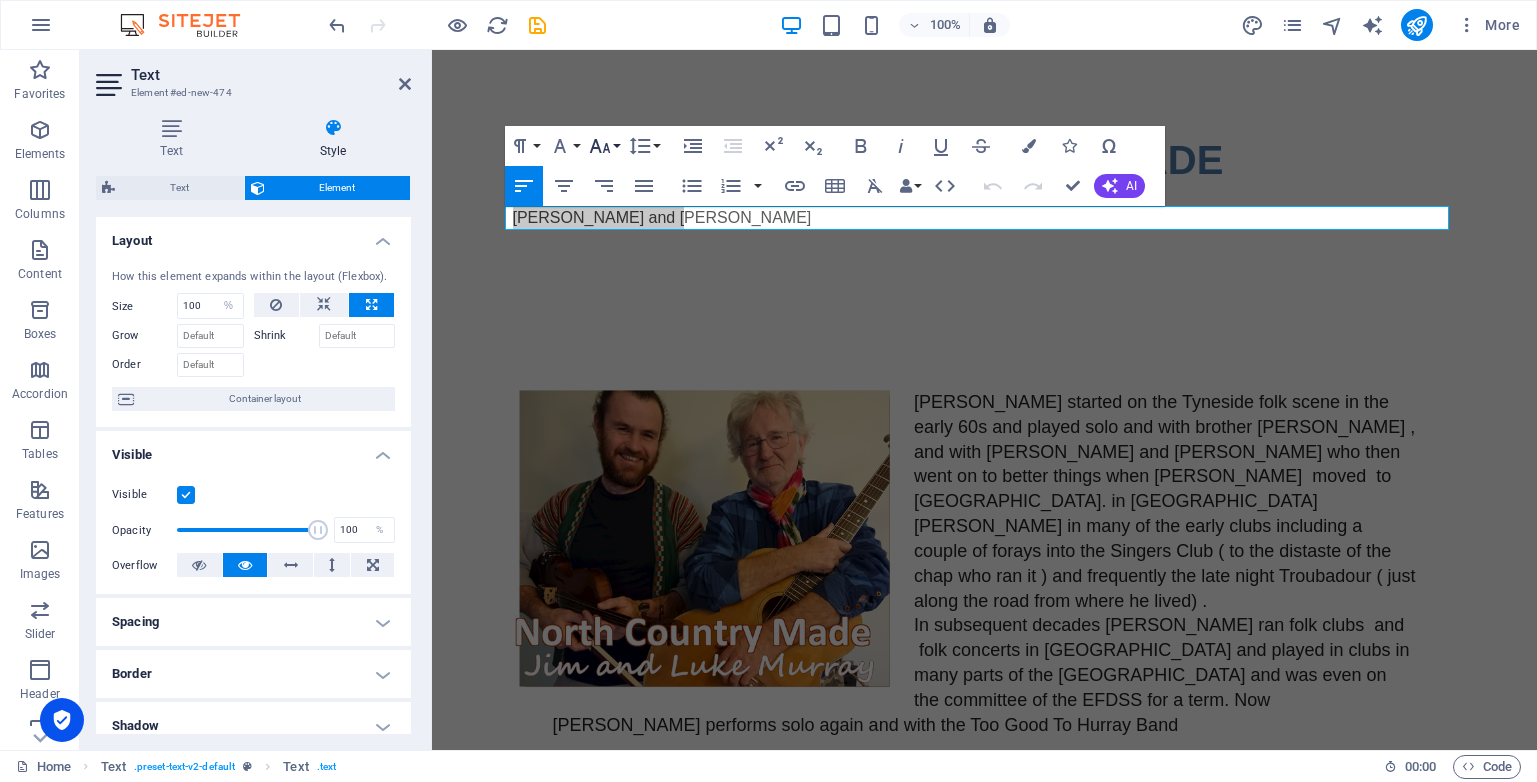 click on "Font Size" at bounding box center (604, 146) 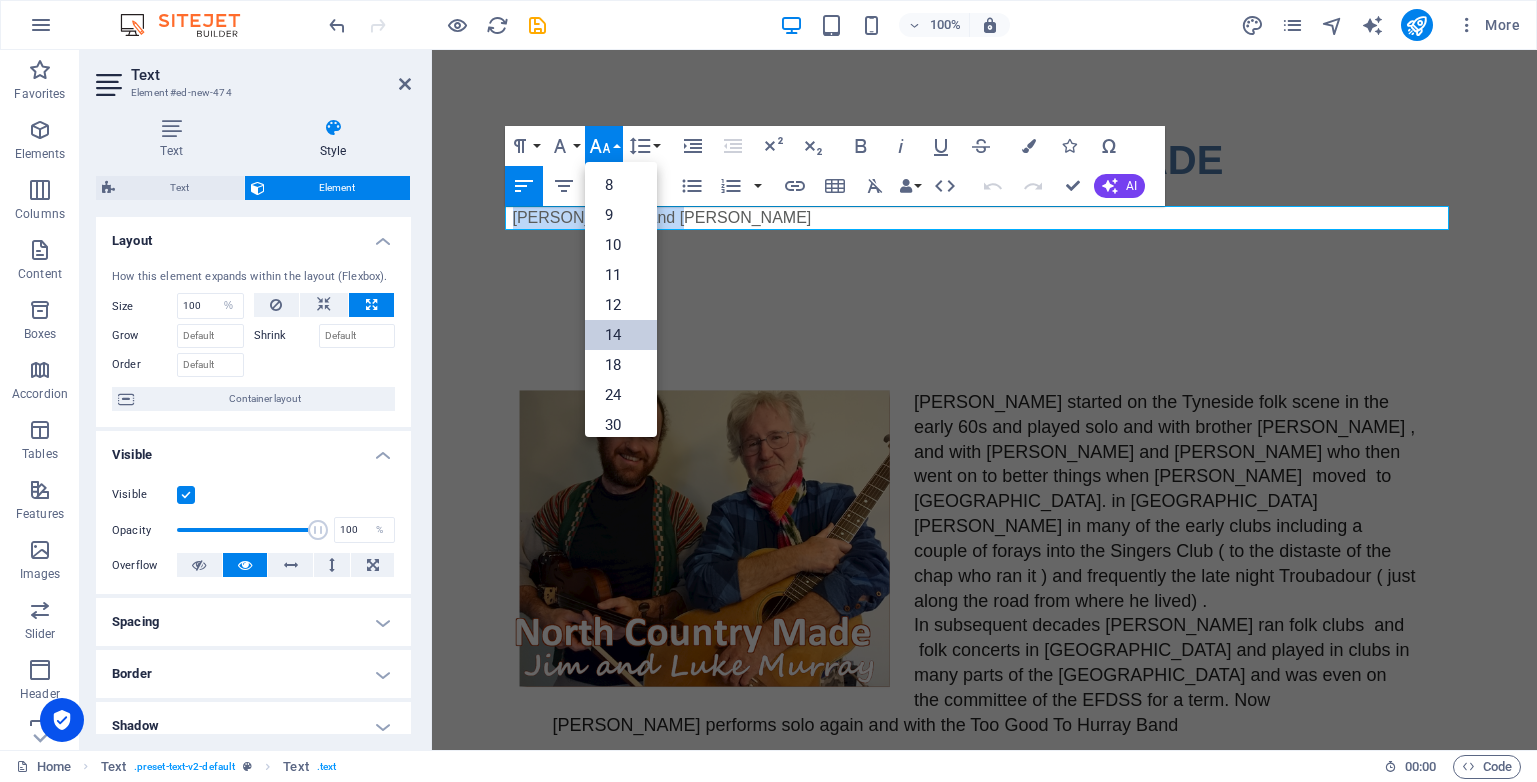 click on "14" at bounding box center (621, 335) 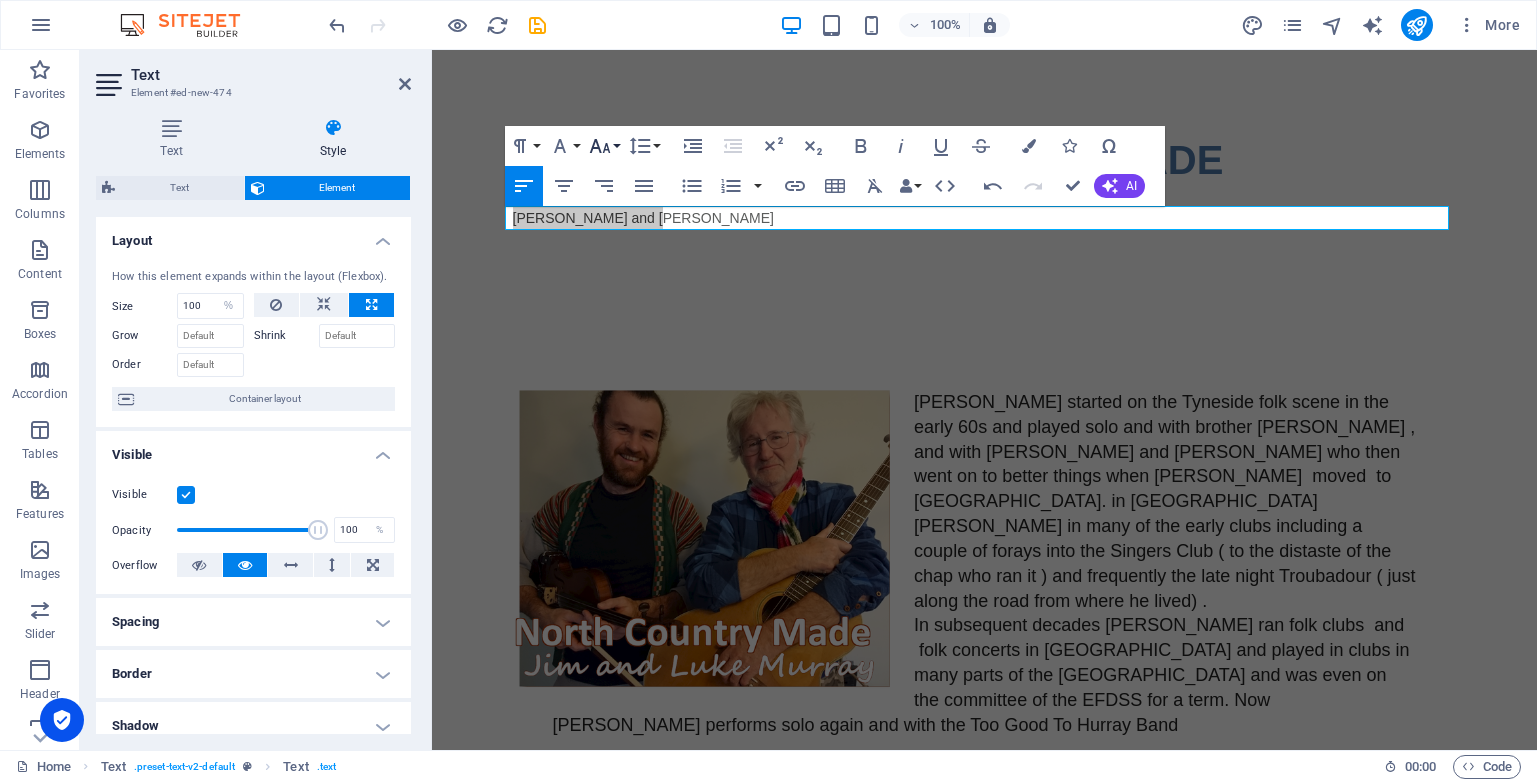 click 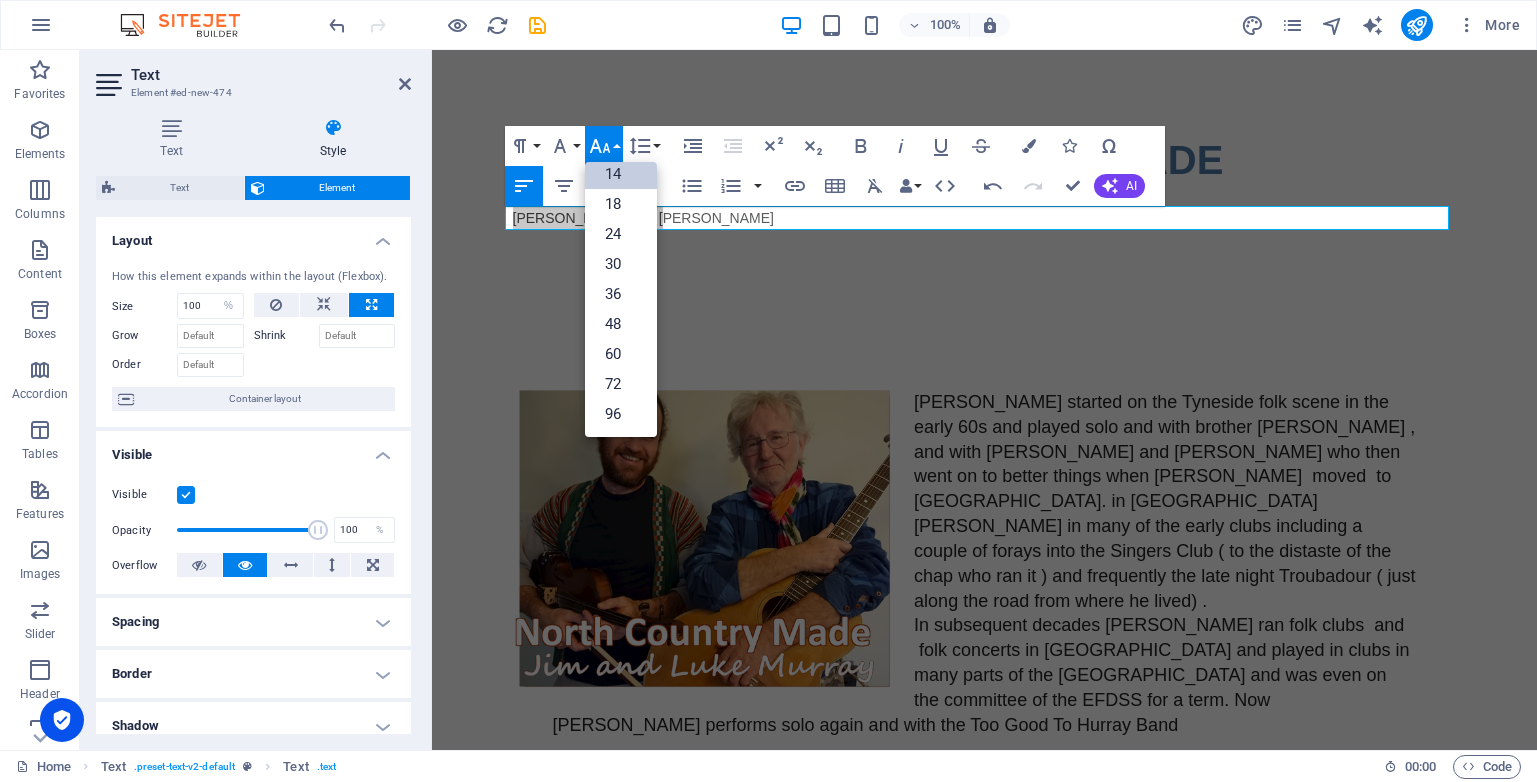 scroll, scrollTop: 161, scrollLeft: 0, axis: vertical 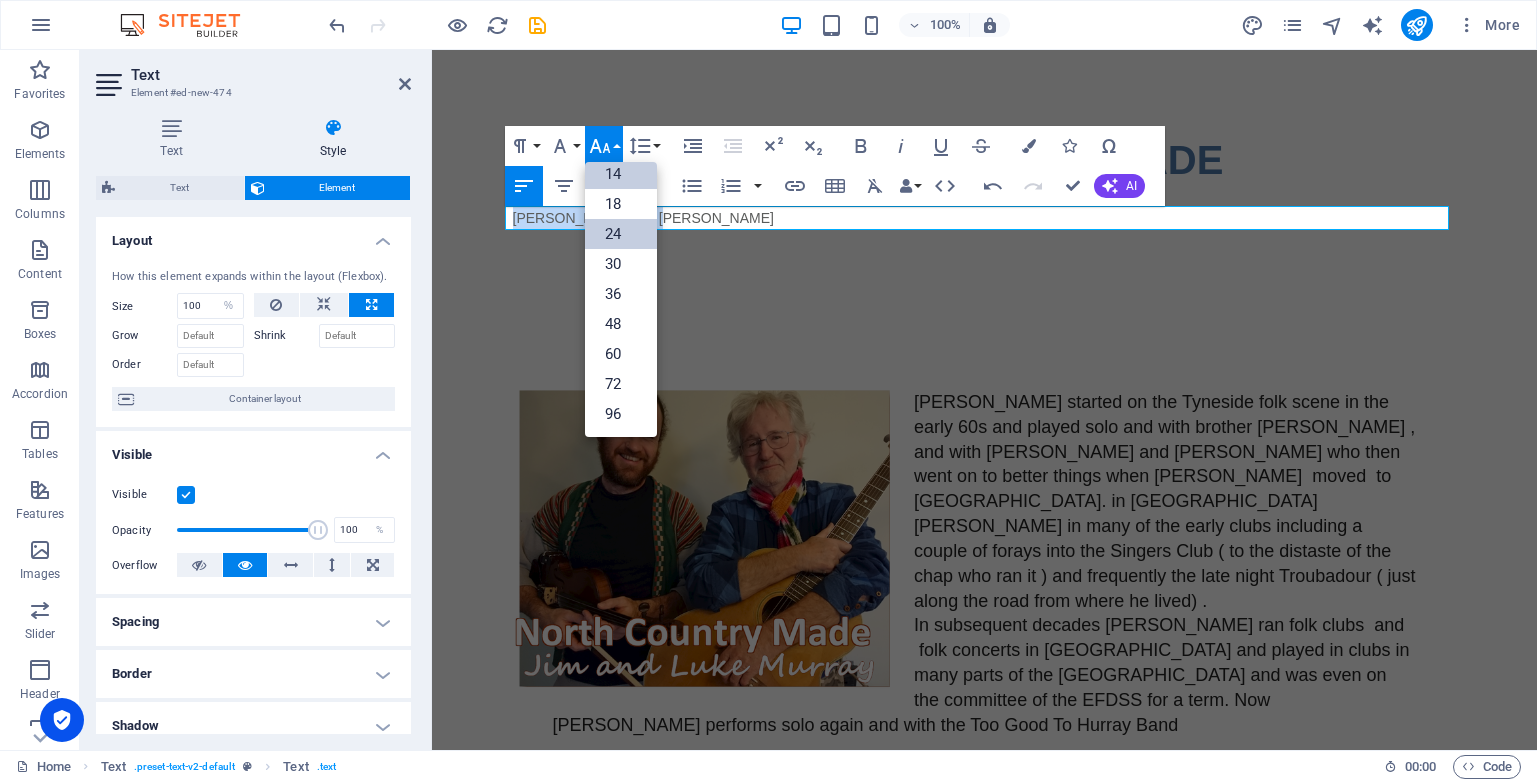 click on "24" at bounding box center [621, 234] 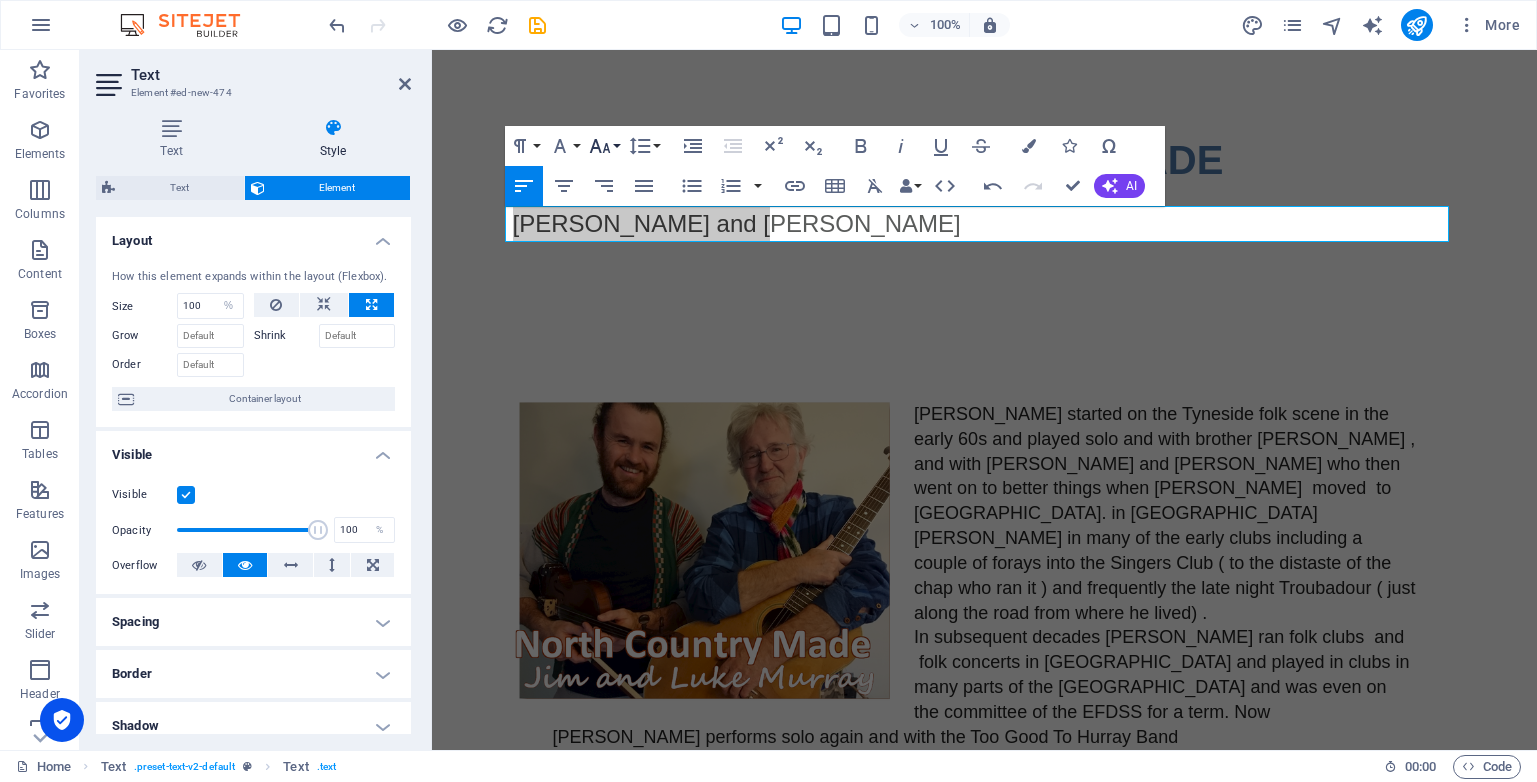 click on "Font Size" at bounding box center [604, 146] 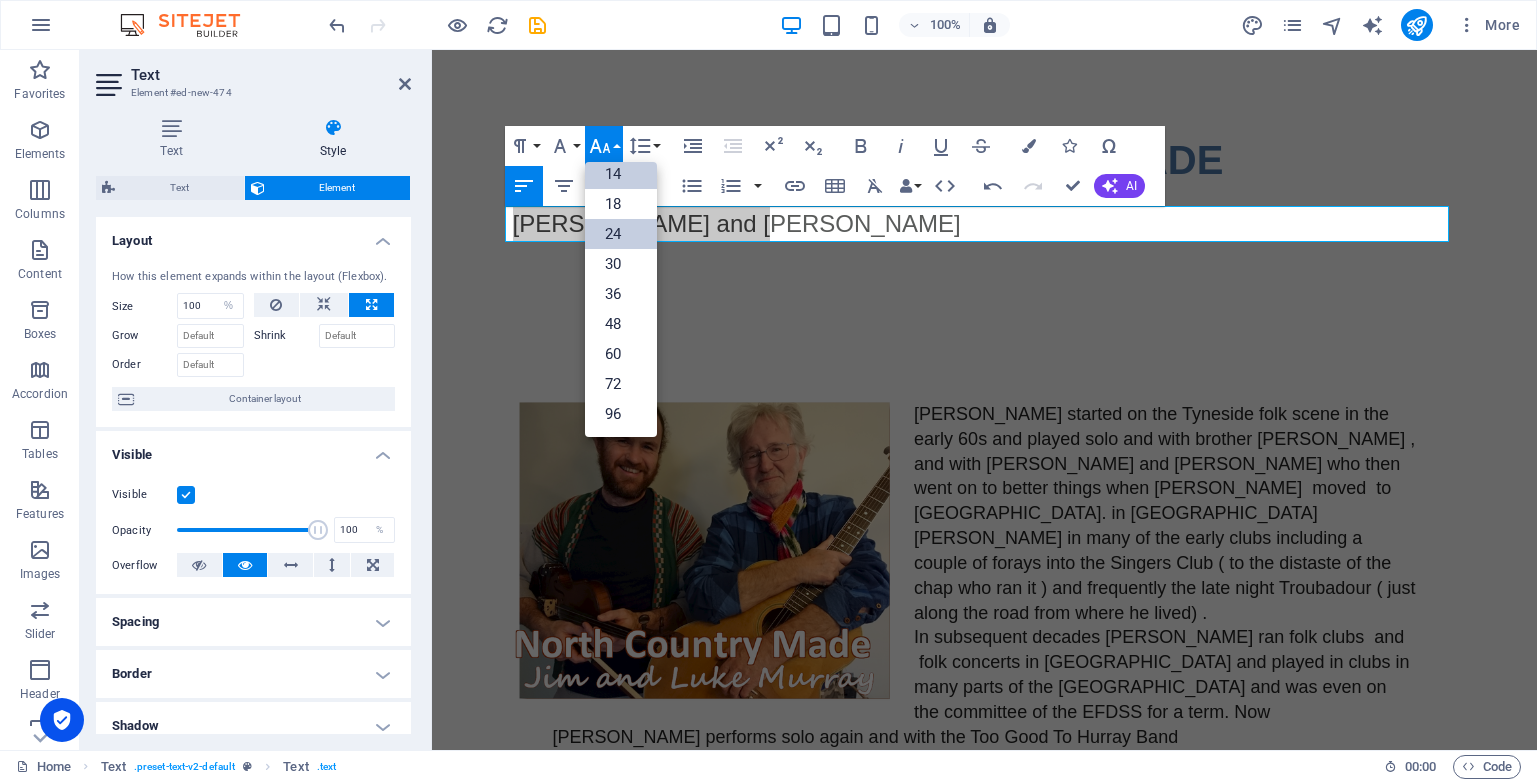 scroll, scrollTop: 161, scrollLeft: 0, axis: vertical 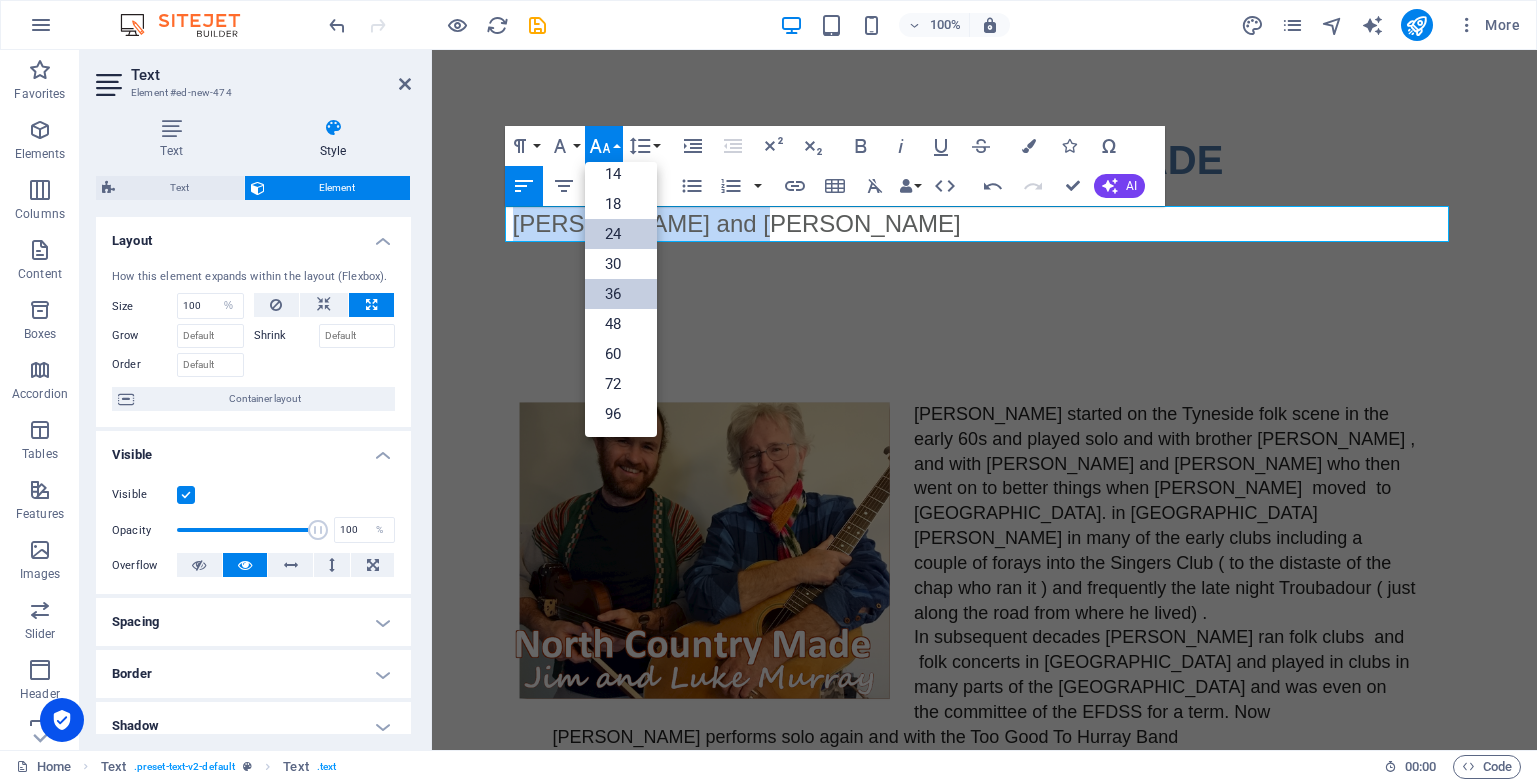 click on "36" at bounding box center [621, 294] 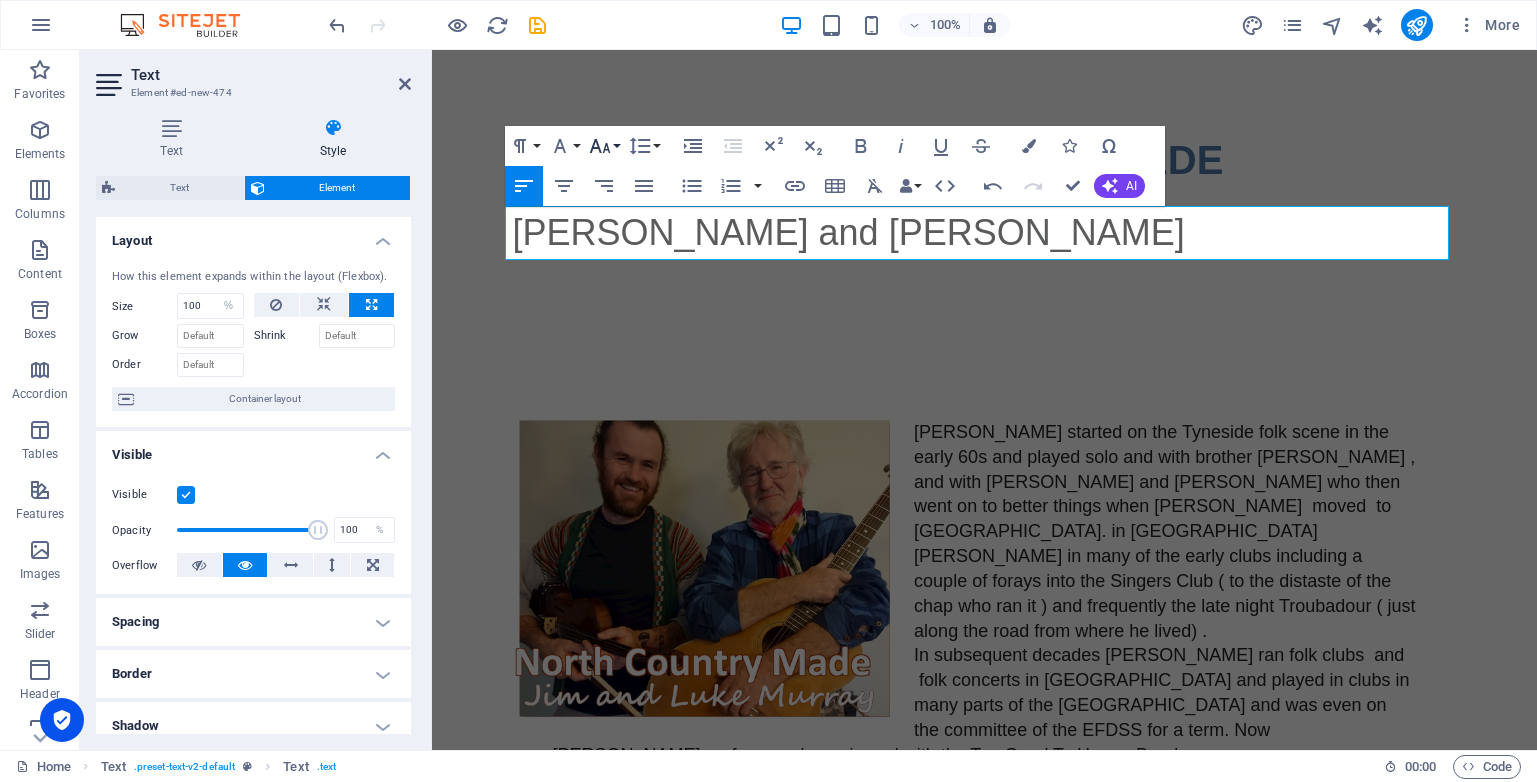 click 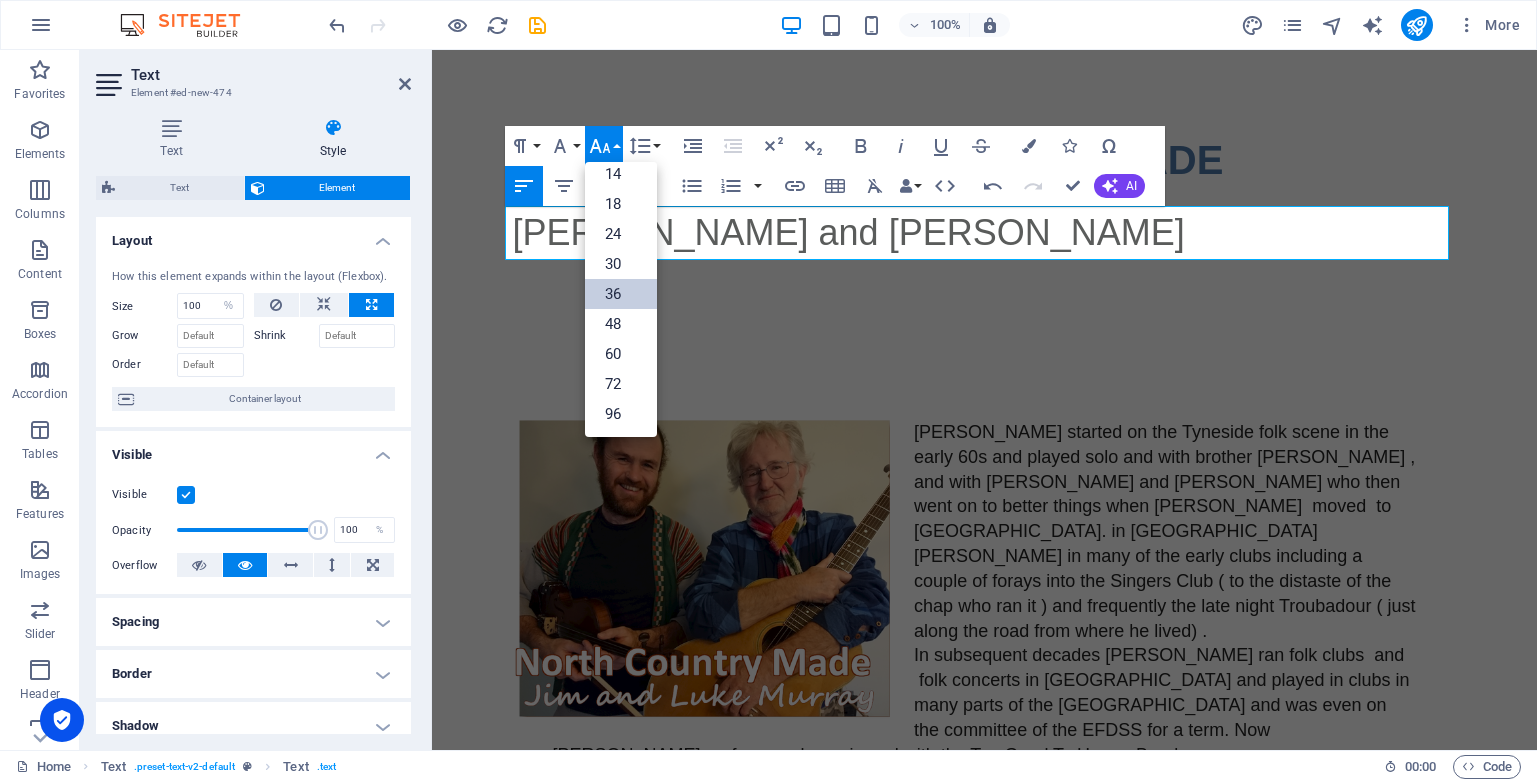 scroll, scrollTop: 161, scrollLeft: 0, axis: vertical 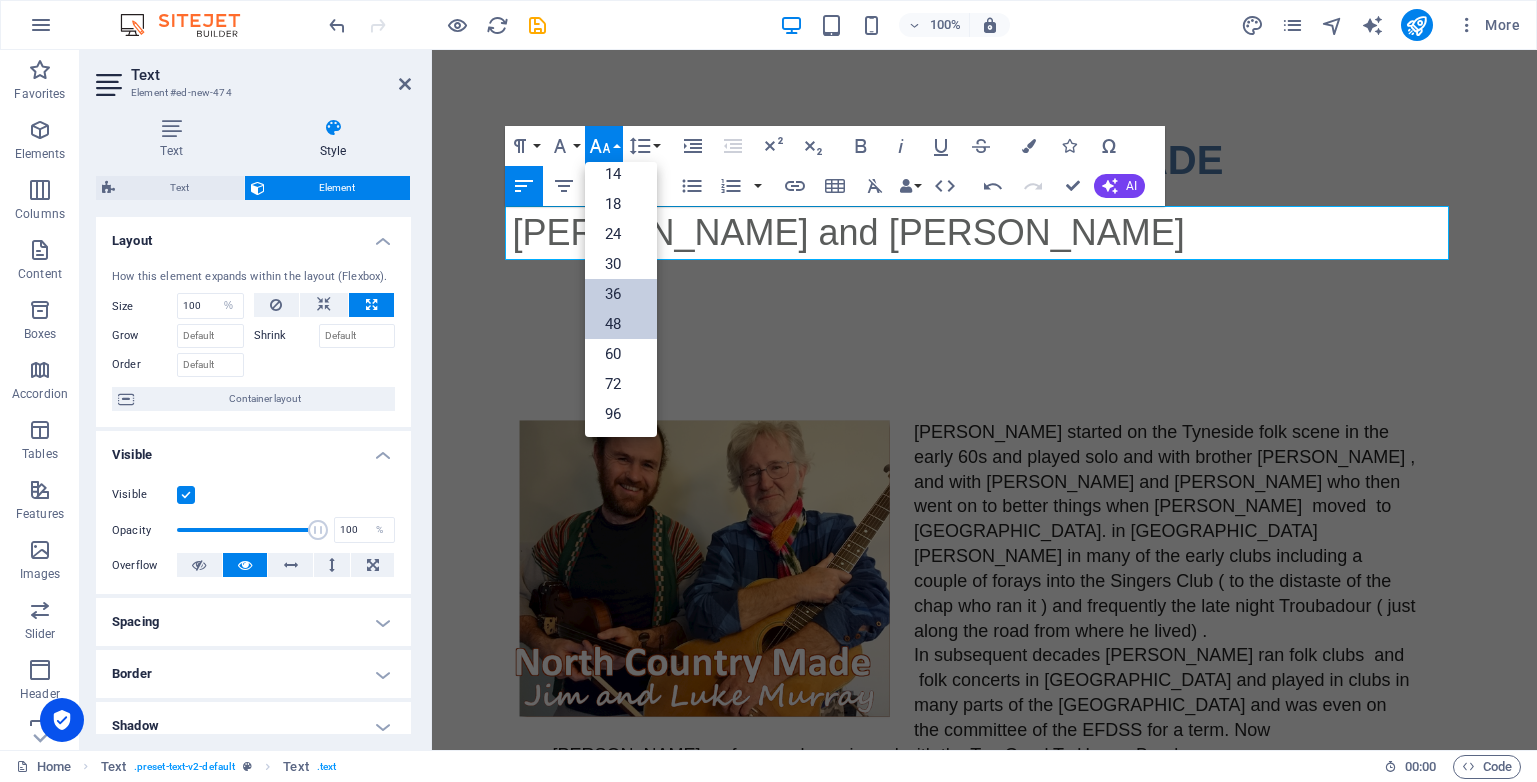 click on "48" at bounding box center [621, 324] 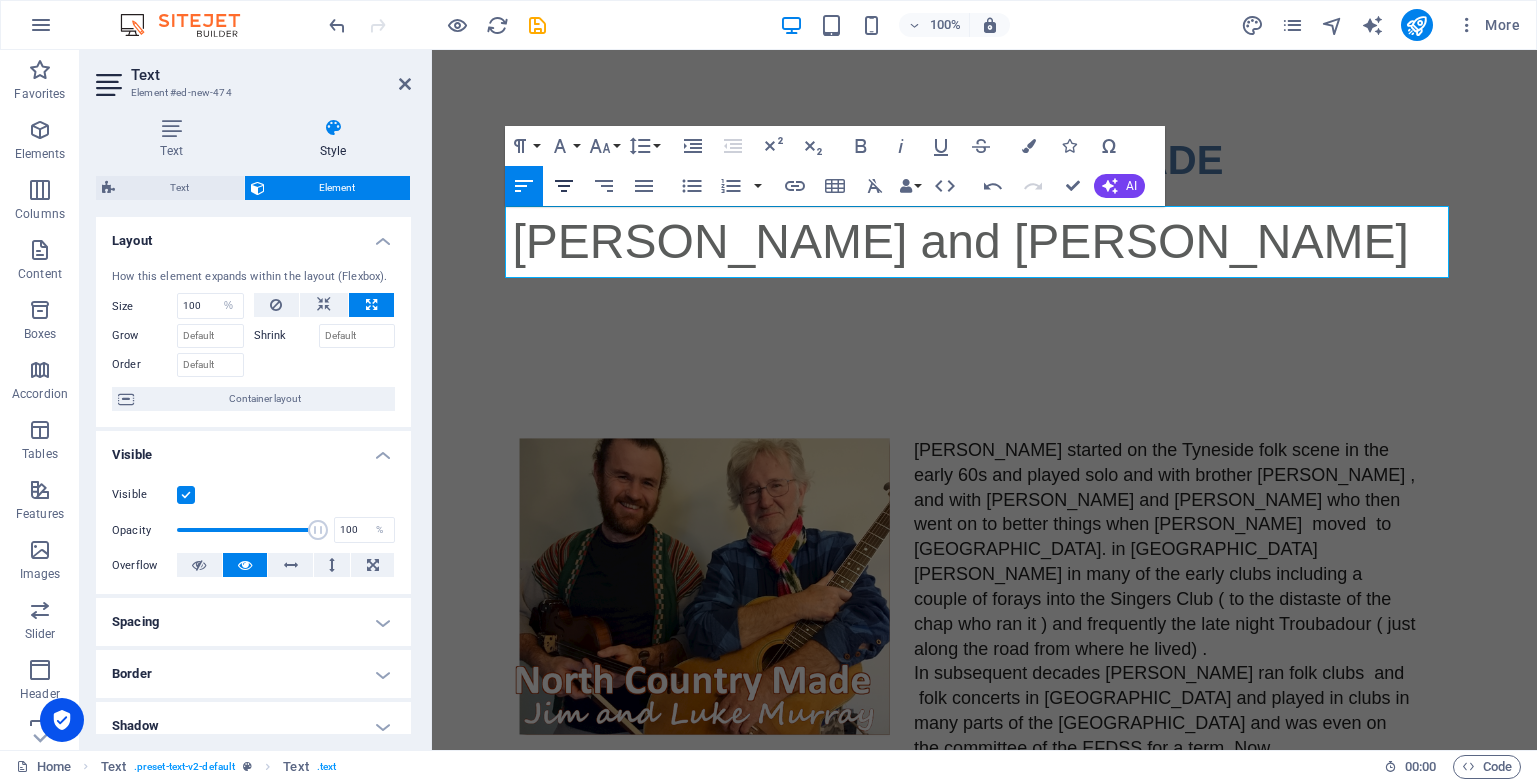 click 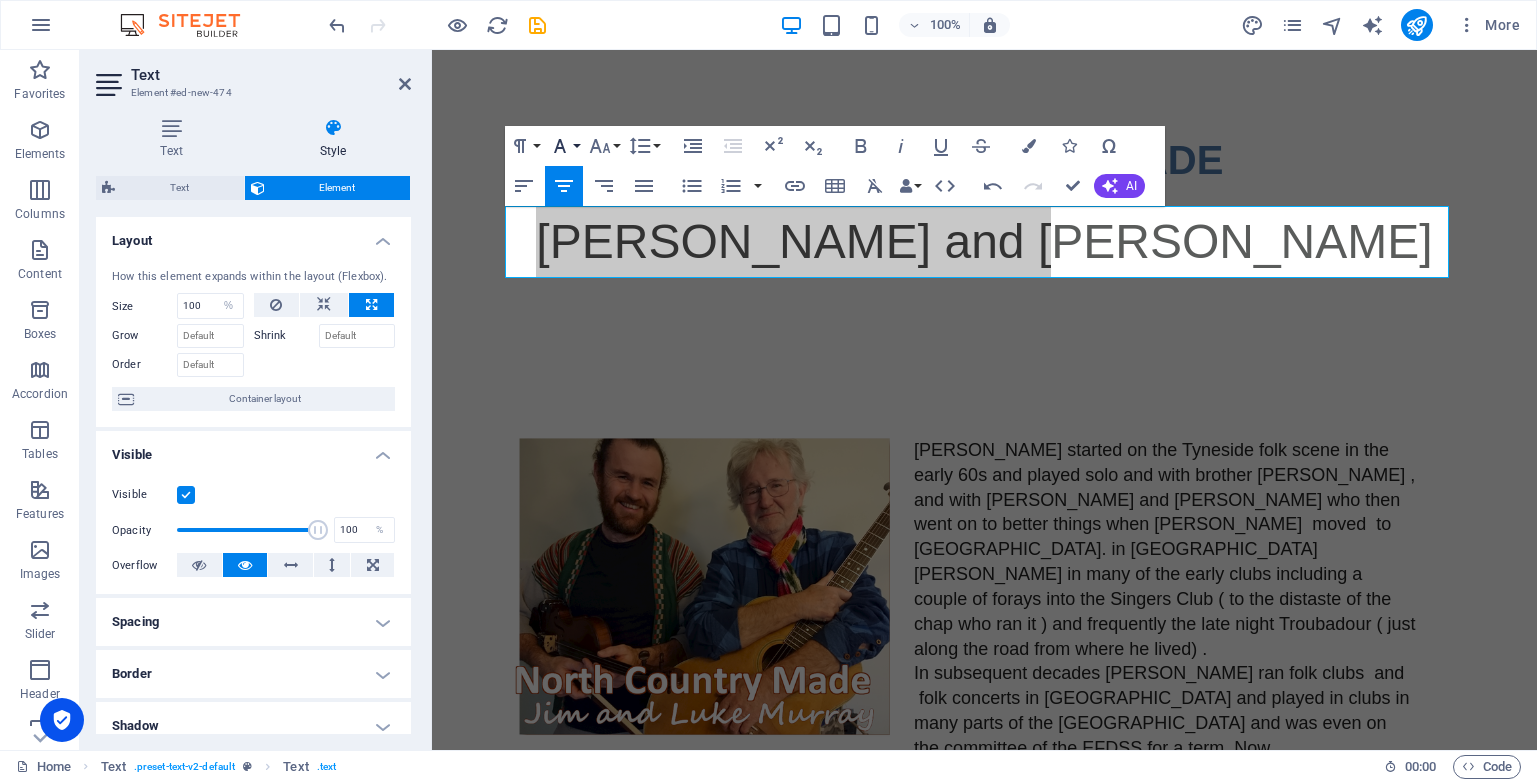 click 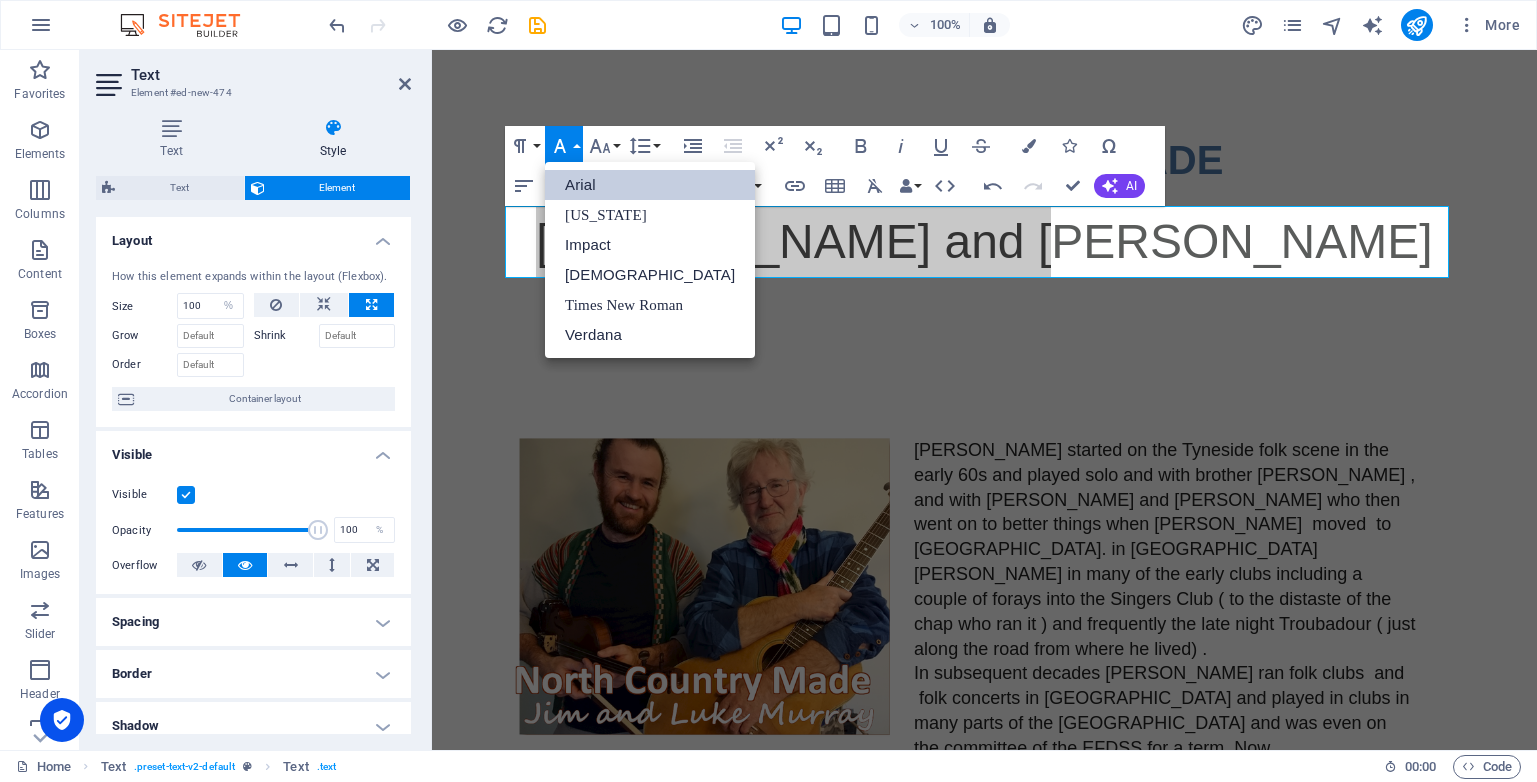 scroll, scrollTop: 0, scrollLeft: 0, axis: both 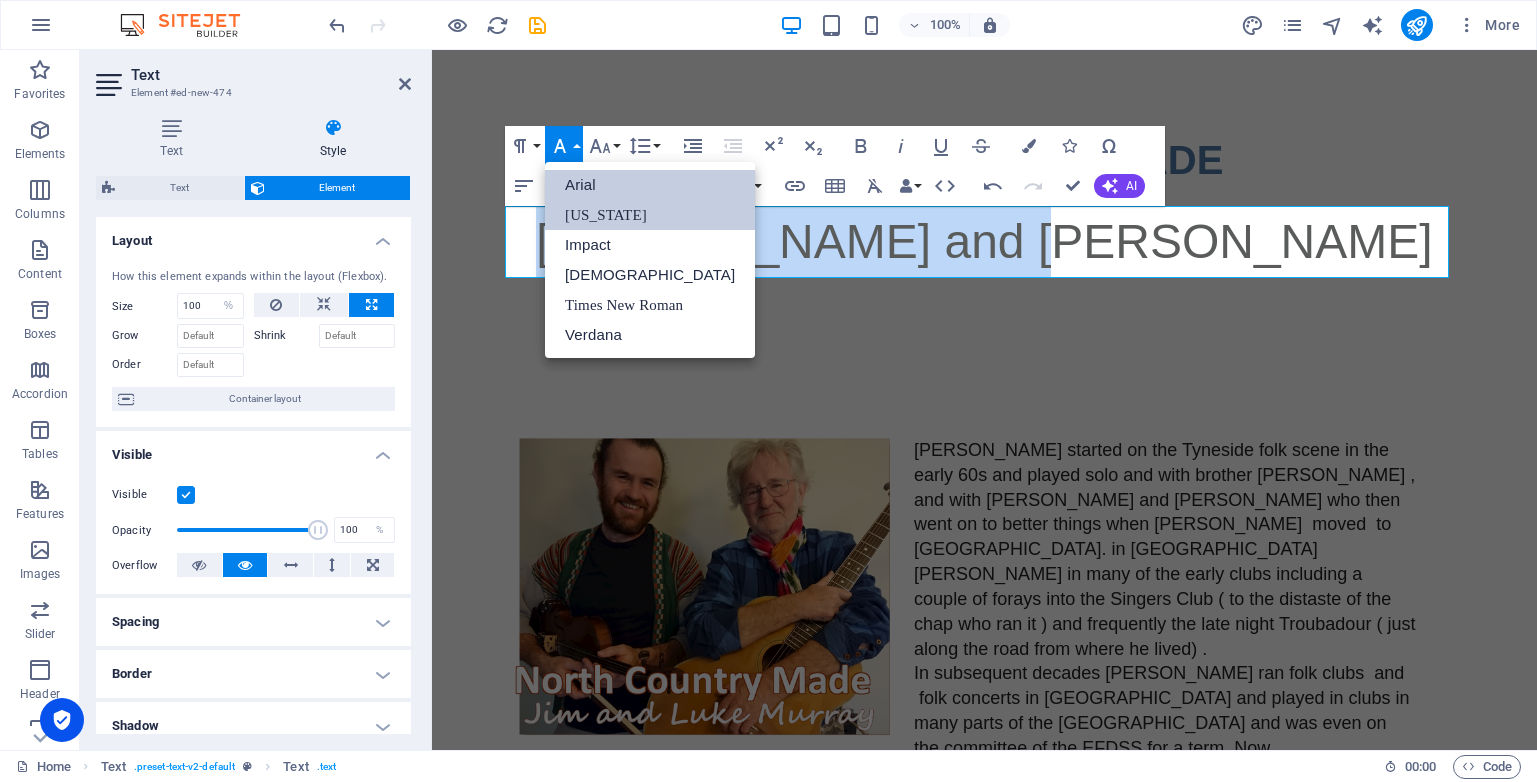 click on "[US_STATE]" at bounding box center (650, 215) 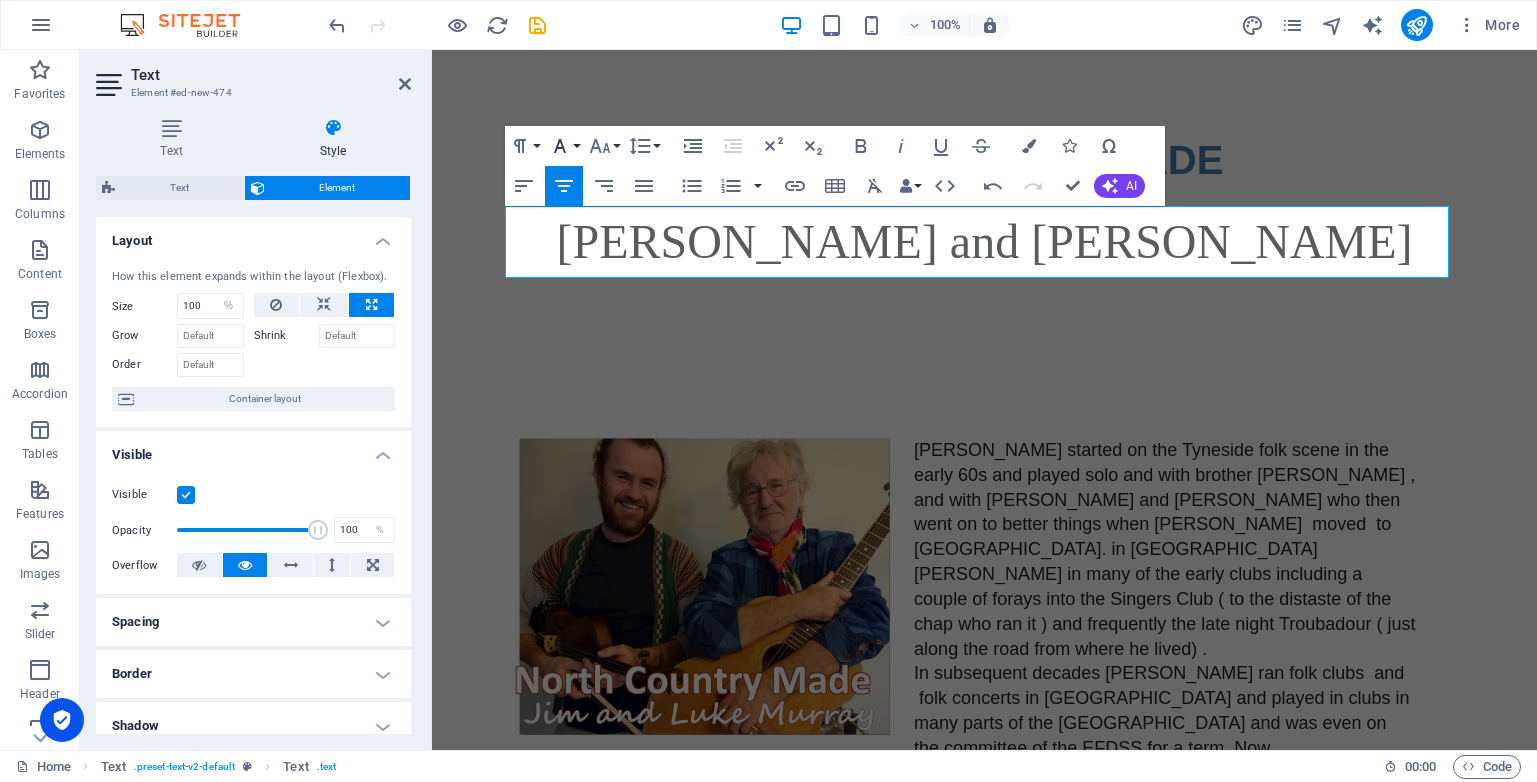 click on "Font Family" at bounding box center (564, 146) 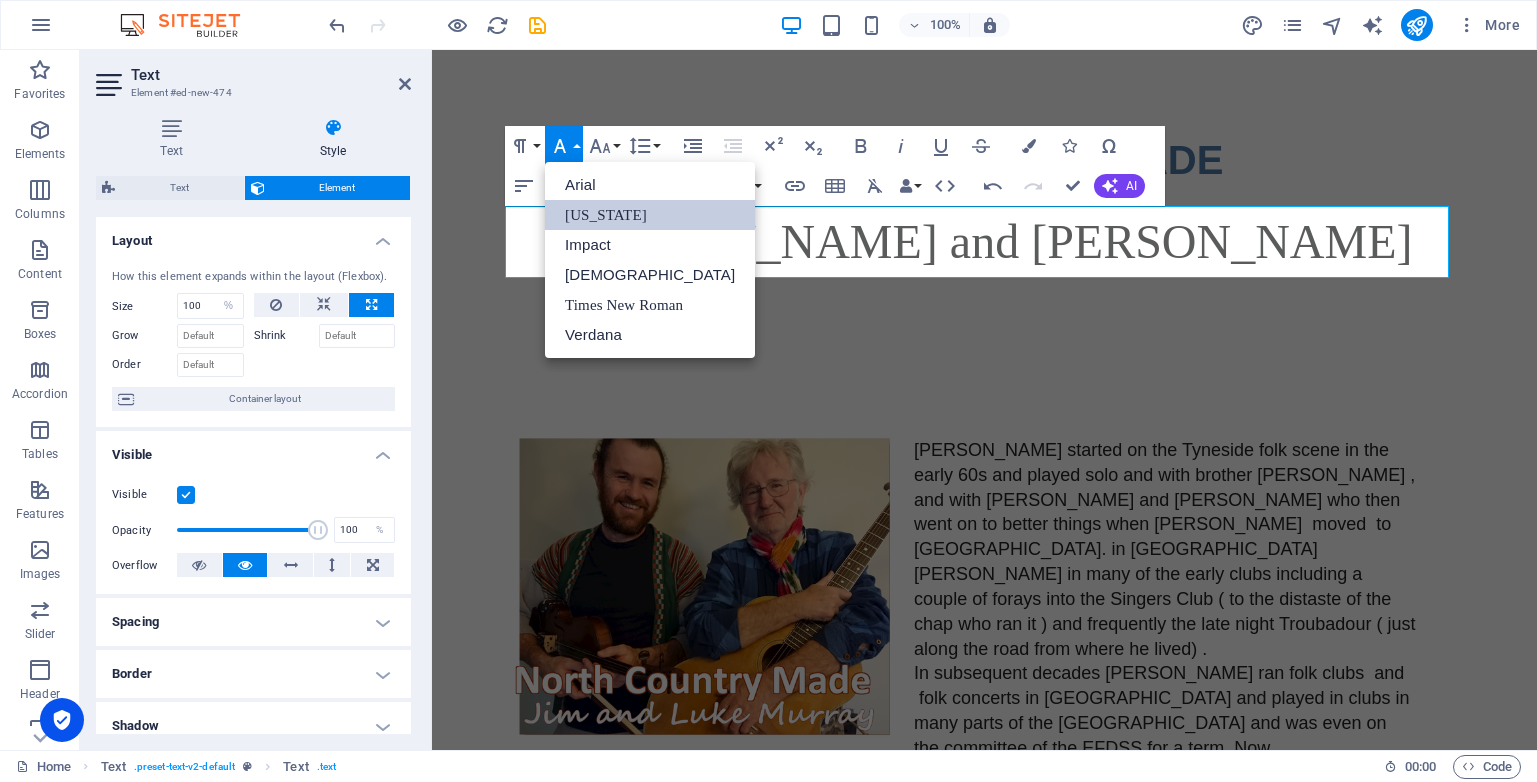 scroll, scrollTop: 0, scrollLeft: 0, axis: both 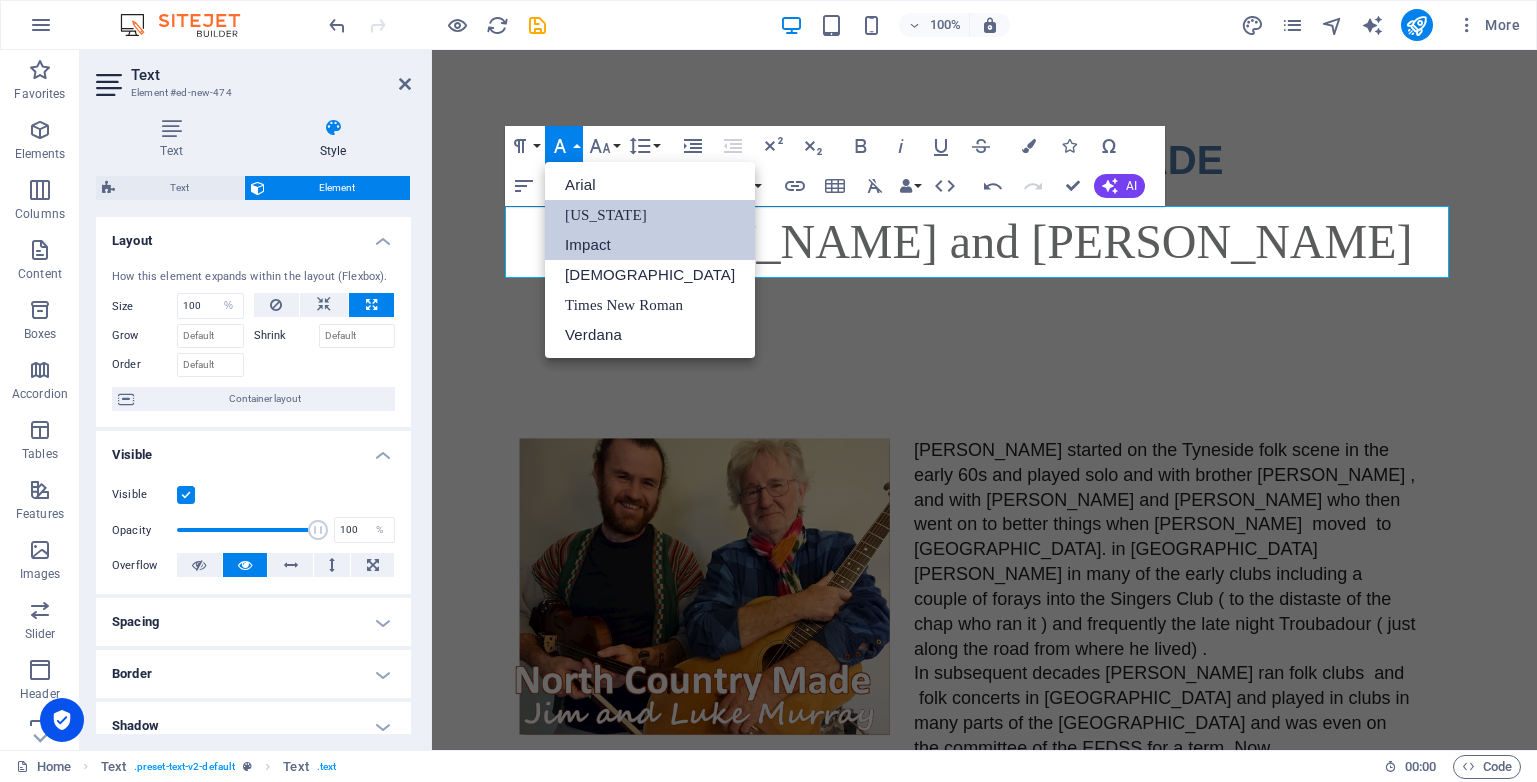 click on "Impact" at bounding box center (650, 245) 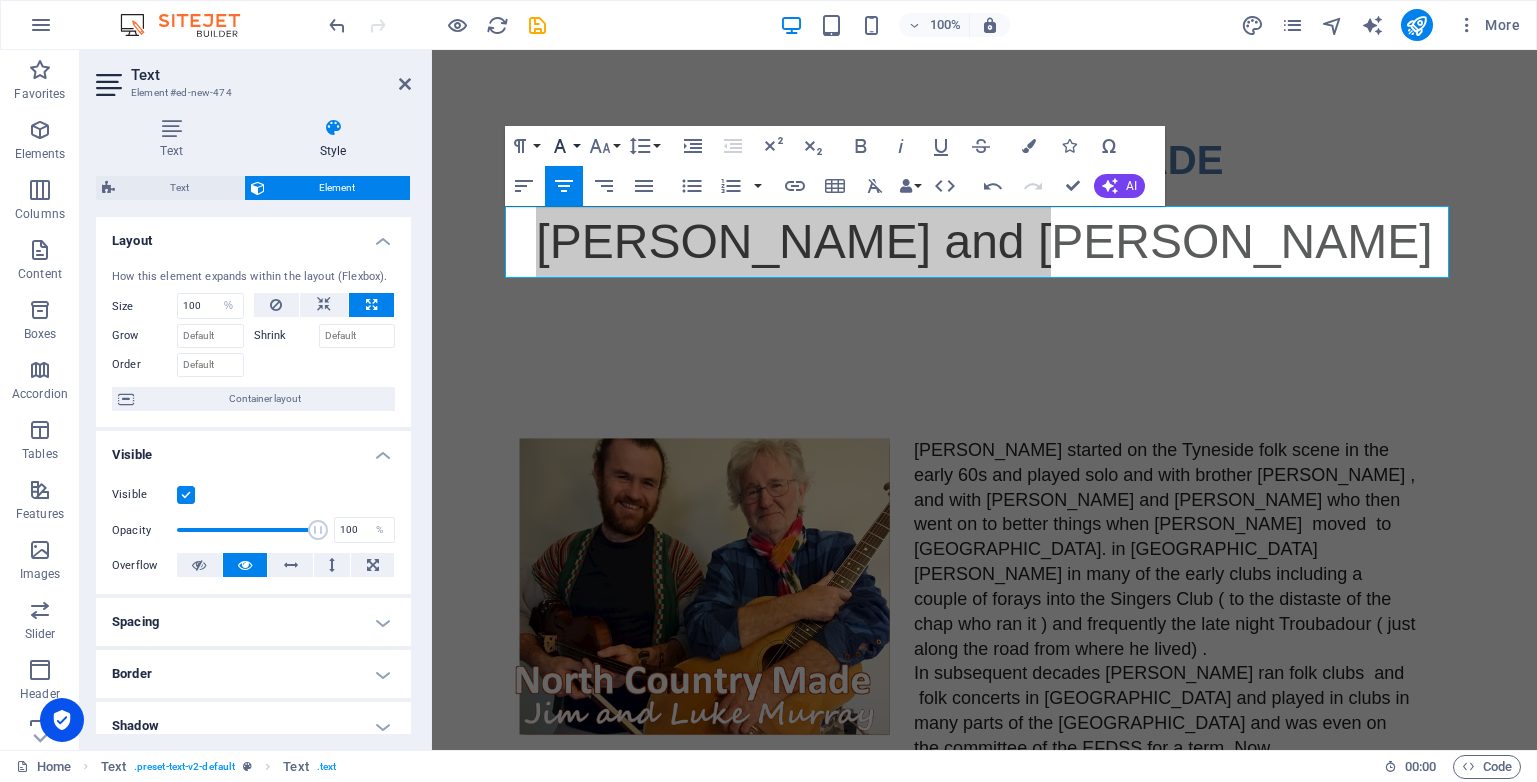 click 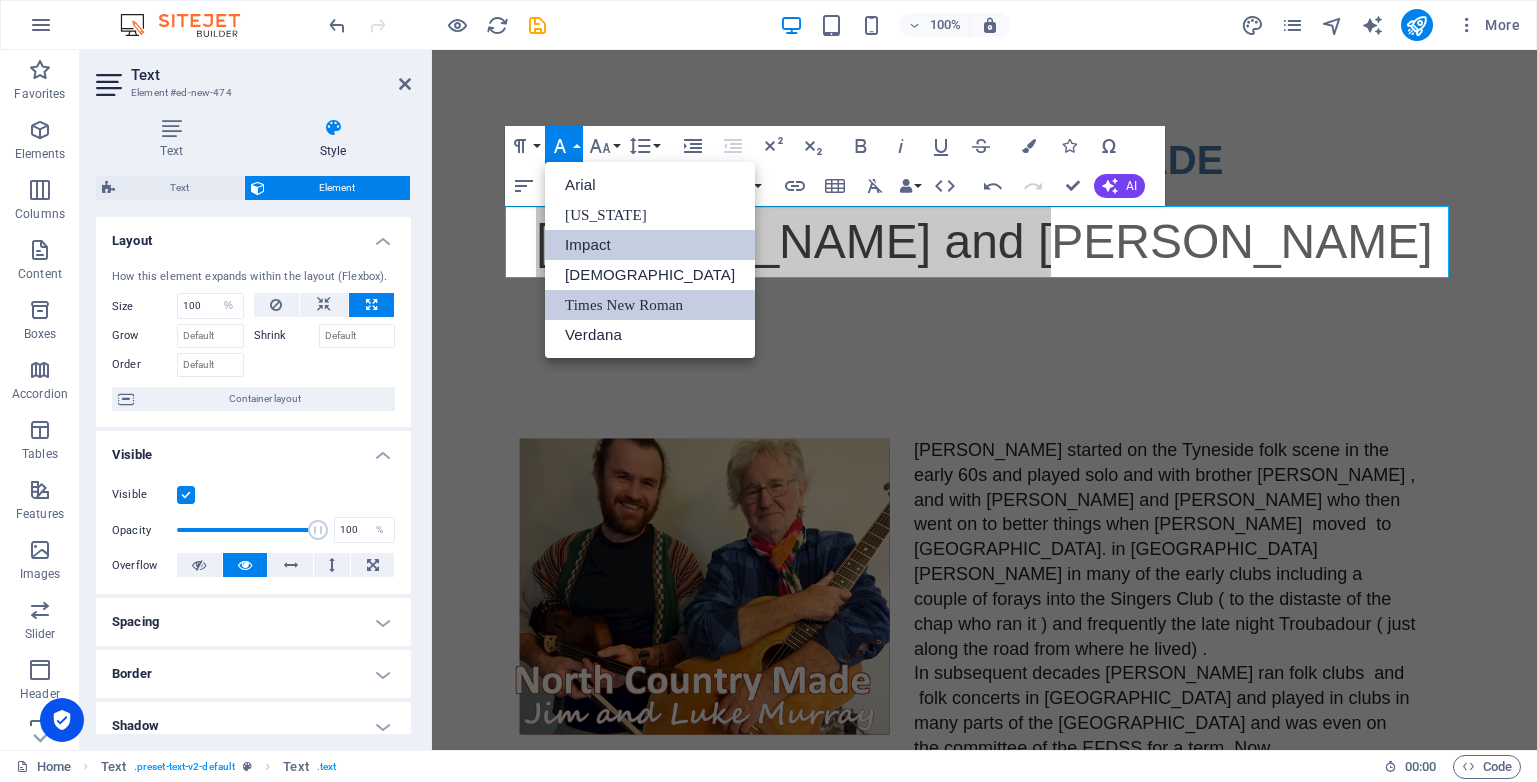 scroll, scrollTop: 0, scrollLeft: 0, axis: both 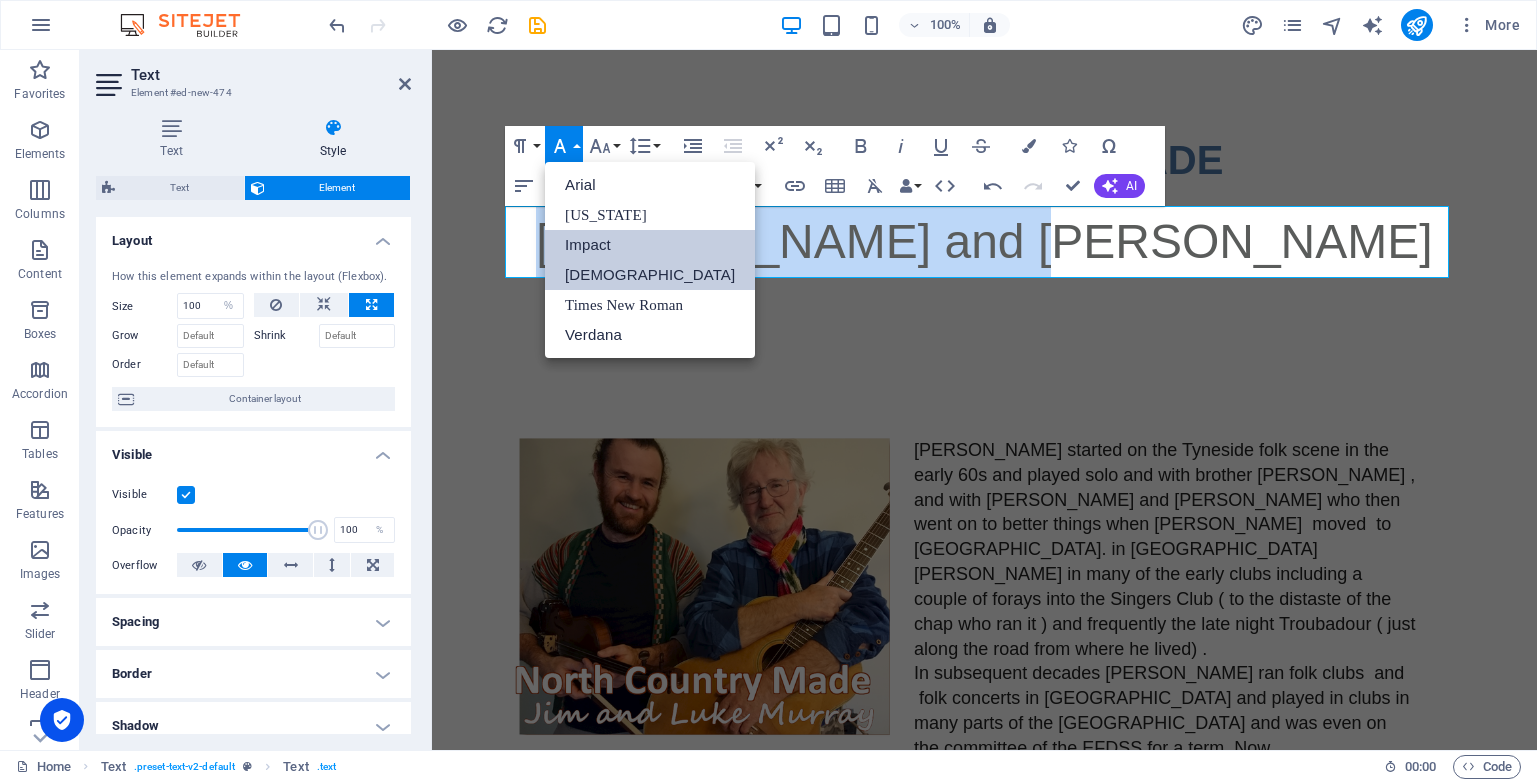 click on "[DEMOGRAPHIC_DATA]" at bounding box center (650, 275) 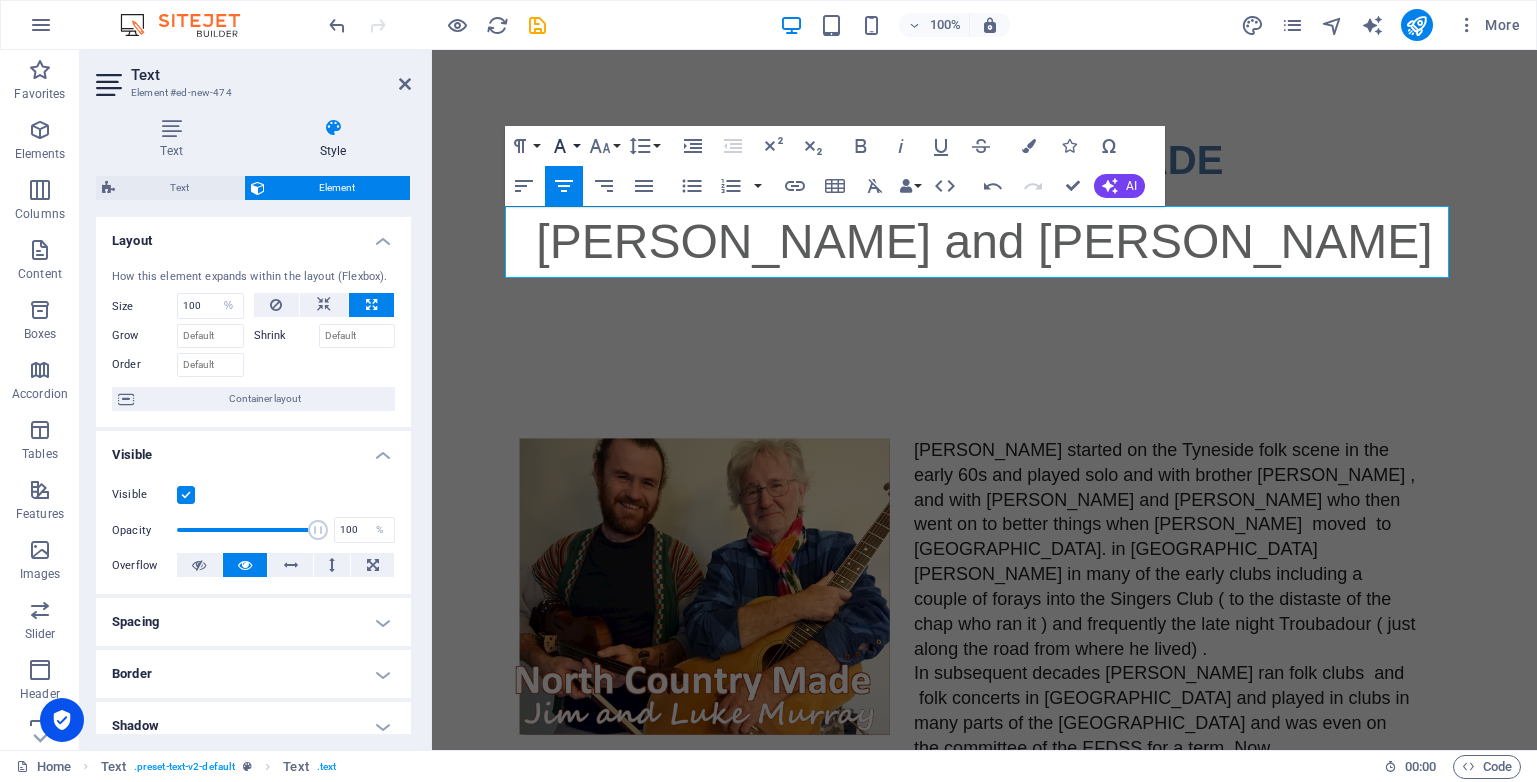 click on "Font Family" at bounding box center [564, 146] 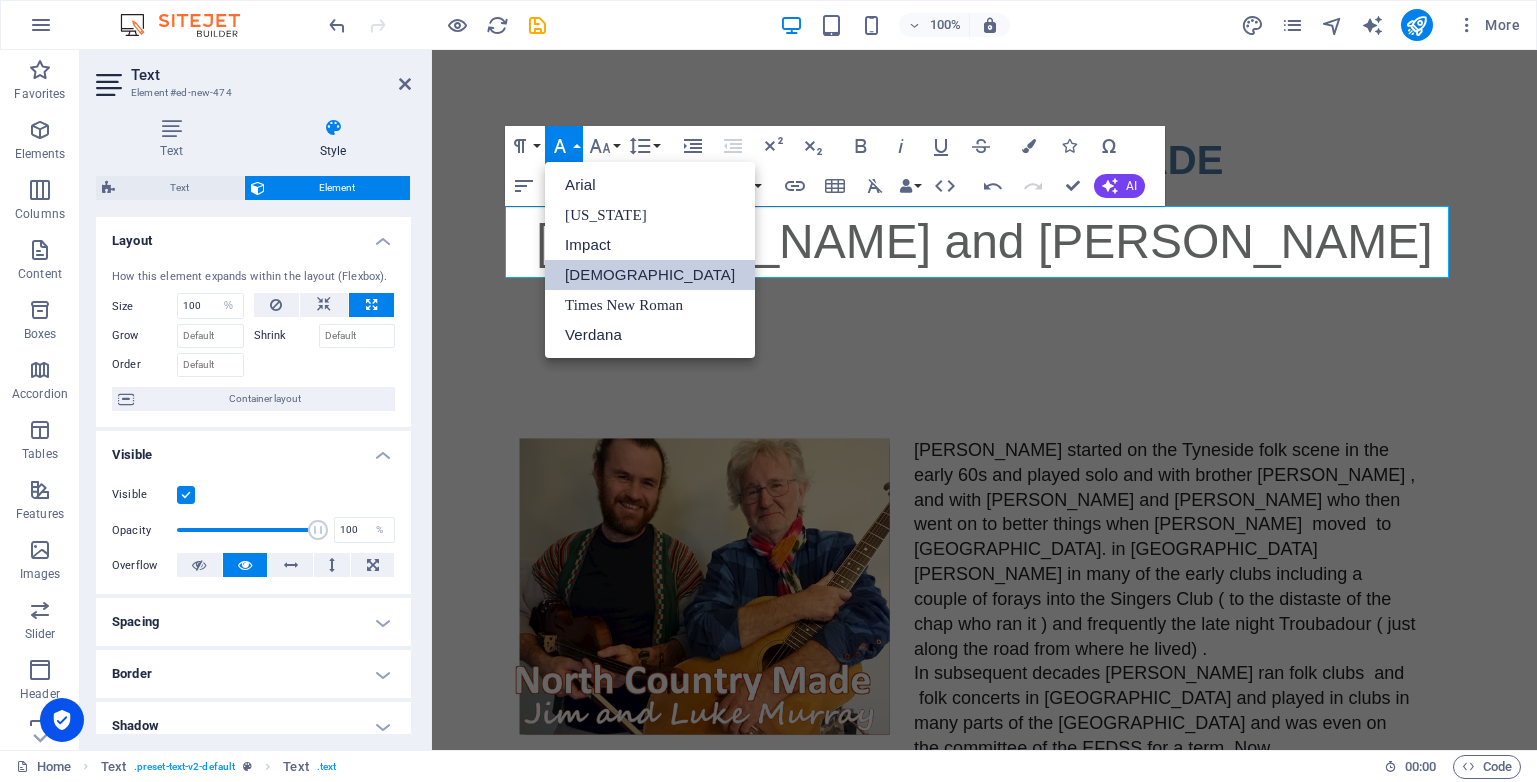 scroll, scrollTop: 0, scrollLeft: 0, axis: both 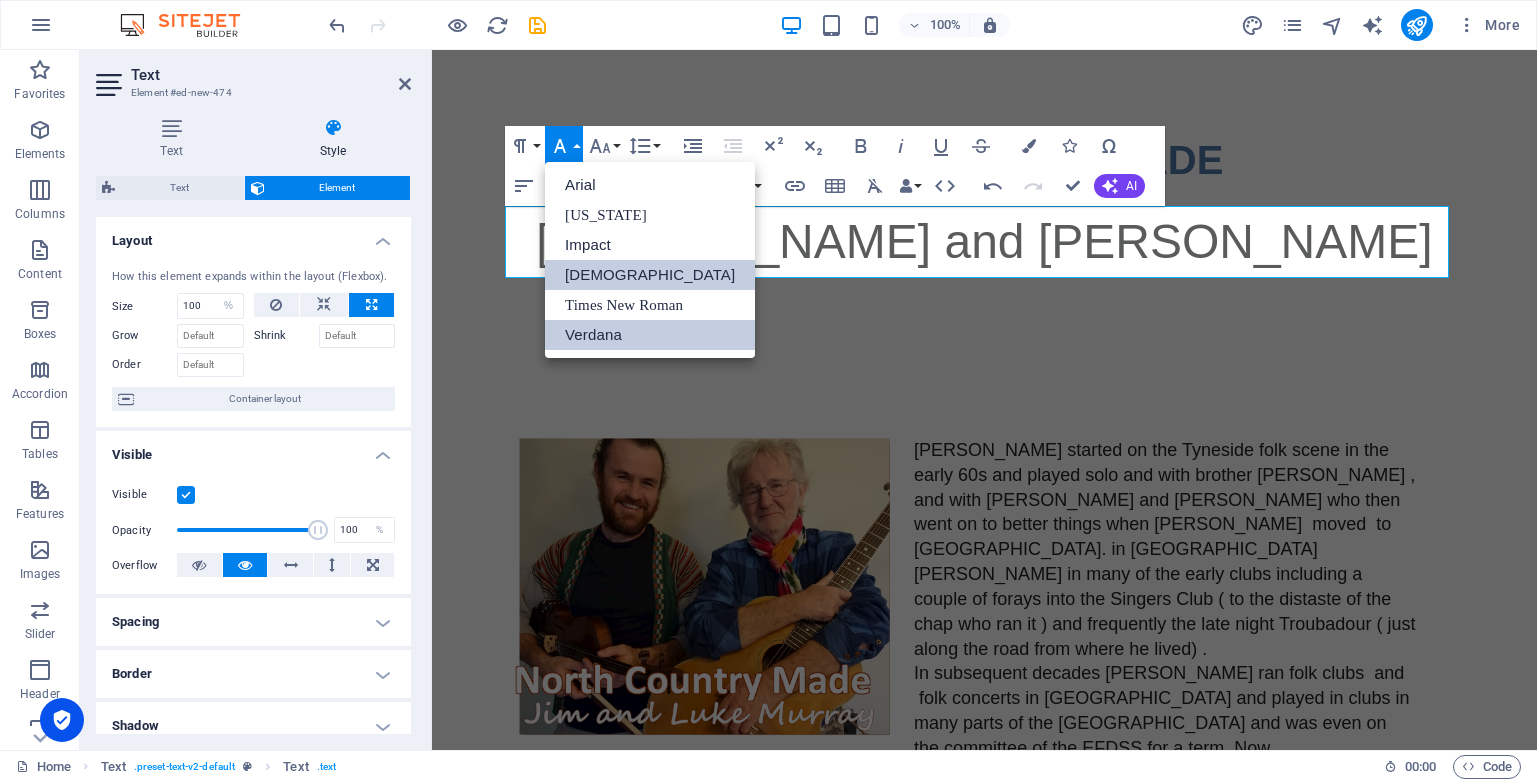 click on "Verdana" at bounding box center [650, 335] 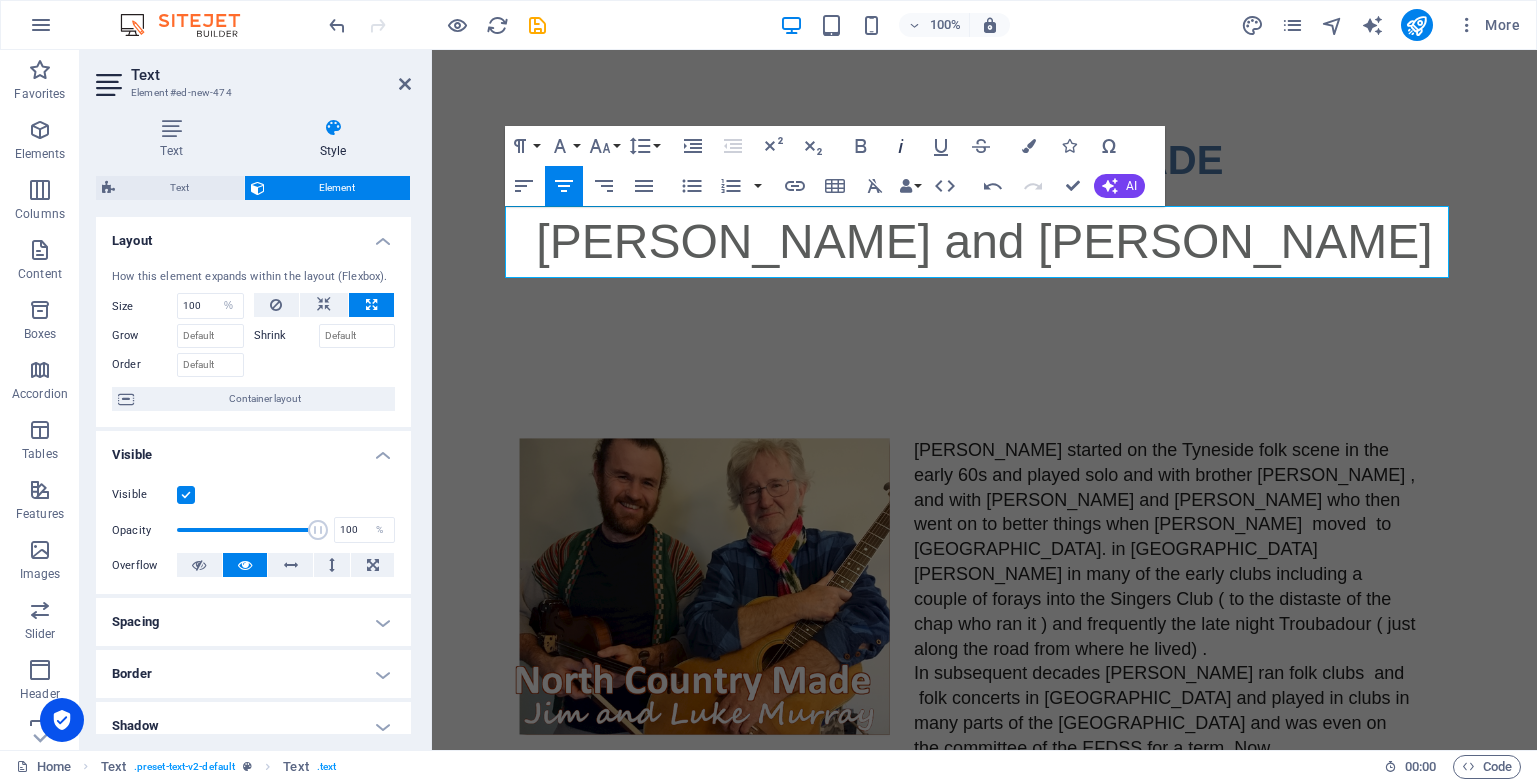 click 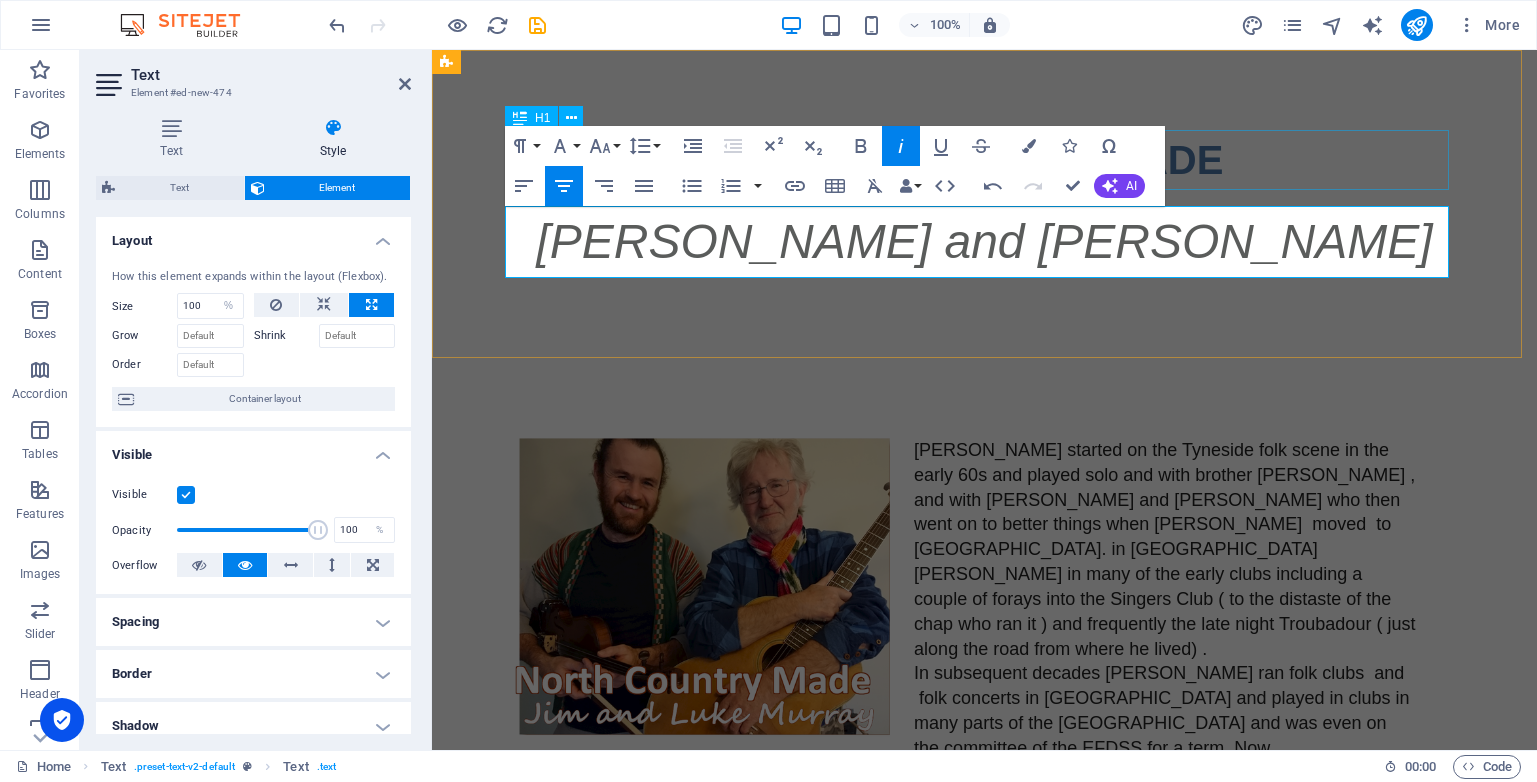 click on "NORTH COUNTRY MADE" at bounding box center [985, 160] 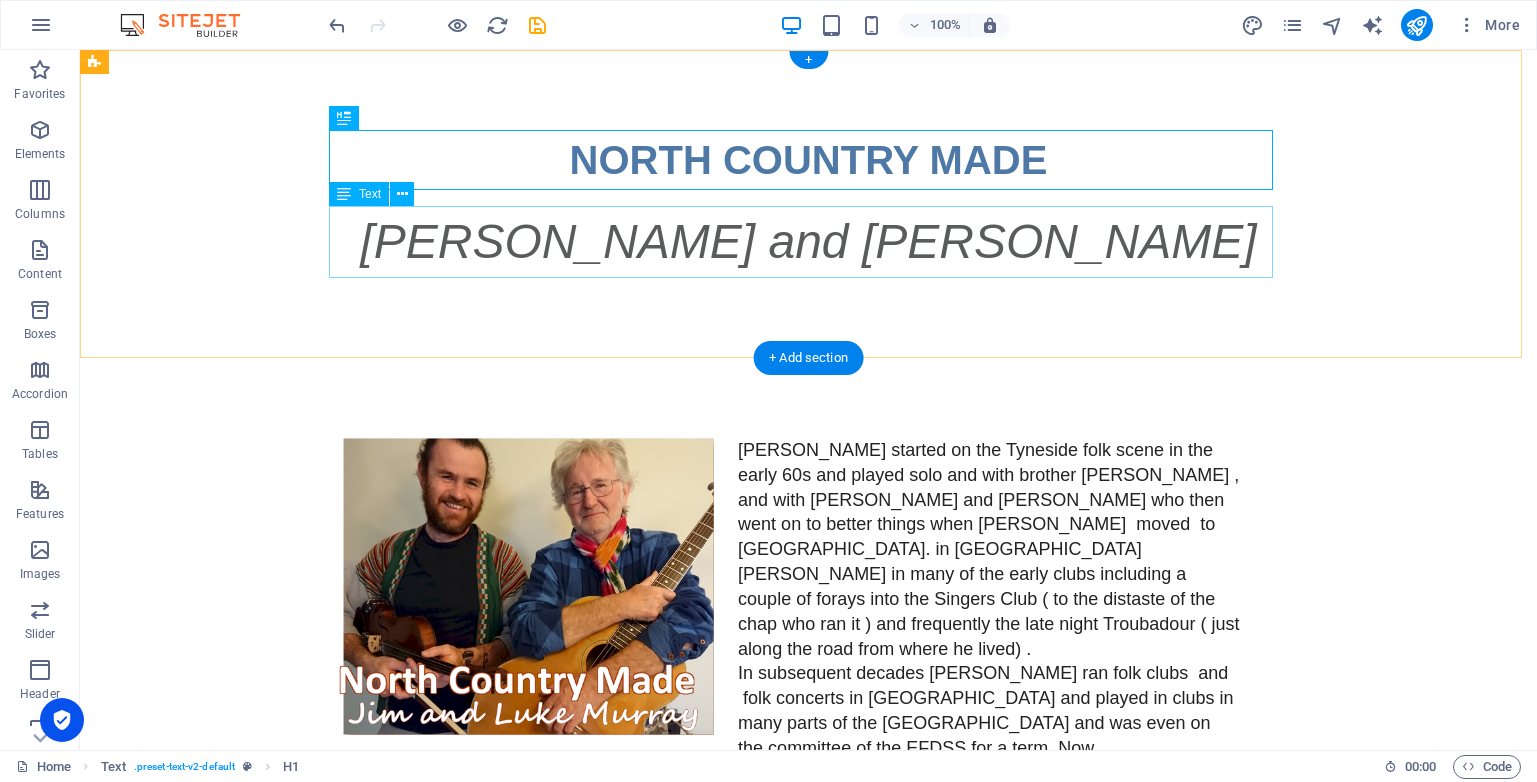 click on "[PERSON_NAME] and [PERSON_NAME]" at bounding box center [809, 242] 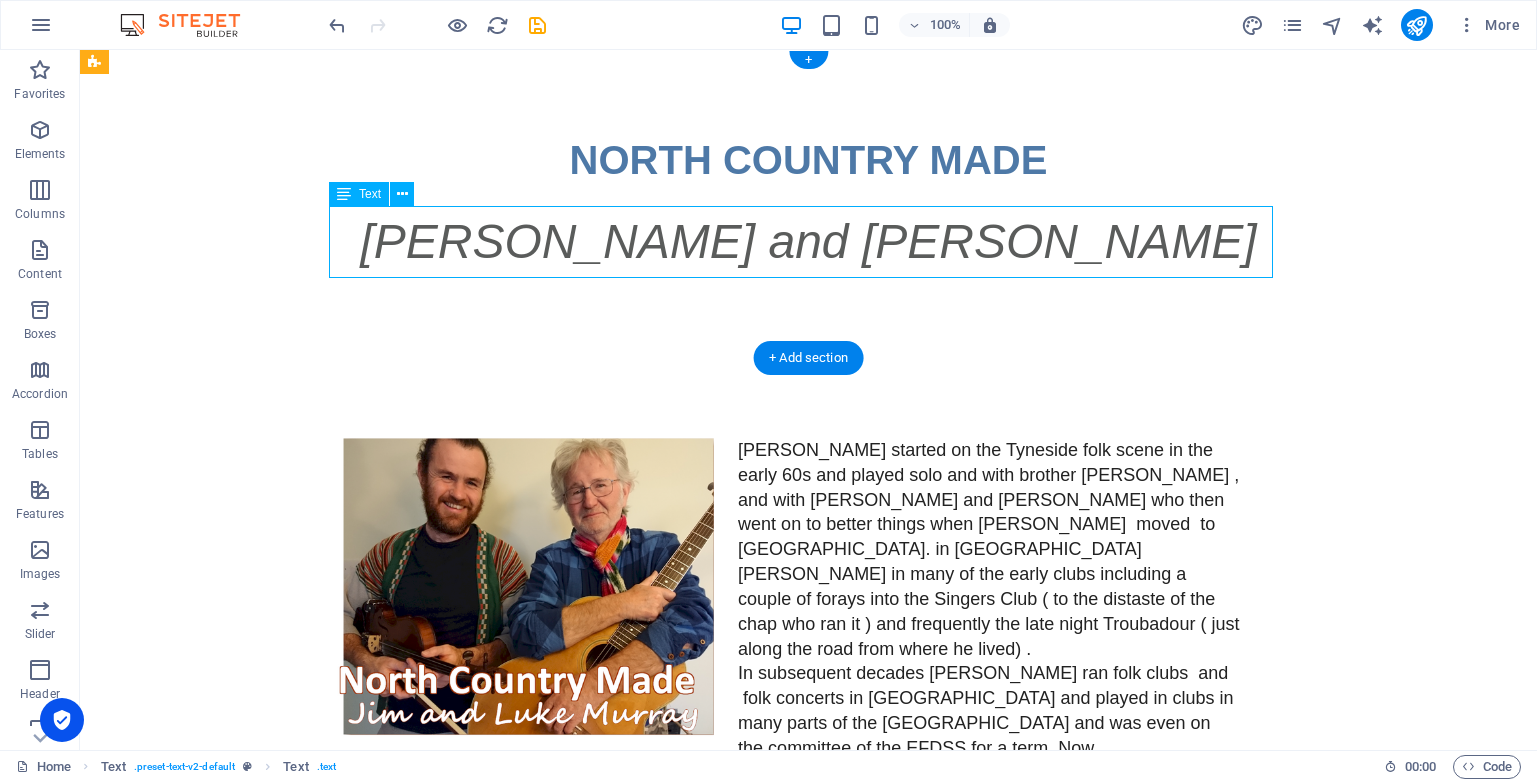 click on "[PERSON_NAME] and [PERSON_NAME]" at bounding box center [809, 242] 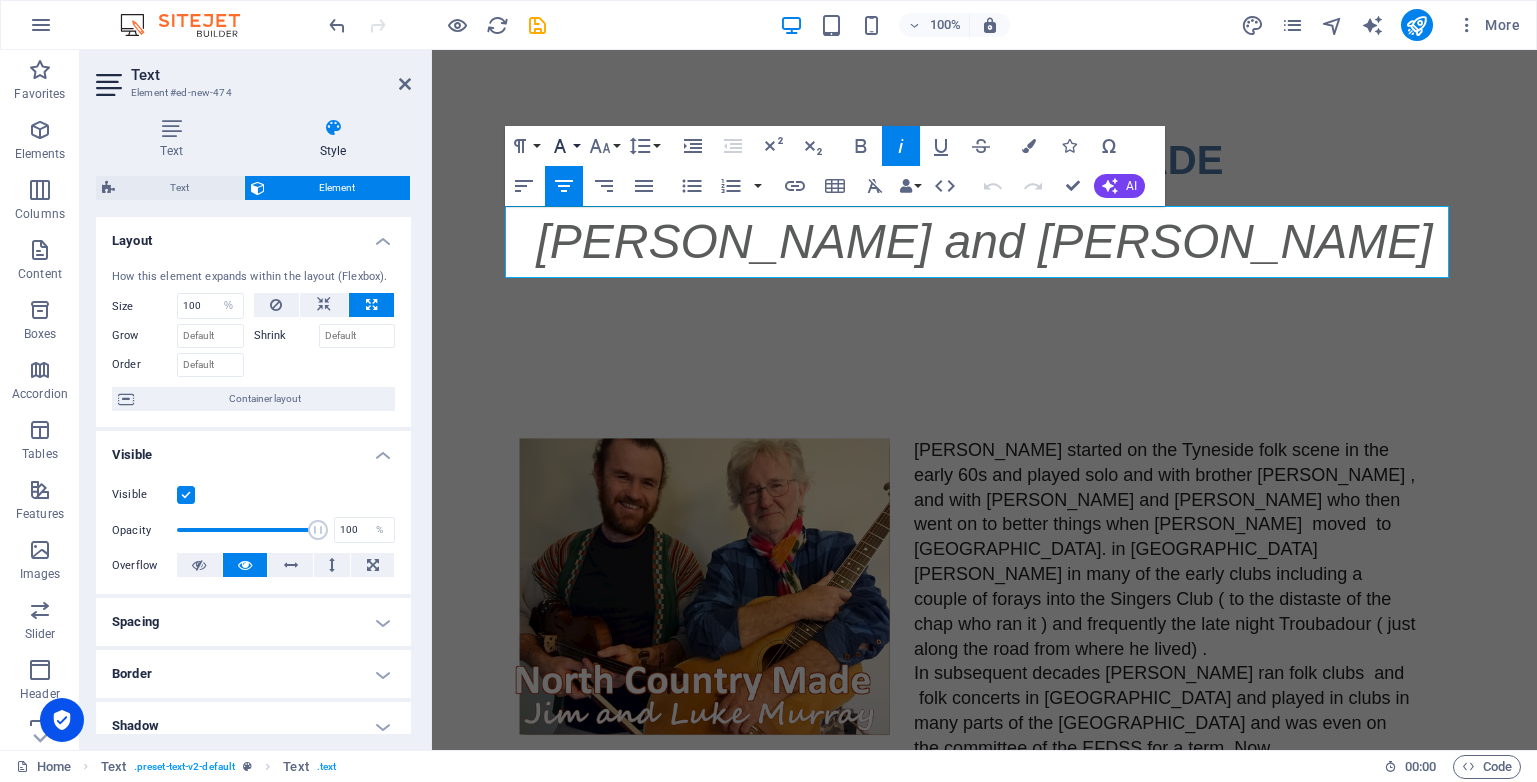 click on "Font Family" at bounding box center (564, 146) 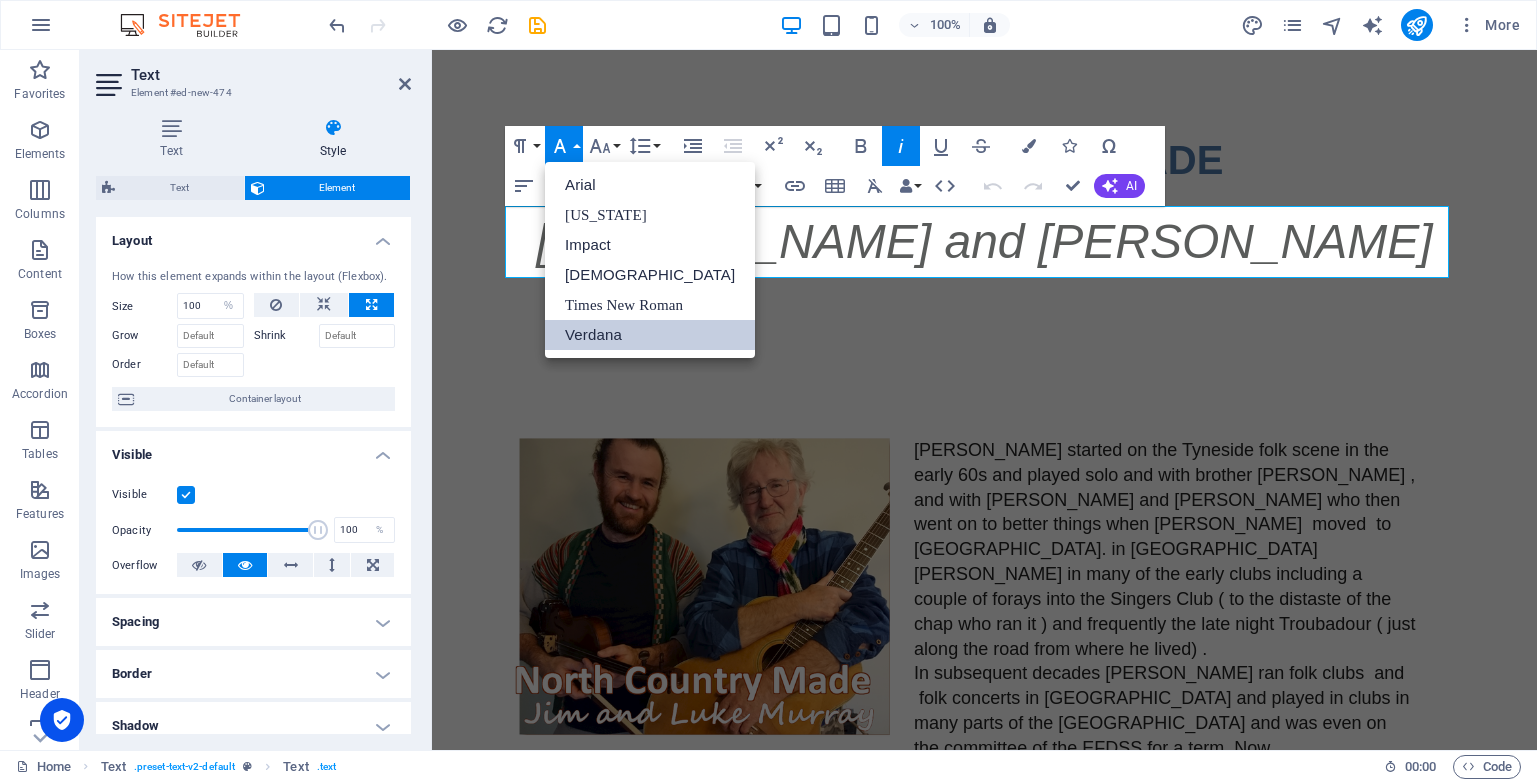 scroll, scrollTop: 0, scrollLeft: 0, axis: both 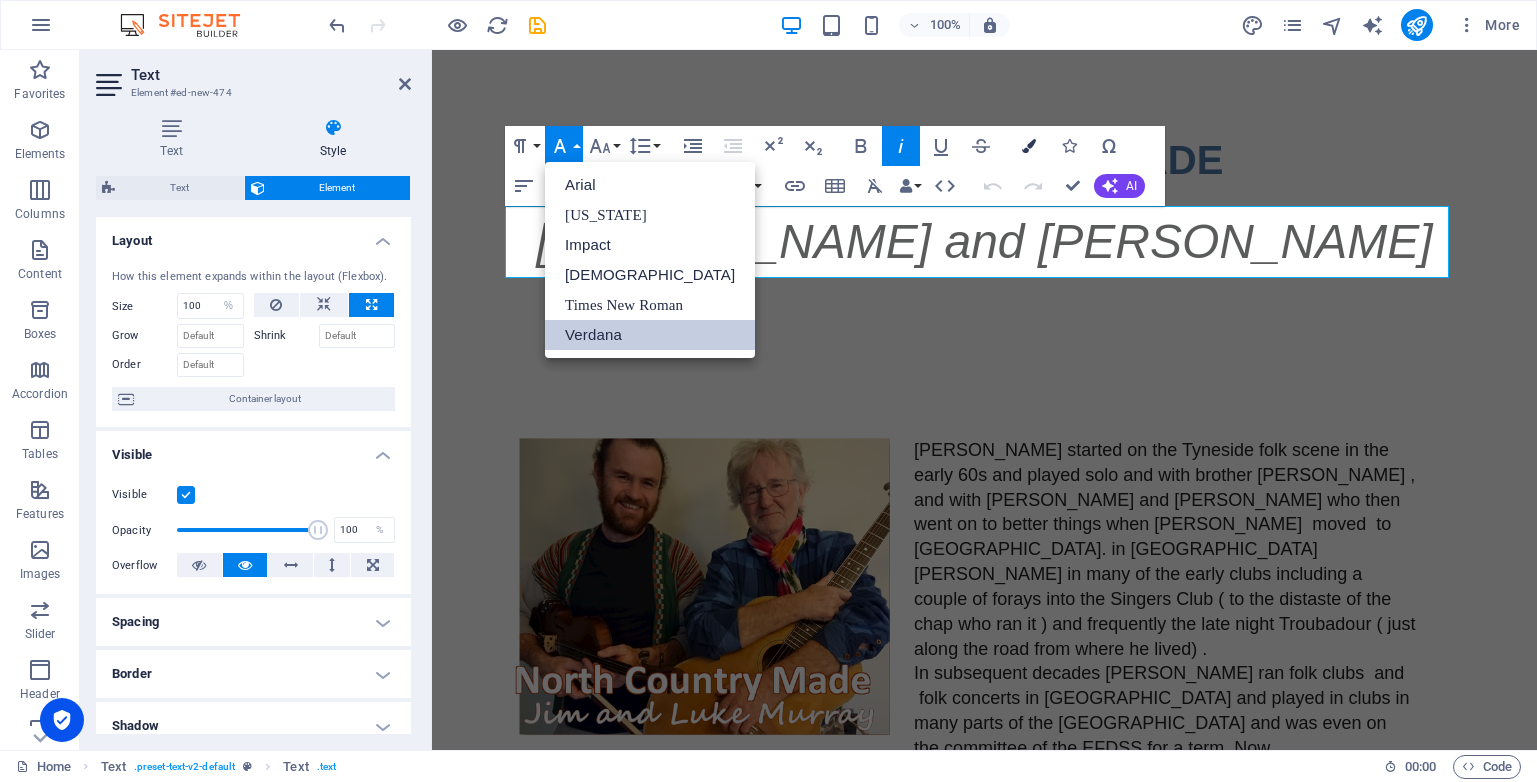 click at bounding box center (1029, 146) 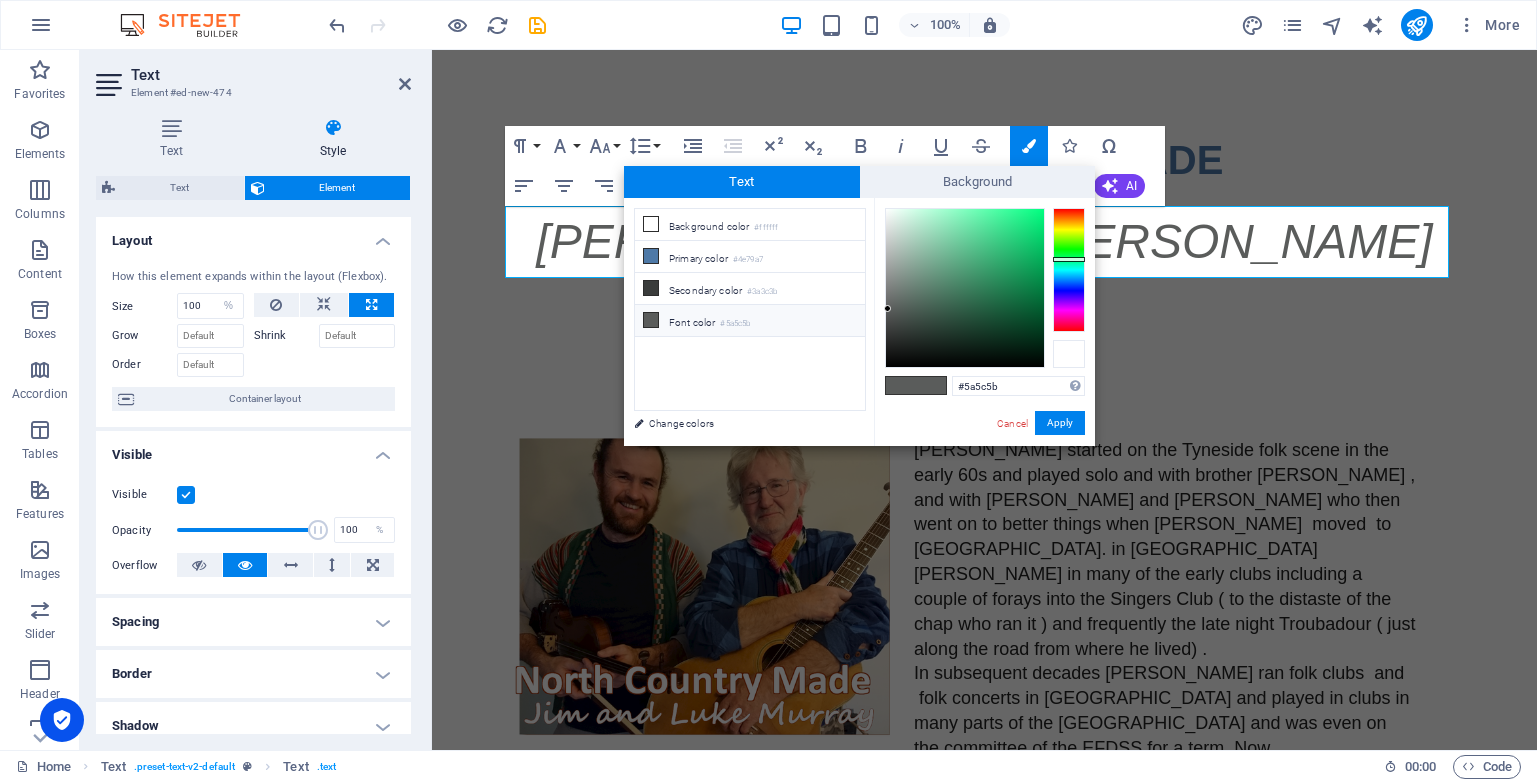 click at bounding box center (1069, 354) 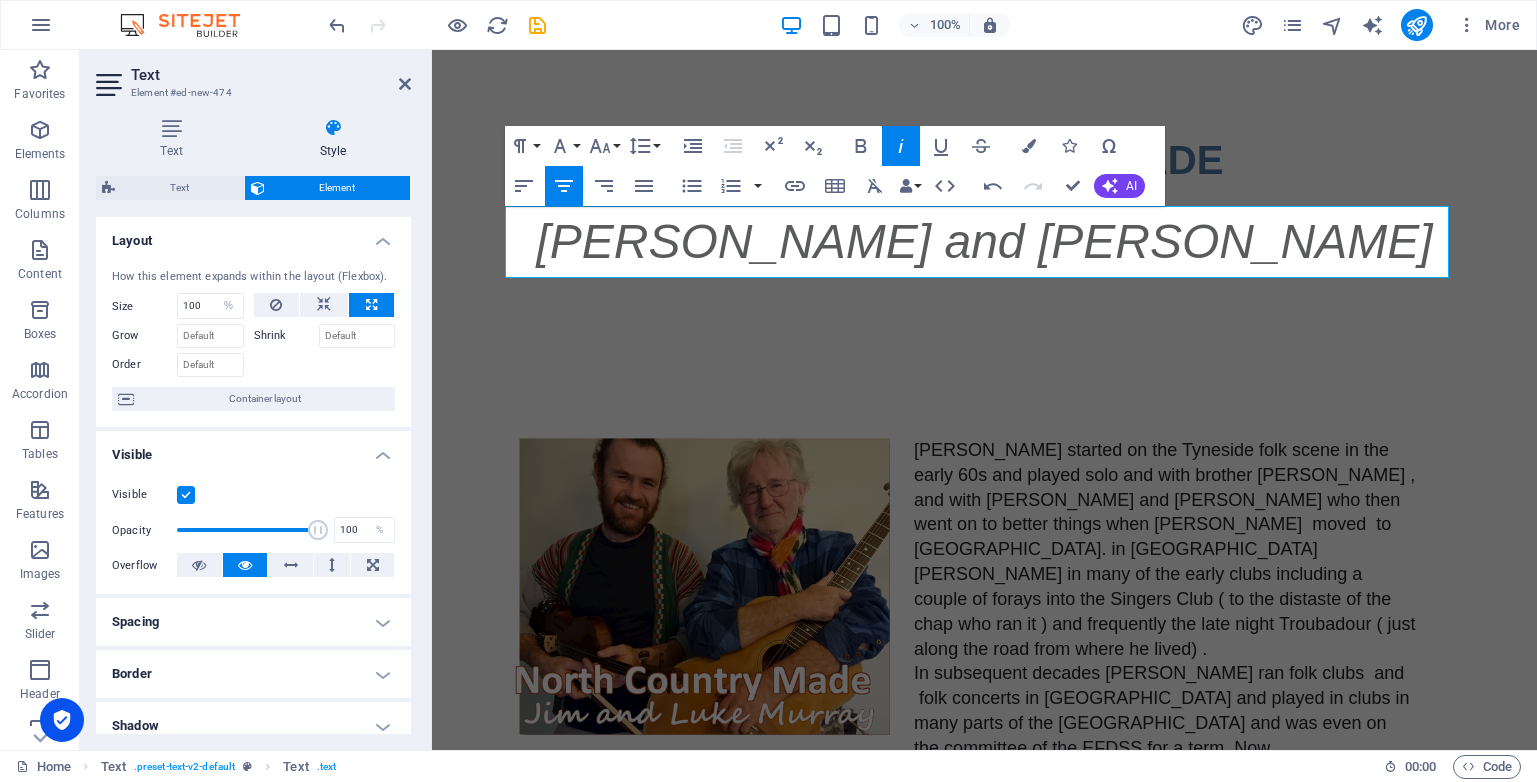 click on "Element" at bounding box center (338, 188) 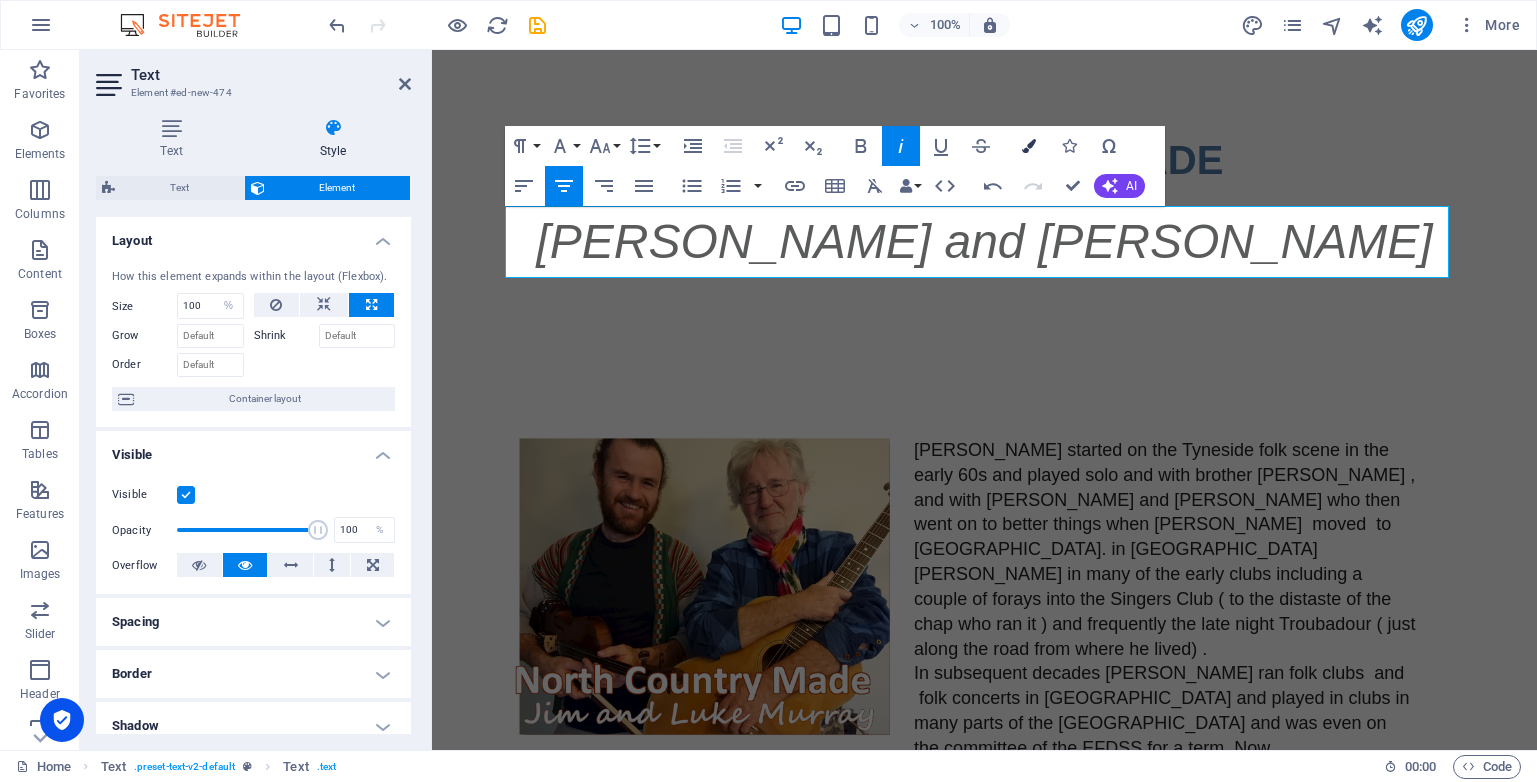 click on "Colors" at bounding box center [1029, 146] 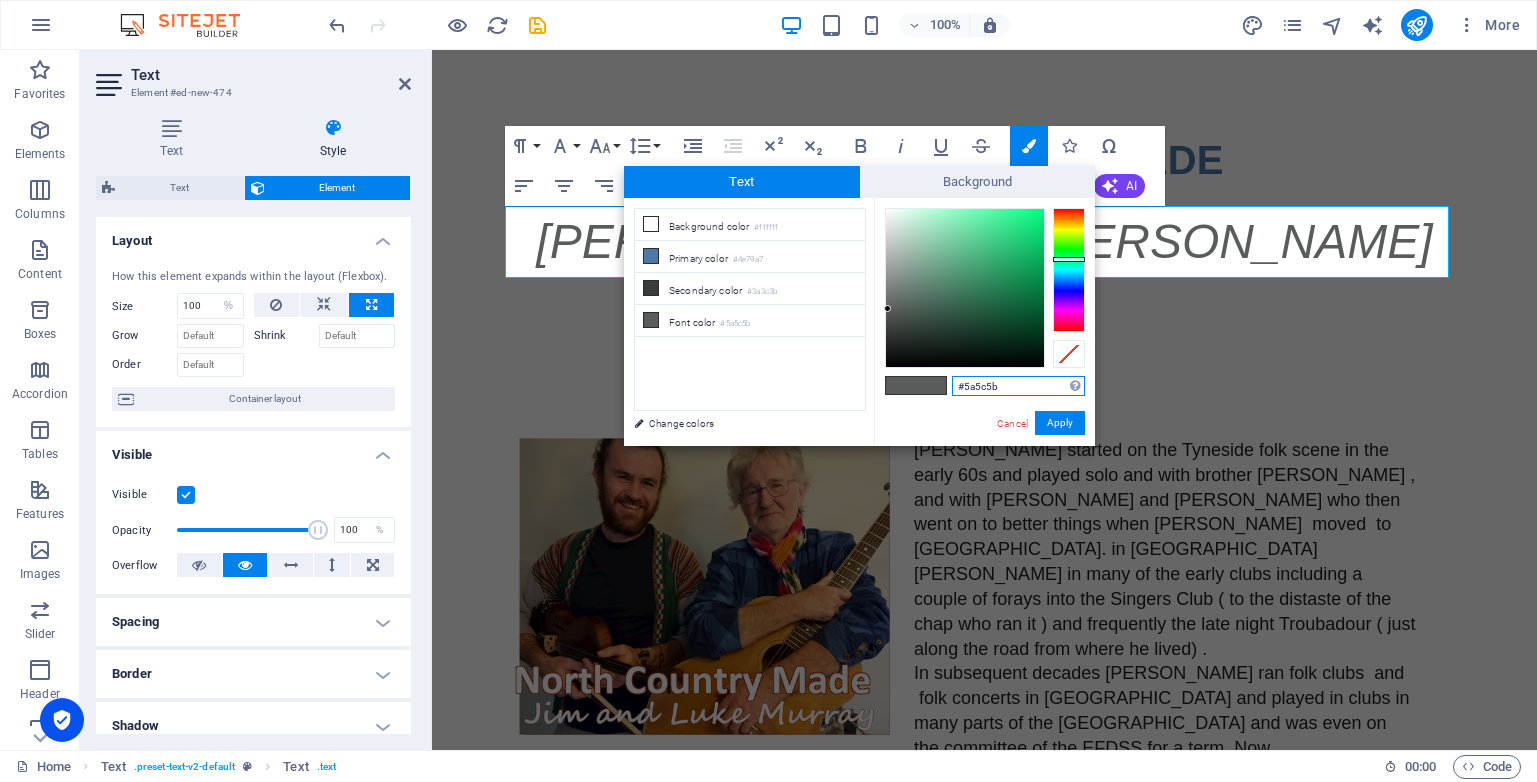 type on "#2fb673" 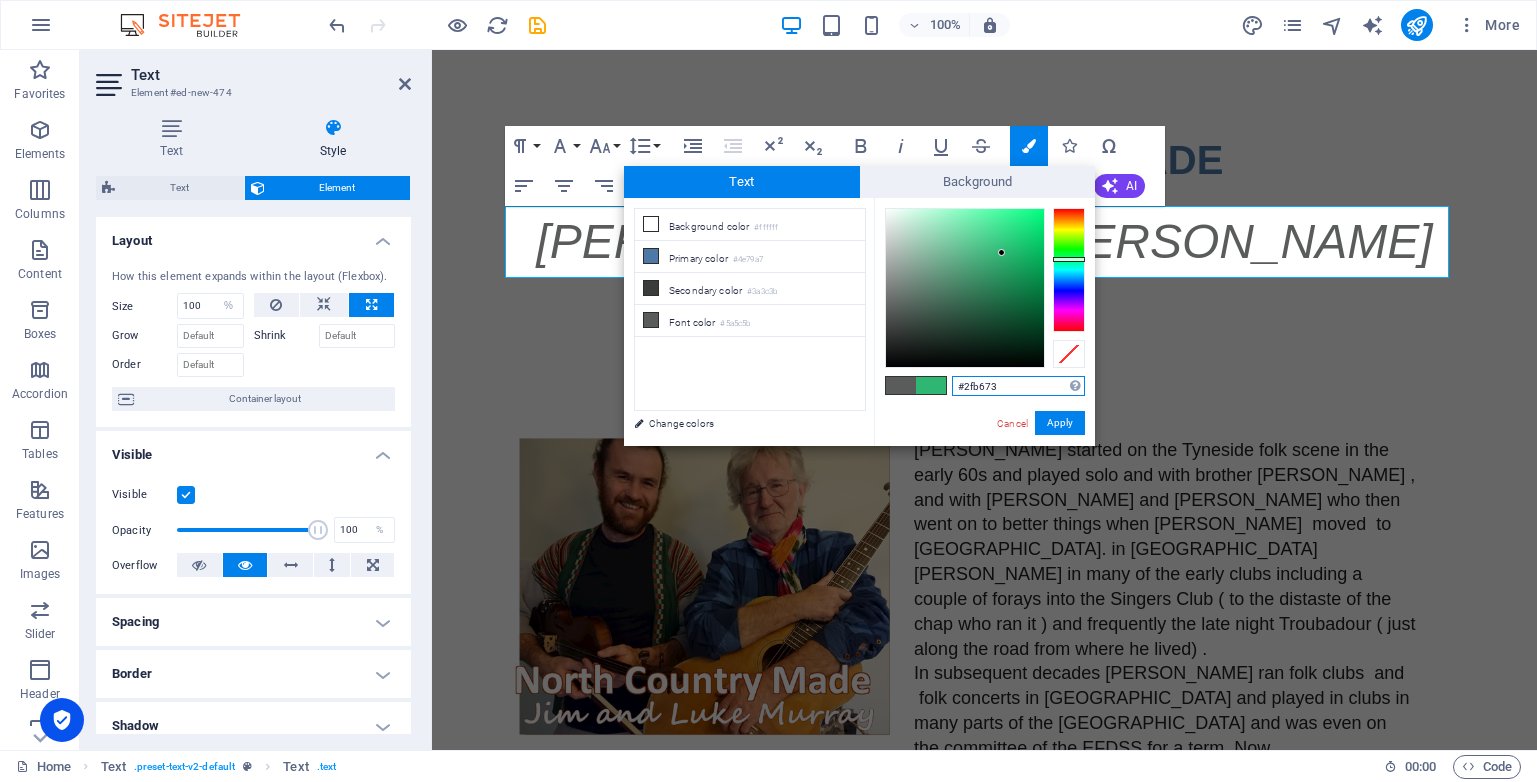 click at bounding box center [965, 288] 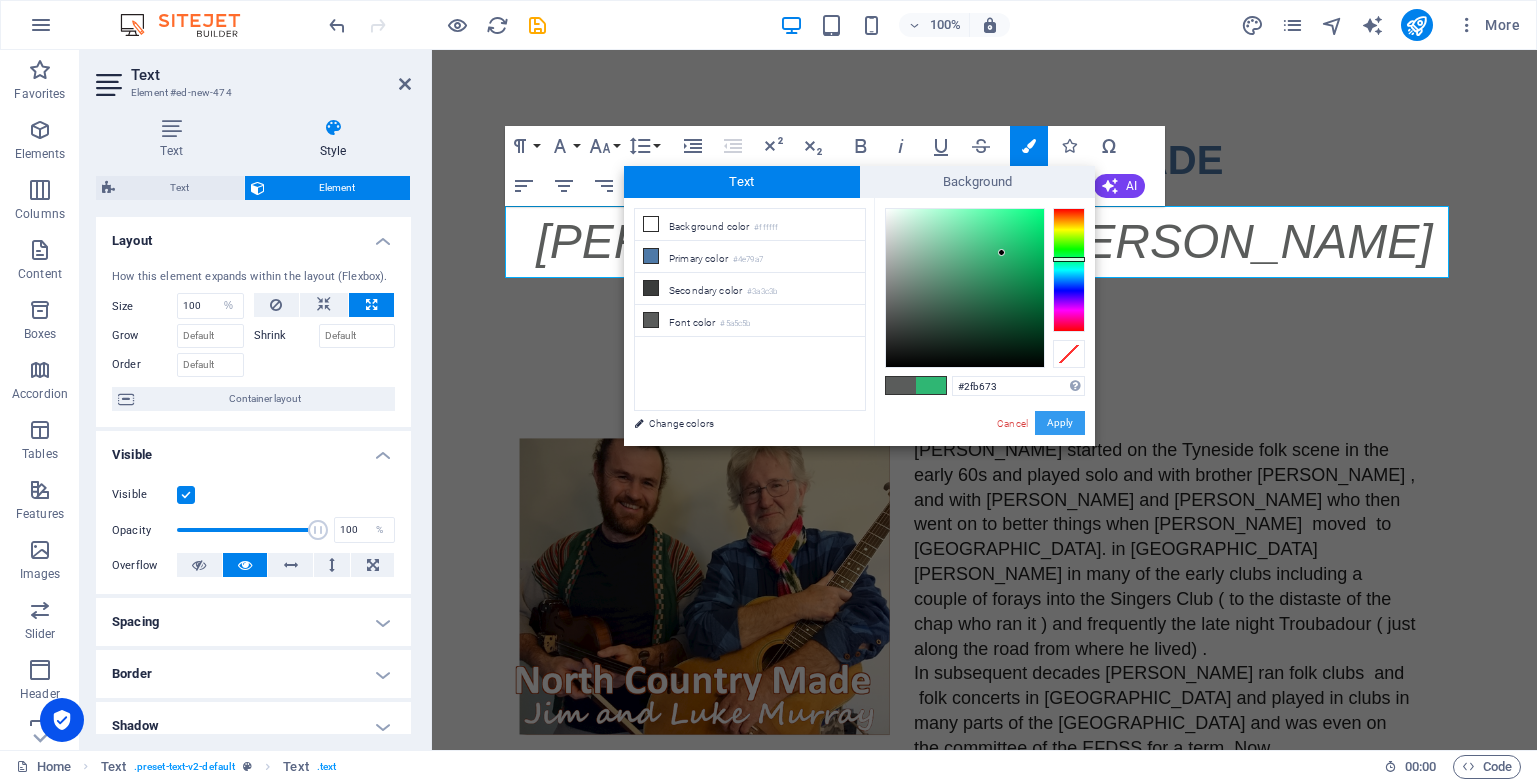 click on "Apply" at bounding box center (1060, 423) 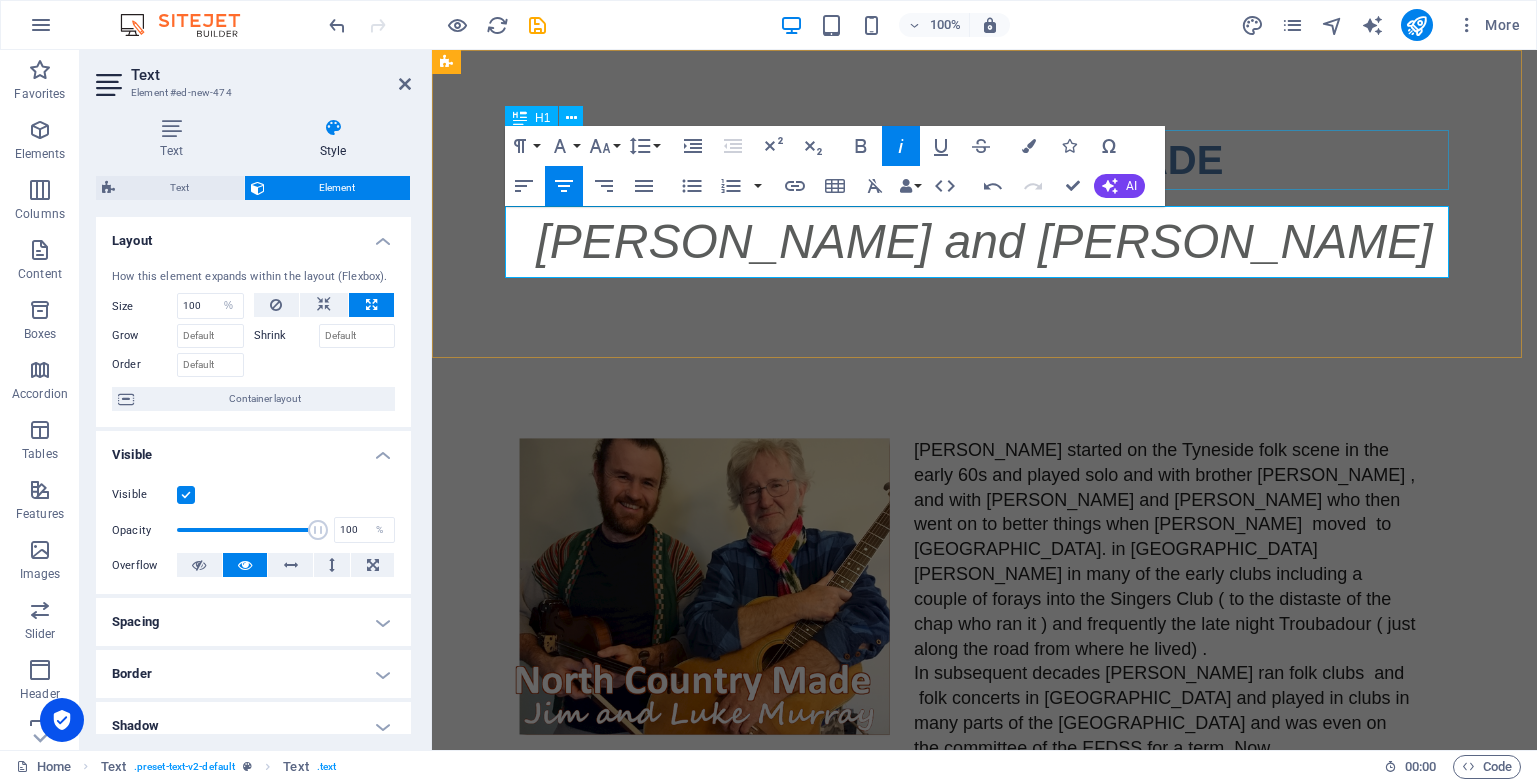 click on "NORTH COUNTRY MADE" at bounding box center [985, 160] 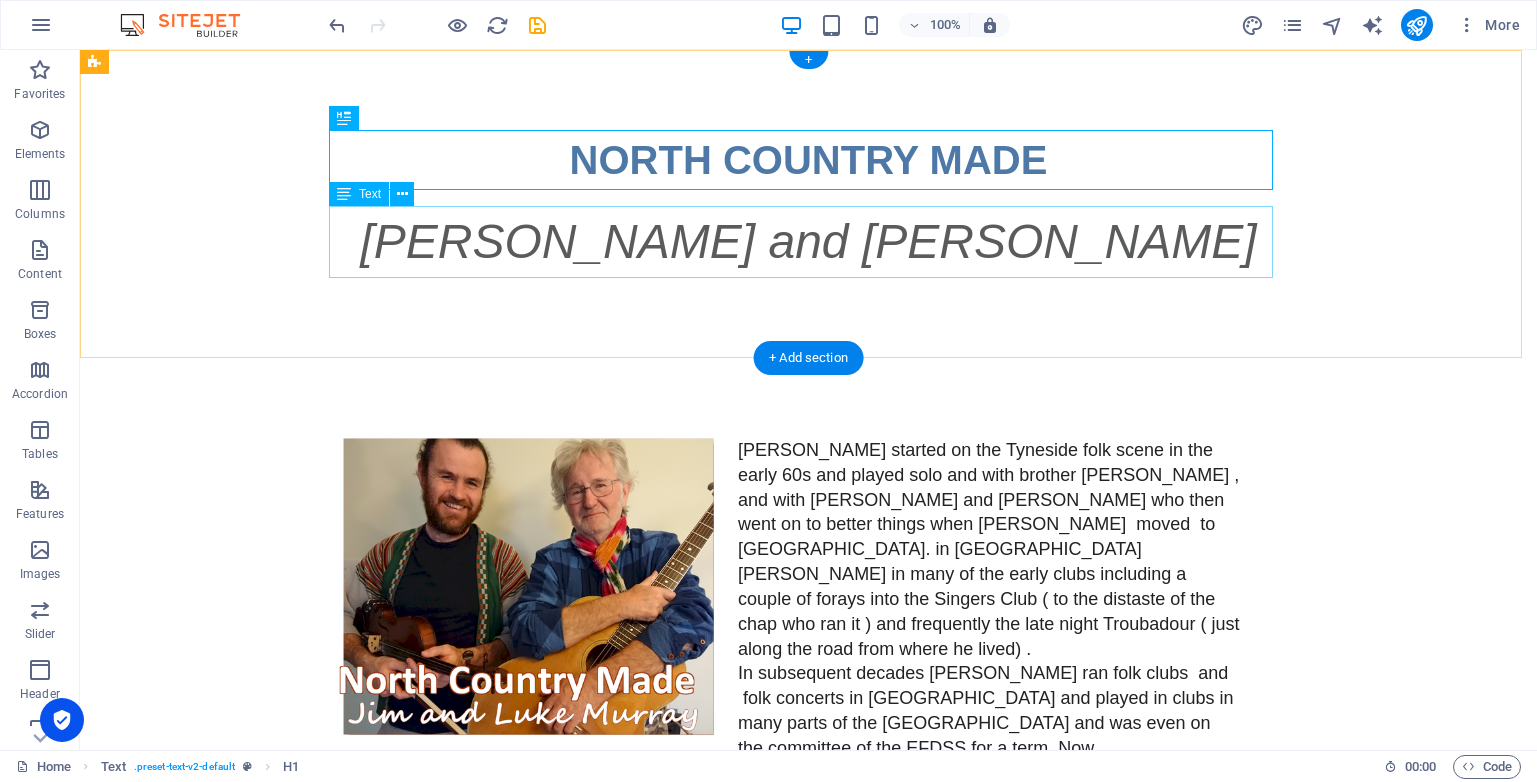 click on "[PERSON_NAME] and [PERSON_NAME]" at bounding box center (809, 242) 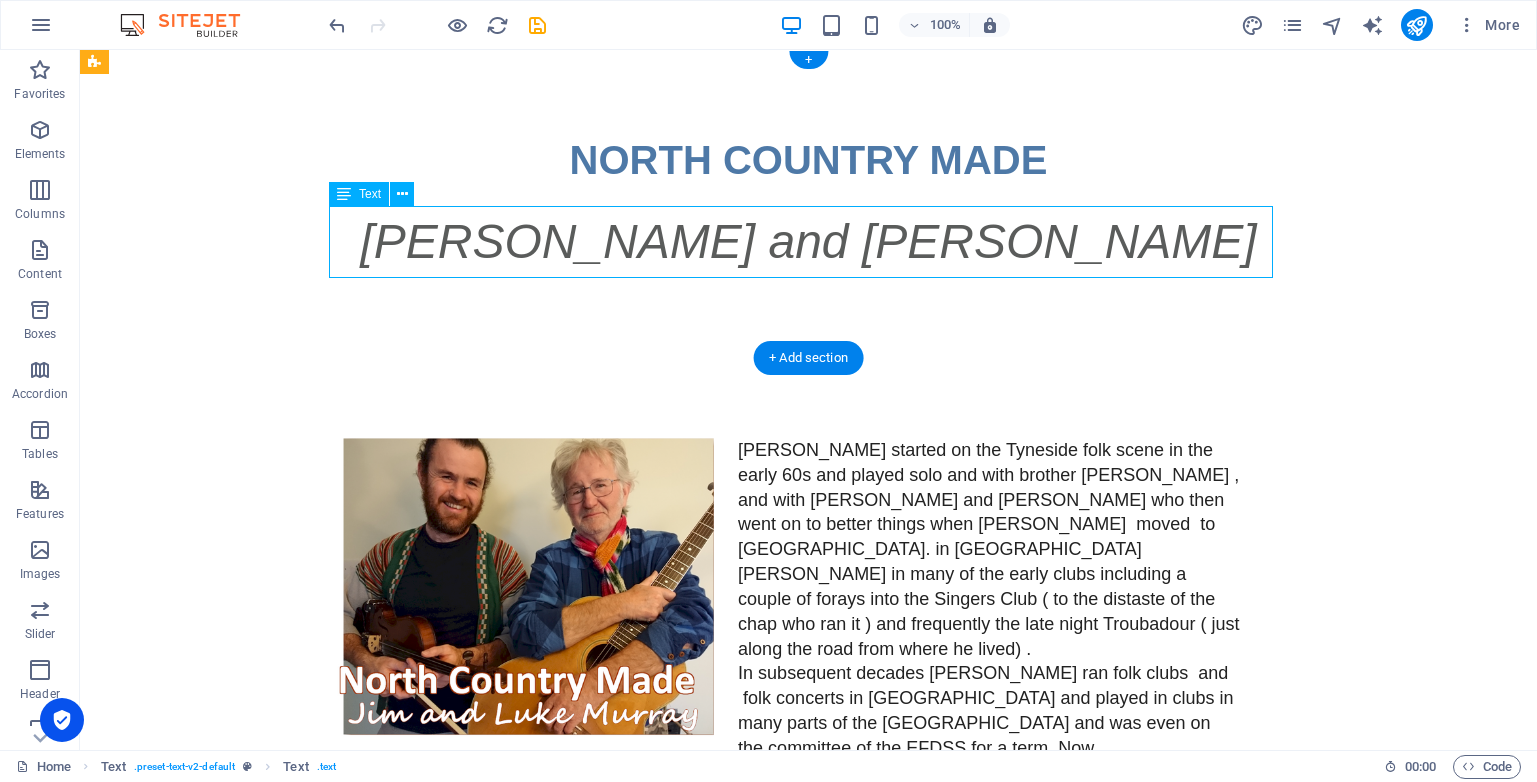 drag, startPoint x: 1003, startPoint y: 258, endPoint x: 652, endPoint y: 258, distance: 351 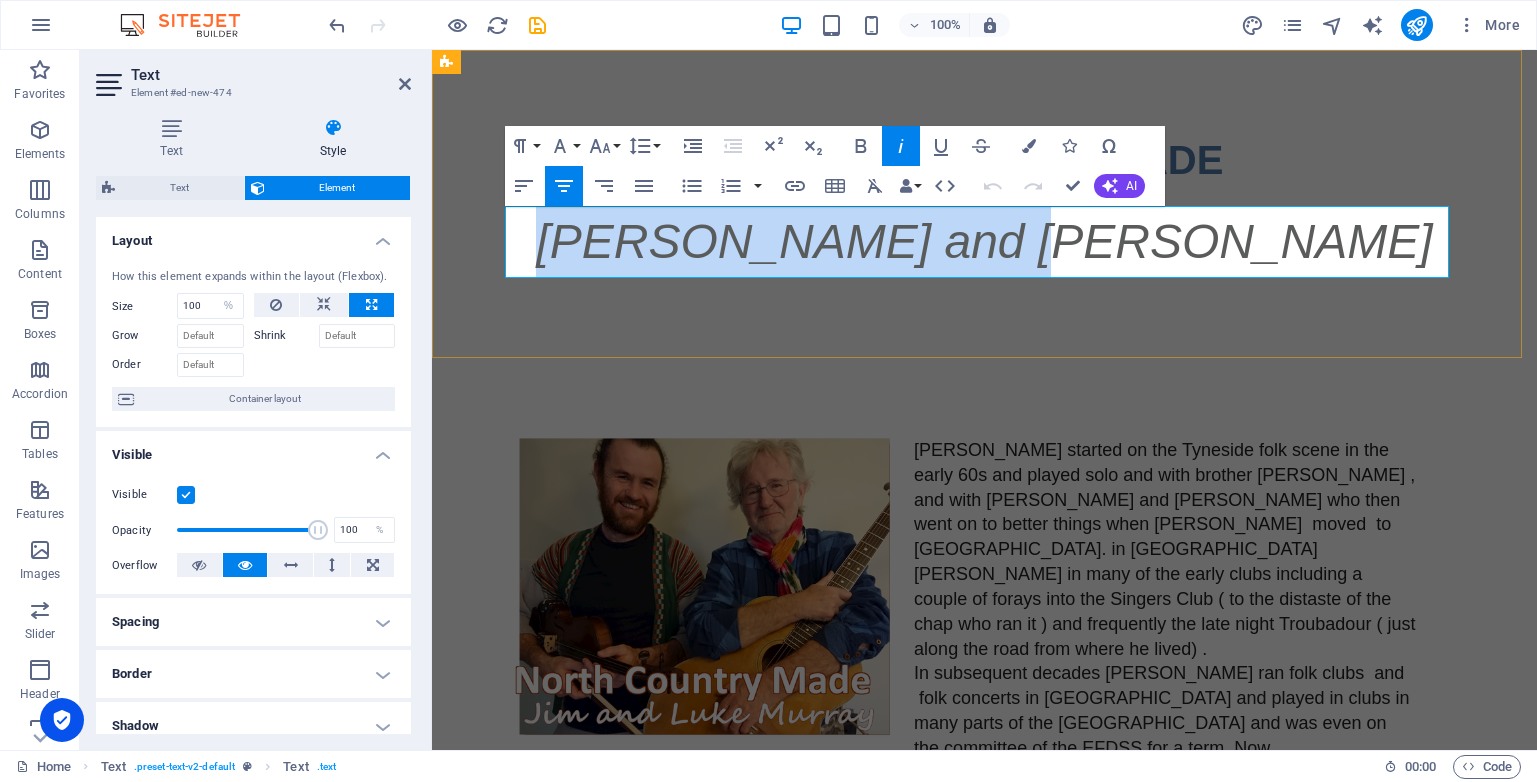drag, startPoint x: 1235, startPoint y: 248, endPoint x: 727, endPoint y: 239, distance: 508.0797 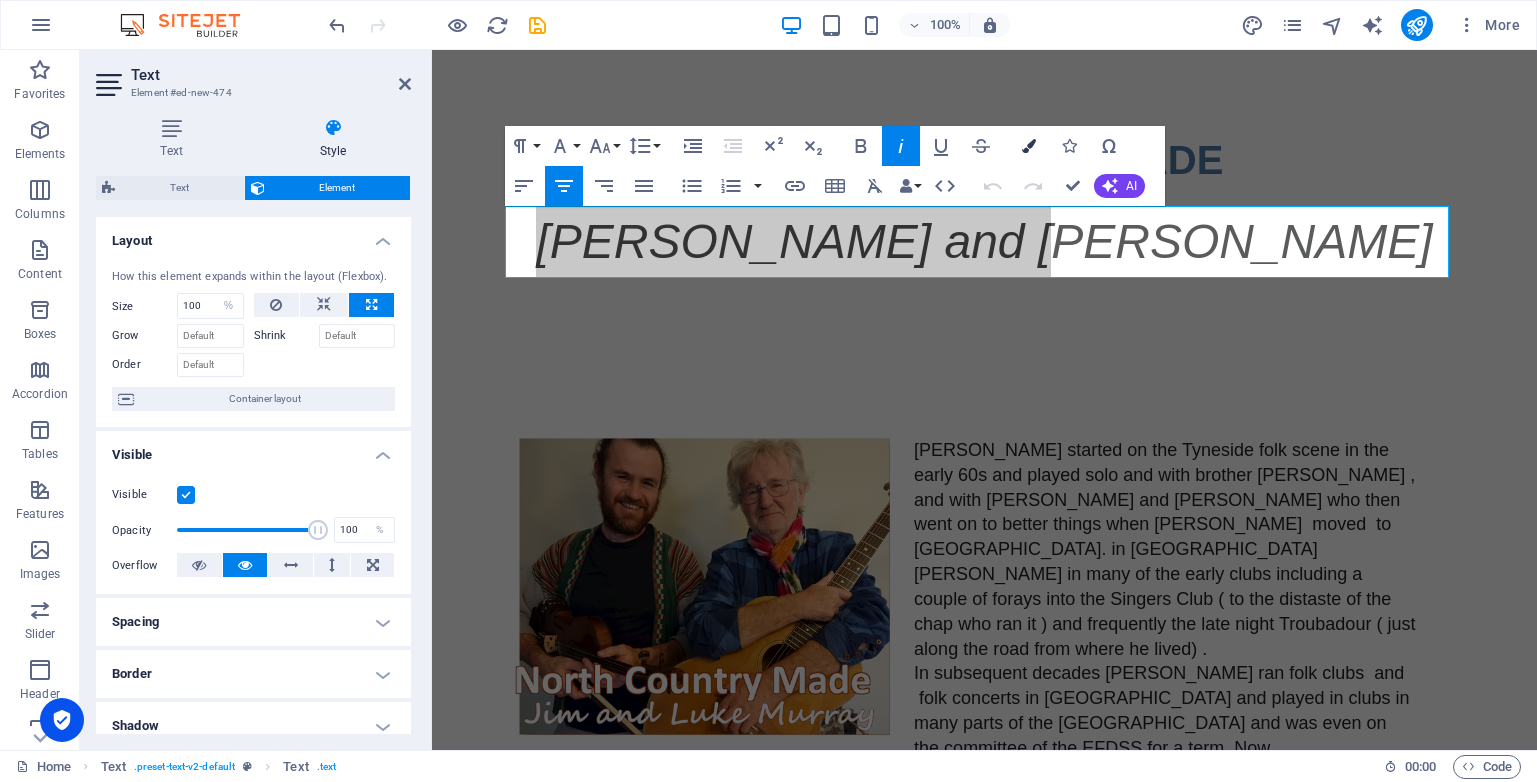 click on "Colors" at bounding box center [1029, 146] 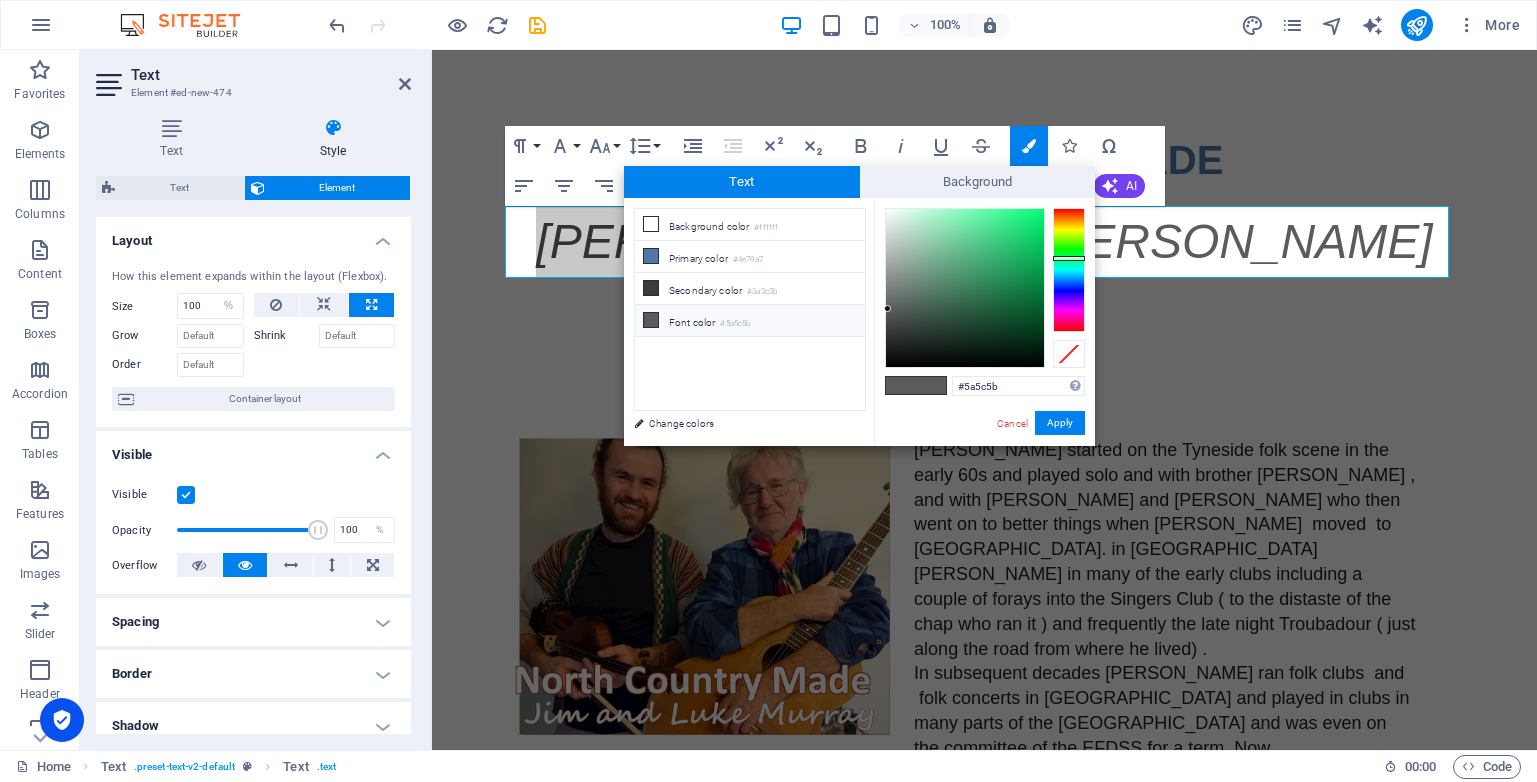 type on "#5a5c5c" 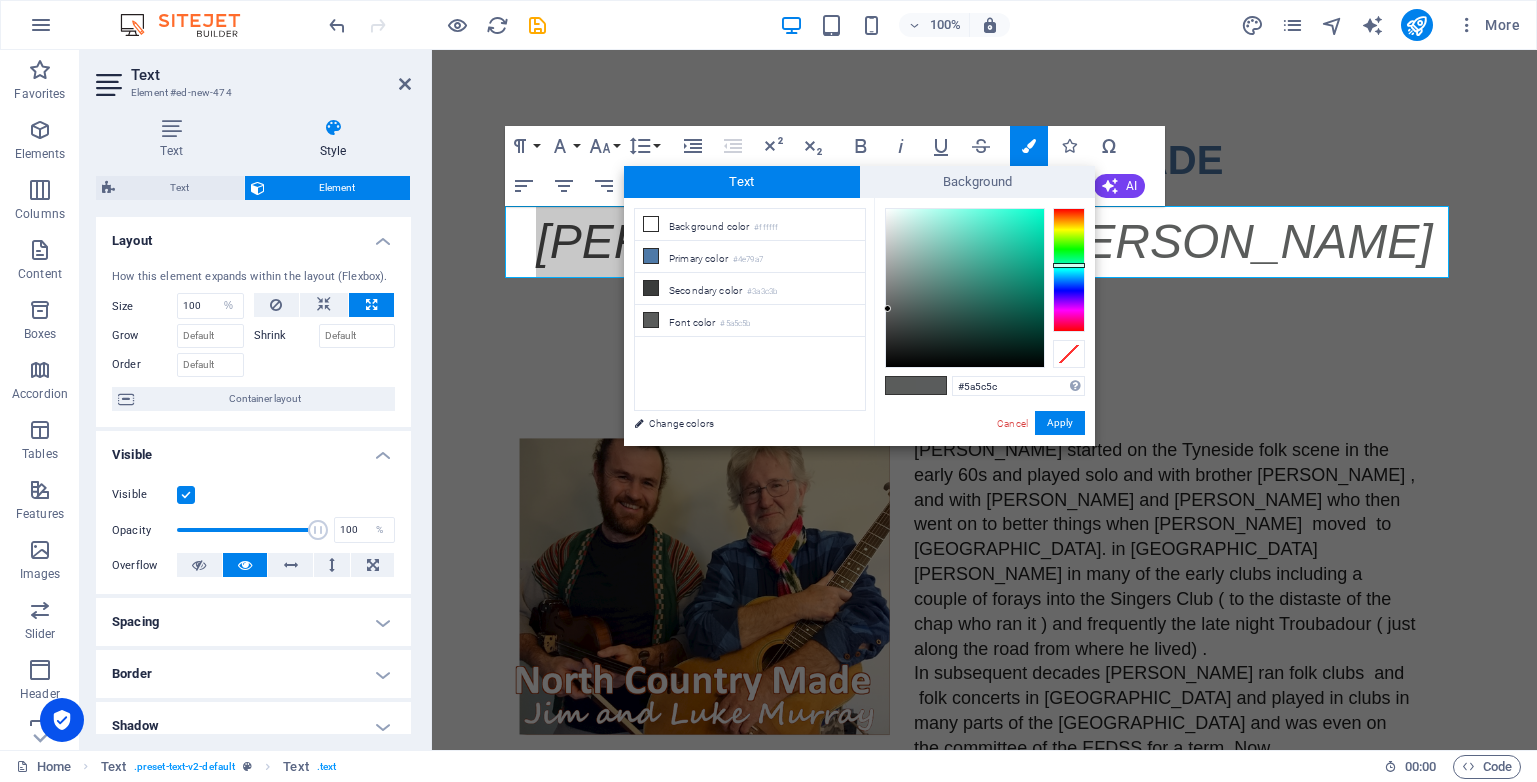 click at bounding box center (1069, 265) 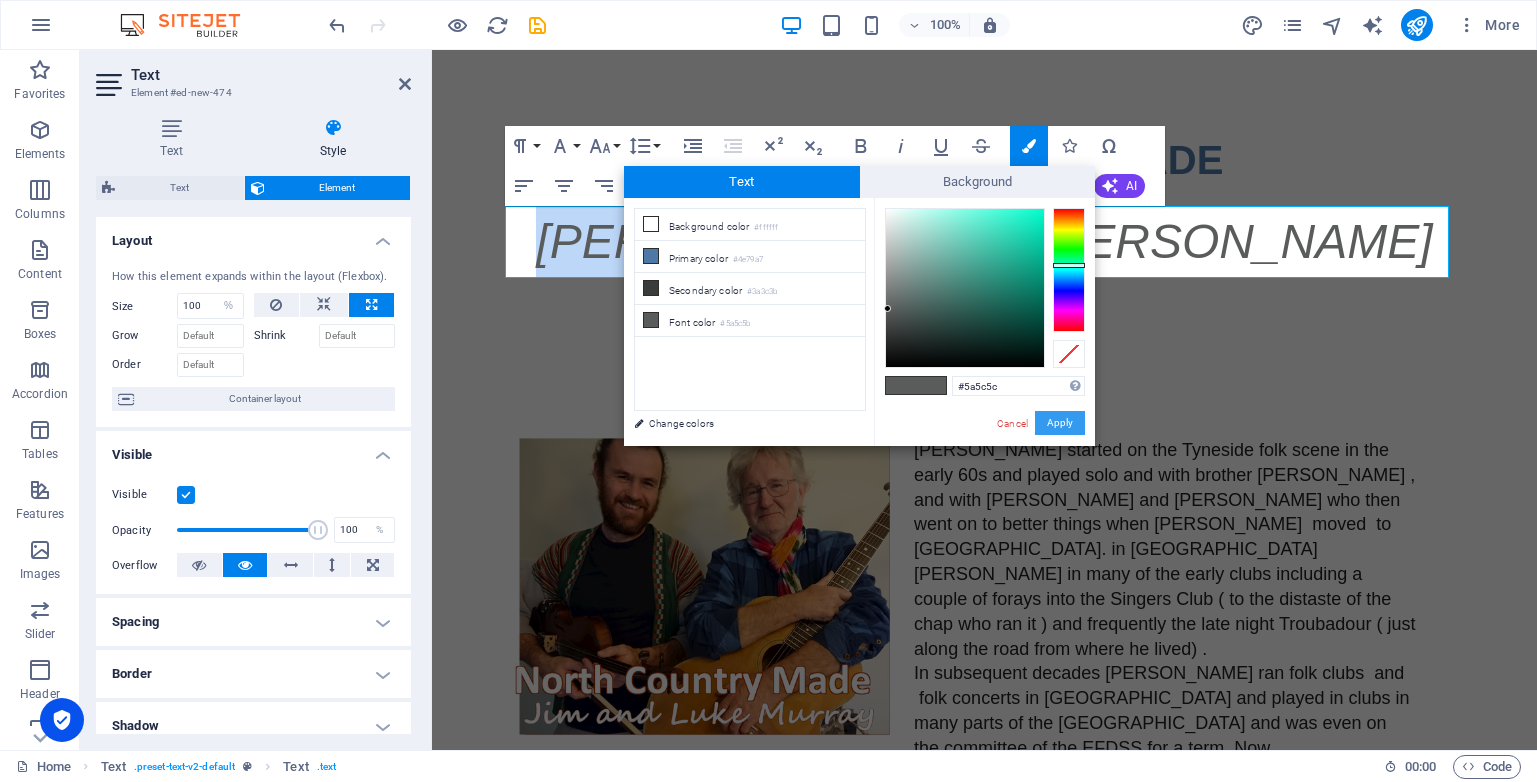 click on "Apply" at bounding box center (1060, 423) 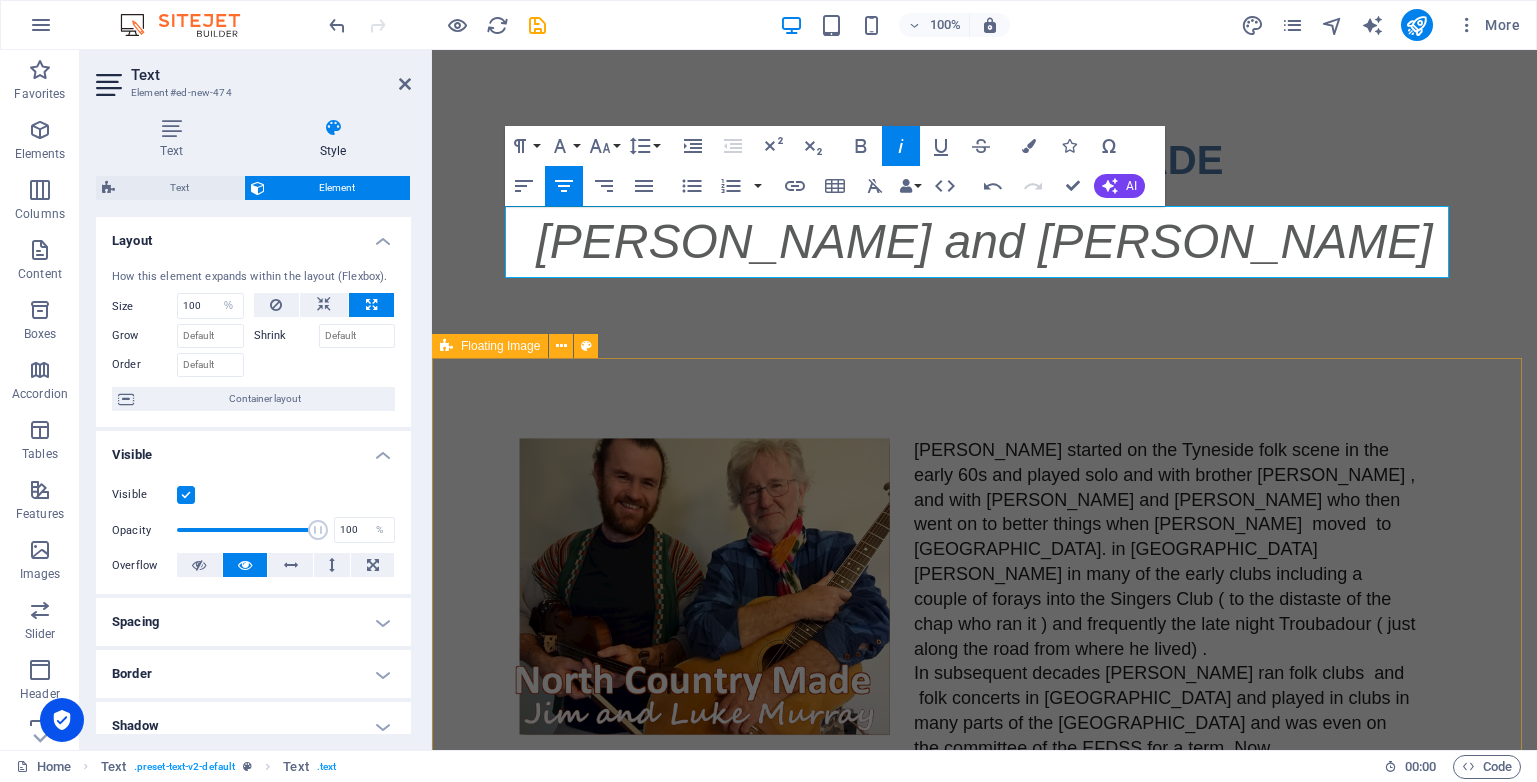 click on "[PERSON_NAME]   started on the Tyneside folk scene in the early 60s and played solo and with brother [PERSON_NAME] , and with [PERSON_NAME] and [PERSON_NAME] who then went on to better things when [PERSON_NAME]  moved  to [GEOGRAPHIC_DATA]. in [GEOGRAPHIC_DATA] [PERSON_NAME] in many of the early clubs including a couple of forays into the Singers Club ( to the distaste of the chap who ran it ) and frequently the late night Troubadour ( just along the road from where he lived) .   In subsequent decades [PERSON_NAME] ran folk clubs  and  folk concerts in [GEOGRAPHIC_DATA] and played in clubs in many parts of the [GEOGRAPHIC_DATA] and was even on the committee of the EFDSS for a term. Now [PERSON_NAME] performs solo again and with the Too Good To Hurray Band" at bounding box center (984, 700) 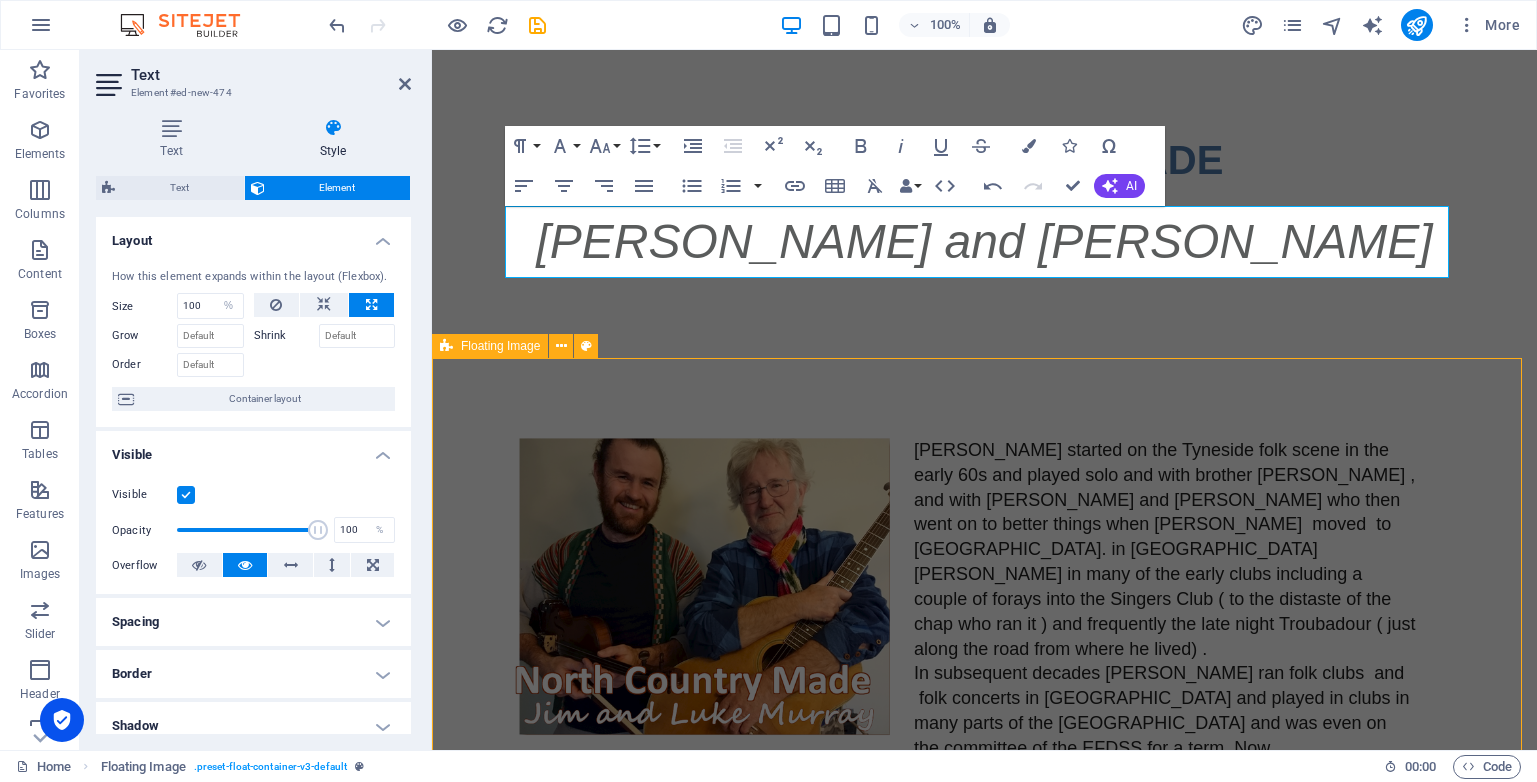 click on "NORTH COUNTRY MADE [PERSON_NAME] and [PERSON_NAME]" at bounding box center [984, 204] 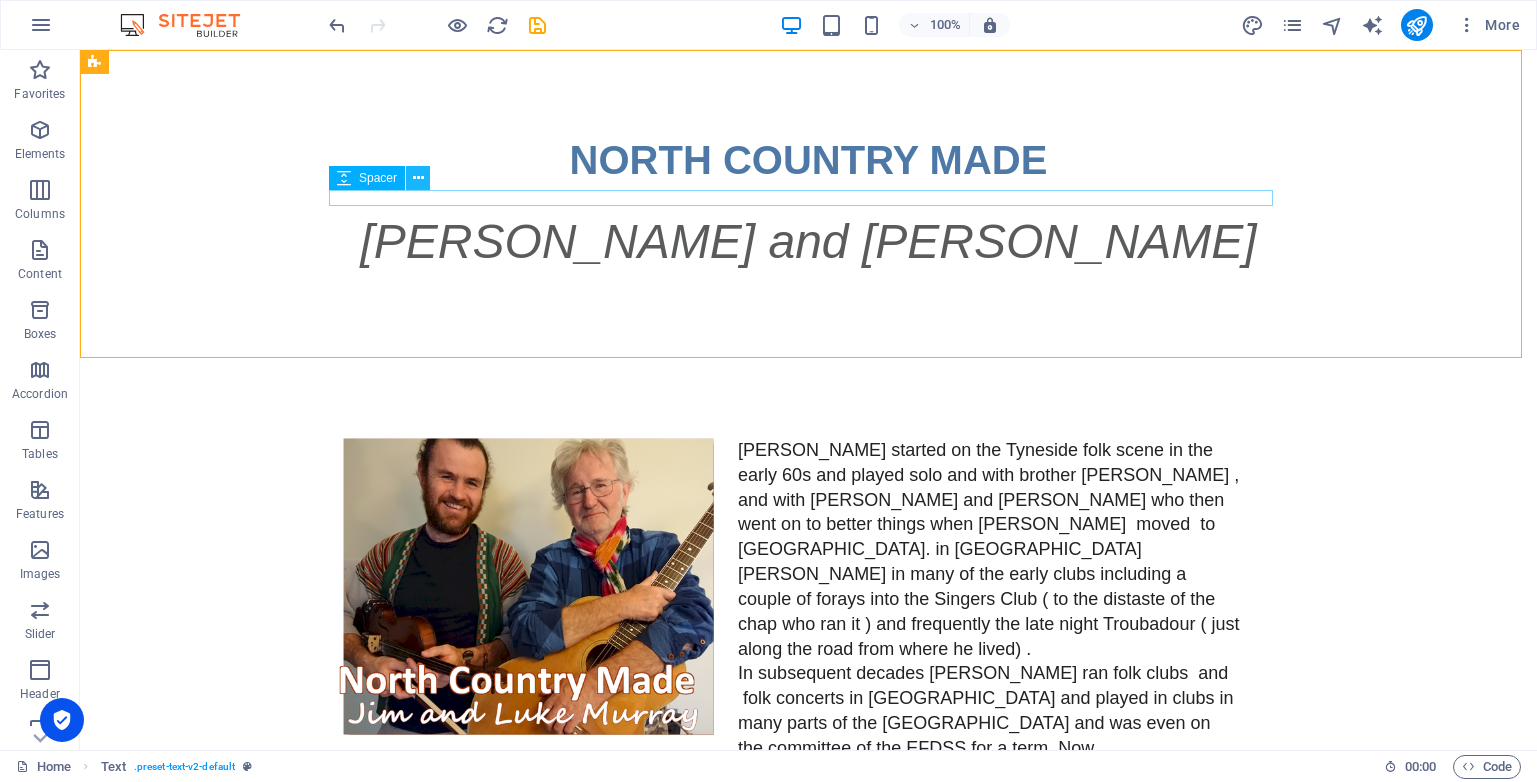 click at bounding box center [418, 178] 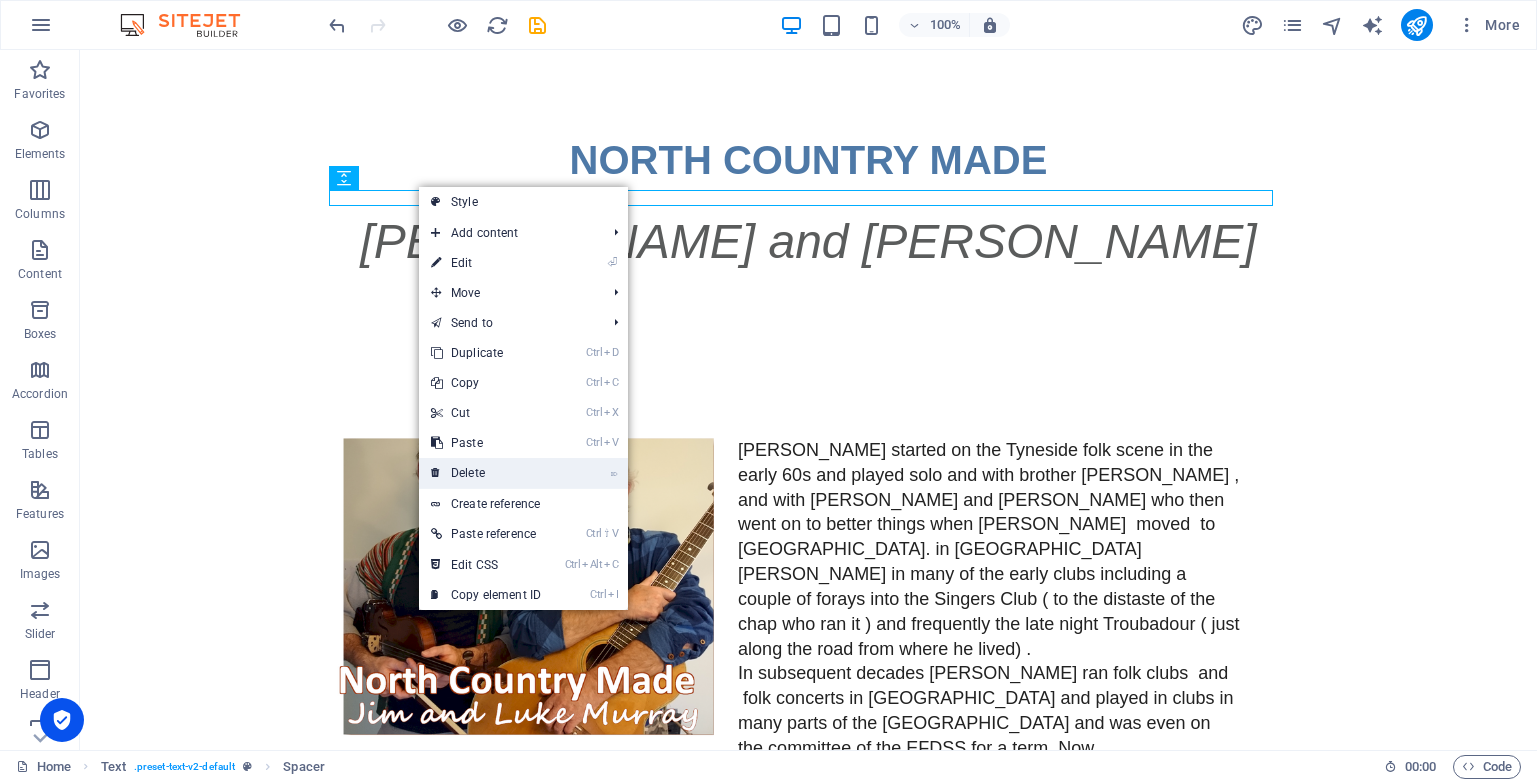 drag, startPoint x: 469, startPoint y: 469, endPoint x: 389, endPoint y: 419, distance: 94.33981 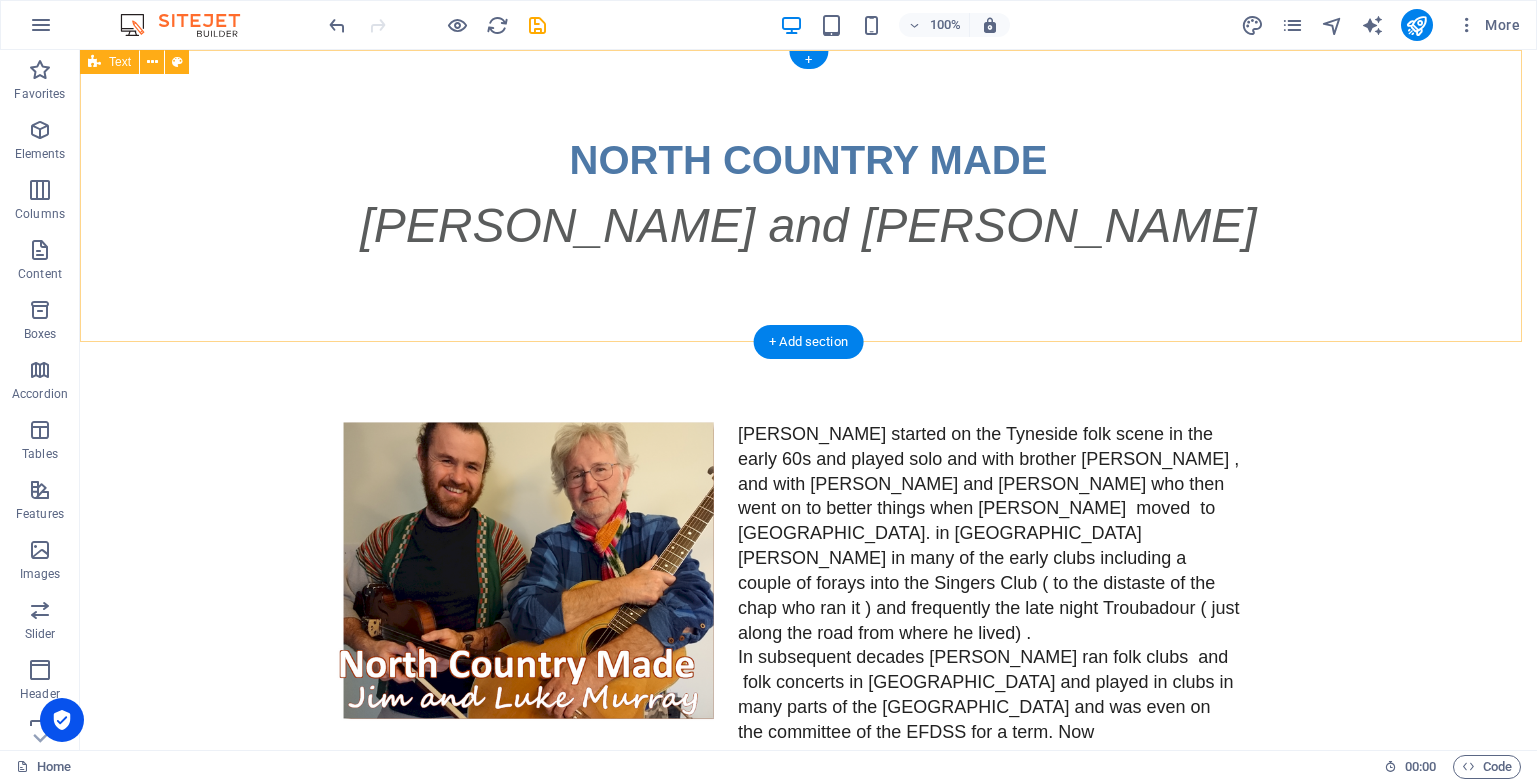 click on "NORTH COUNTRY MADE [PERSON_NAME] and [PERSON_NAME]" at bounding box center [808, 196] 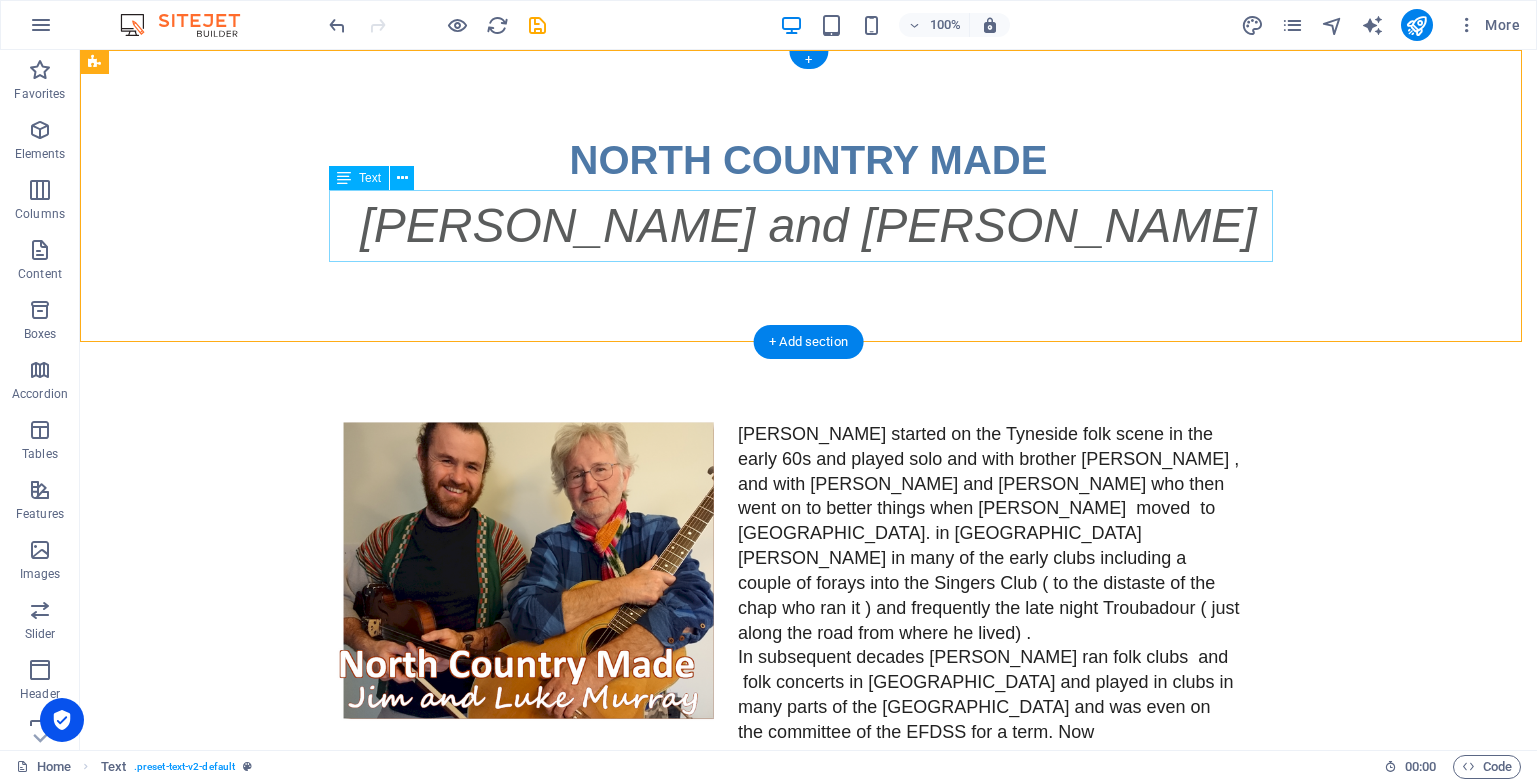 click on "[PERSON_NAME] and [PERSON_NAME]" at bounding box center (809, 226) 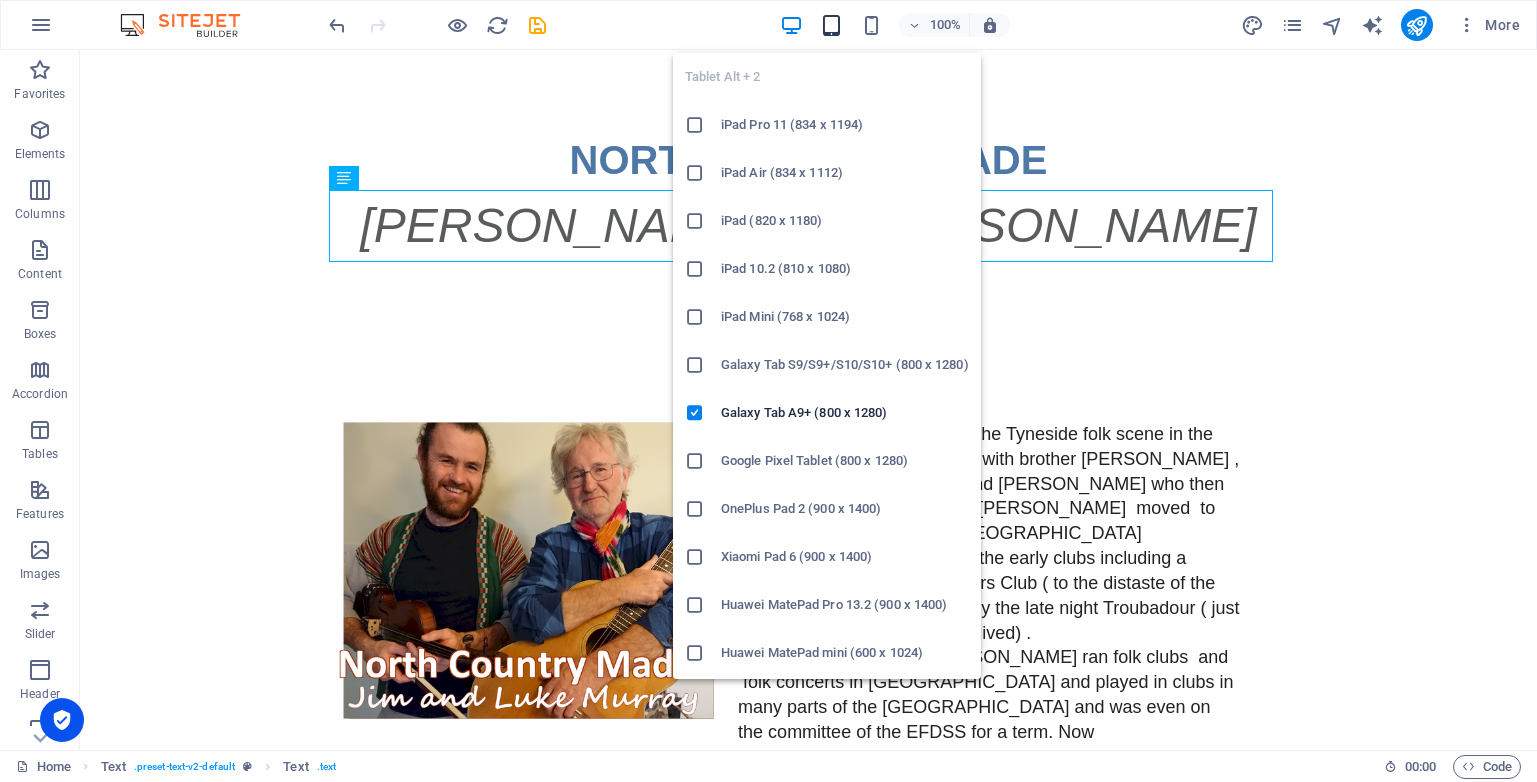 click at bounding box center [831, 25] 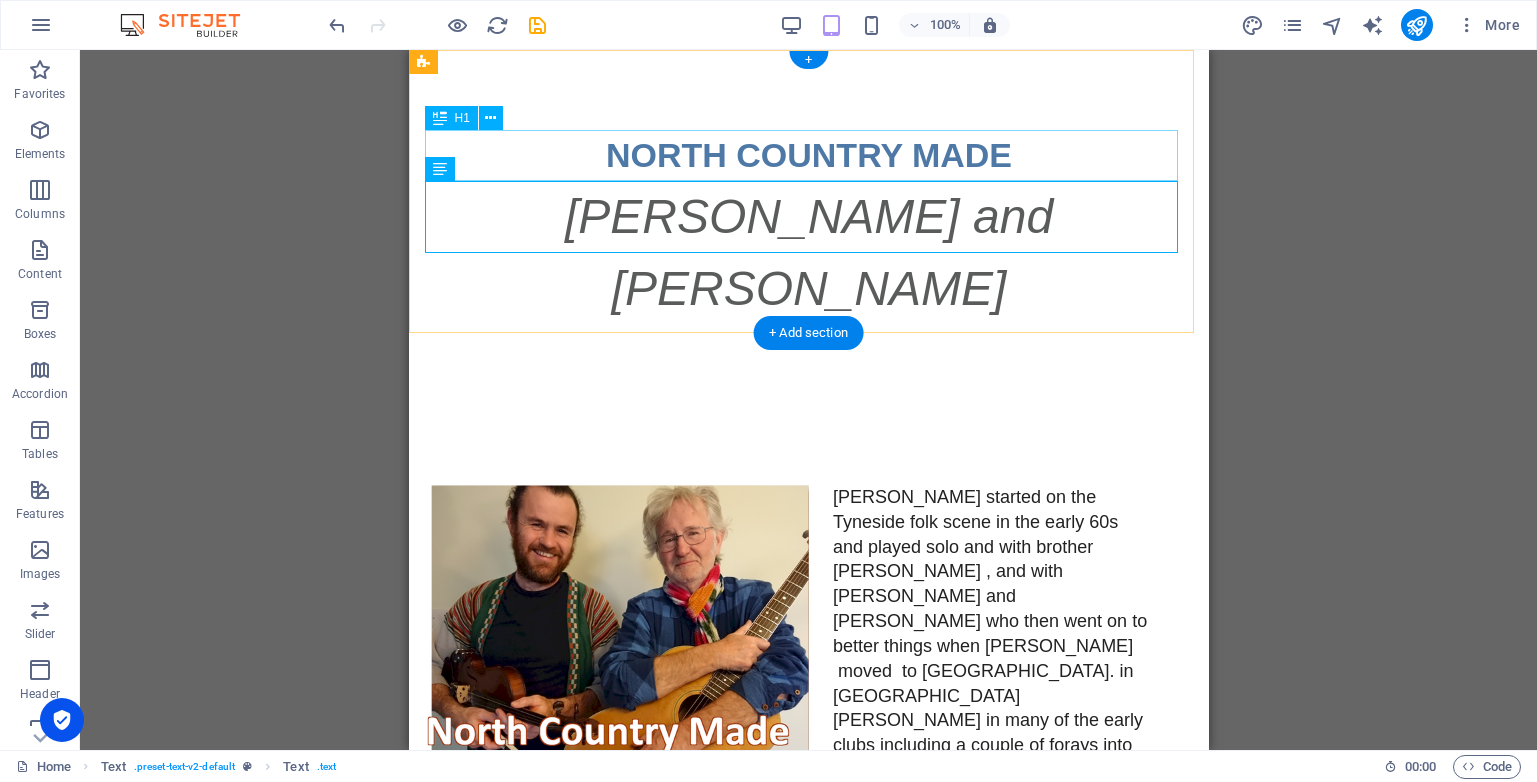 click on "NORTH COUNTRY MADE" at bounding box center [808, 155] 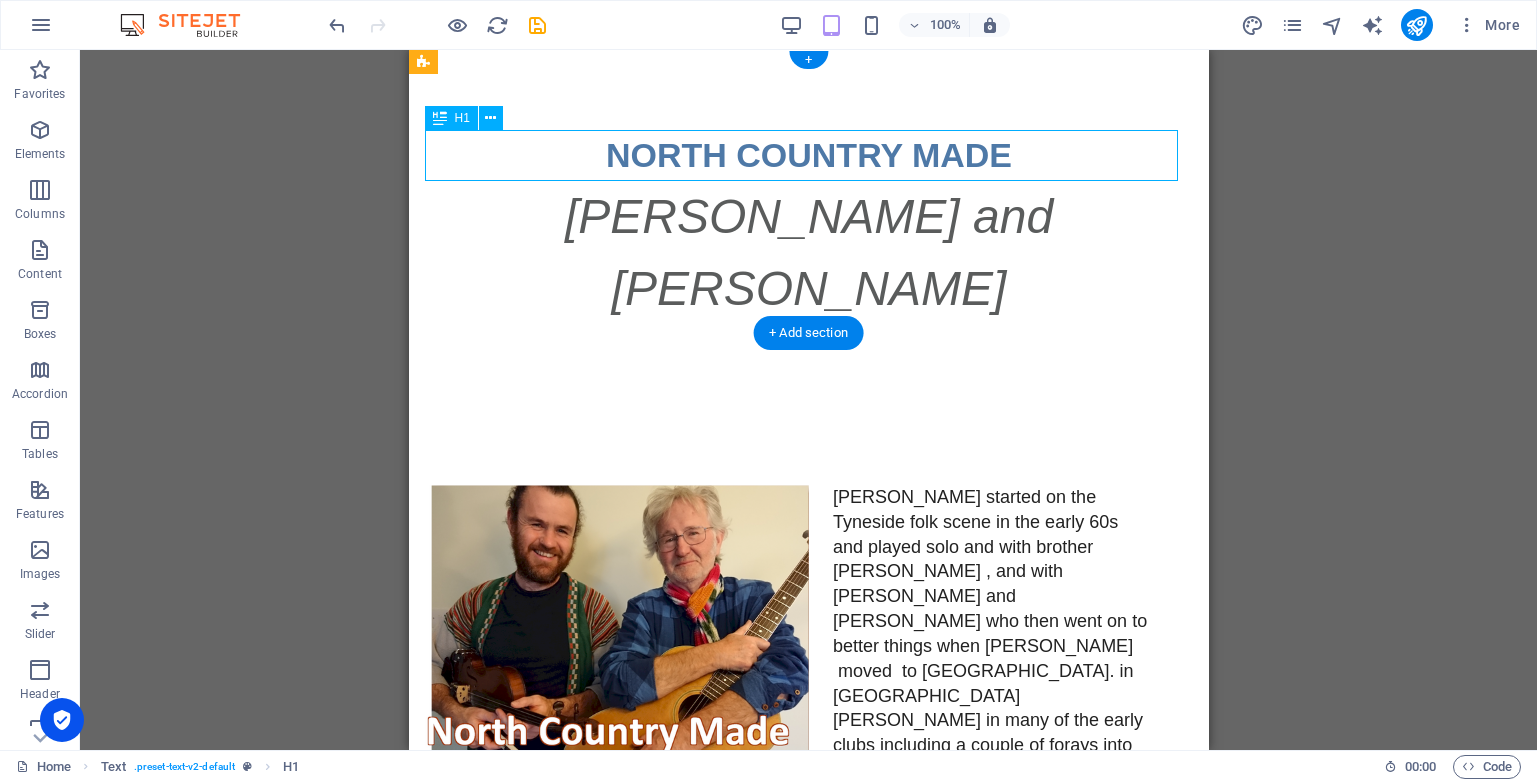 click on "NORTH COUNTRY MADE" at bounding box center [808, 155] 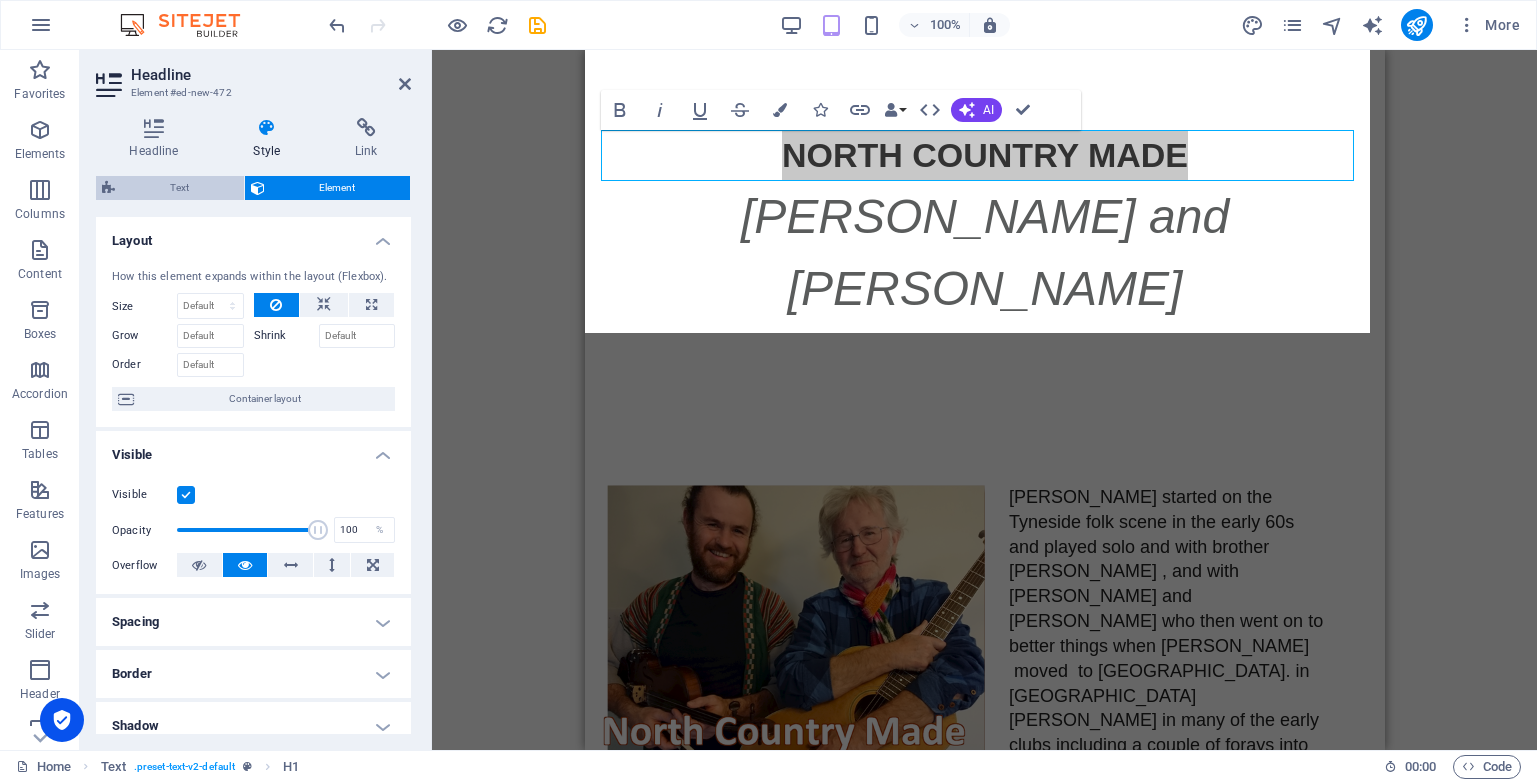 click on "Text" at bounding box center [179, 188] 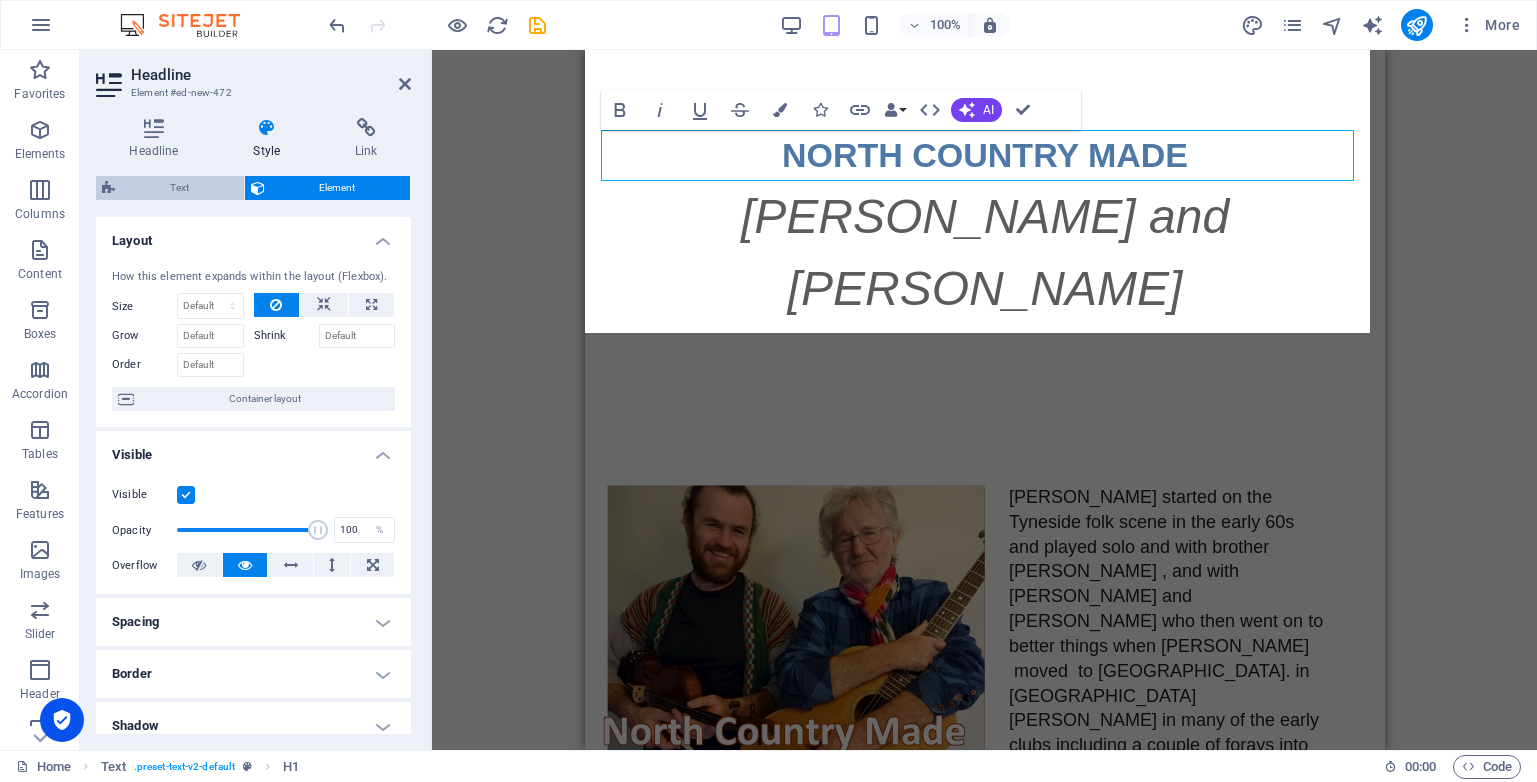 select on "preset-text-v2-default" 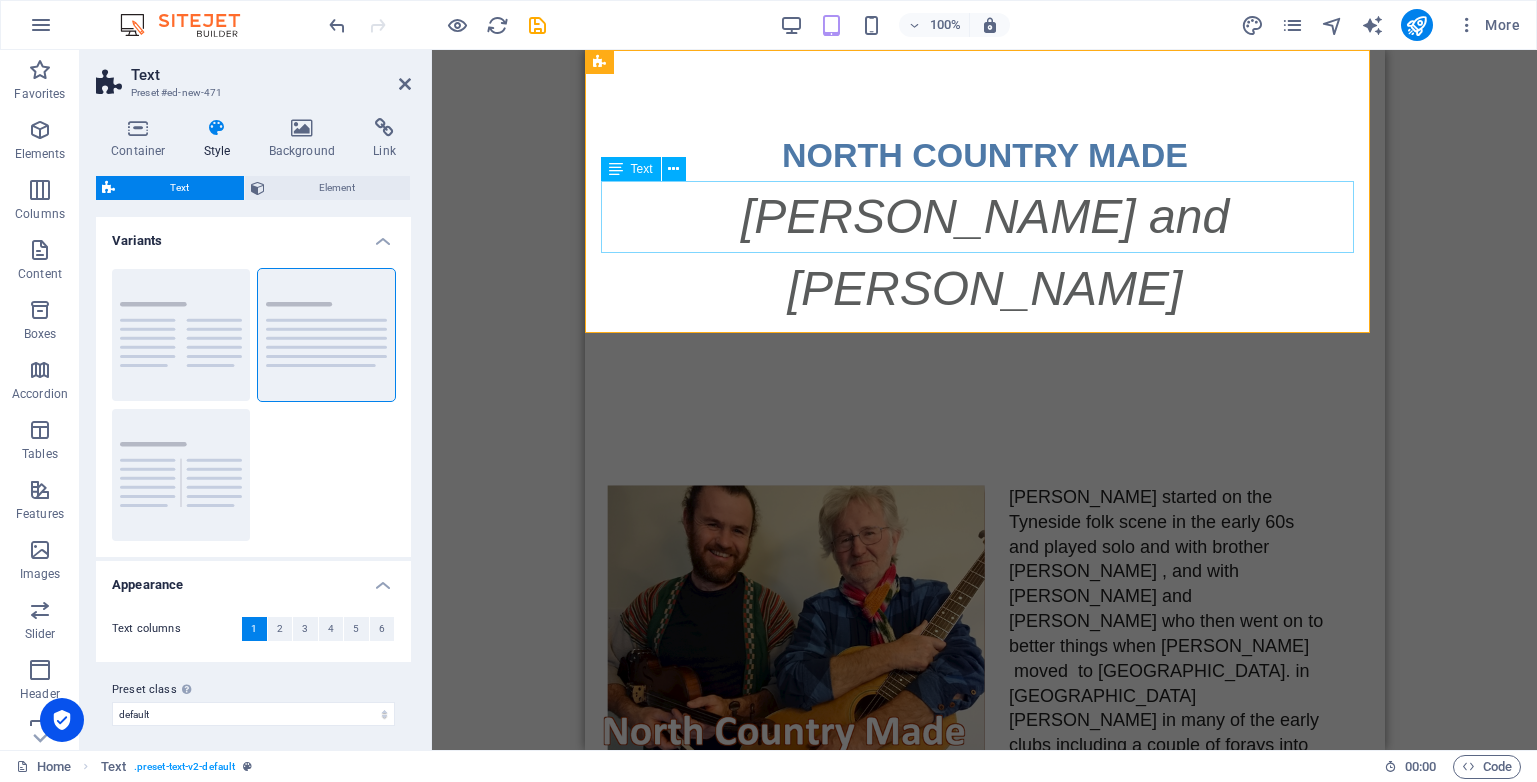 click on "NORTH COUNTRY MADE" at bounding box center (984, 155) 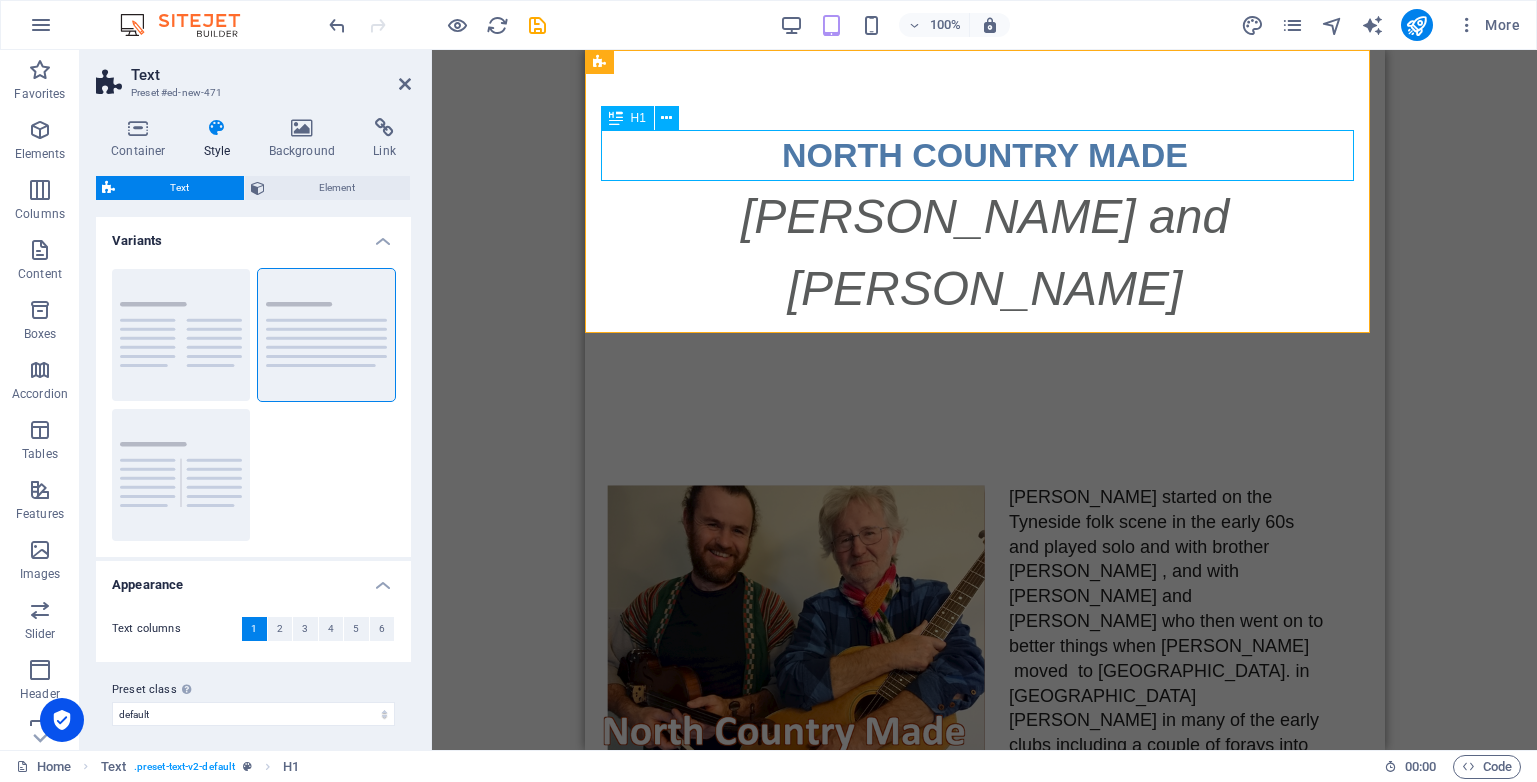 click on "NORTH COUNTRY MADE" at bounding box center (984, 155) 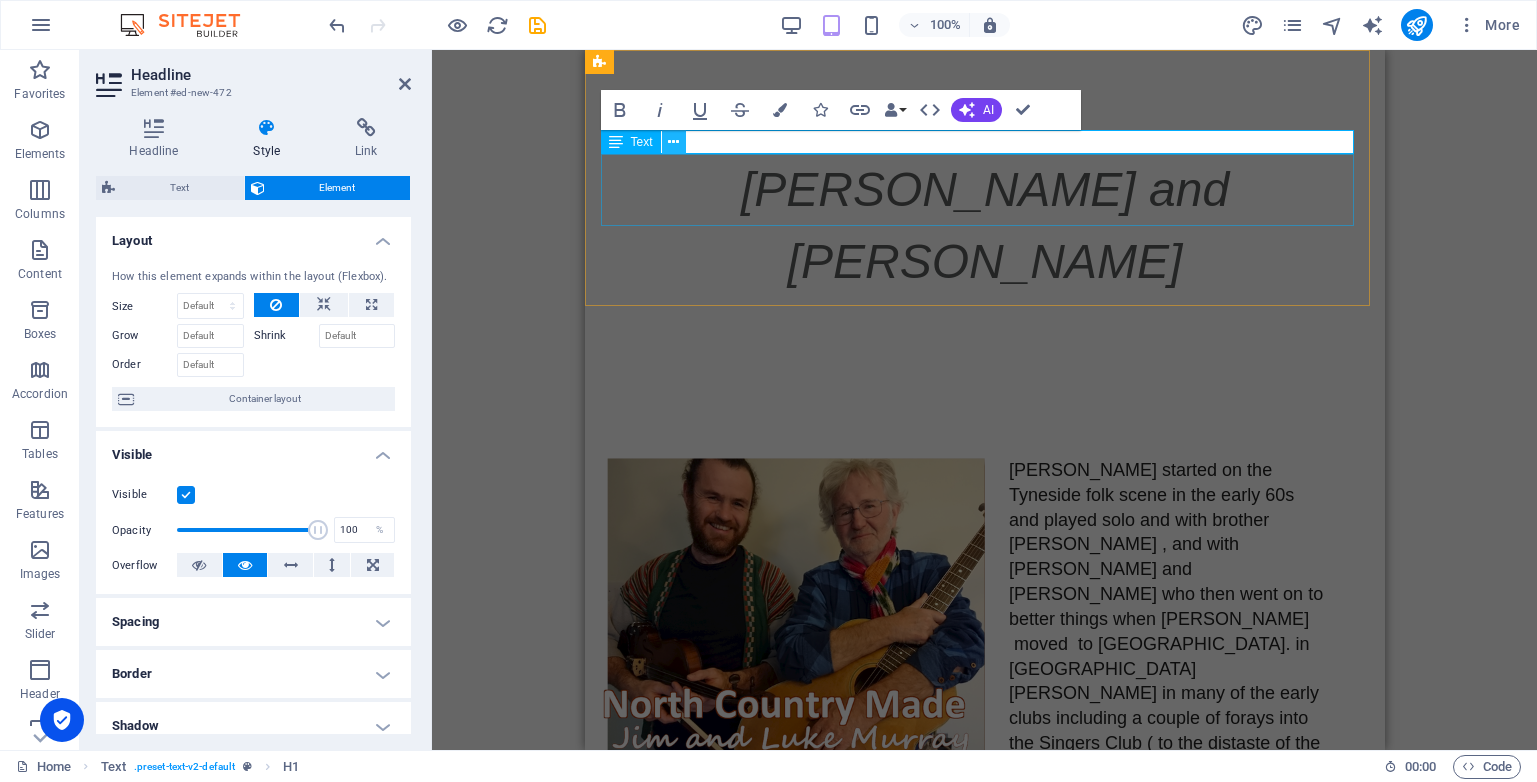 click at bounding box center (673, 142) 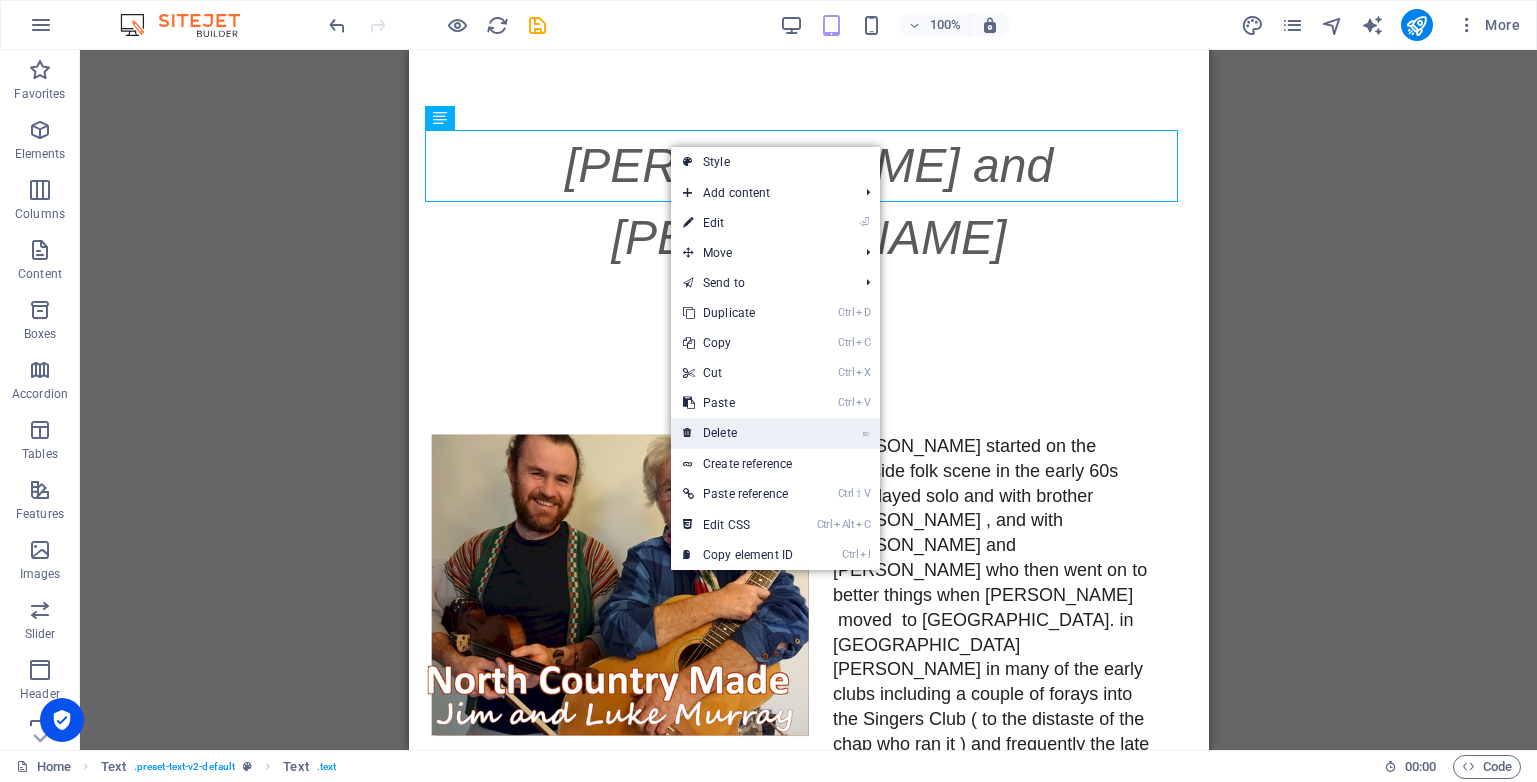 click on "⌦  Delete" at bounding box center [738, 433] 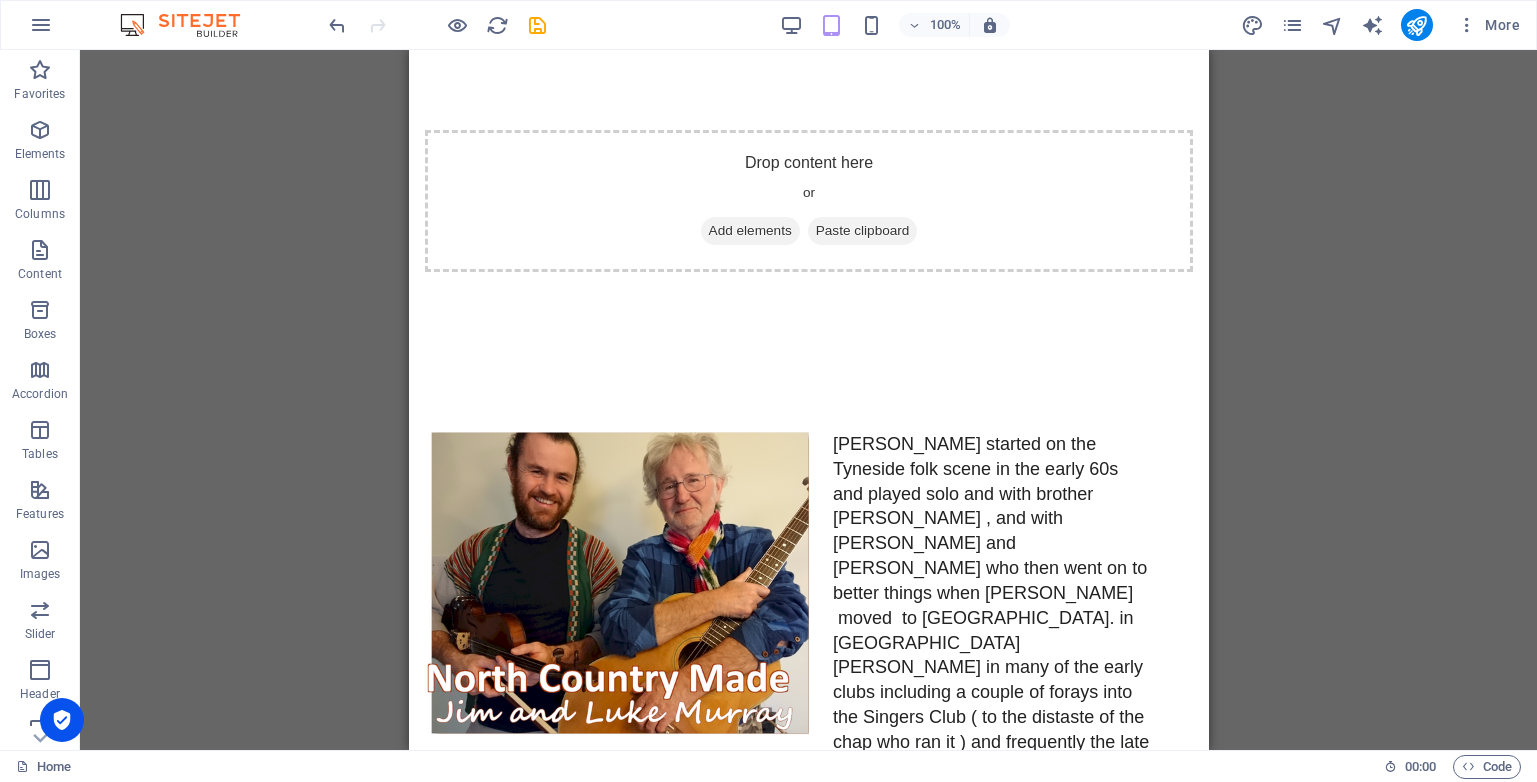 click on "H1   Floating Image   Text   Image   Text   H2   Spacer   Text   Text   H1   Text   Spacer   Placeholder" at bounding box center (808, 400) 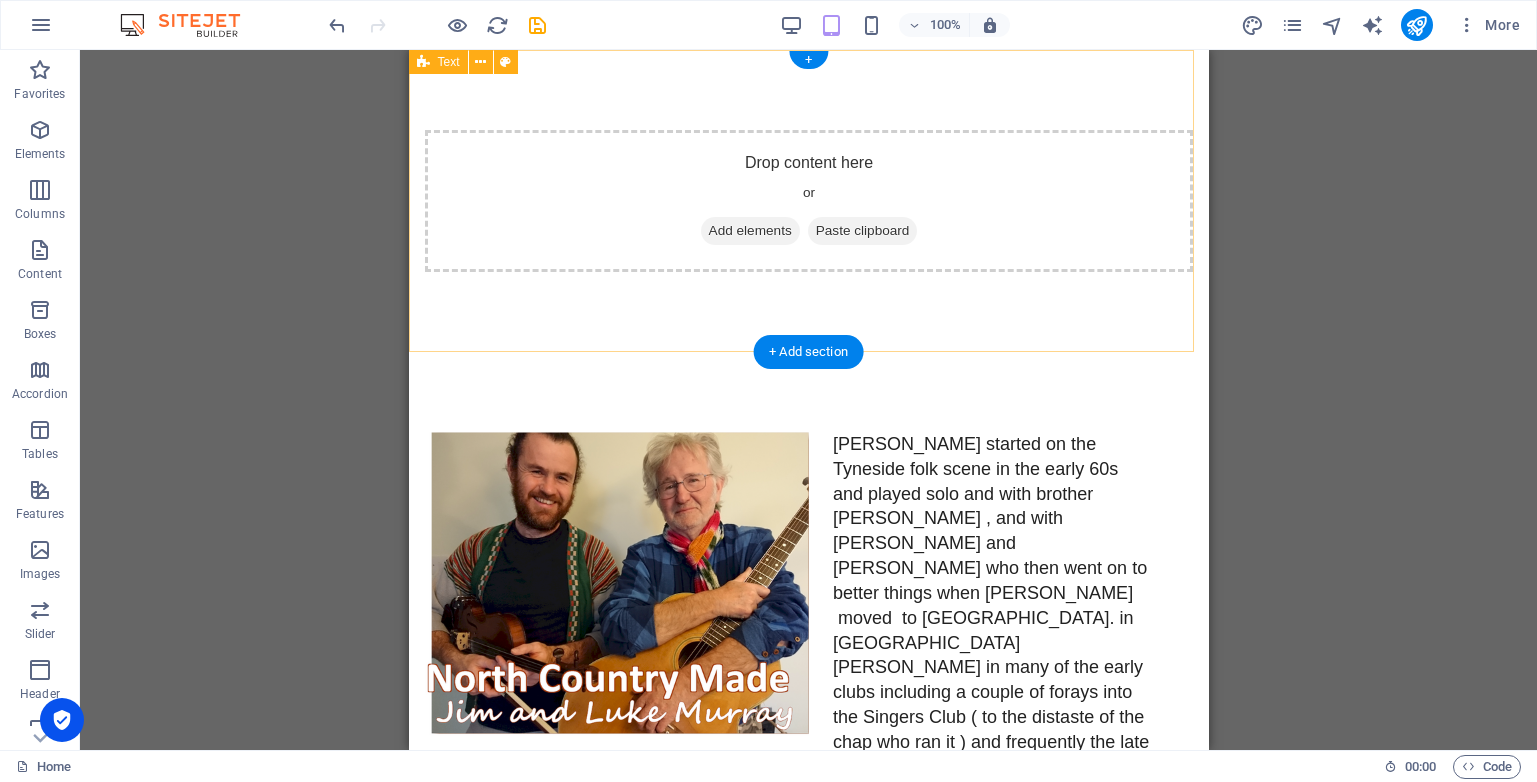click on "Drop content here or  Add elements  Paste clipboard" at bounding box center [808, 201] 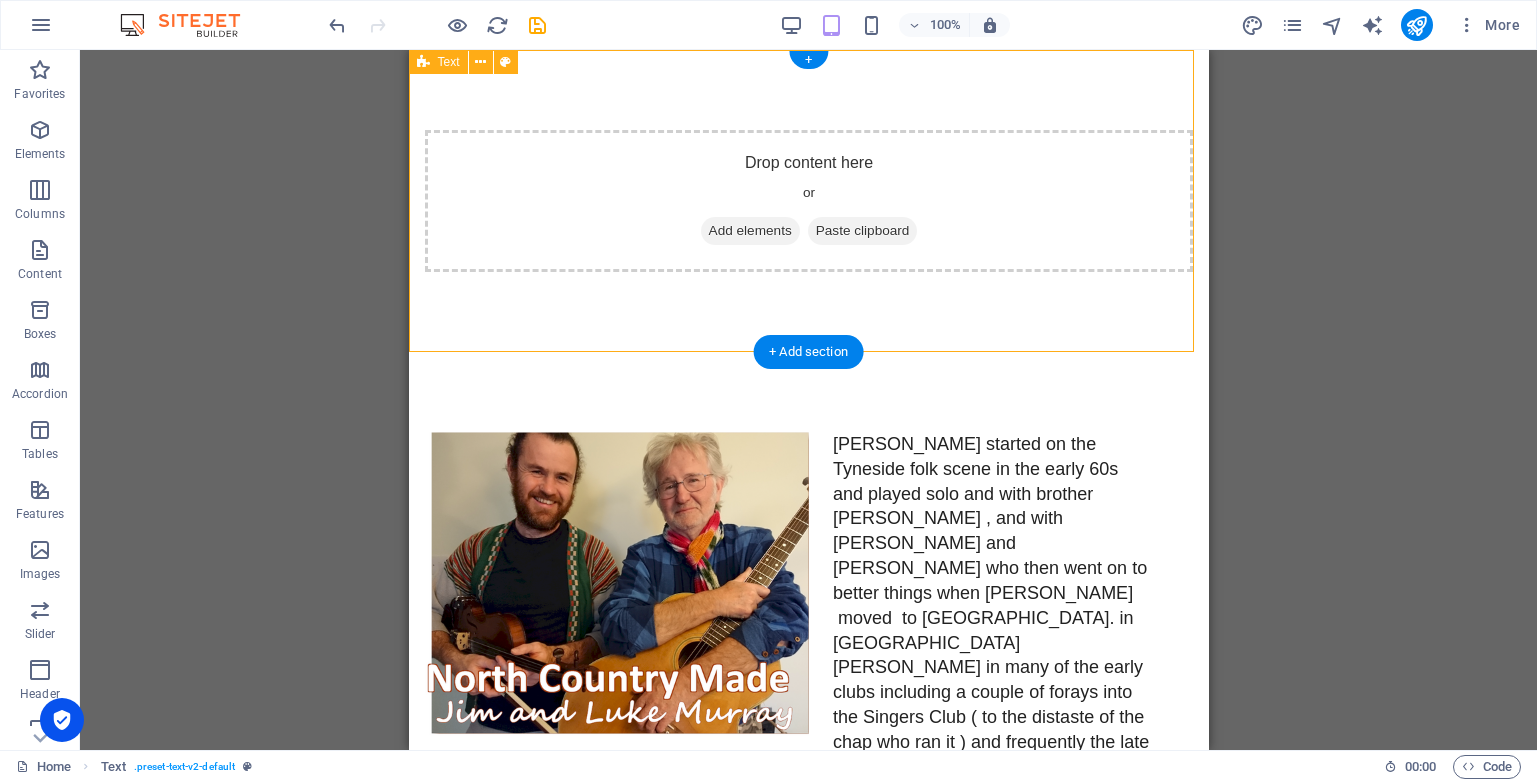 click on "Drop content here or  Add elements  Paste clipboard" at bounding box center [808, 201] 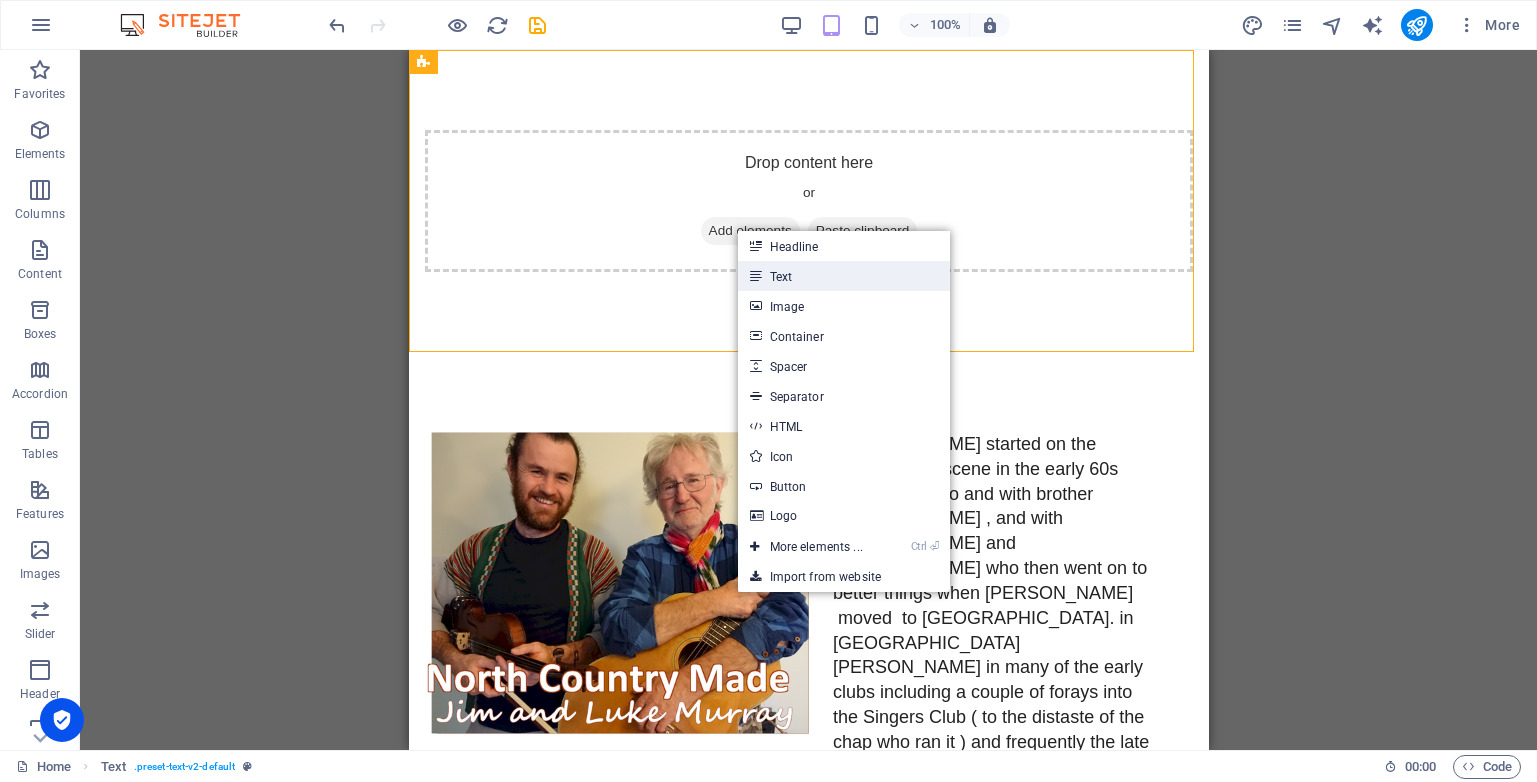 click on "Text" at bounding box center (844, 276) 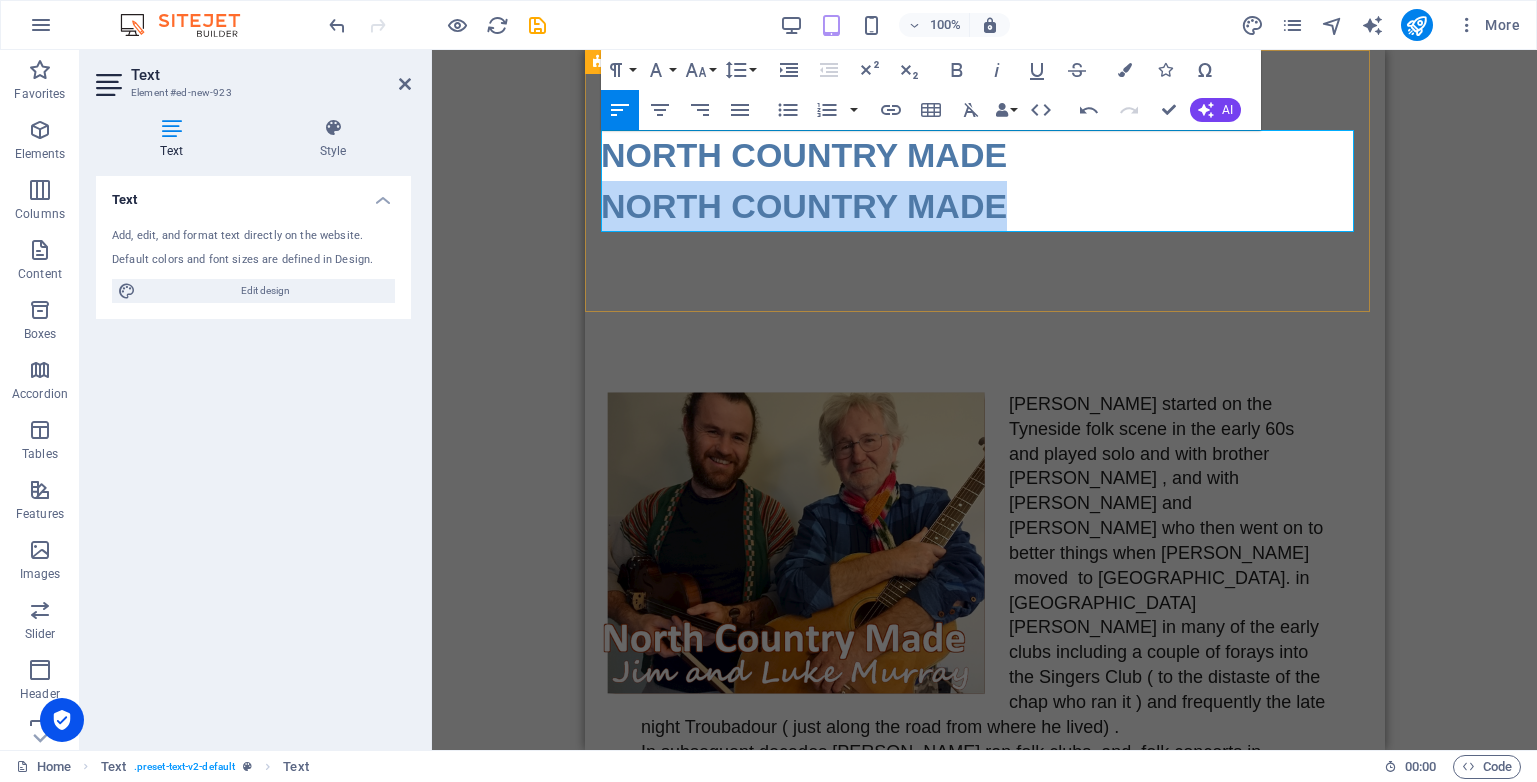 drag, startPoint x: 1012, startPoint y: 207, endPoint x: 610, endPoint y: 213, distance: 402.04477 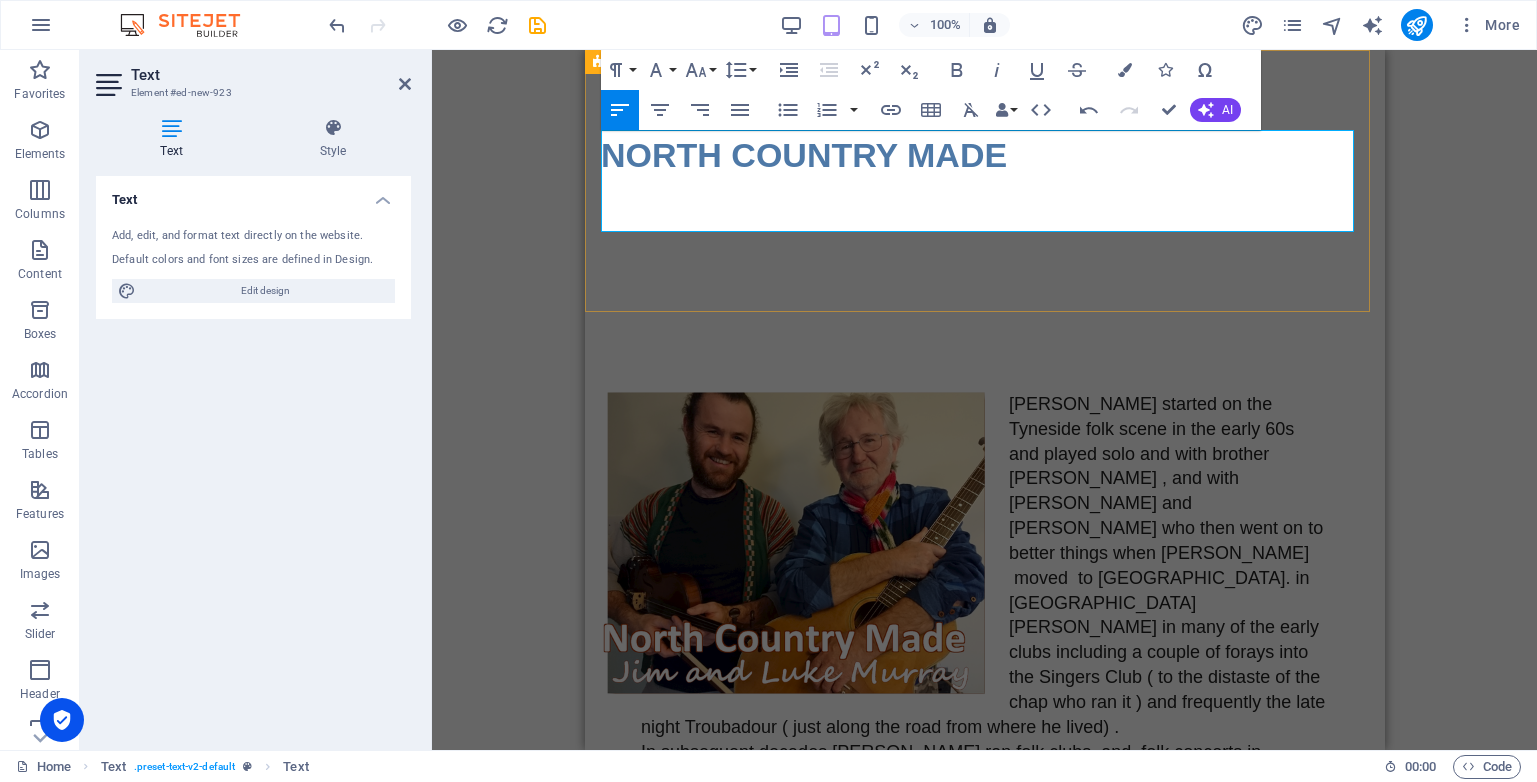 click at bounding box center [984, 206] 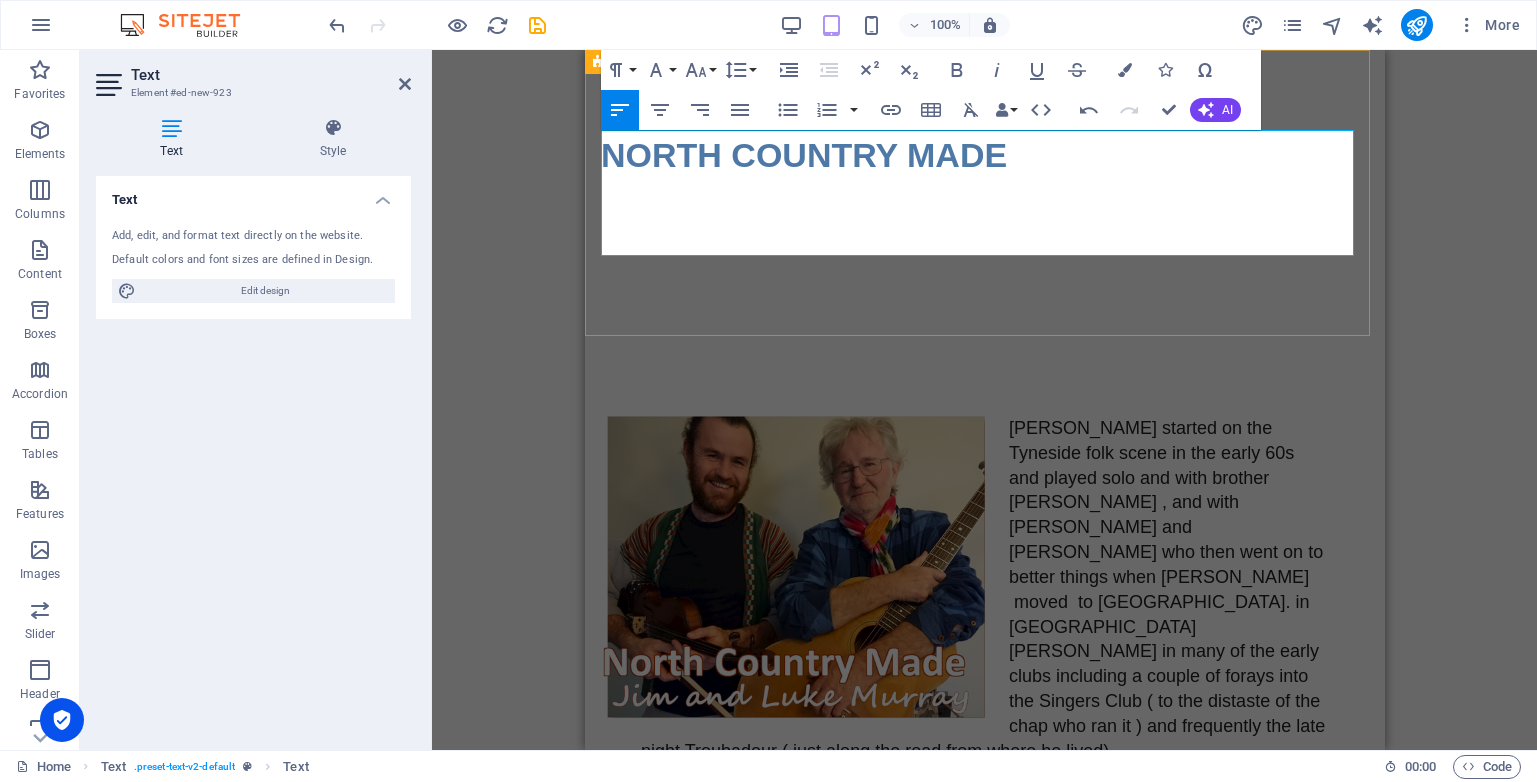type 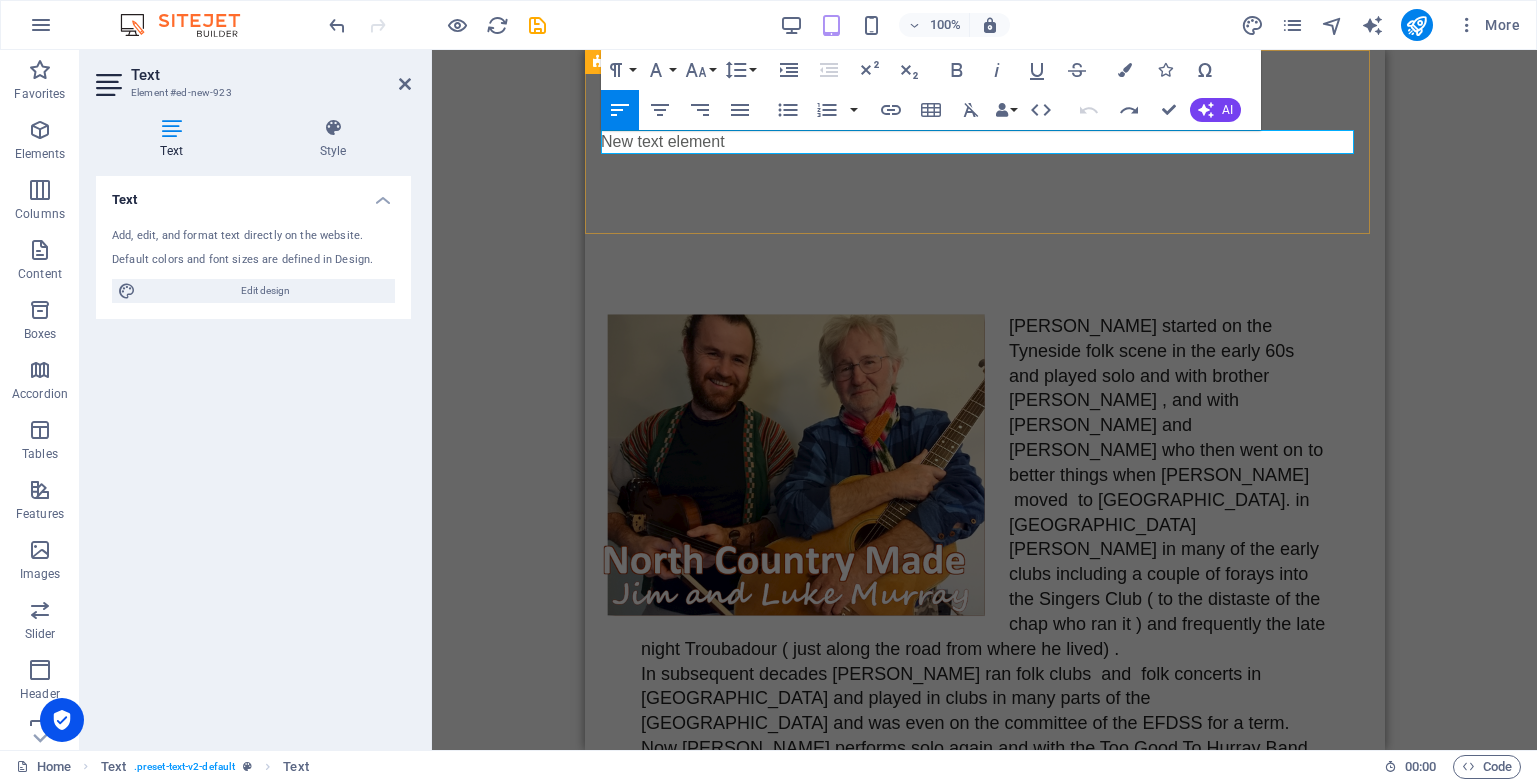 click on "New text element" at bounding box center (984, 142) 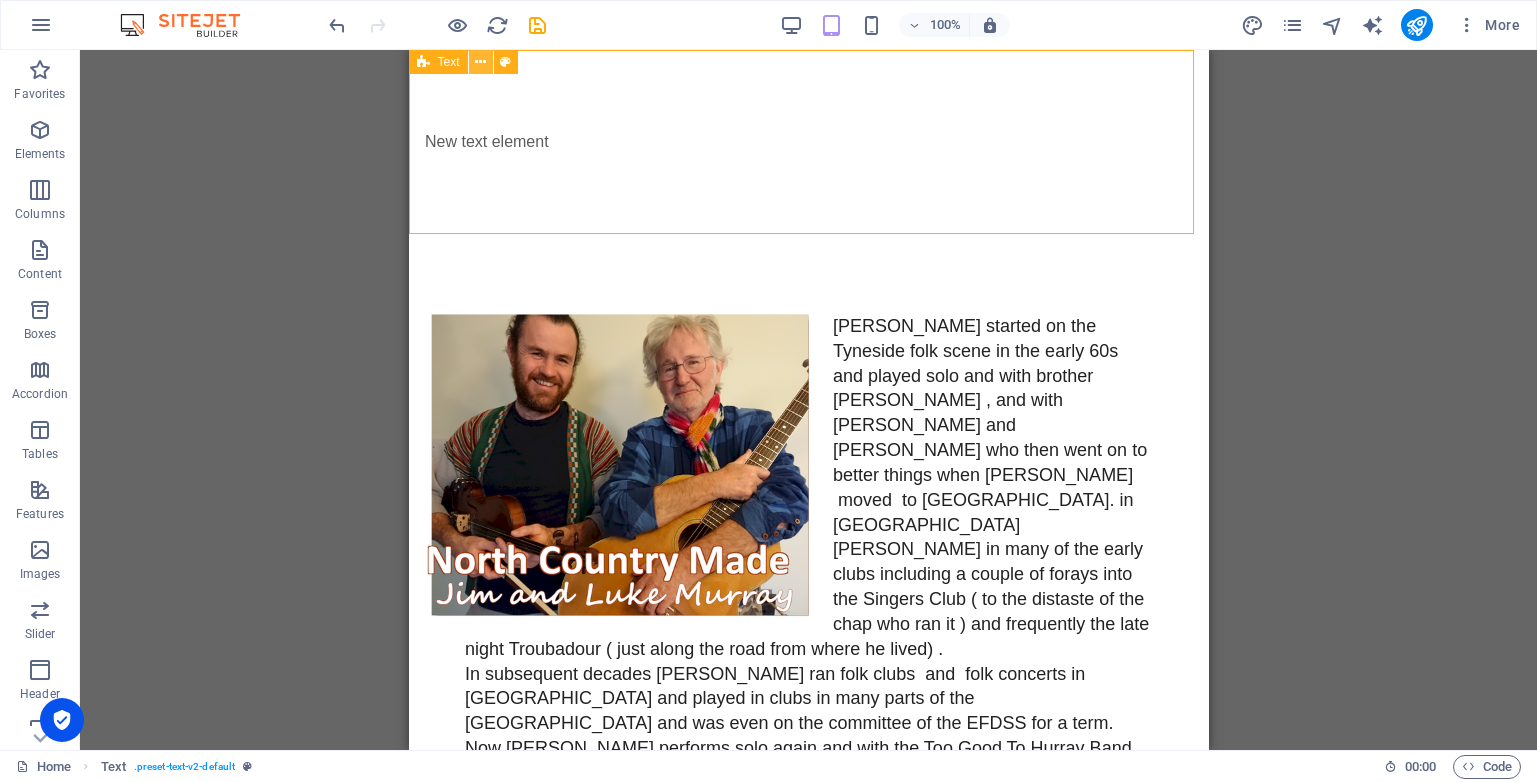 click at bounding box center [480, 62] 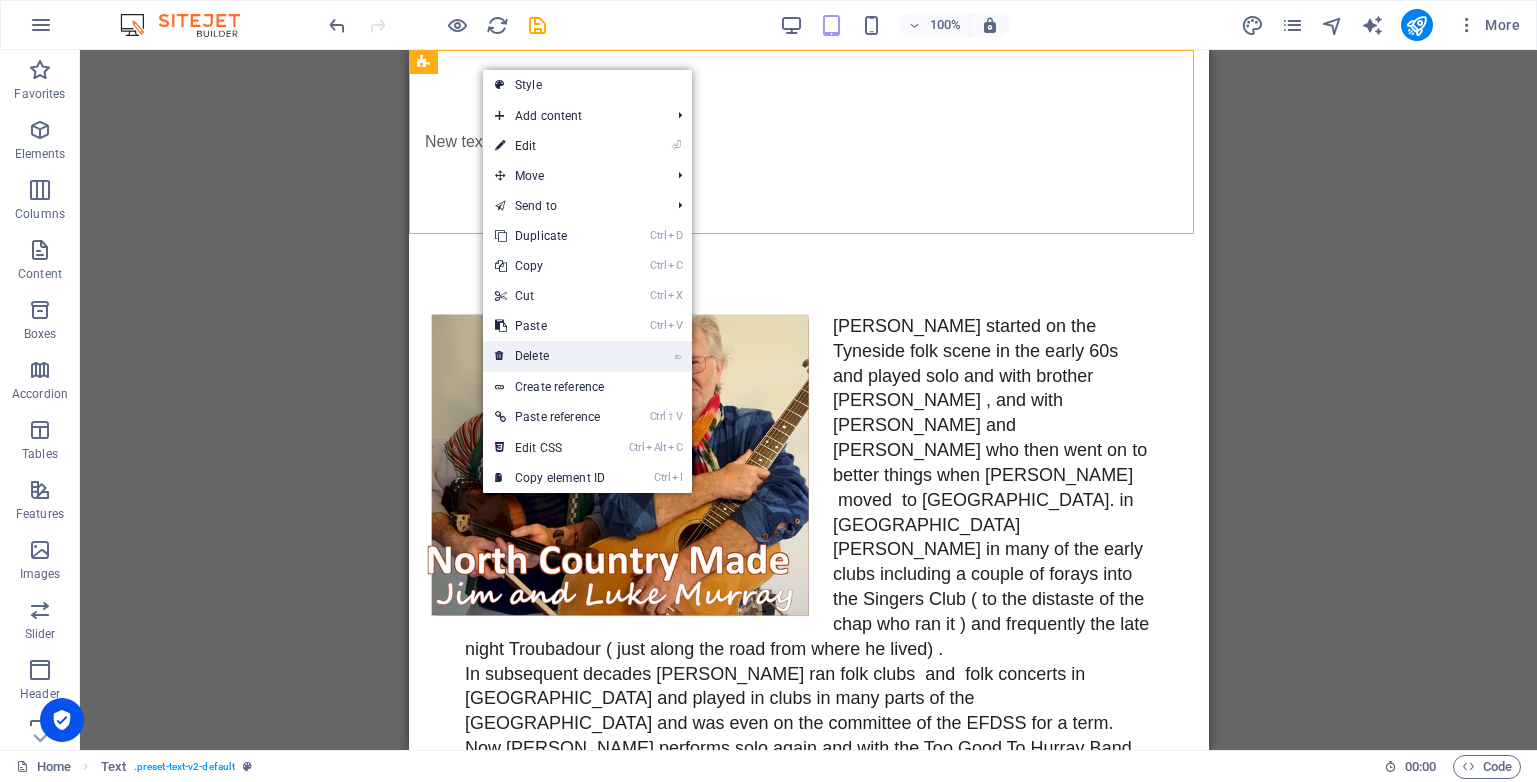 click on "⌦  Delete" at bounding box center (550, 356) 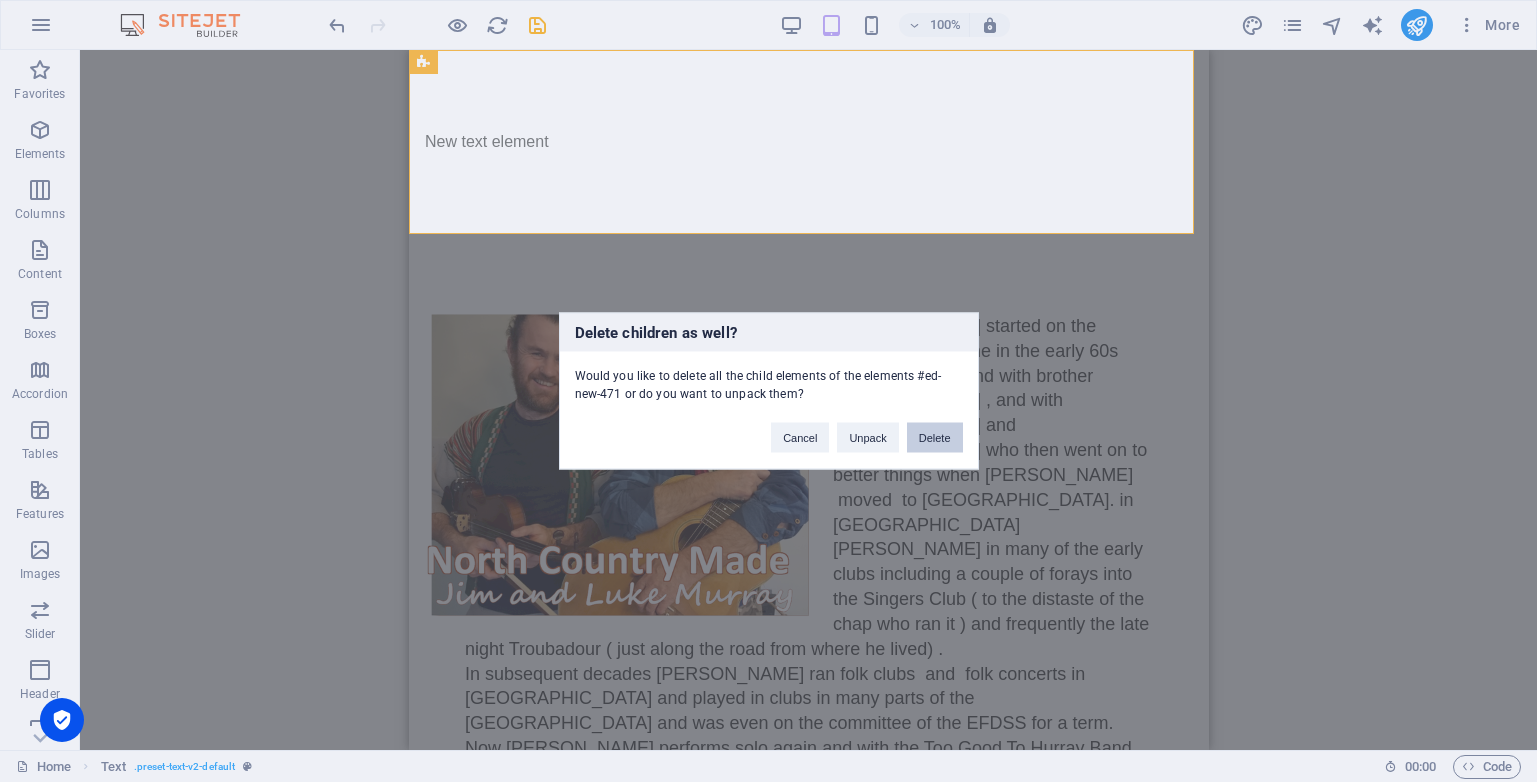 click on "Delete" at bounding box center [935, 438] 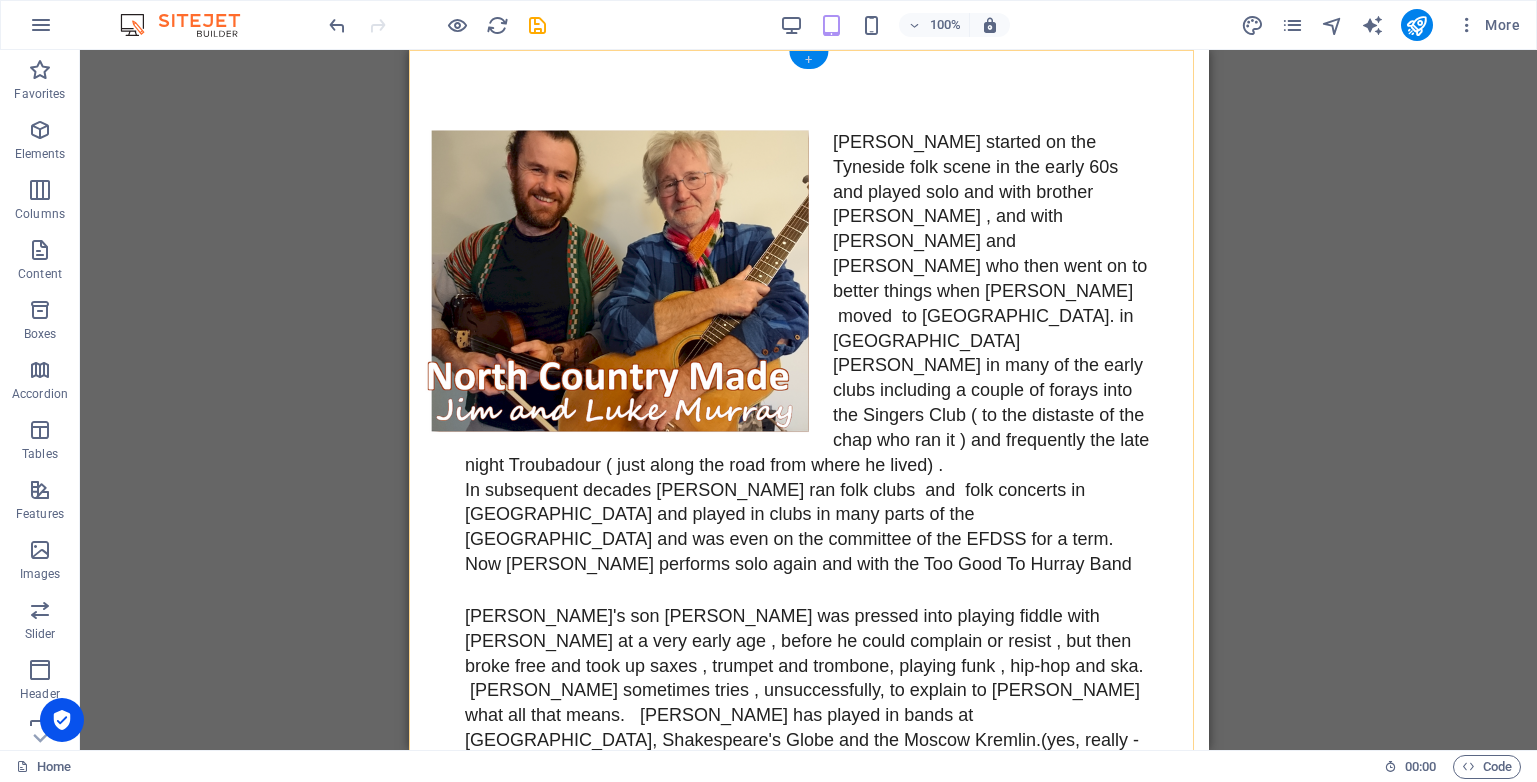 click on "+" at bounding box center [808, 60] 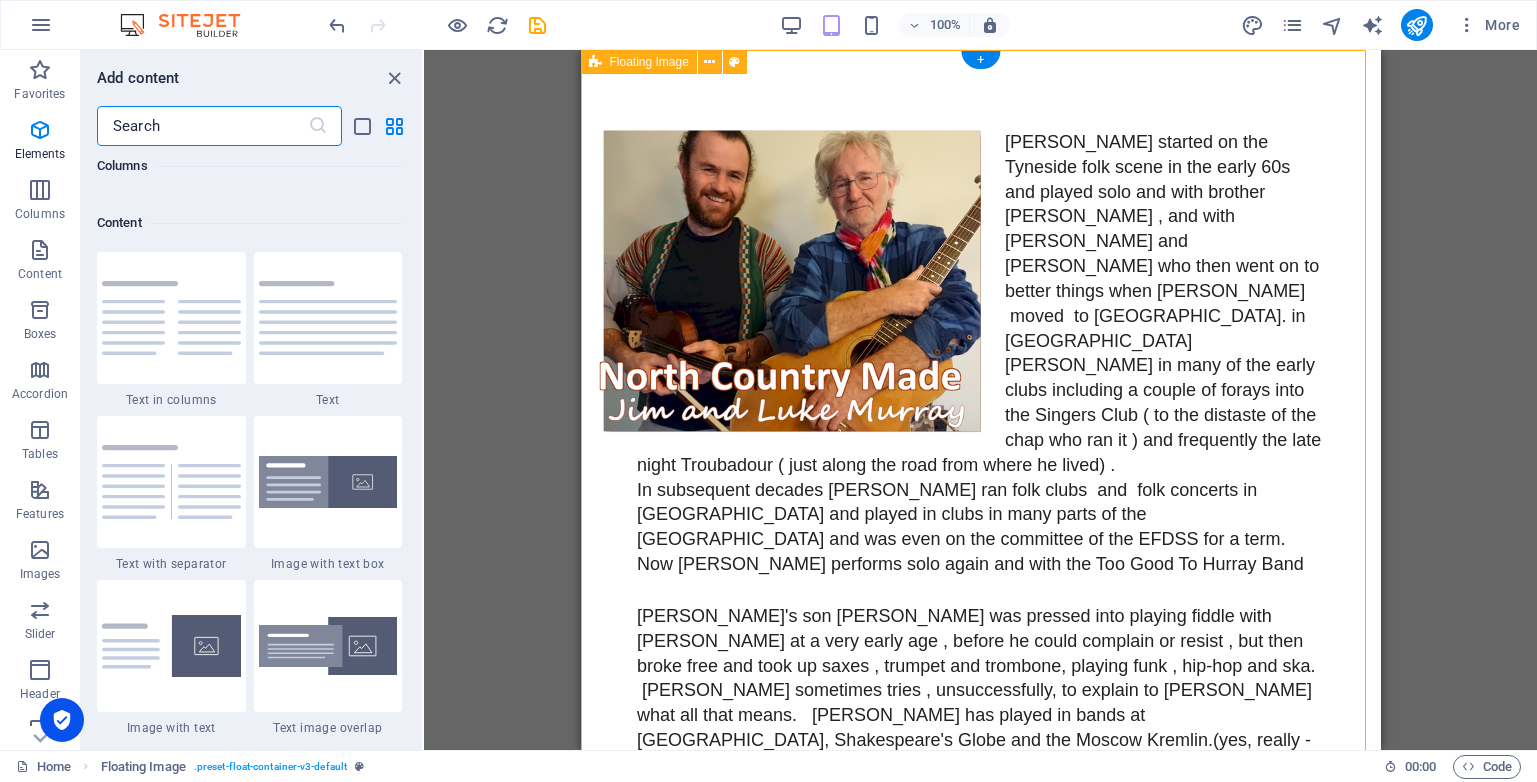 scroll, scrollTop: 3499, scrollLeft: 0, axis: vertical 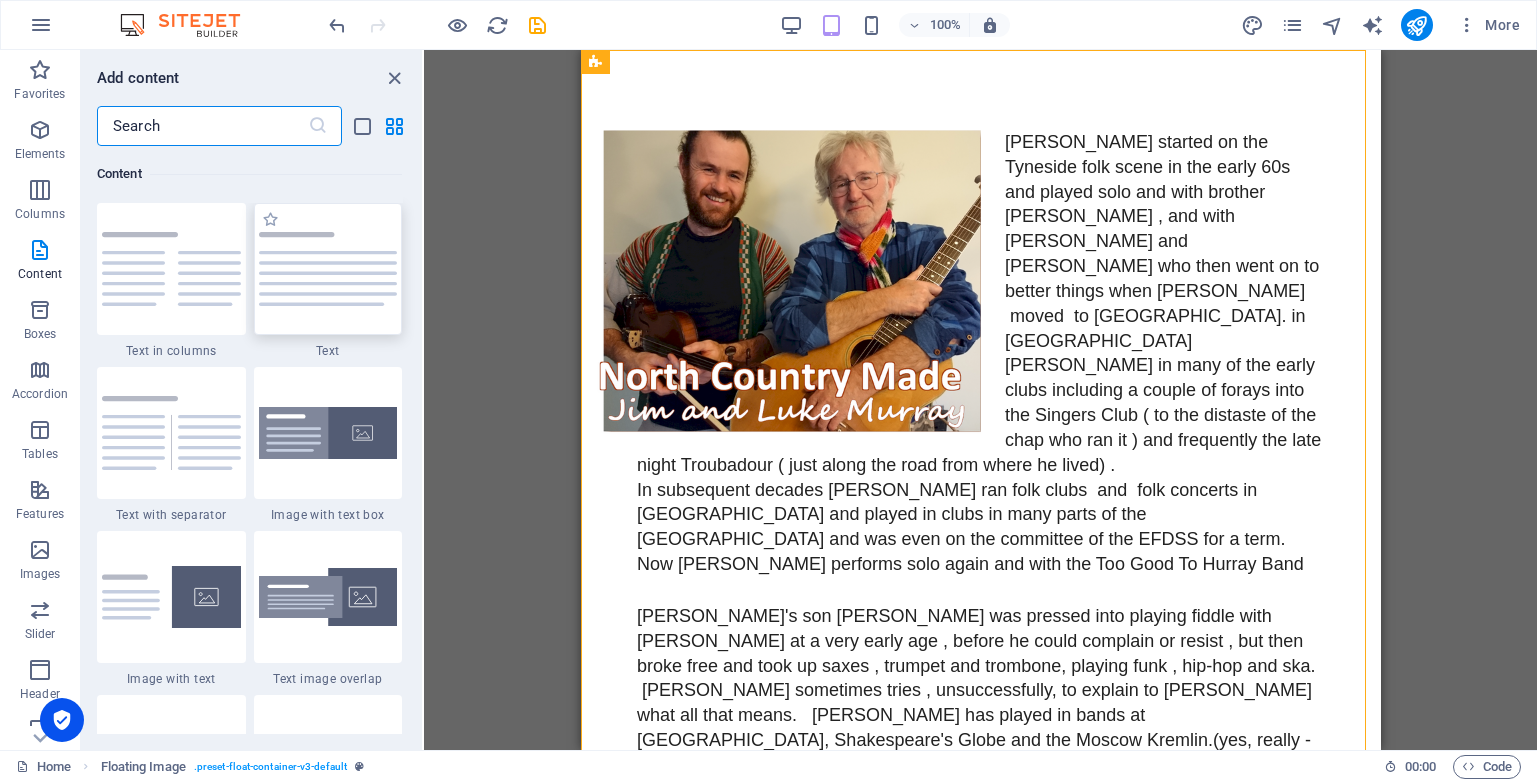 click at bounding box center [328, 269] 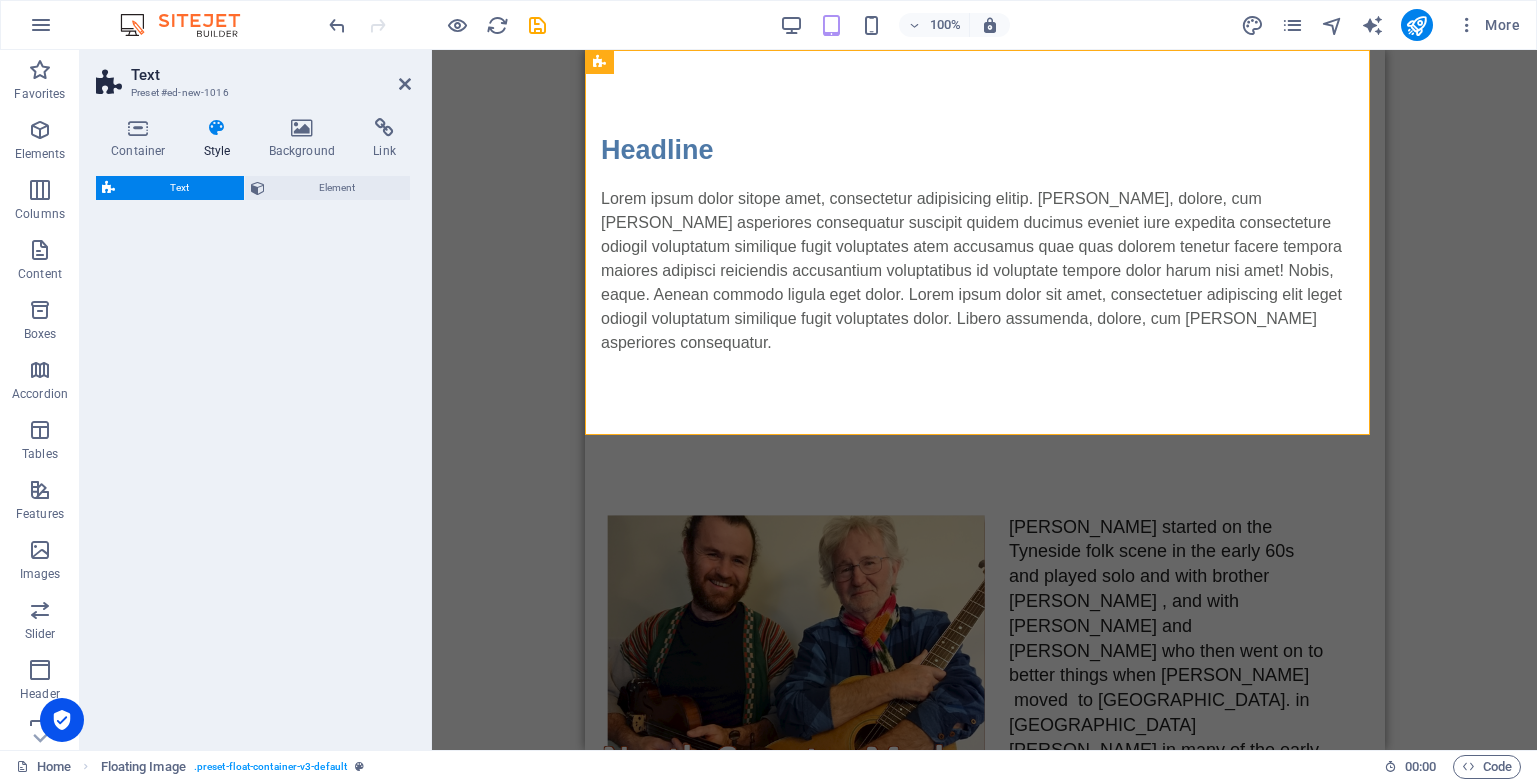 select on "preset-text-v2-default" 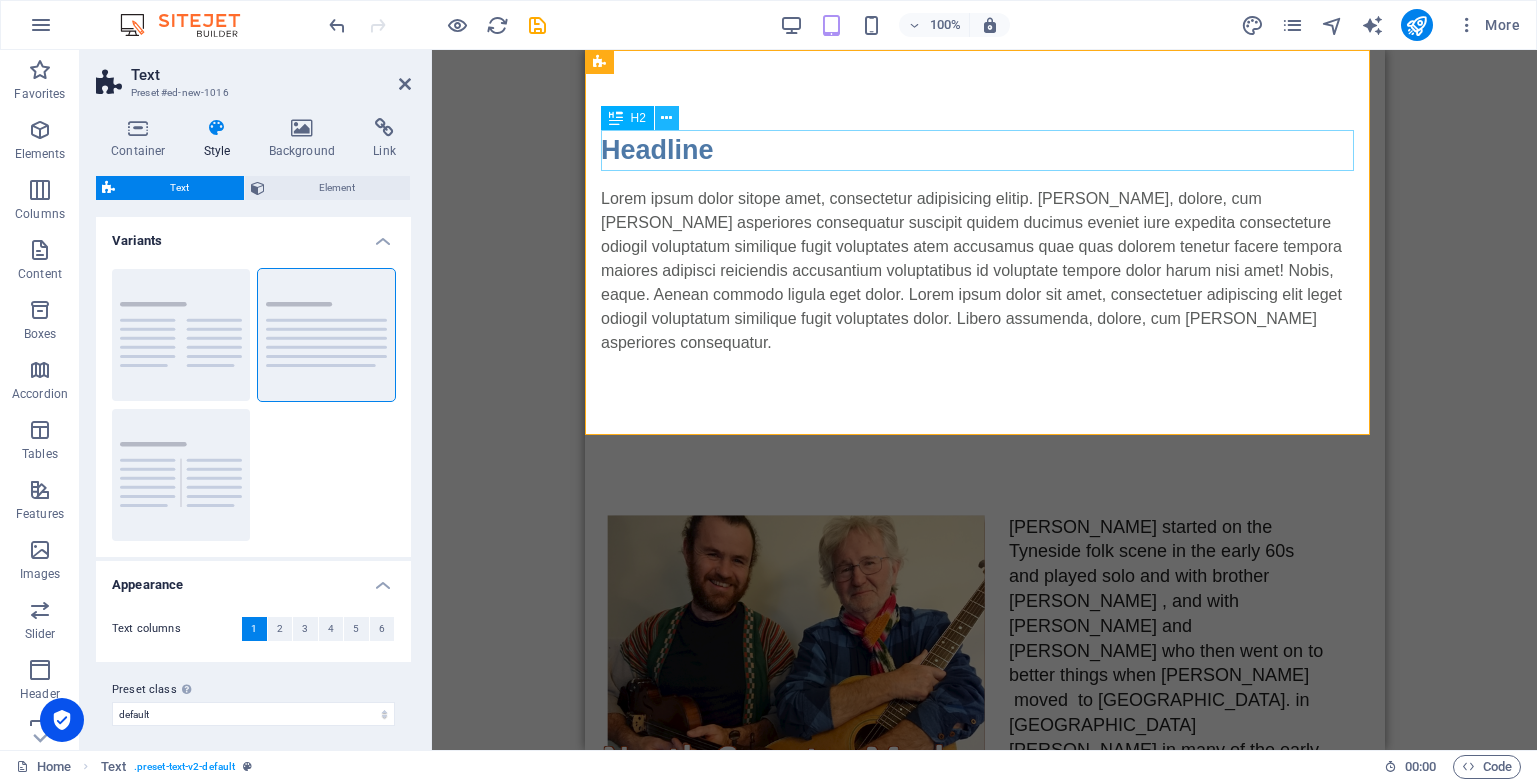 click at bounding box center [666, 118] 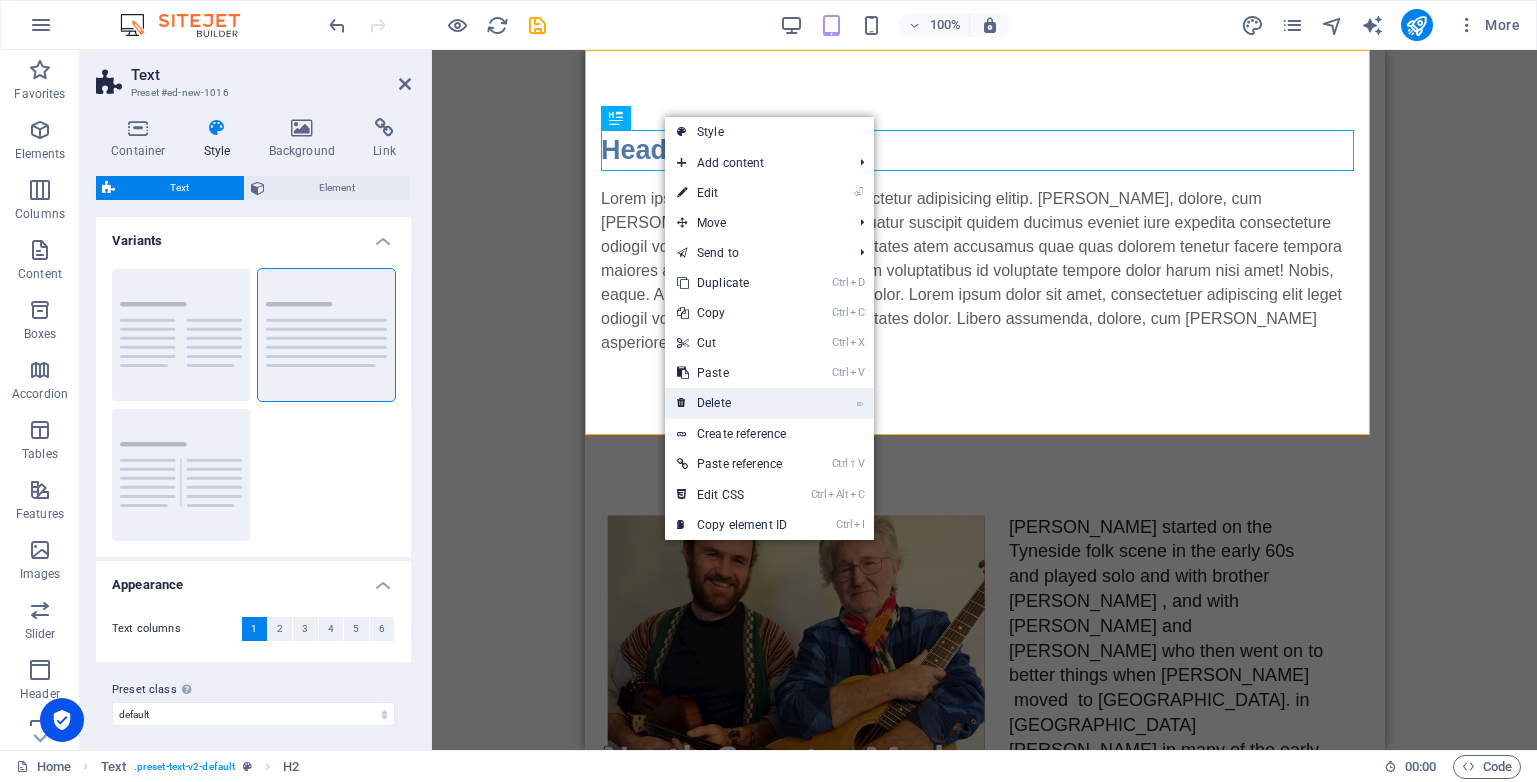 click on "⌦  Delete" at bounding box center [732, 403] 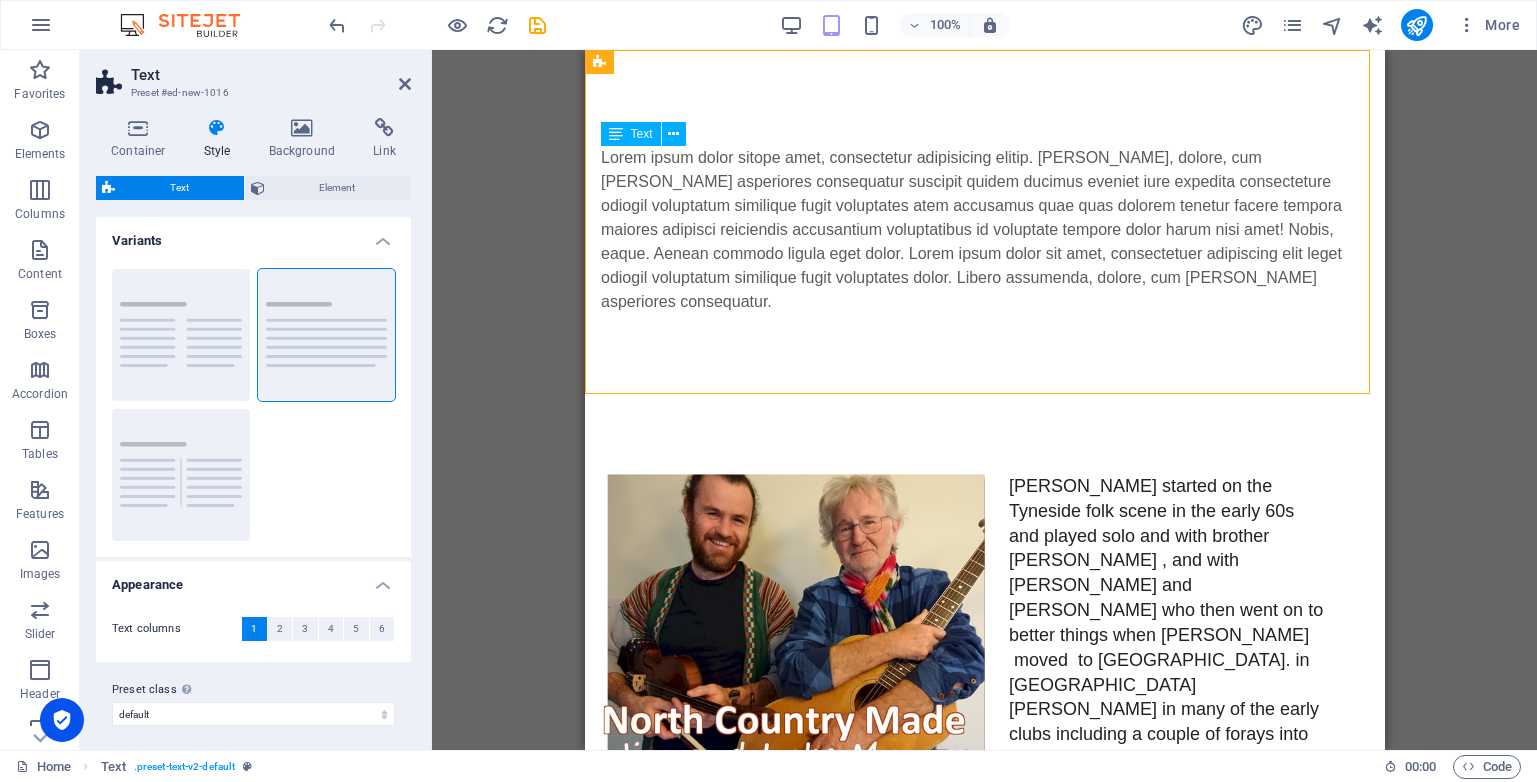 drag, startPoint x: 693, startPoint y: 300, endPoint x: 677, endPoint y: 183, distance: 118.08895 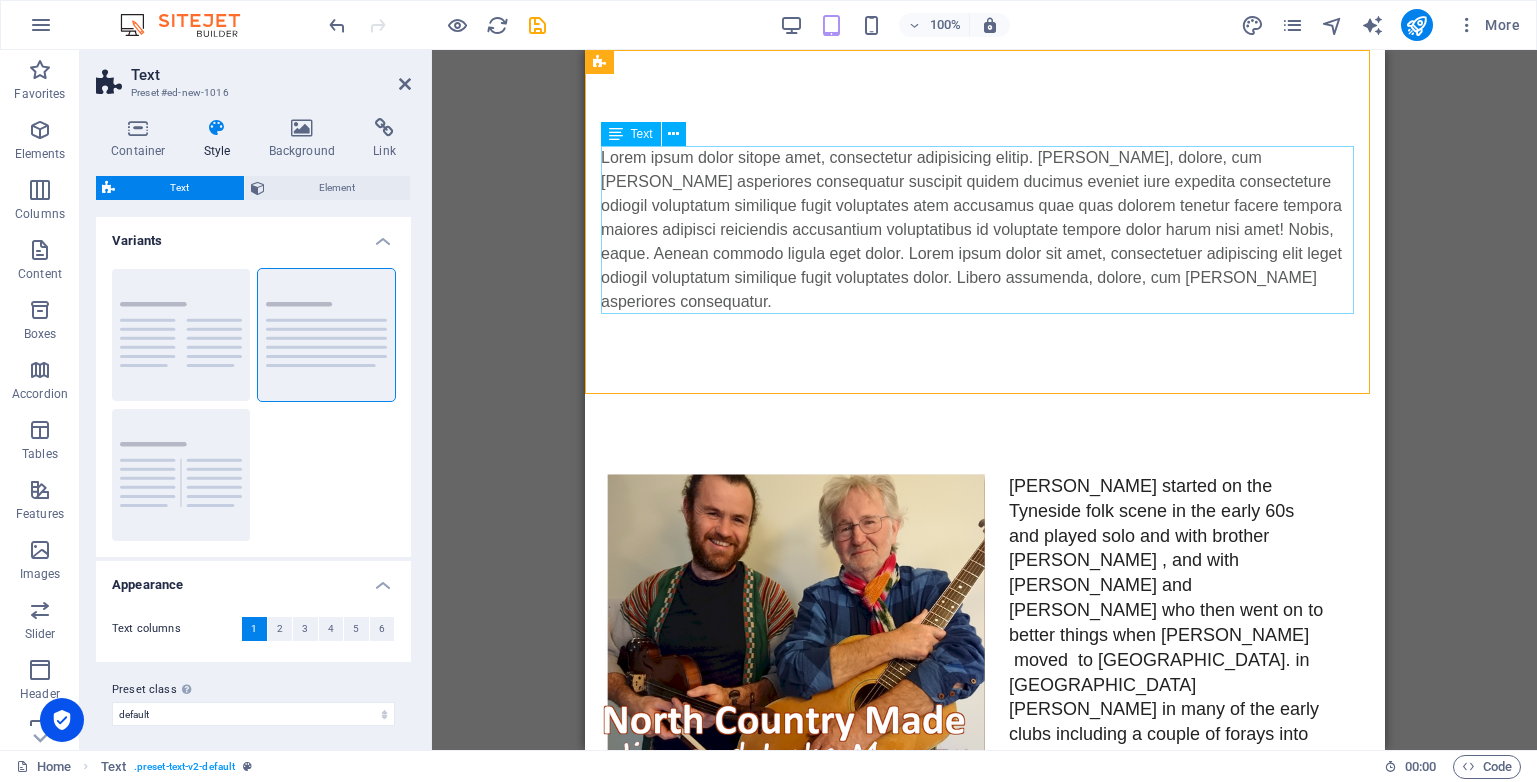 click on "Lorem ipsum dolor sitope amet, consectetur adipisicing elitip. [PERSON_NAME], dolore, cum [PERSON_NAME] asperiores consequatur suscipit quidem ducimus eveniet iure expedita consecteture odiogil voluptatum similique fugit voluptates atem accusamus quae quas dolorem tenetur facere tempora maiores adipisci reiciendis accusantium voluptatibus id voluptate tempore dolor harum nisi amet! Nobis, eaque. Aenean commodo ligula eget dolor. Lorem ipsum dolor sit amet, consectetuer adipiscing elit leget odiogil voluptatum similique fugit voluptates dolor. Libero assumenda, dolore, cum [PERSON_NAME] asperiores consequatur." at bounding box center (984, 230) 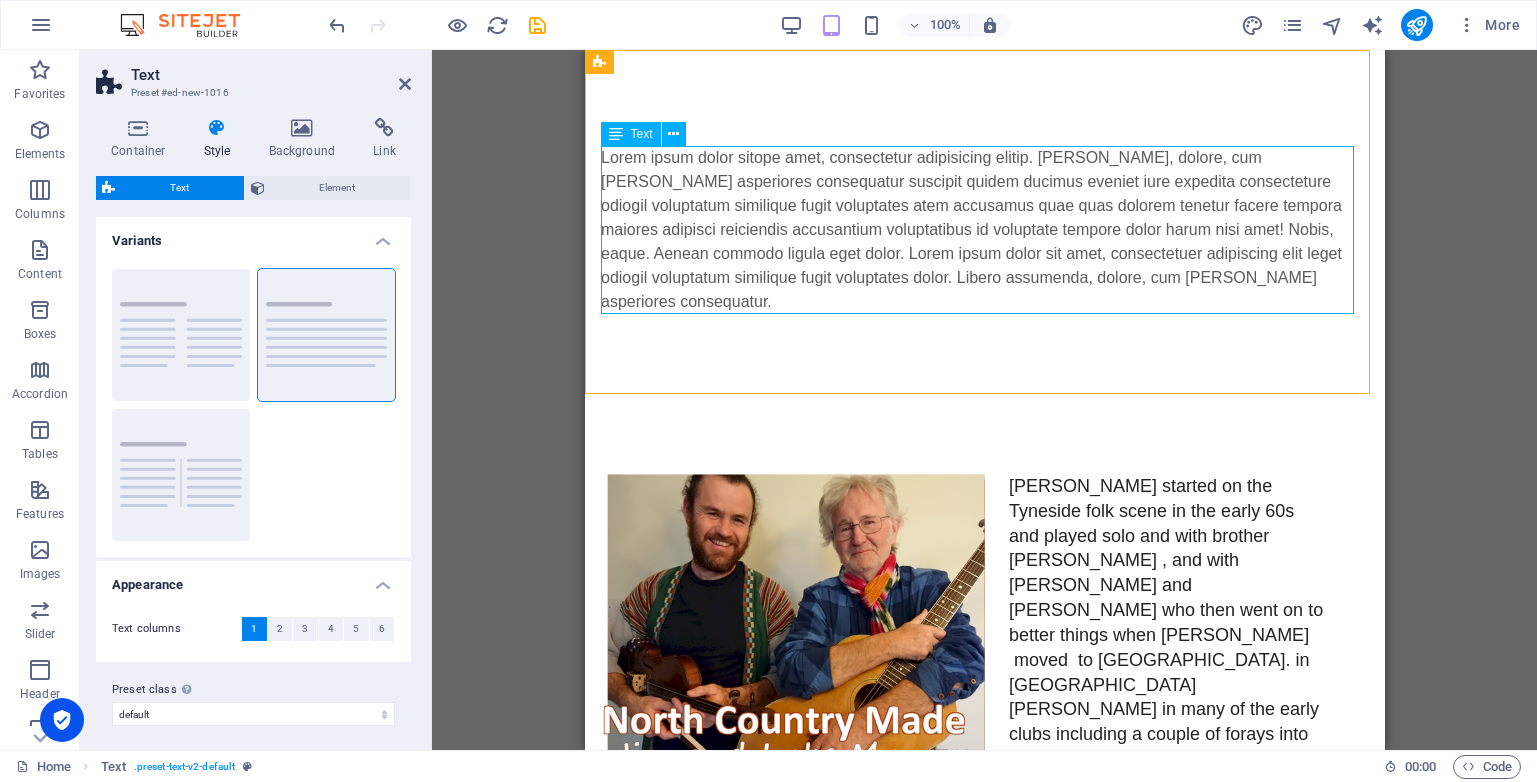 click on "Lorem ipsum dolor sitope amet, consectetur adipisicing elitip. [PERSON_NAME], dolore, cum [PERSON_NAME] asperiores consequatur suscipit quidem ducimus eveniet iure expedita consecteture odiogil voluptatum similique fugit voluptates atem accusamus quae quas dolorem tenetur facere tempora maiores adipisci reiciendis accusantium voluptatibus id voluptate tempore dolor harum nisi amet! Nobis, eaque. Aenean commodo ligula eget dolor. Lorem ipsum dolor sit amet, consectetuer adipiscing elit leget odiogil voluptatum similique fugit voluptates dolor. Libero assumenda, dolore, cum [PERSON_NAME] asperiores consequatur." at bounding box center (984, 230) 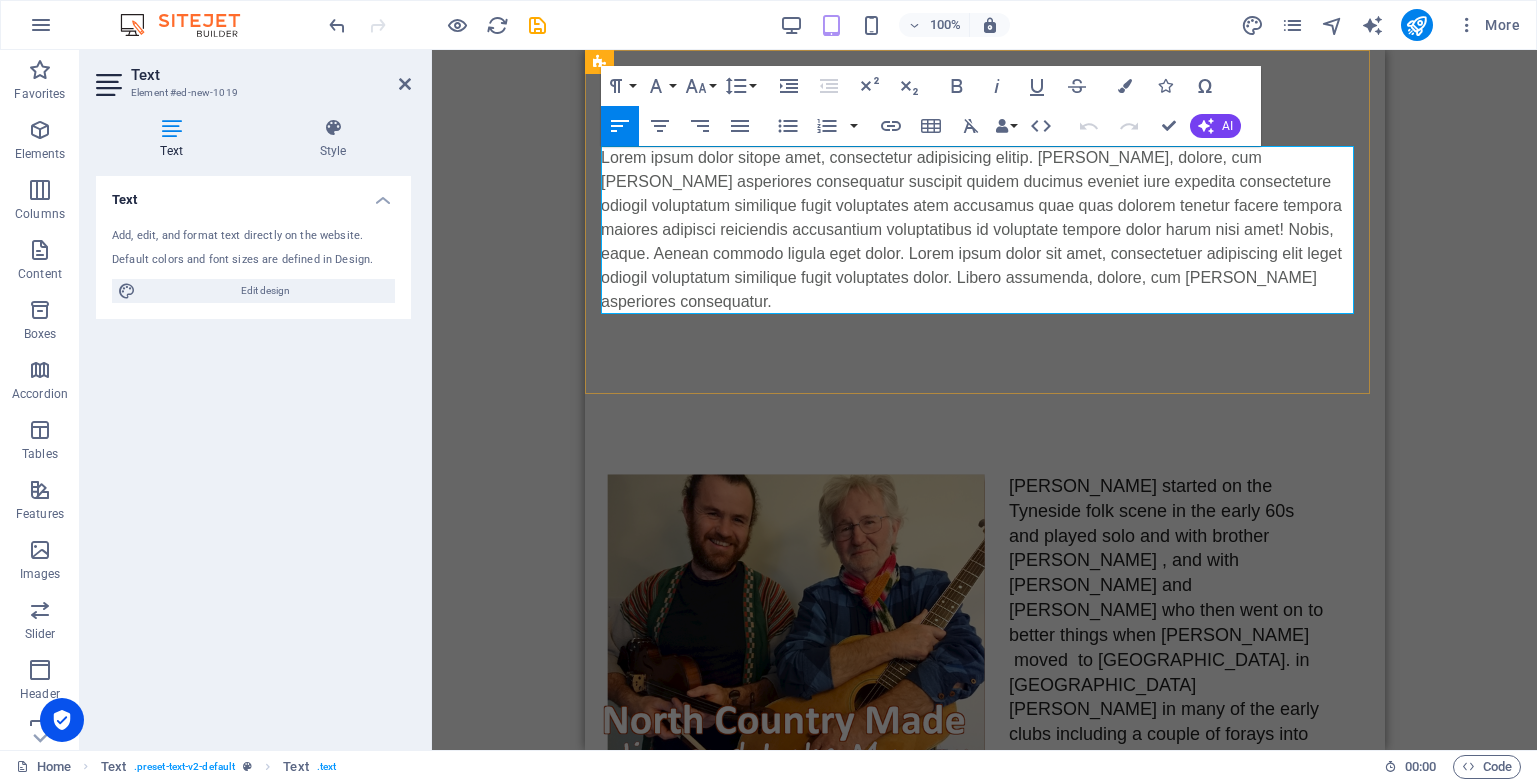 drag, startPoint x: 692, startPoint y: 303, endPoint x: 675, endPoint y: 261, distance: 45.310043 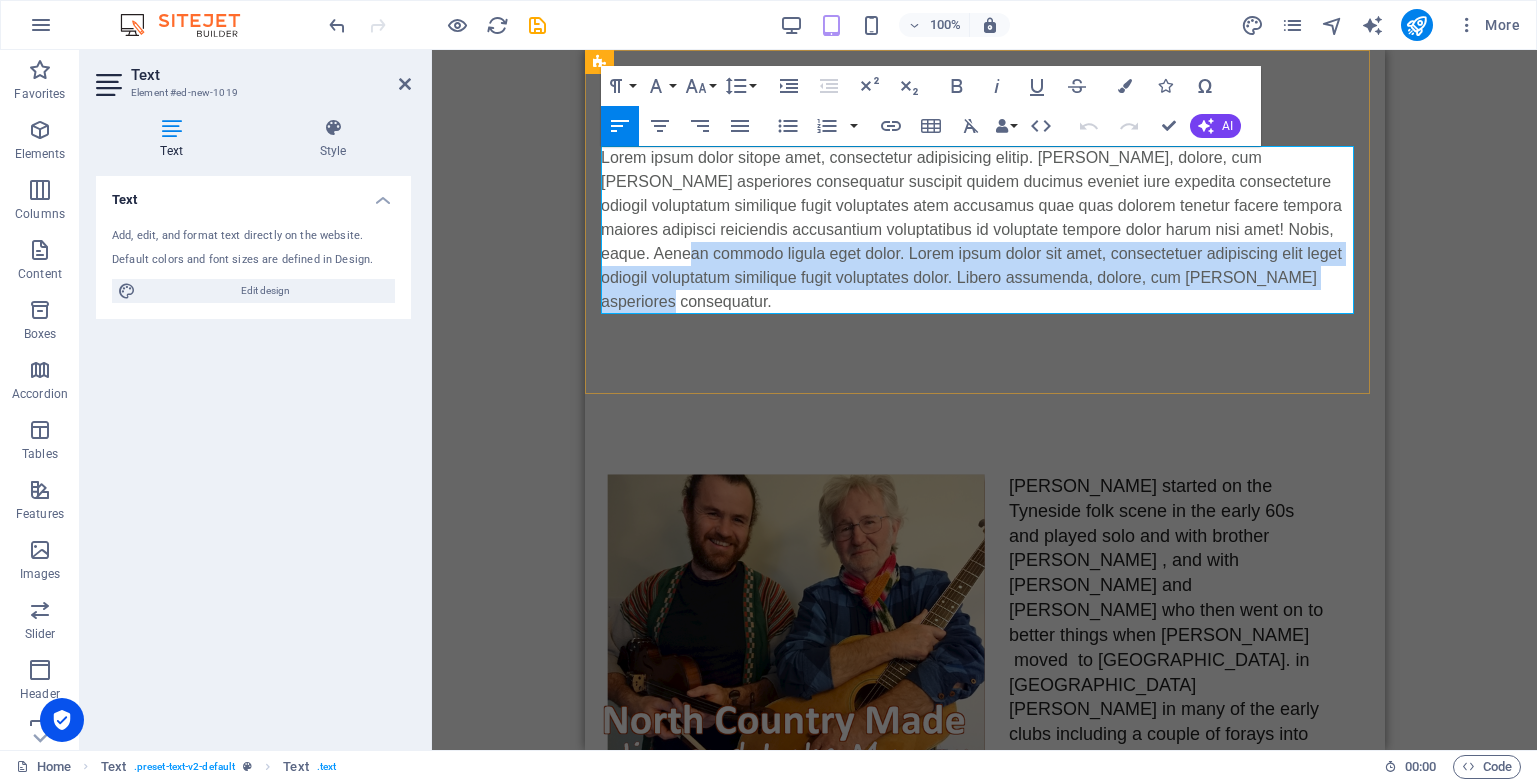 click on "Lorem ipsum dolor sitope amet, consectetur adipisicing elitip. [PERSON_NAME], dolore, cum [PERSON_NAME] asperiores consequatur suscipit quidem ducimus eveniet iure expedita consecteture odiogil voluptatum similique fugit voluptates atem accusamus quae quas dolorem tenetur facere tempora maiores adipisci reiciendis accusantium voluptatibus id voluptate tempore dolor harum nisi amet! Nobis, eaque. Aenean commodo ligula eget dolor. Lorem ipsum dolor sit amet, consectetuer adipiscing elit leget odiogil voluptatum similique fugit voluptates dolor. Libero assumenda, dolore, cum [PERSON_NAME] asperiores consequatur." at bounding box center (984, 230) 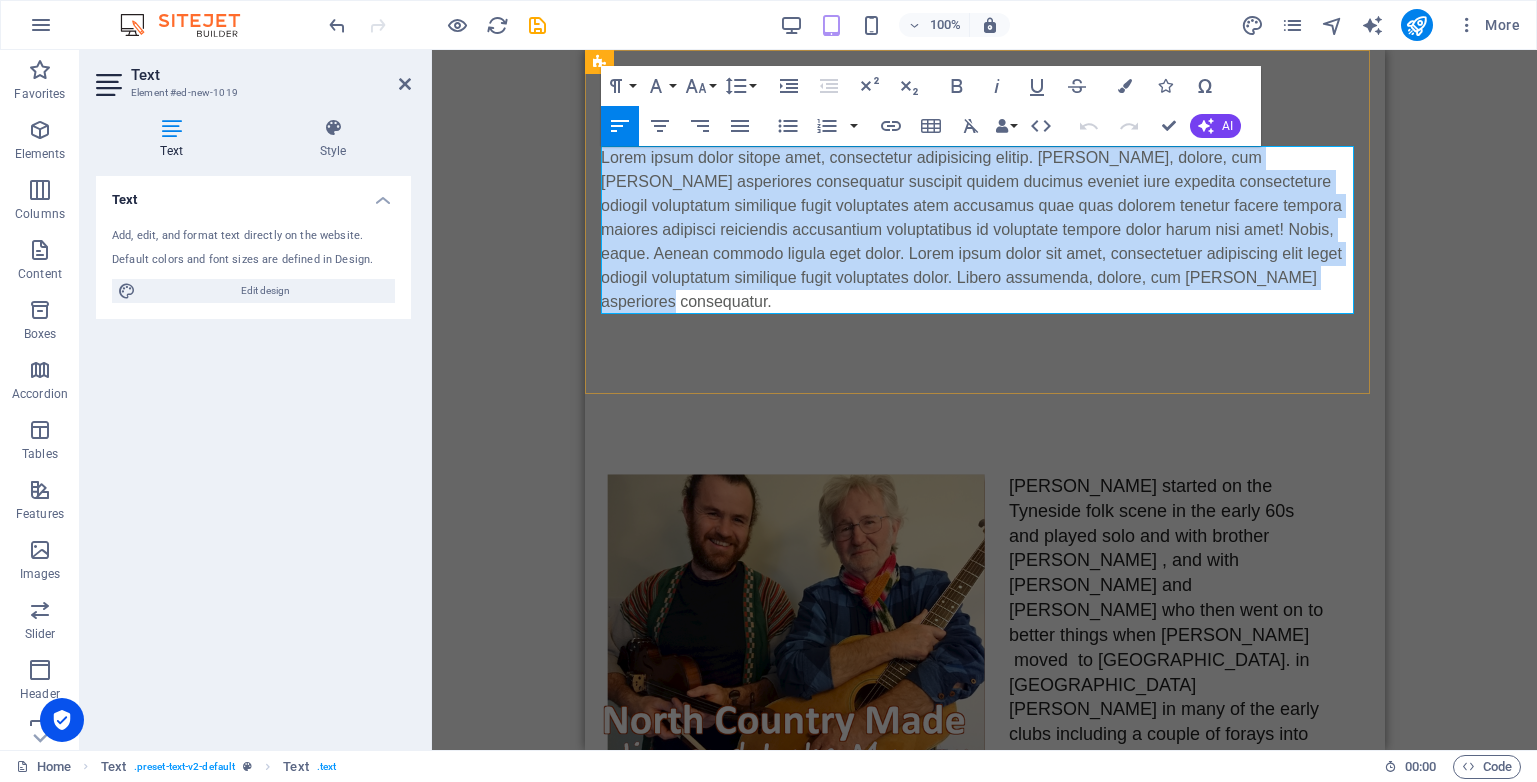 drag, startPoint x: 699, startPoint y: 301, endPoint x: 601, endPoint y: 158, distance: 173.35802 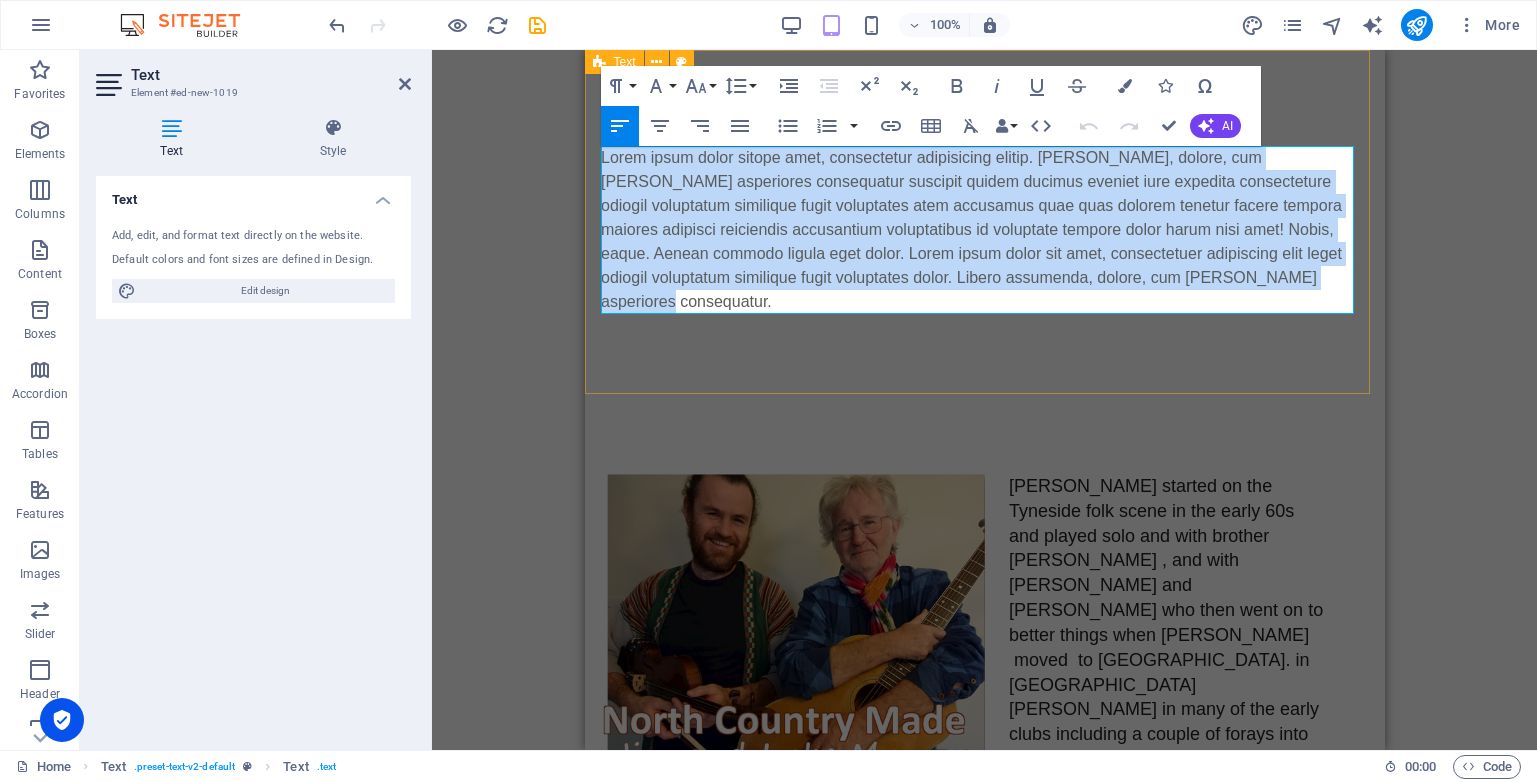 type 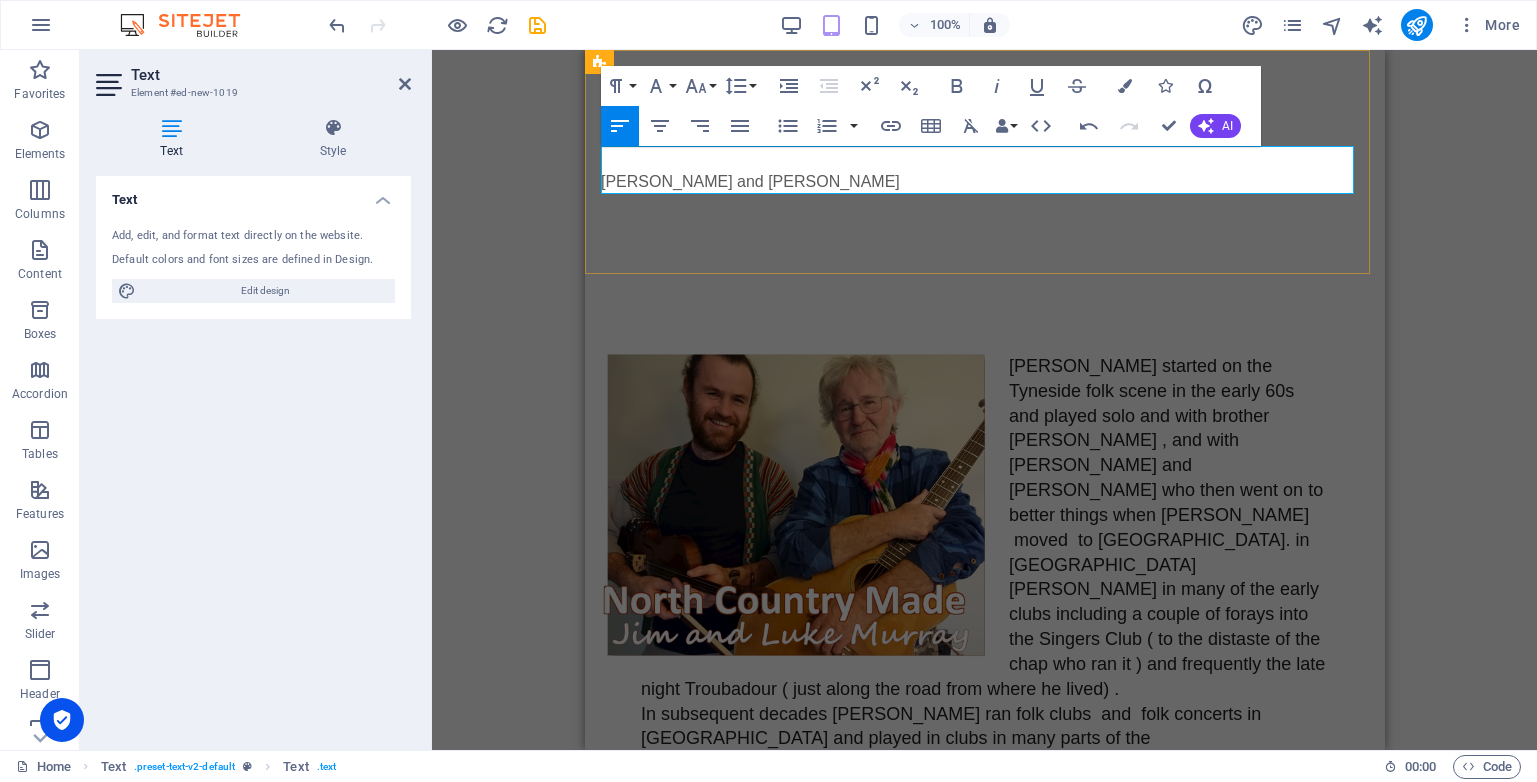 click at bounding box center (984, 158) 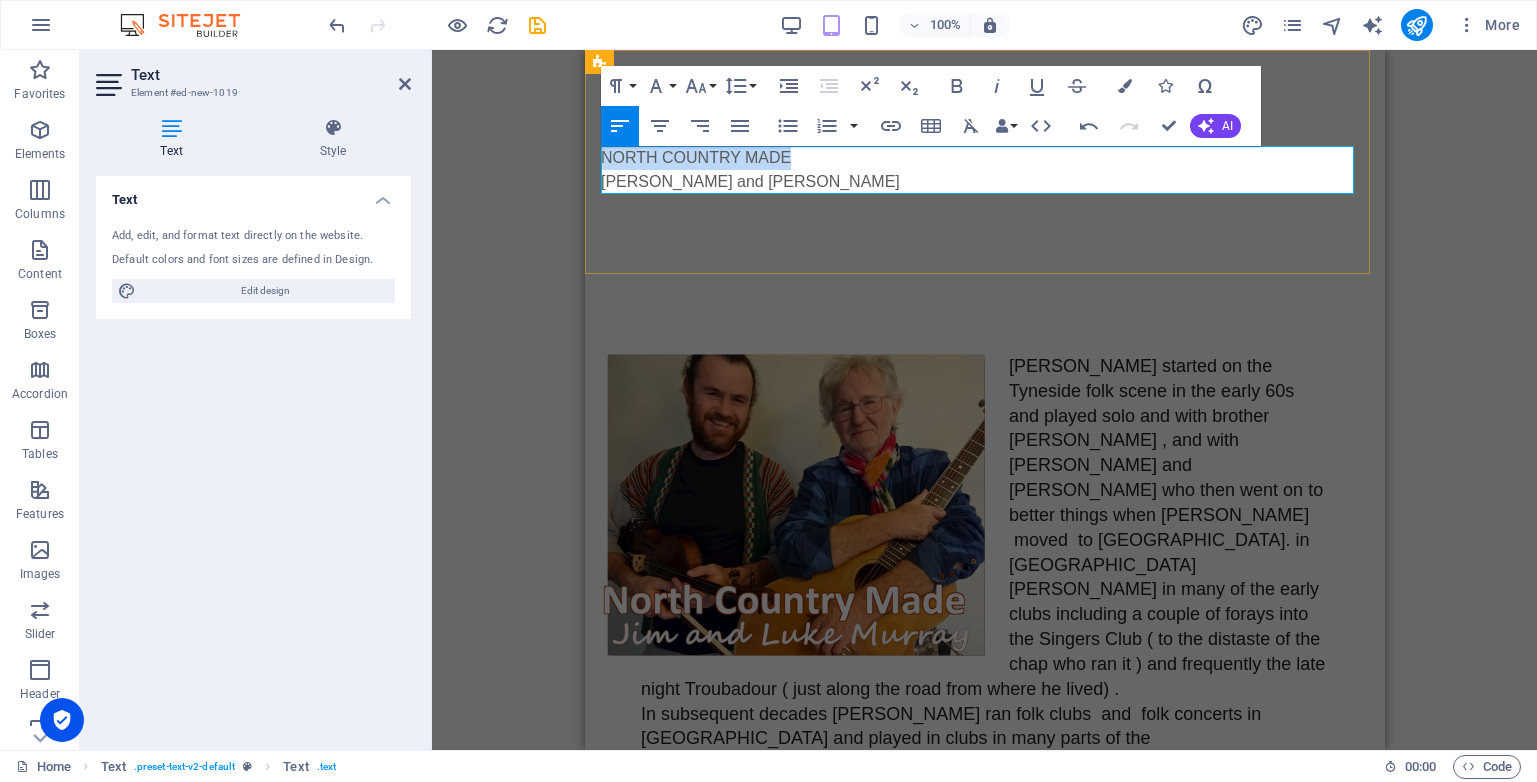 drag, startPoint x: 800, startPoint y: 160, endPoint x: 600, endPoint y: 153, distance: 200.12247 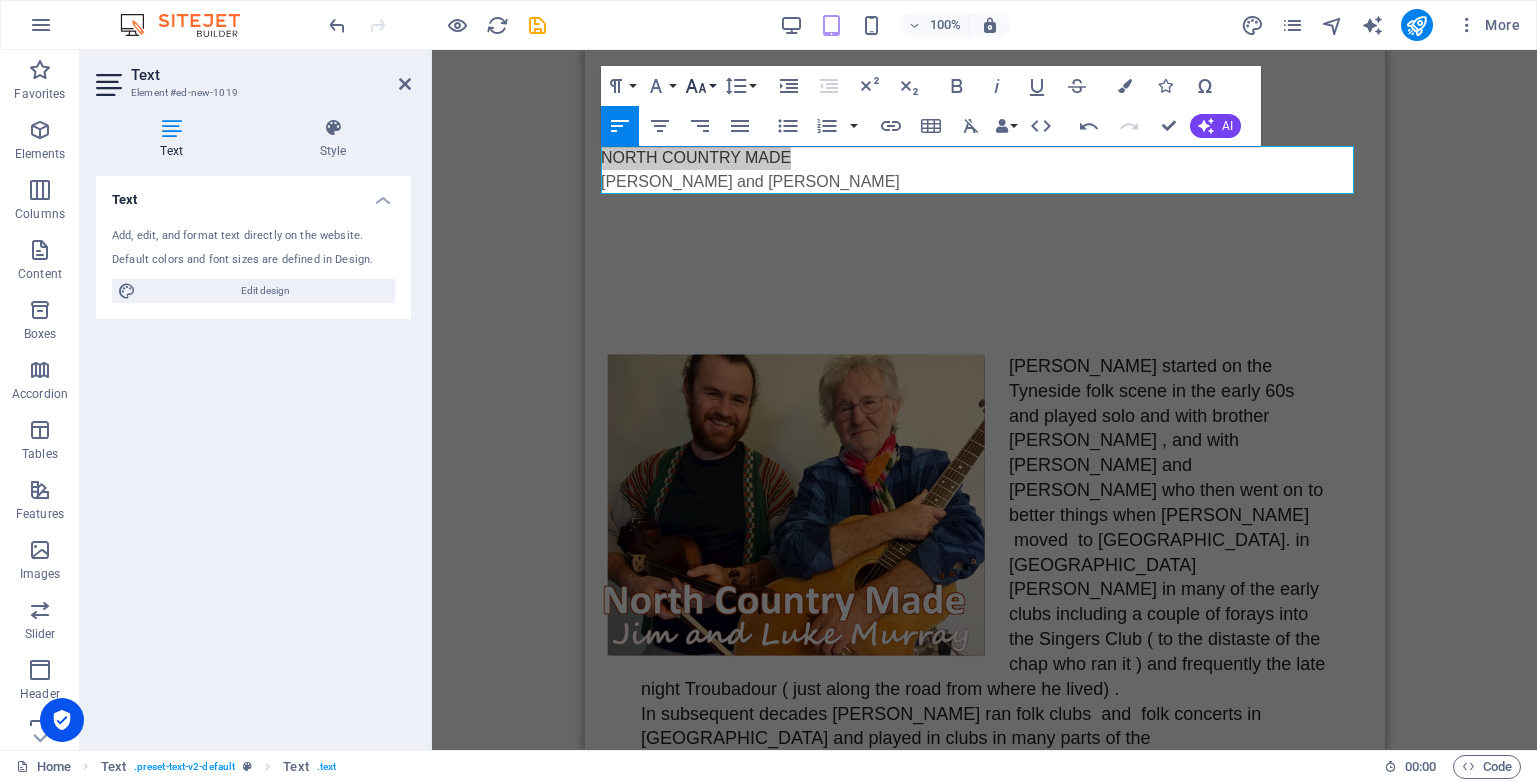 click on "Font Size" at bounding box center (700, 86) 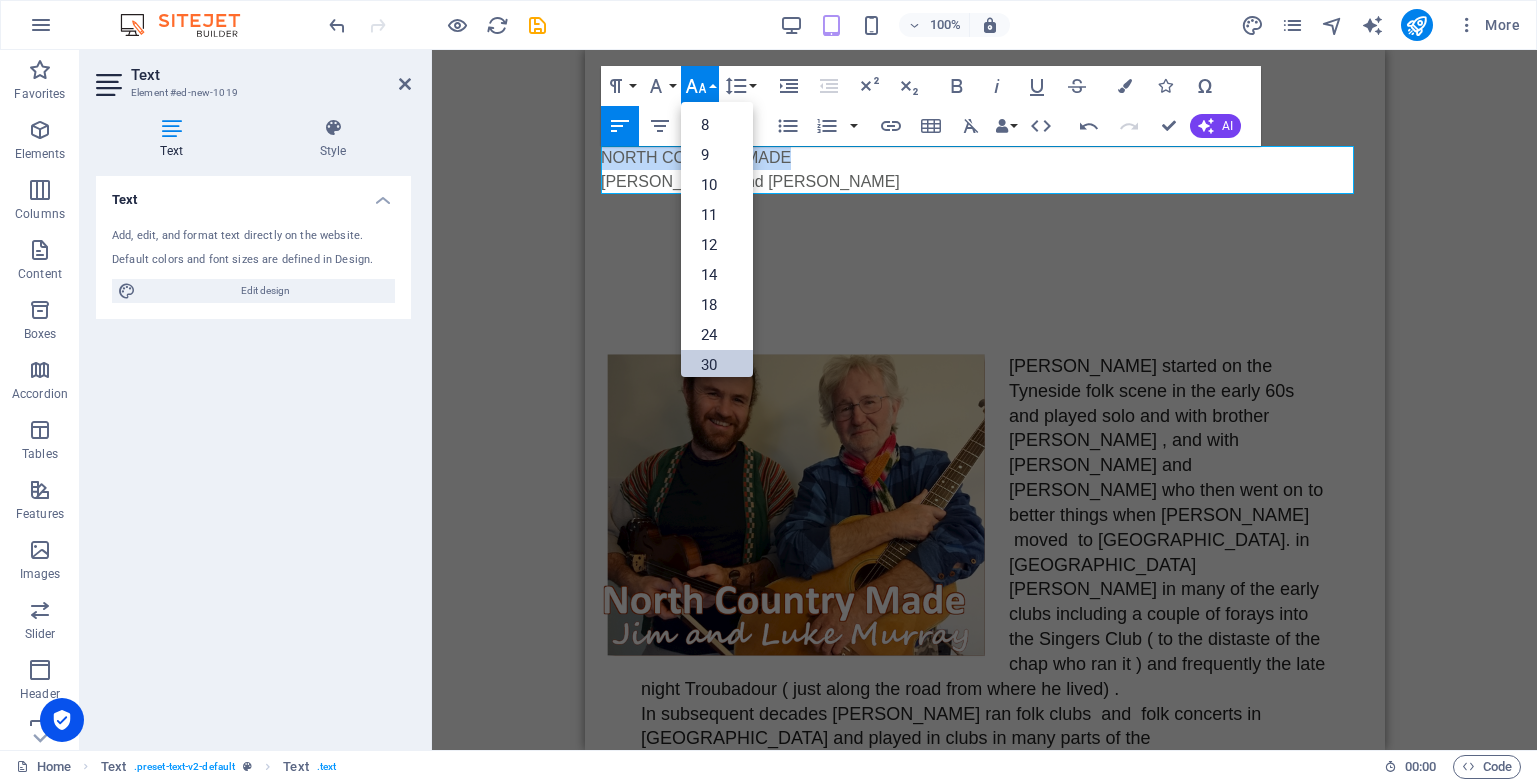 click on "30" at bounding box center (717, 365) 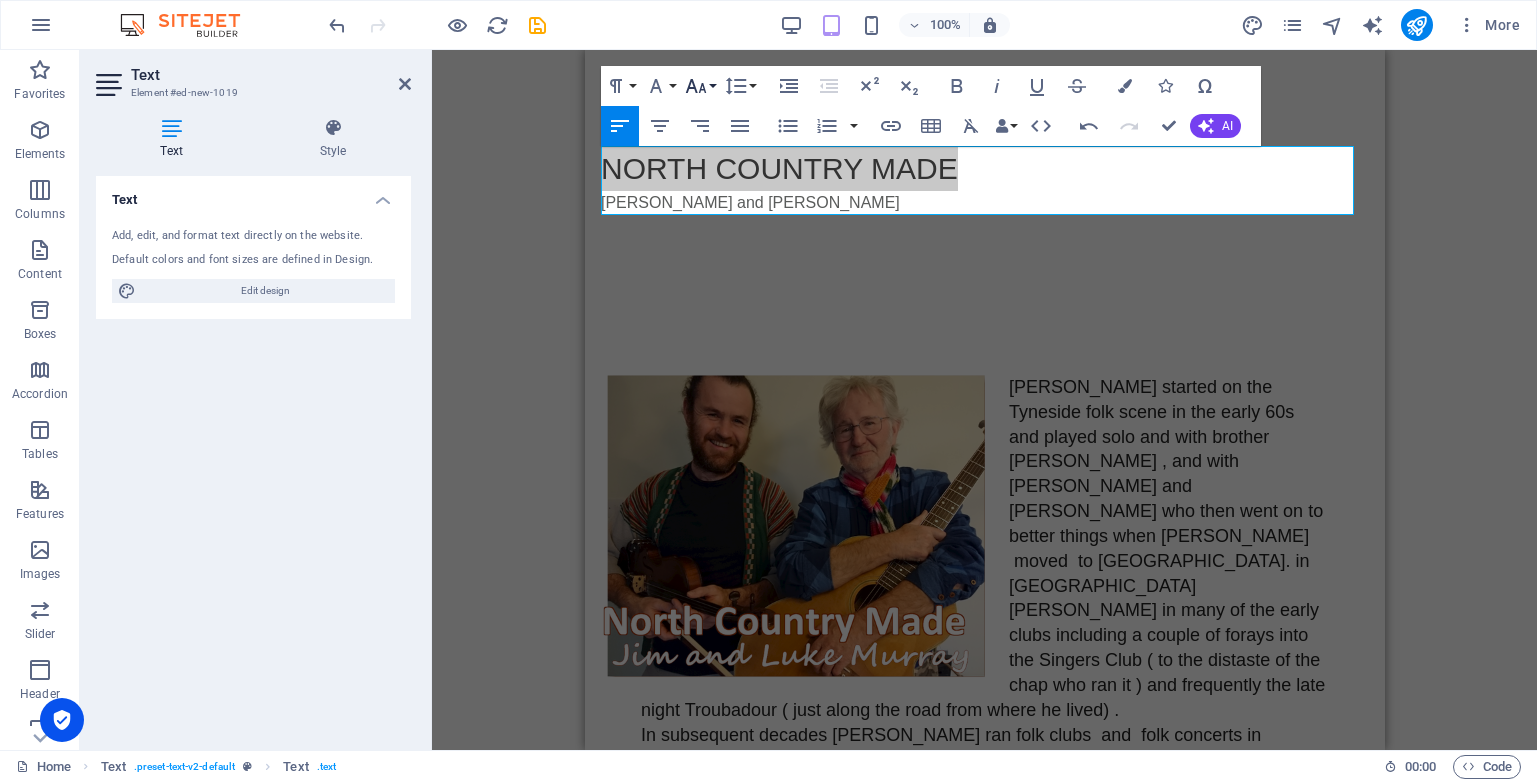 click on "Font Size" at bounding box center (700, 86) 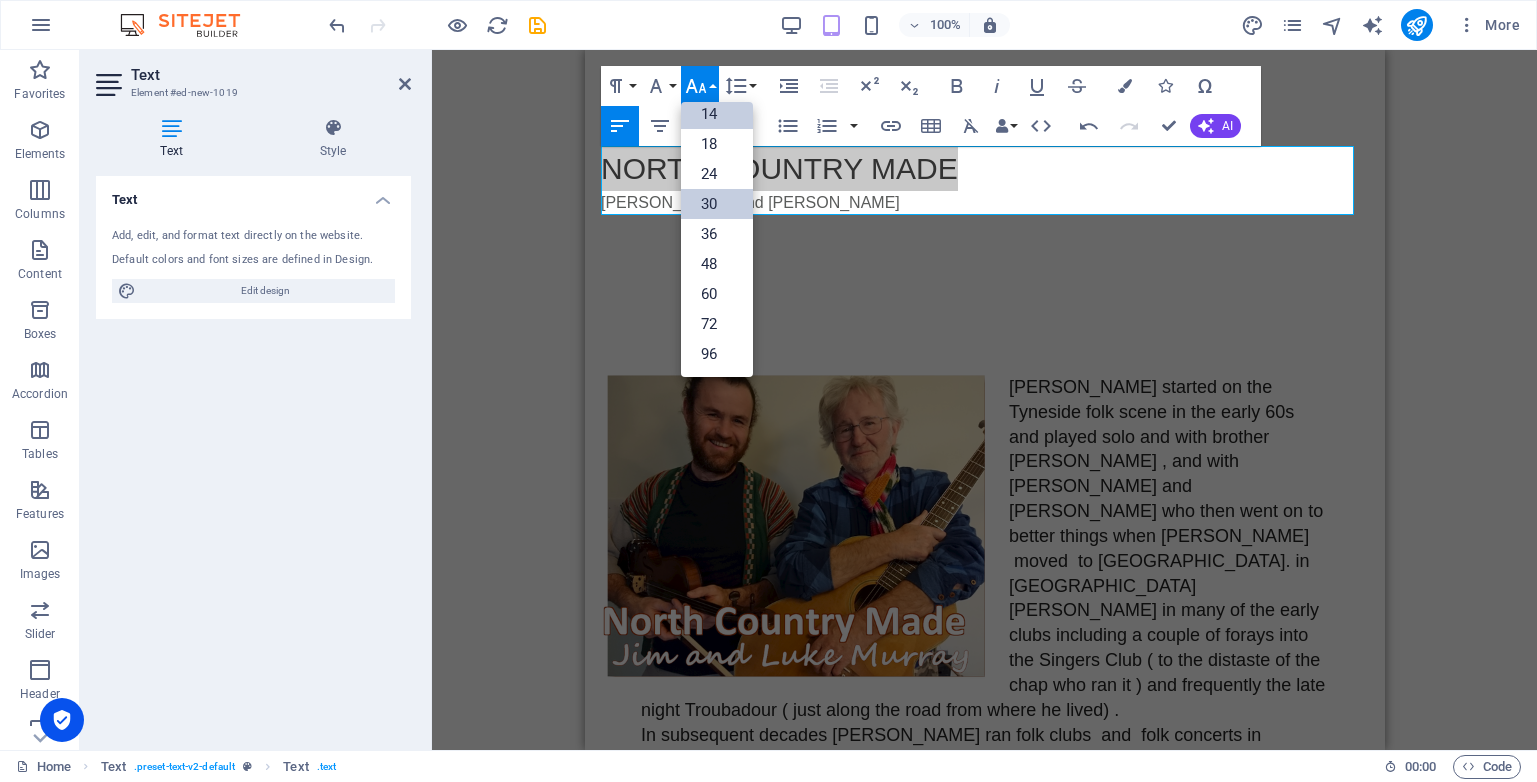 scroll, scrollTop: 161, scrollLeft: 0, axis: vertical 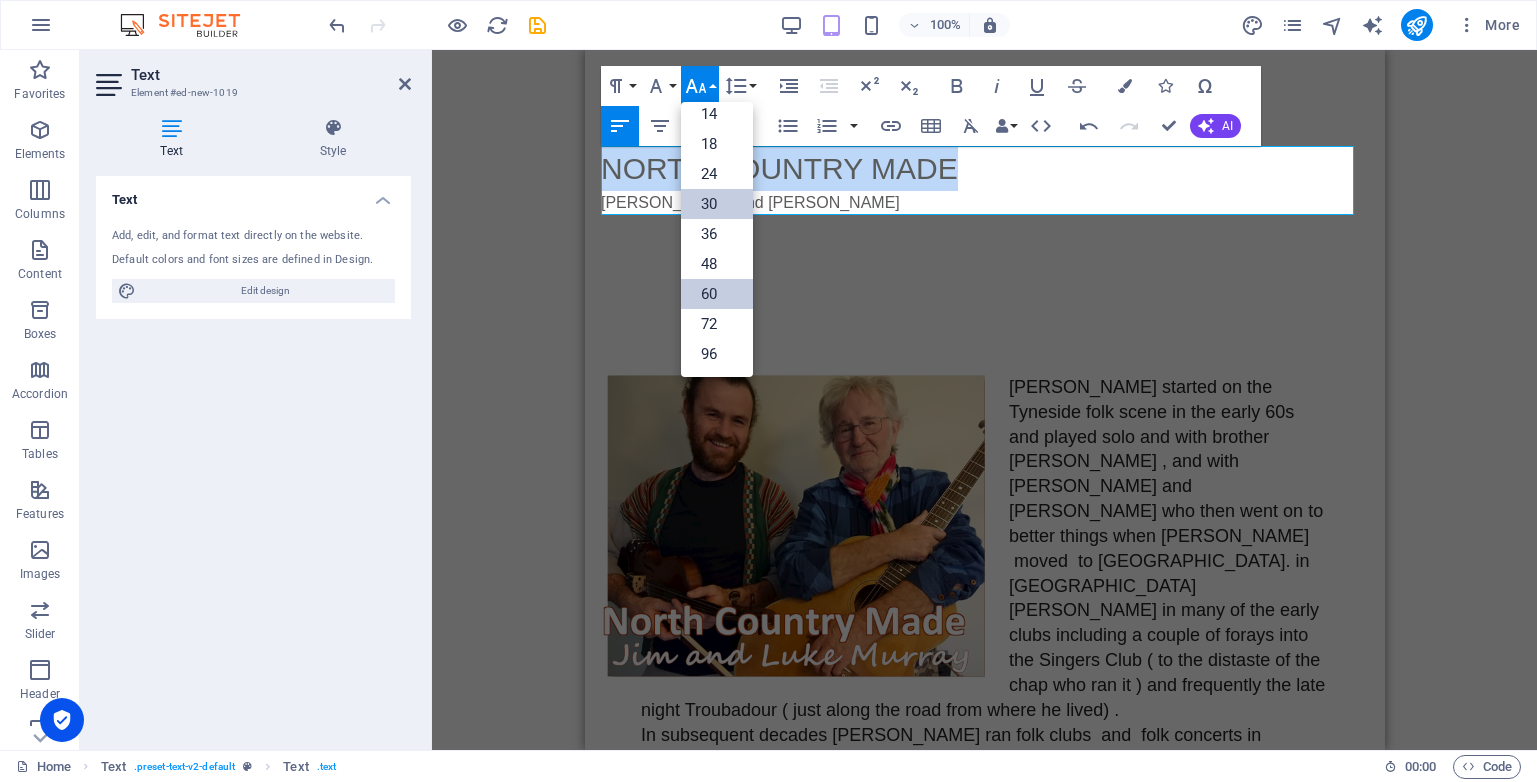 click on "60" at bounding box center (717, 294) 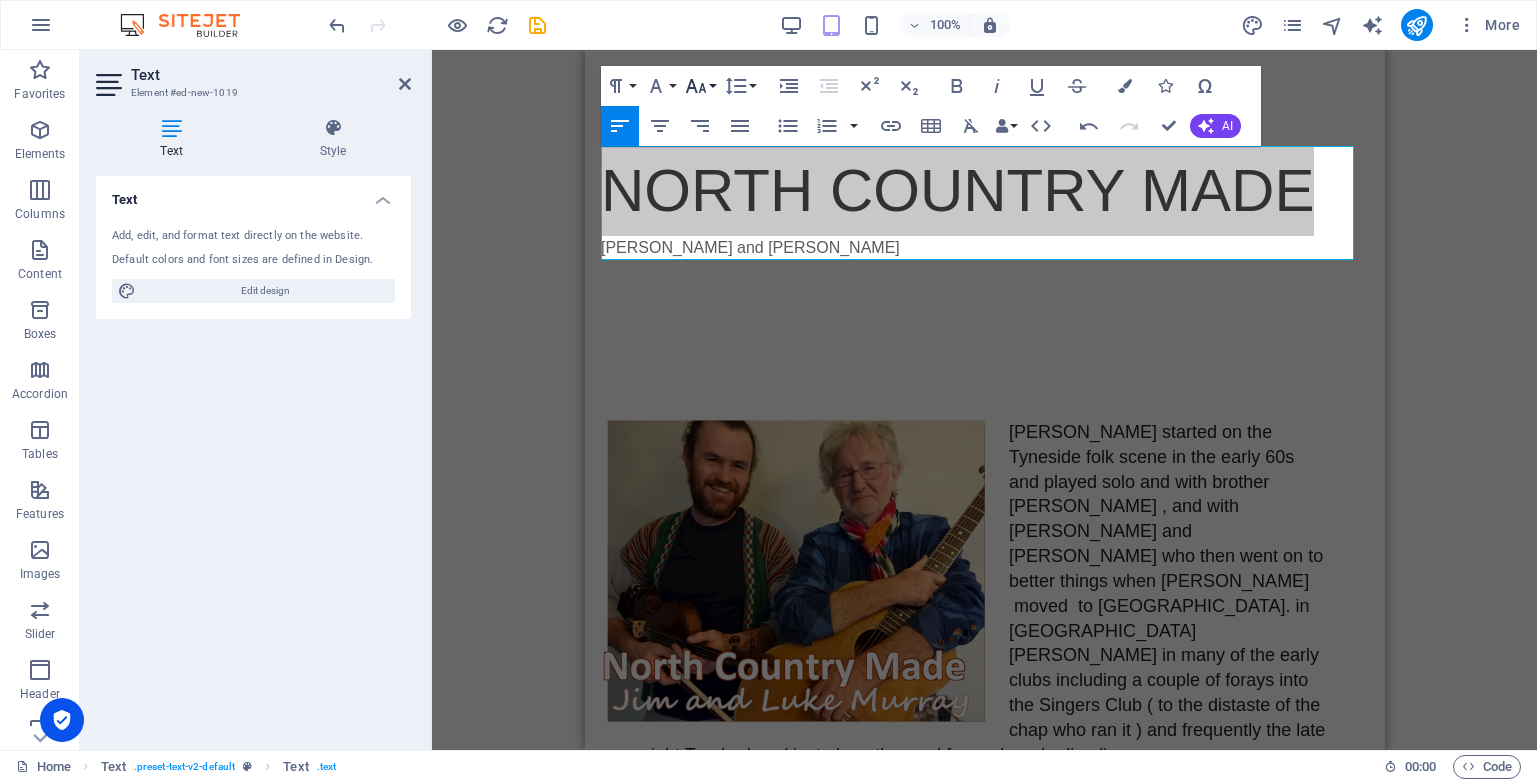 click on "Font Size" at bounding box center (700, 86) 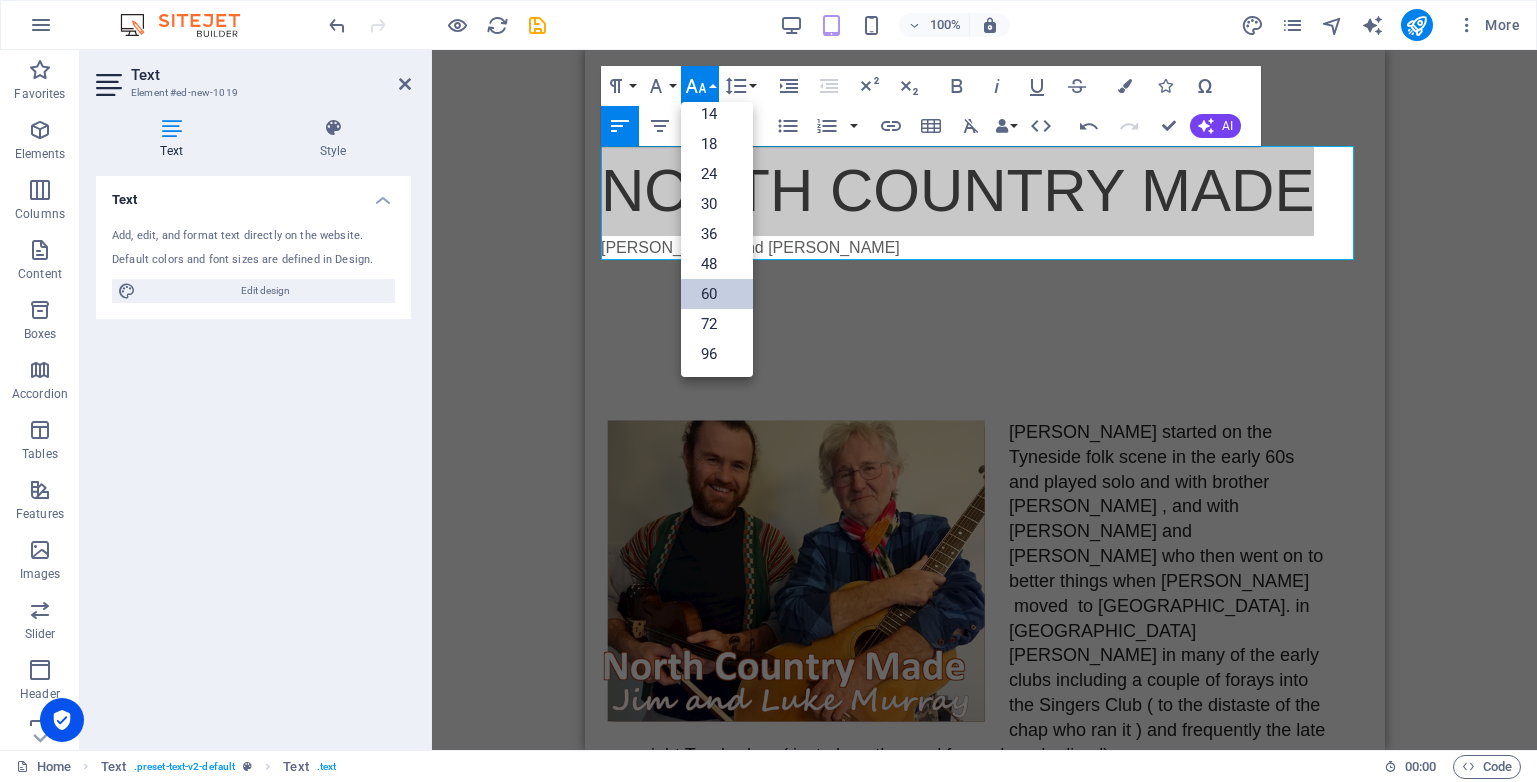scroll, scrollTop: 161, scrollLeft: 0, axis: vertical 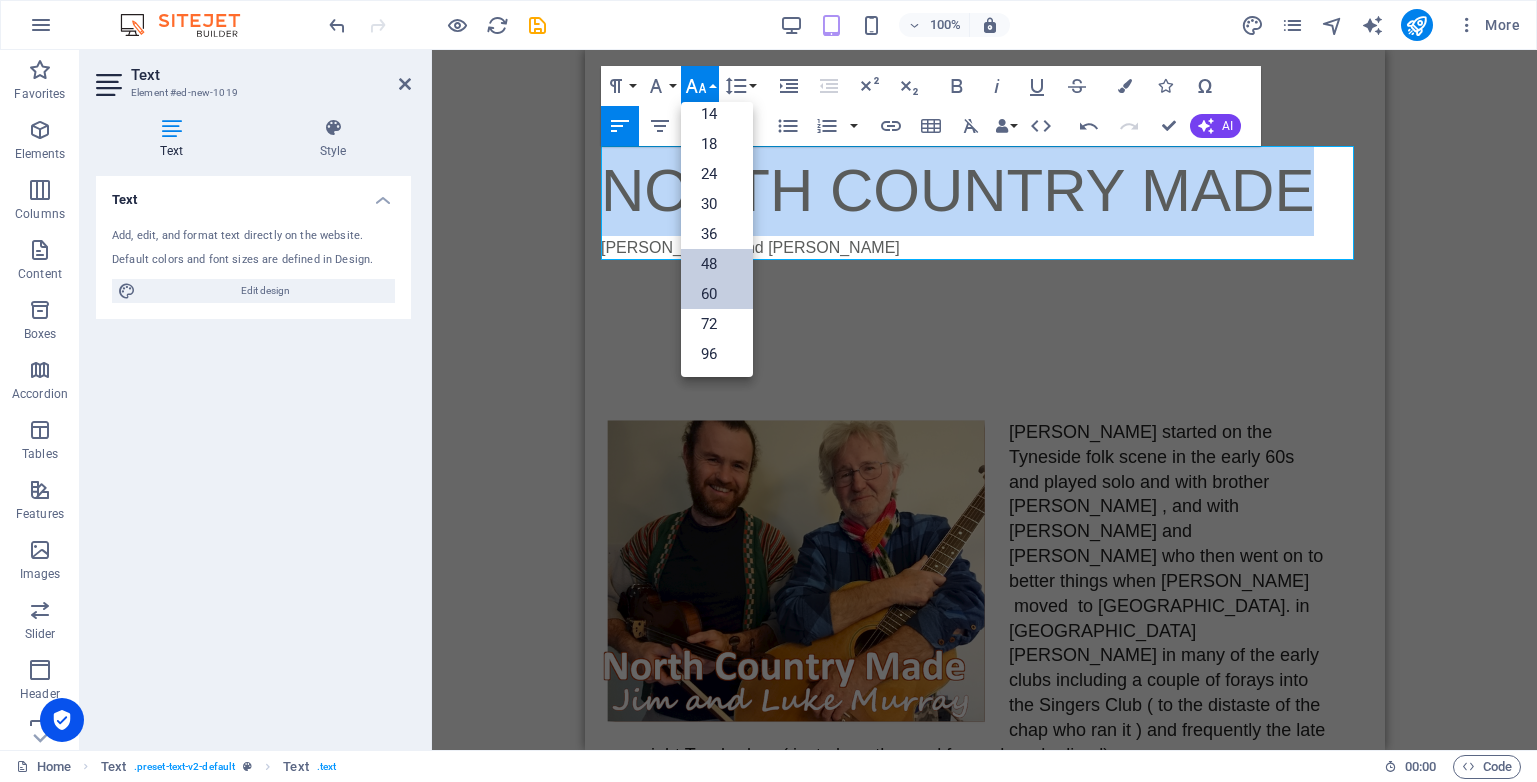 click on "48" at bounding box center (717, 264) 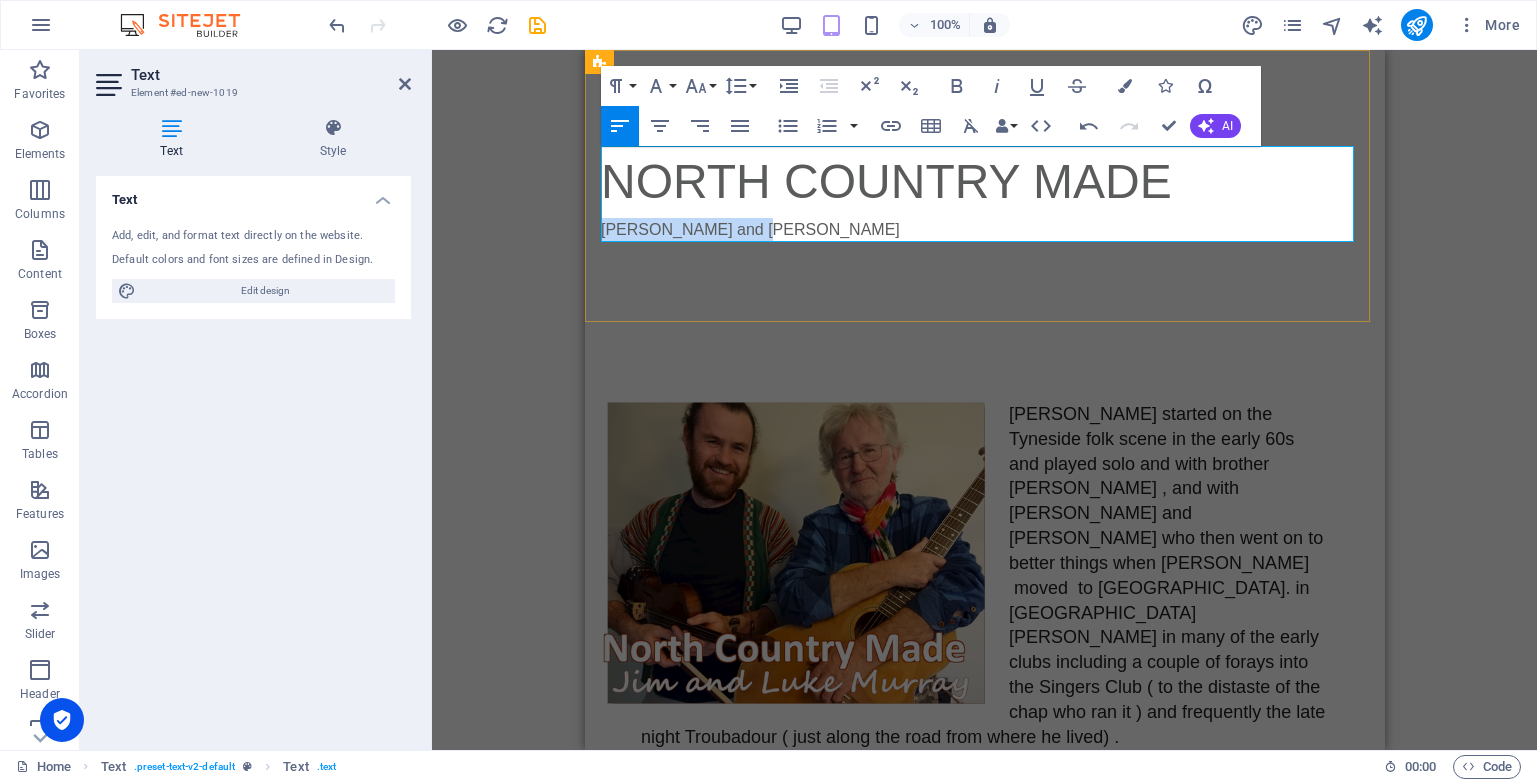 drag, startPoint x: 756, startPoint y: 236, endPoint x: 602, endPoint y: 230, distance: 154.11684 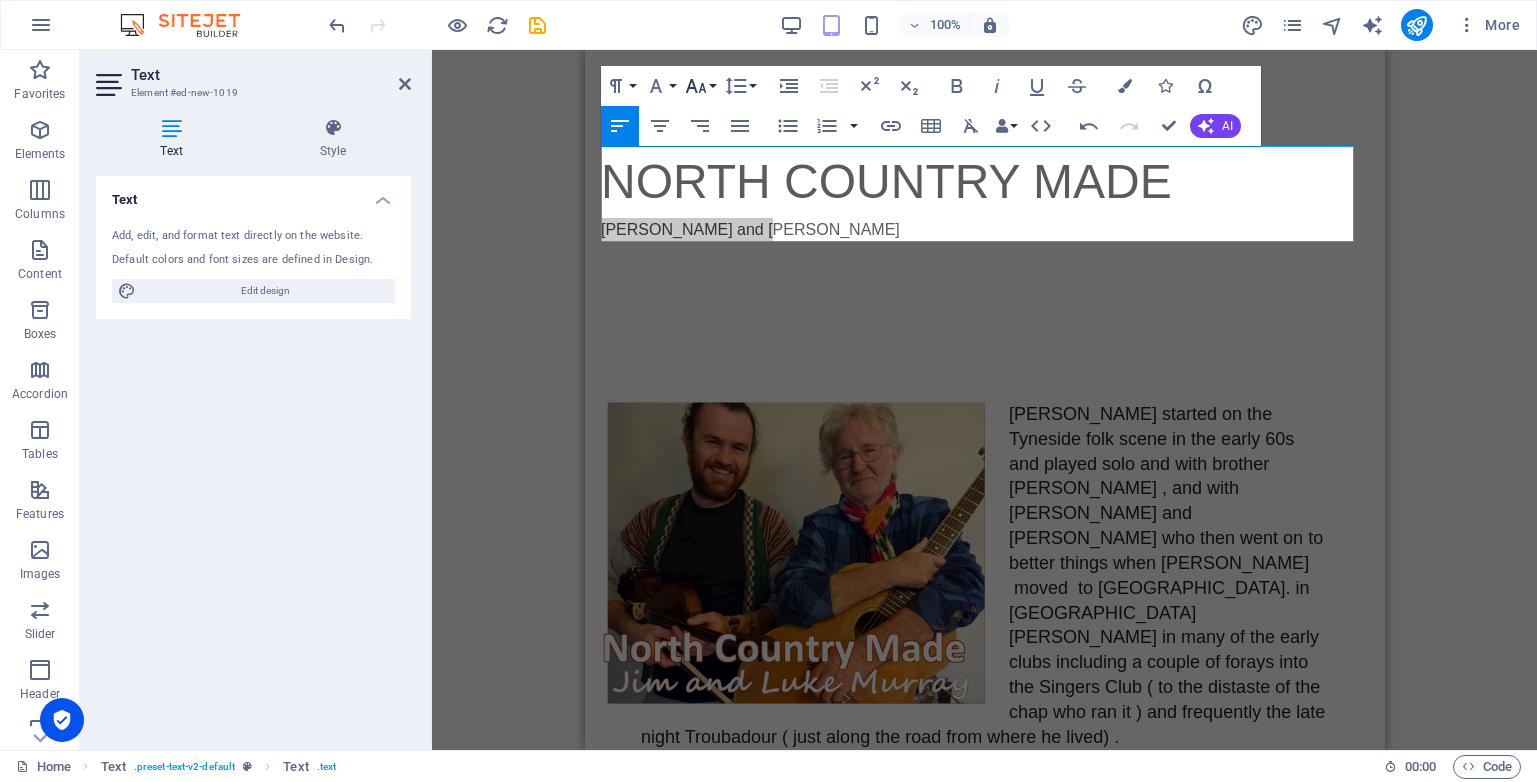 click 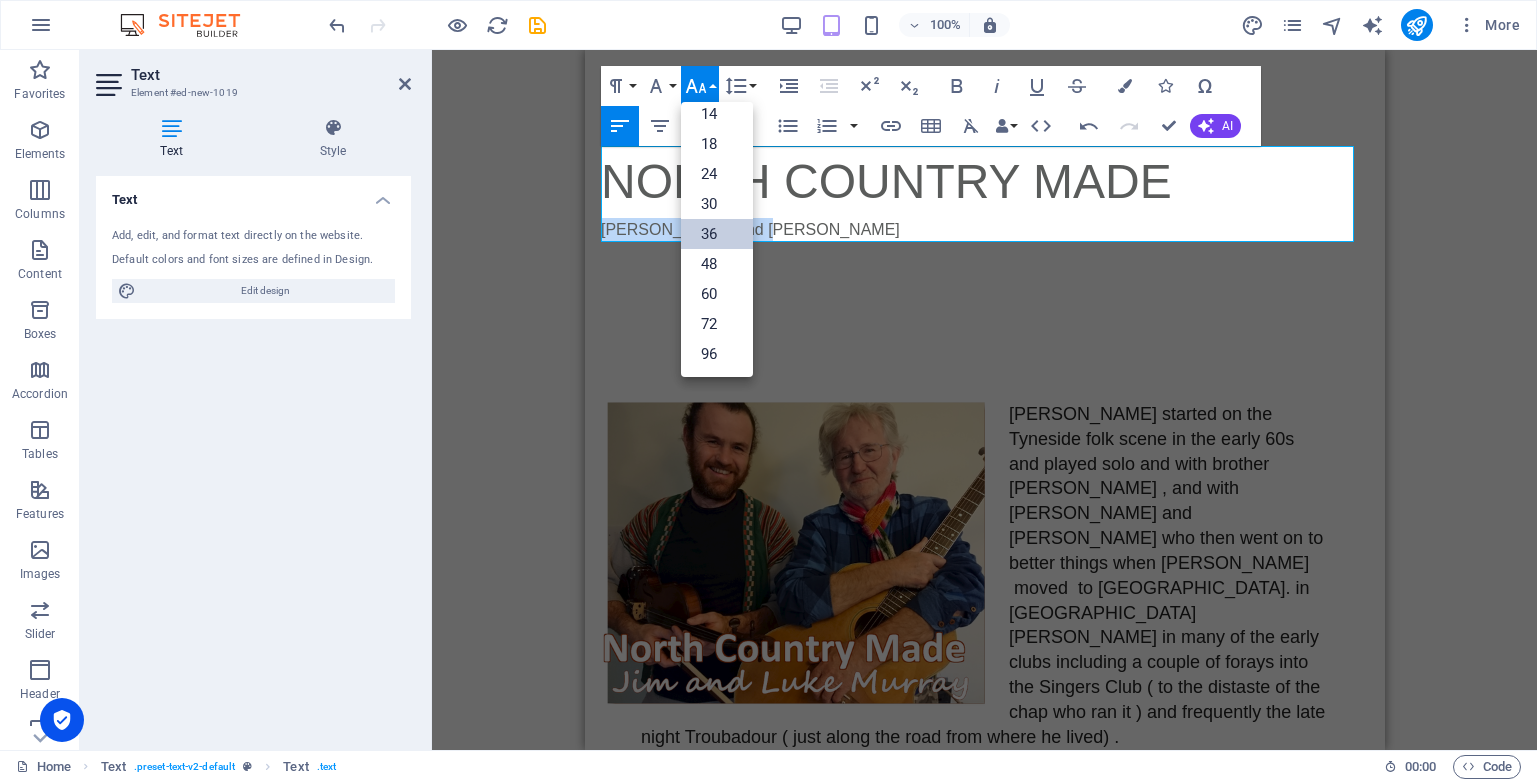 click on "36" at bounding box center (717, 234) 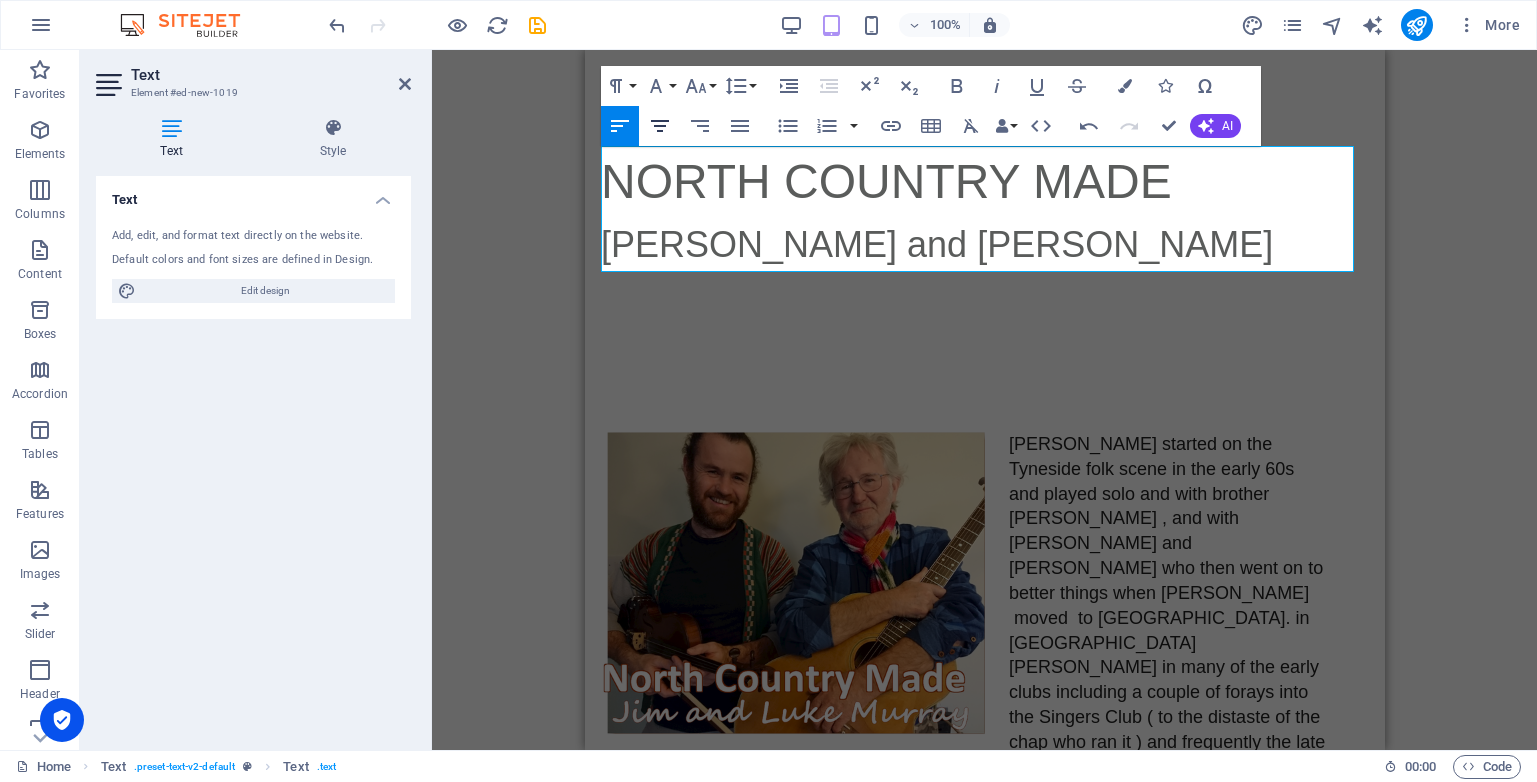 click 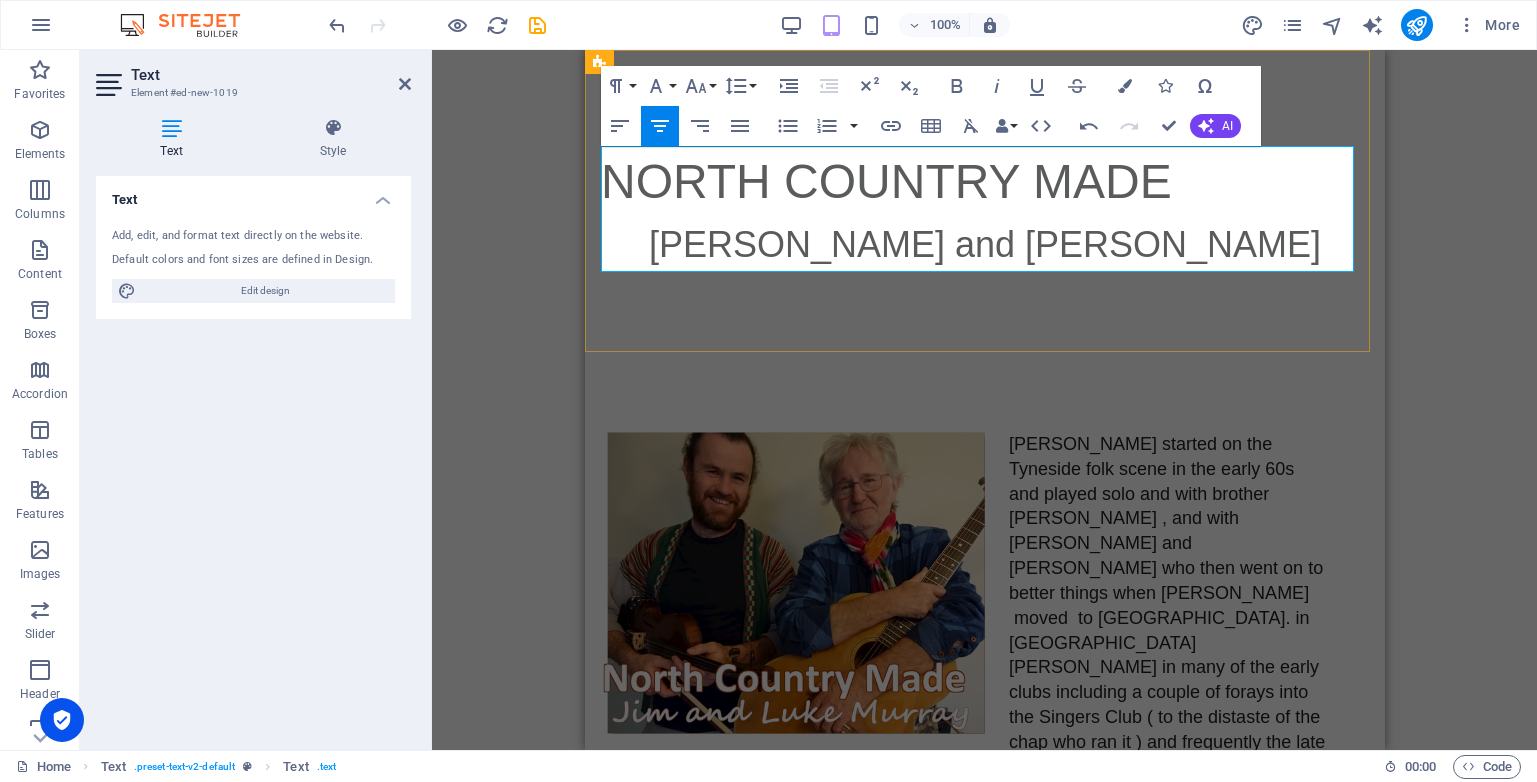click on "NORTH COUNTRY MADE" at bounding box center [885, 181] 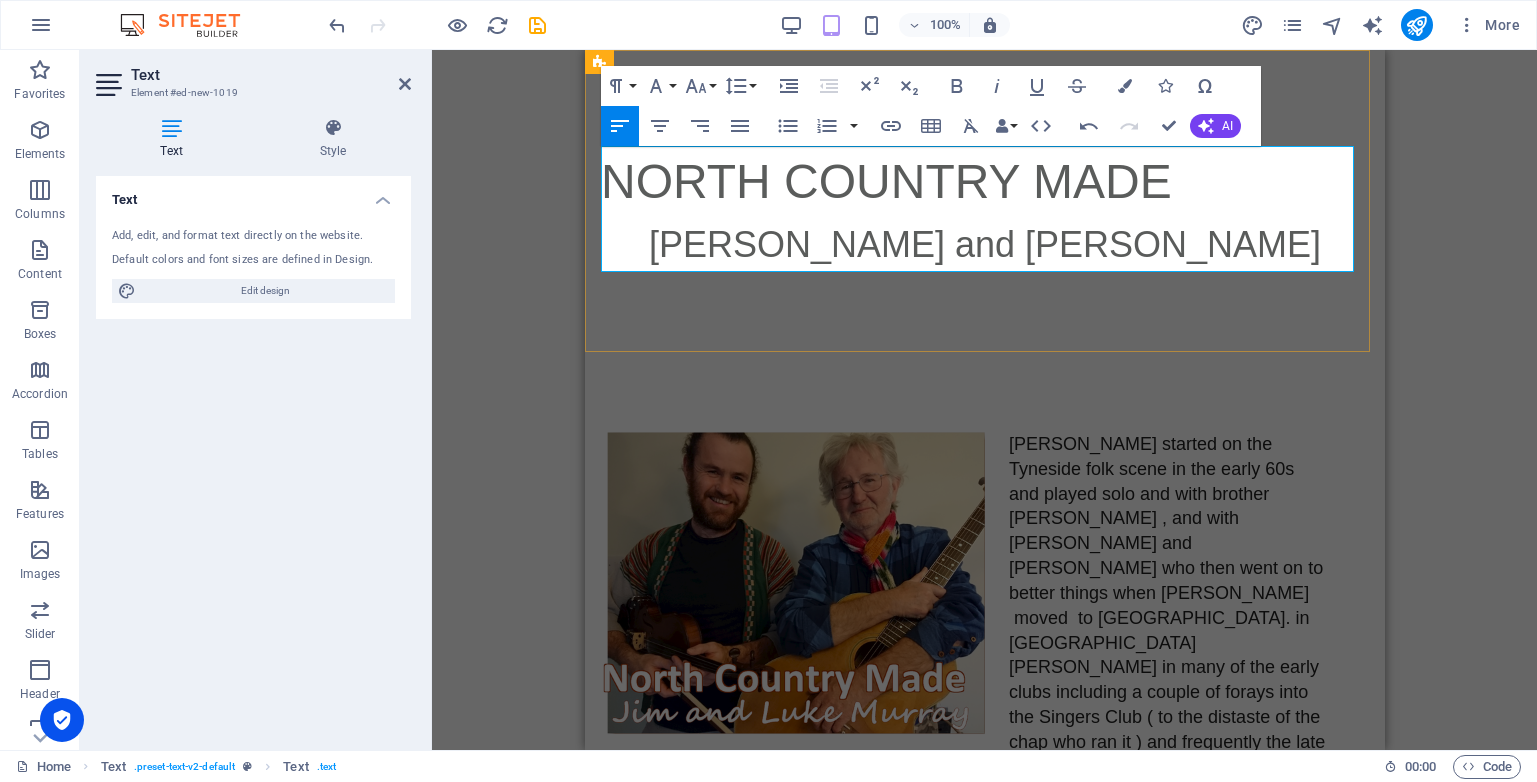 click on "NORTH COUNTRY MADE" at bounding box center (885, 181) 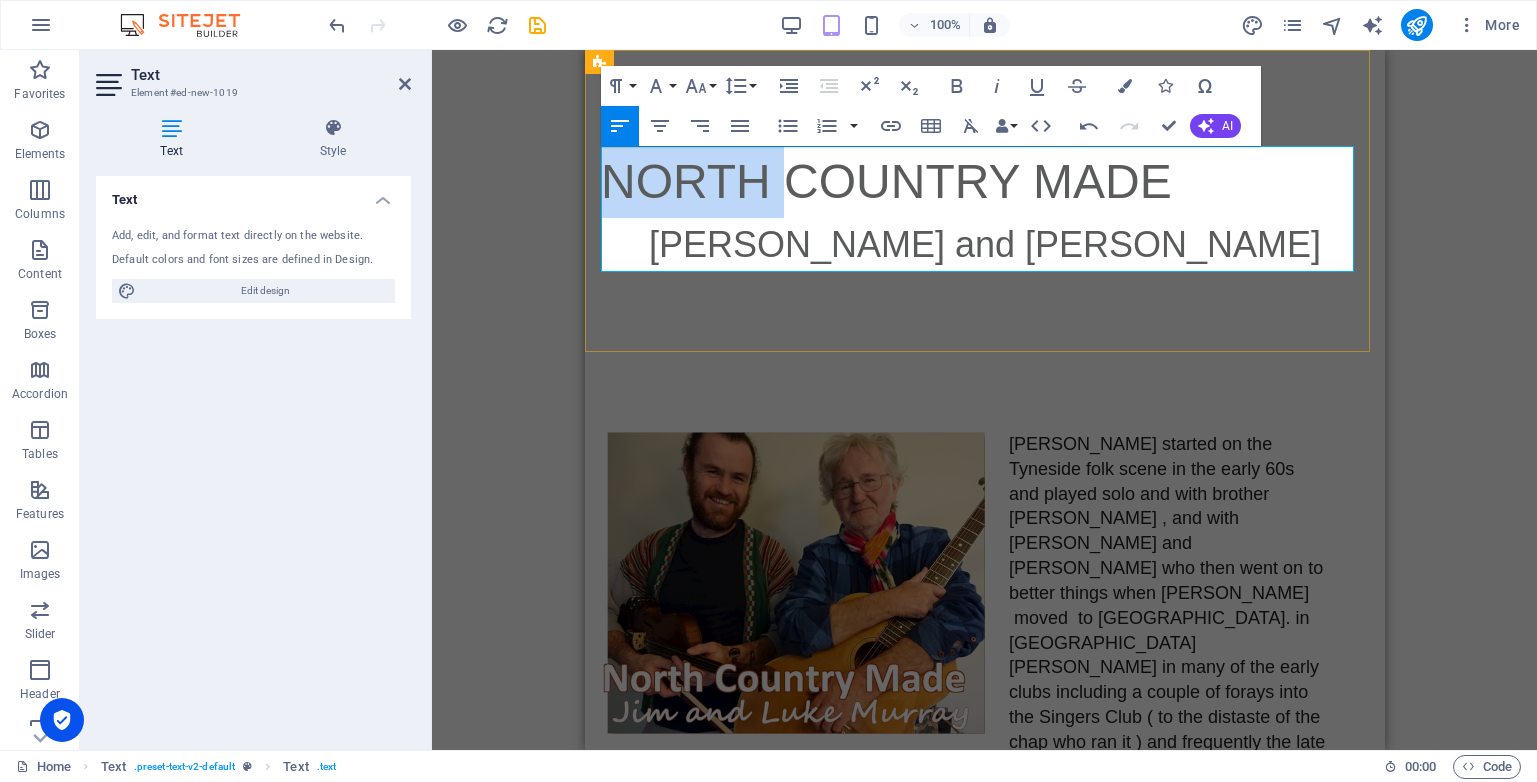 click on "NORTH COUNTRY MADE" at bounding box center (885, 181) 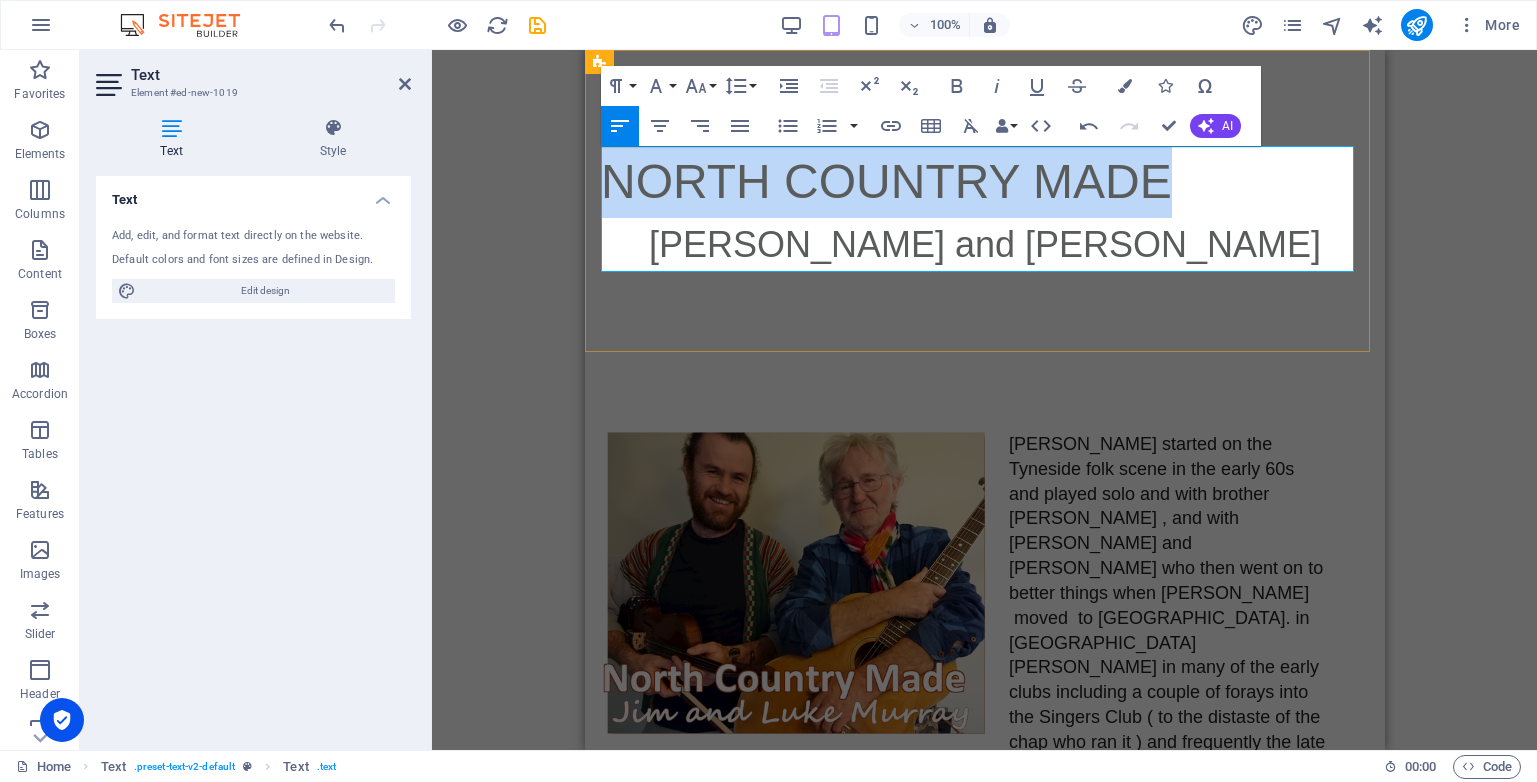 click on "NORTH COUNTRY MADE" at bounding box center (885, 181) 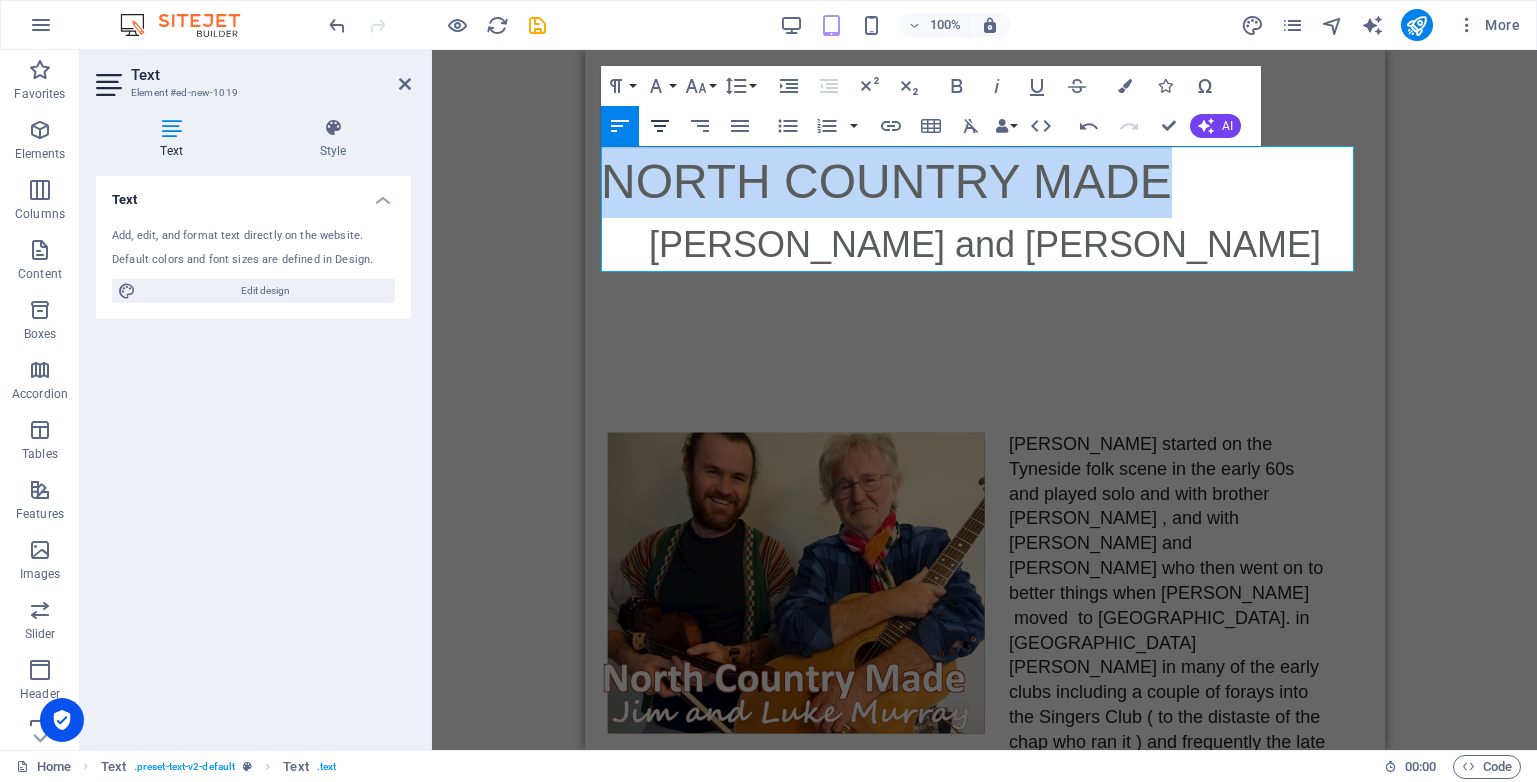 click 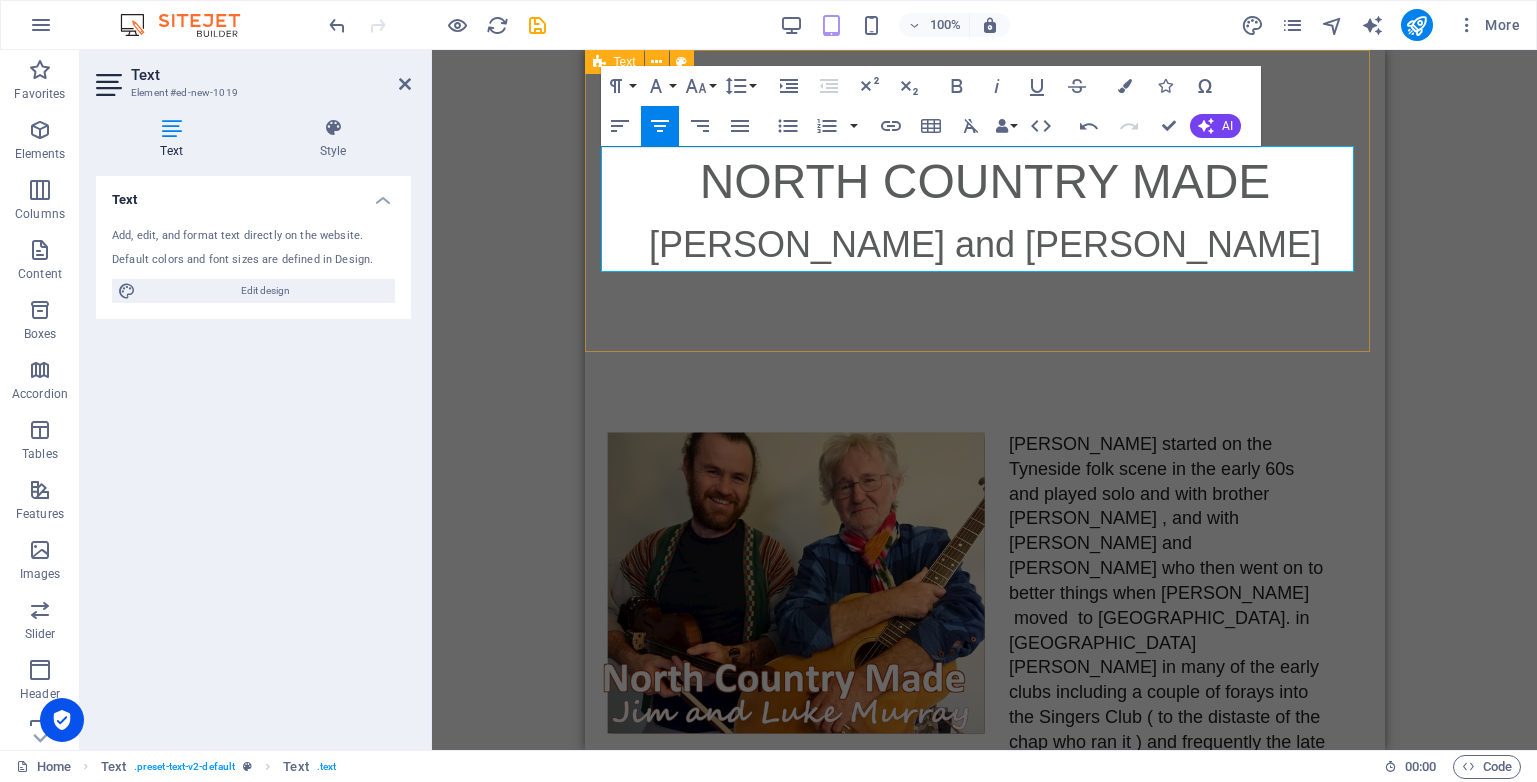 click on "NORTH COUNTRY MADE [PERSON_NAME] and [PERSON_NAME]" at bounding box center [984, 201] 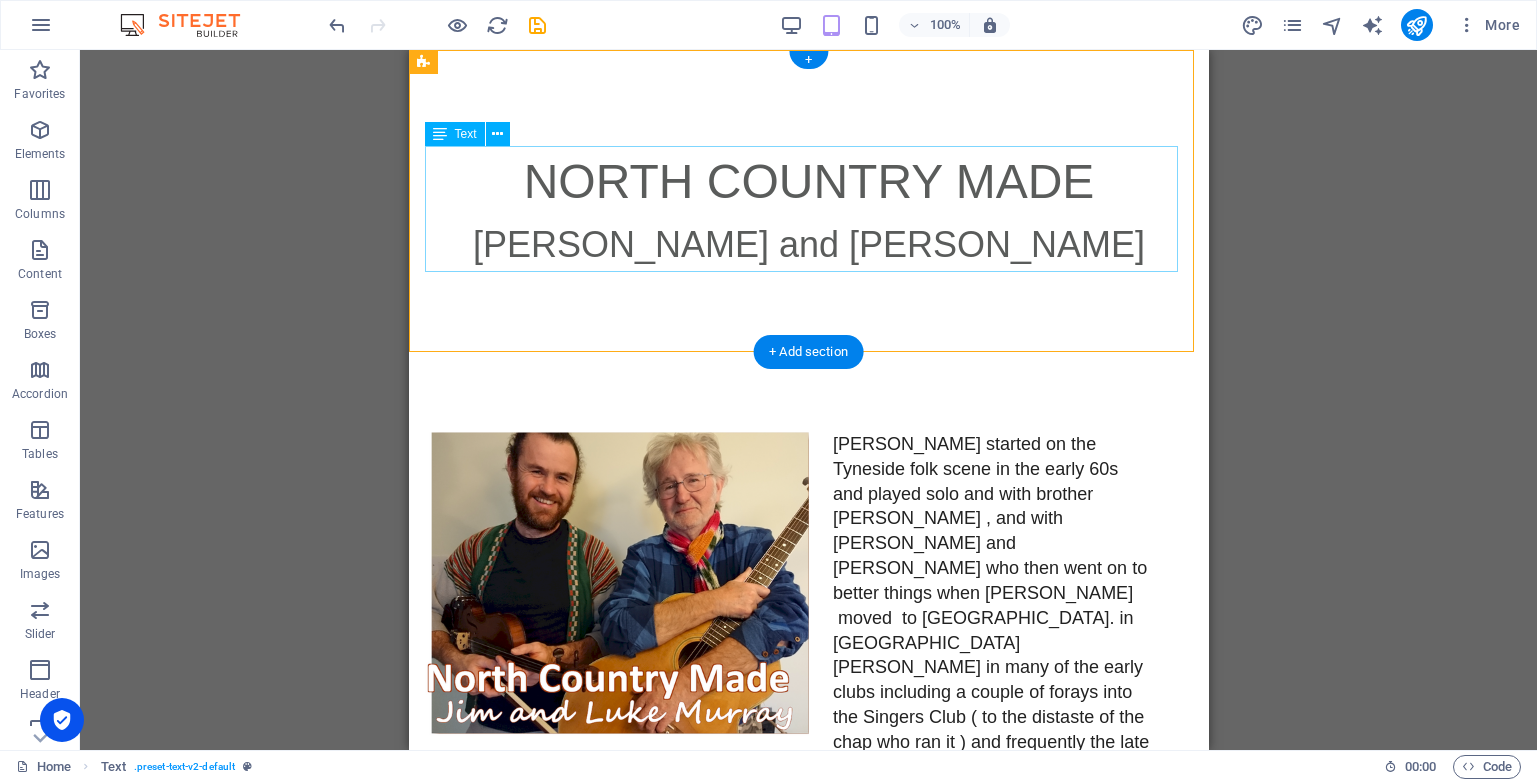 click on "NORTH COUNTRY MADE [PERSON_NAME] and [PERSON_NAME]" at bounding box center [808, 209] 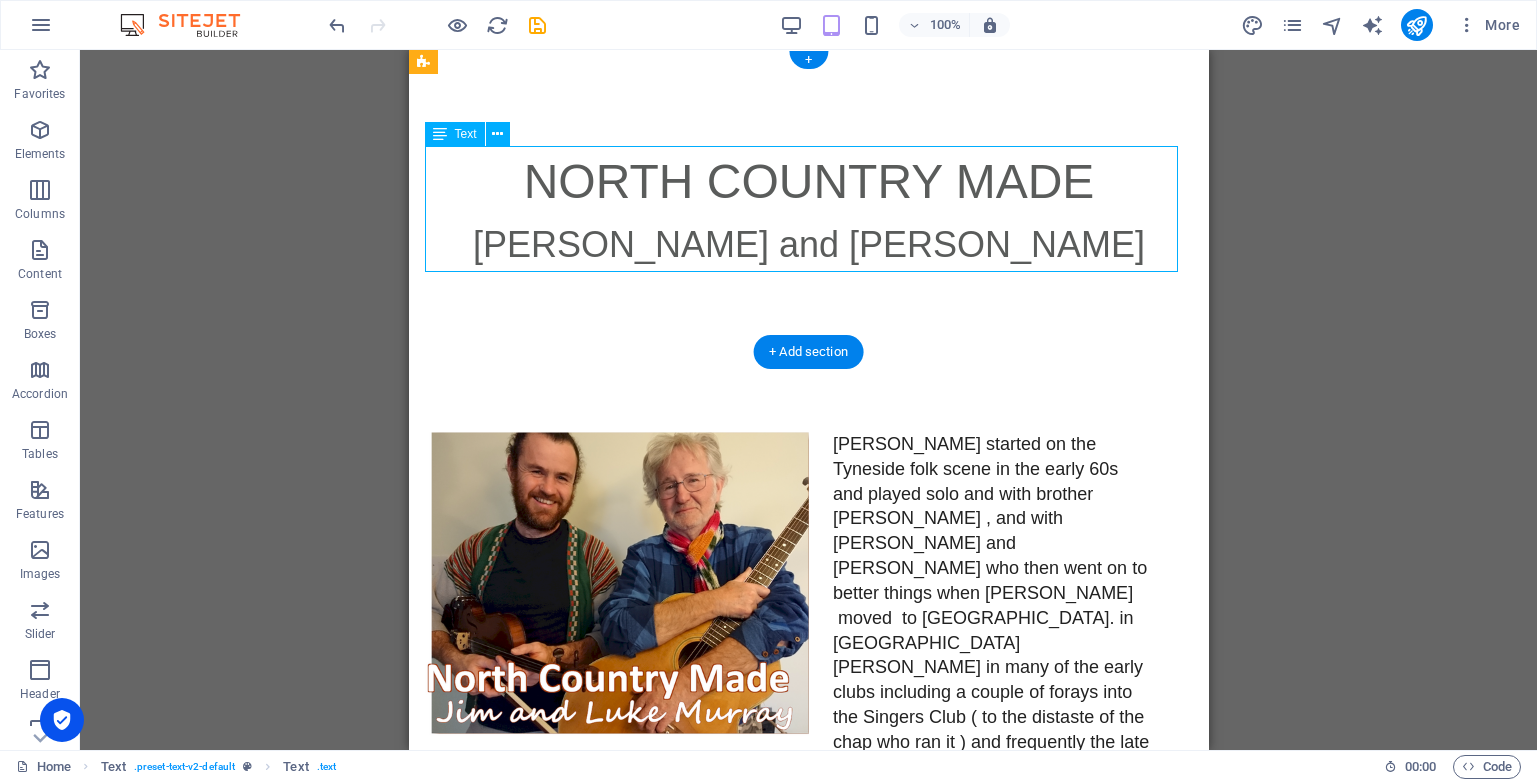 click on "NORTH COUNTRY MADE [PERSON_NAME] and [PERSON_NAME]" at bounding box center (808, 209) 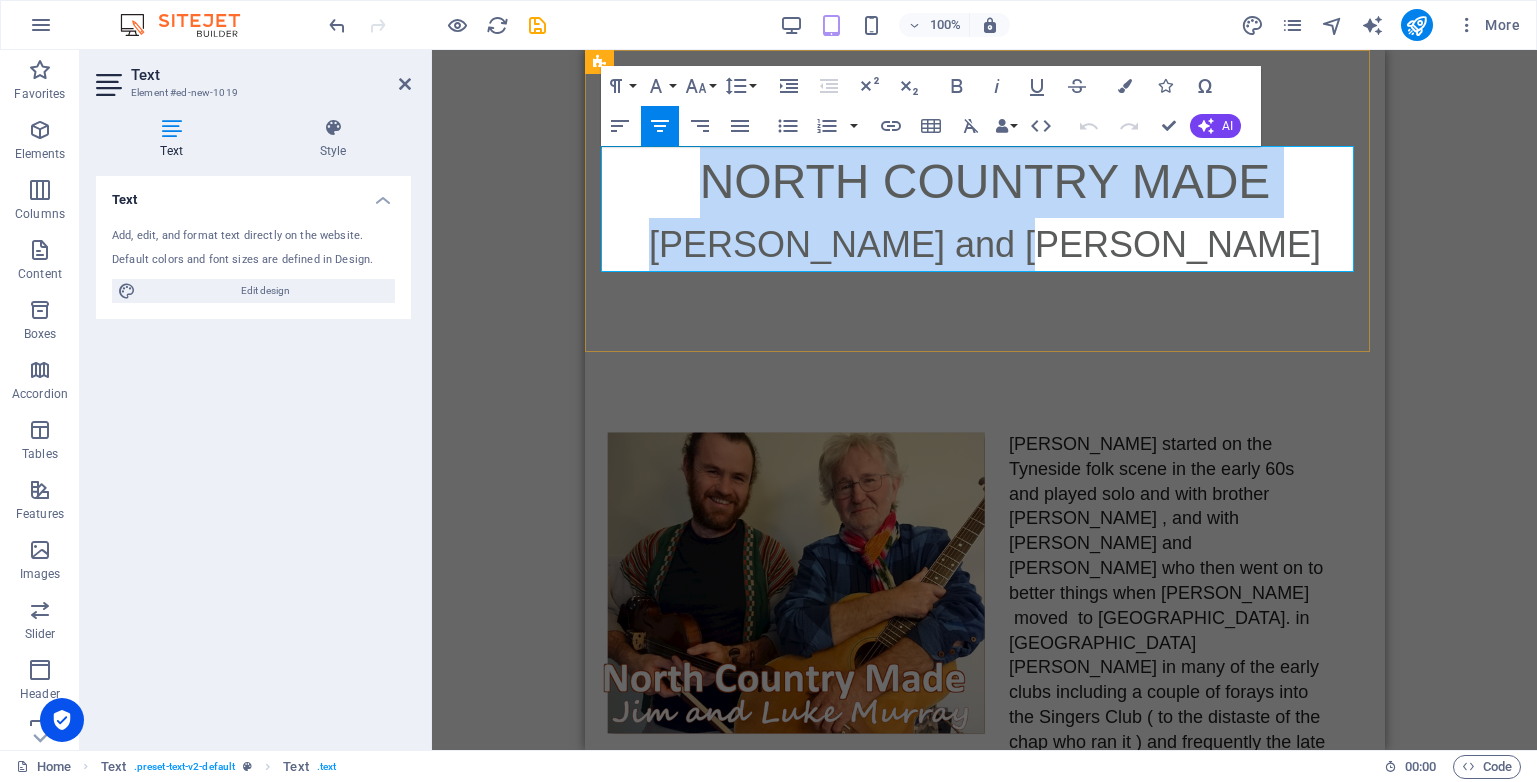 drag, startPoint x: 1164, startPoint y: 248, endPoint x: 696, endPoint y: 187, distance: 471.95868 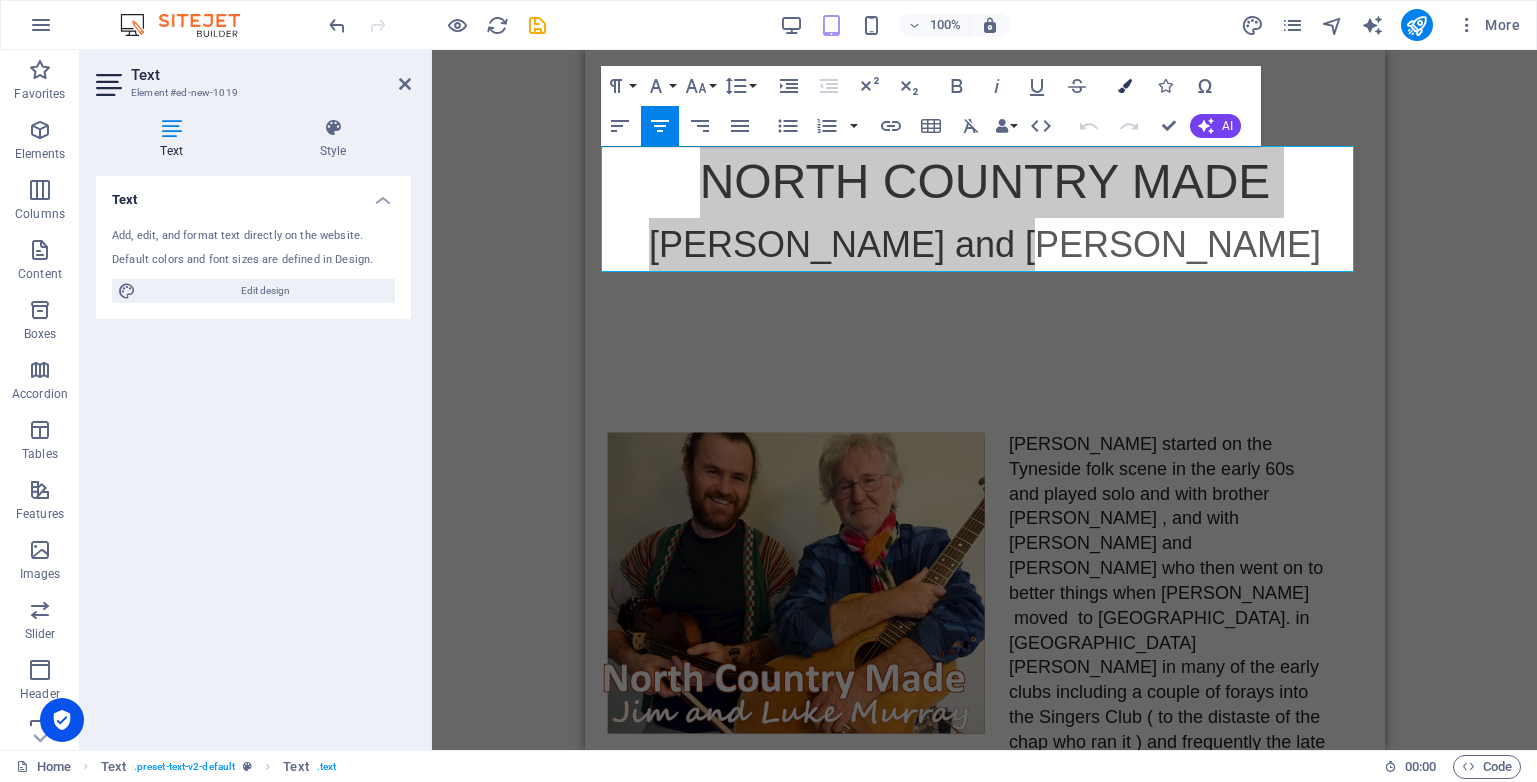 click at bounding box center [1125, 86] 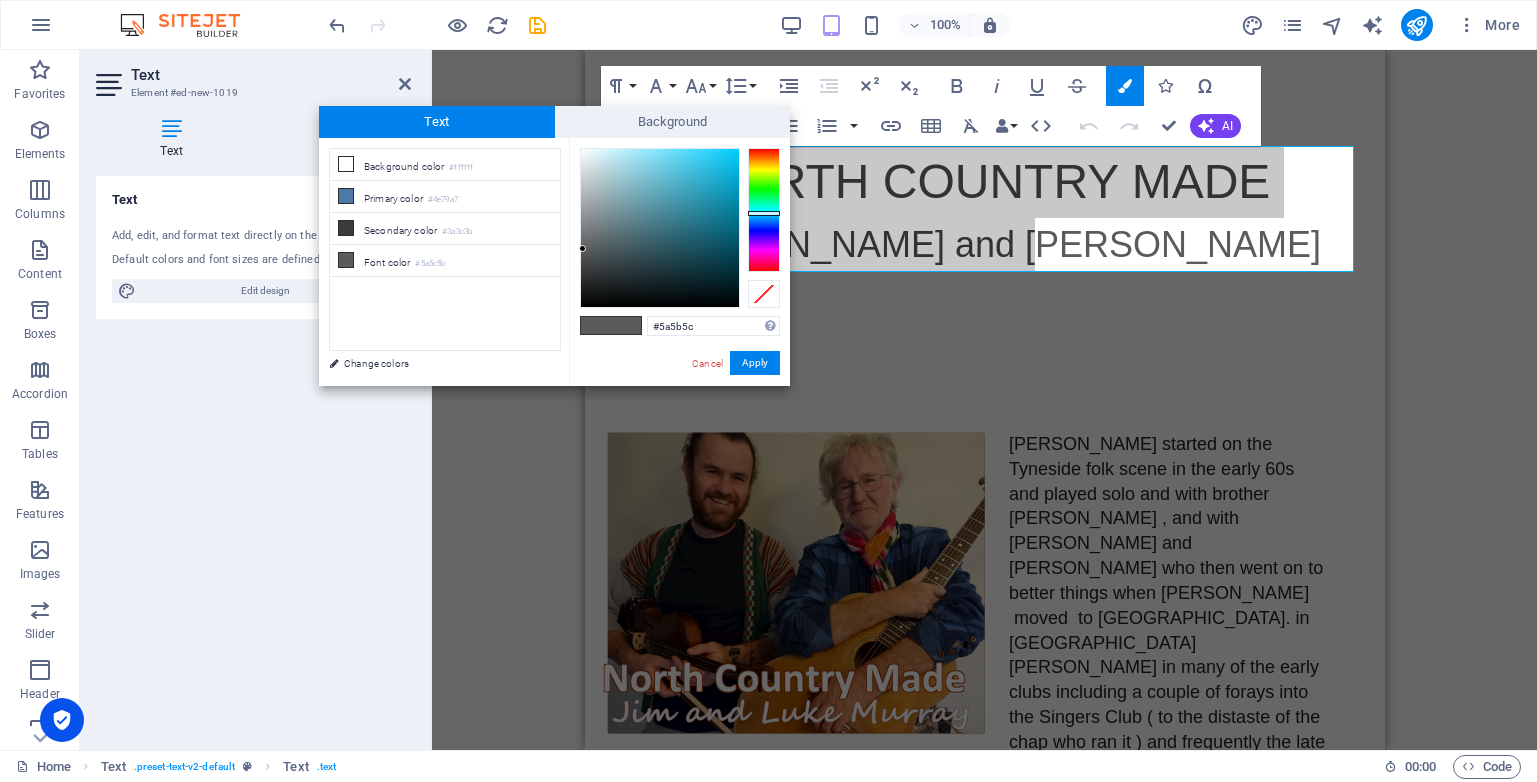 type on "#5a5c5c" 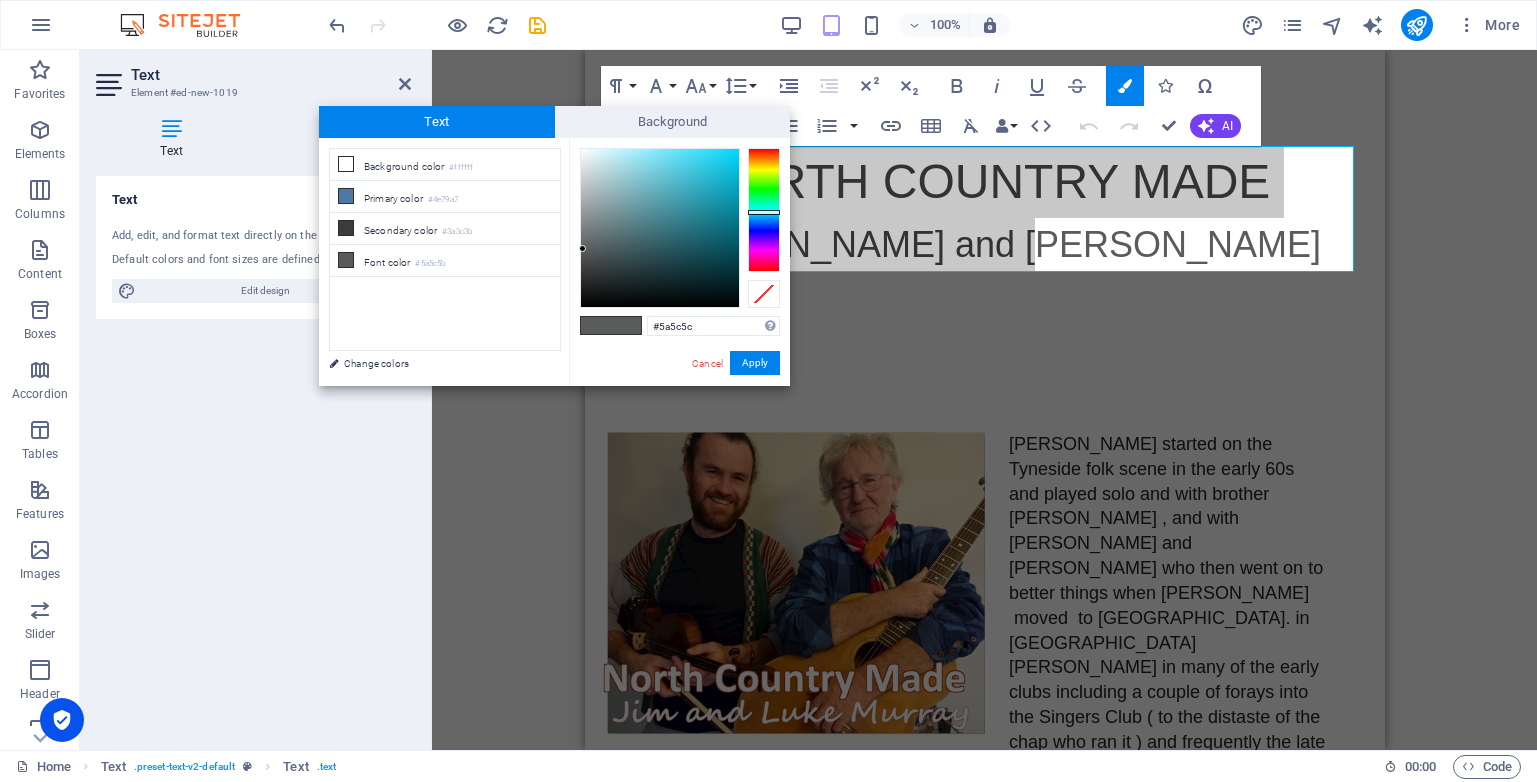 drag, startPoint x: 764, startPoint y: 201, endPoint x: 756, endPoint y: 212, distance: 13.601471 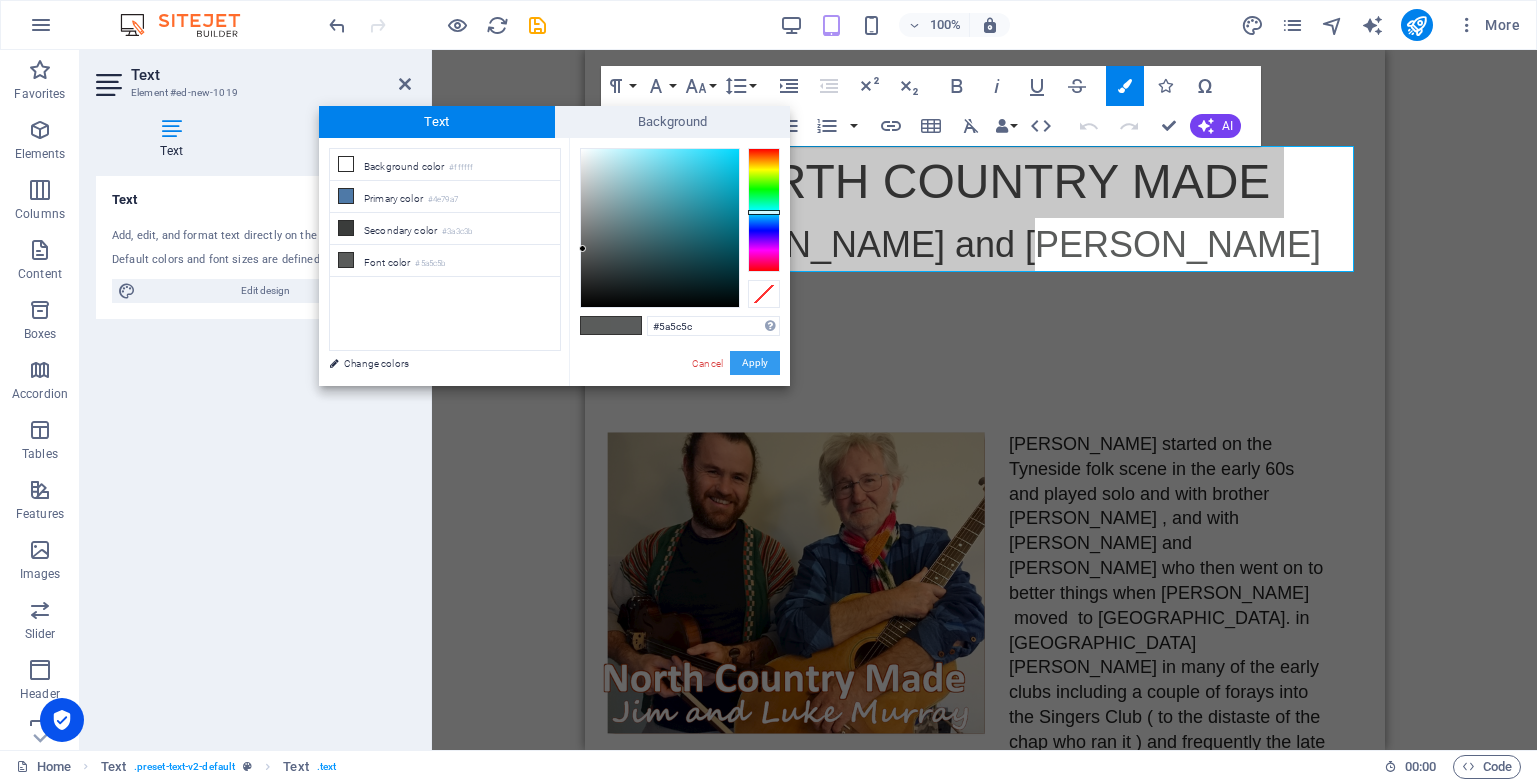drag, startPoint x: 174, startPoint y: 313, endPoint x: 759, endPoint y: 363, distance: 587.1329 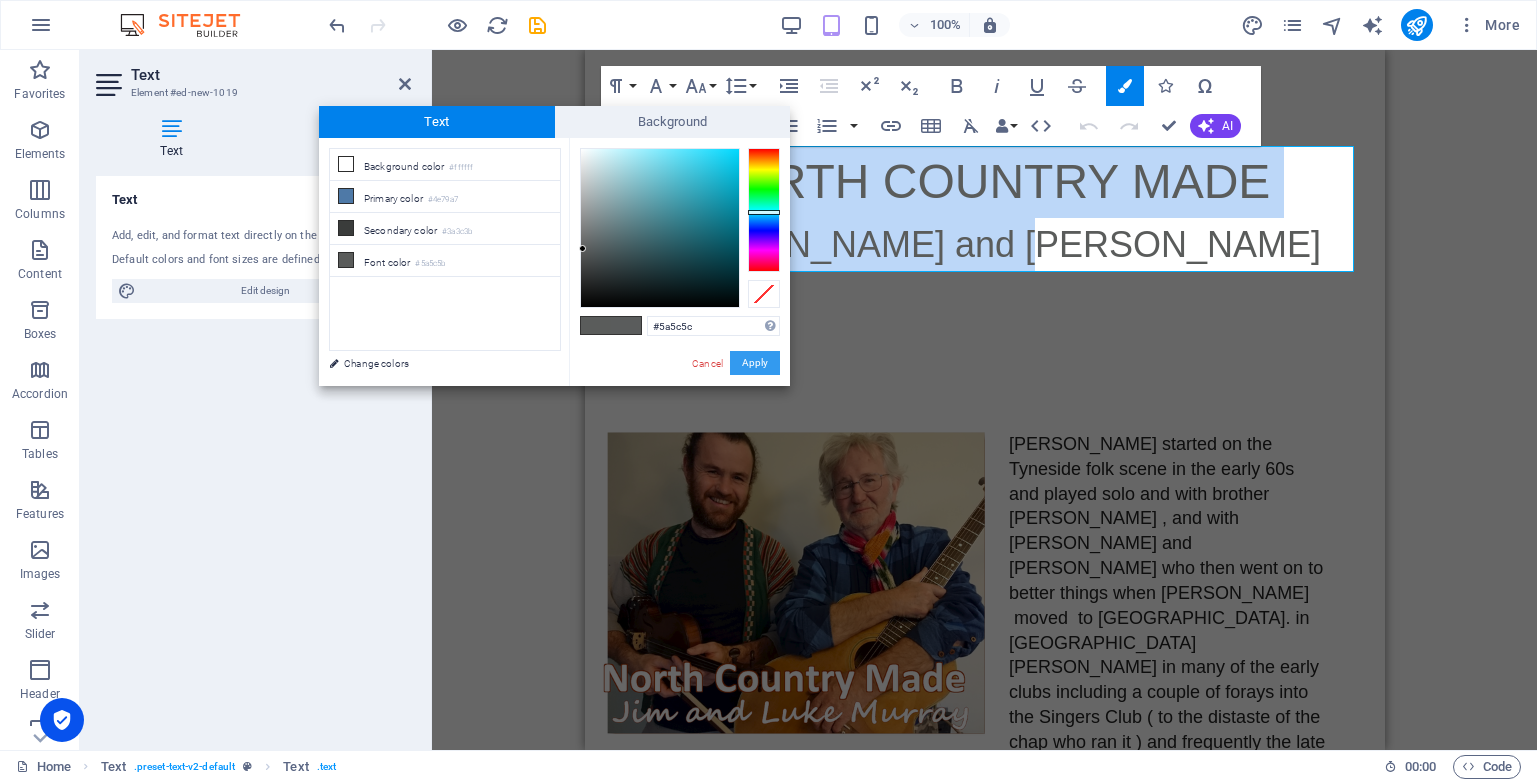 click on "Apply" at bounding box center (755, 363) 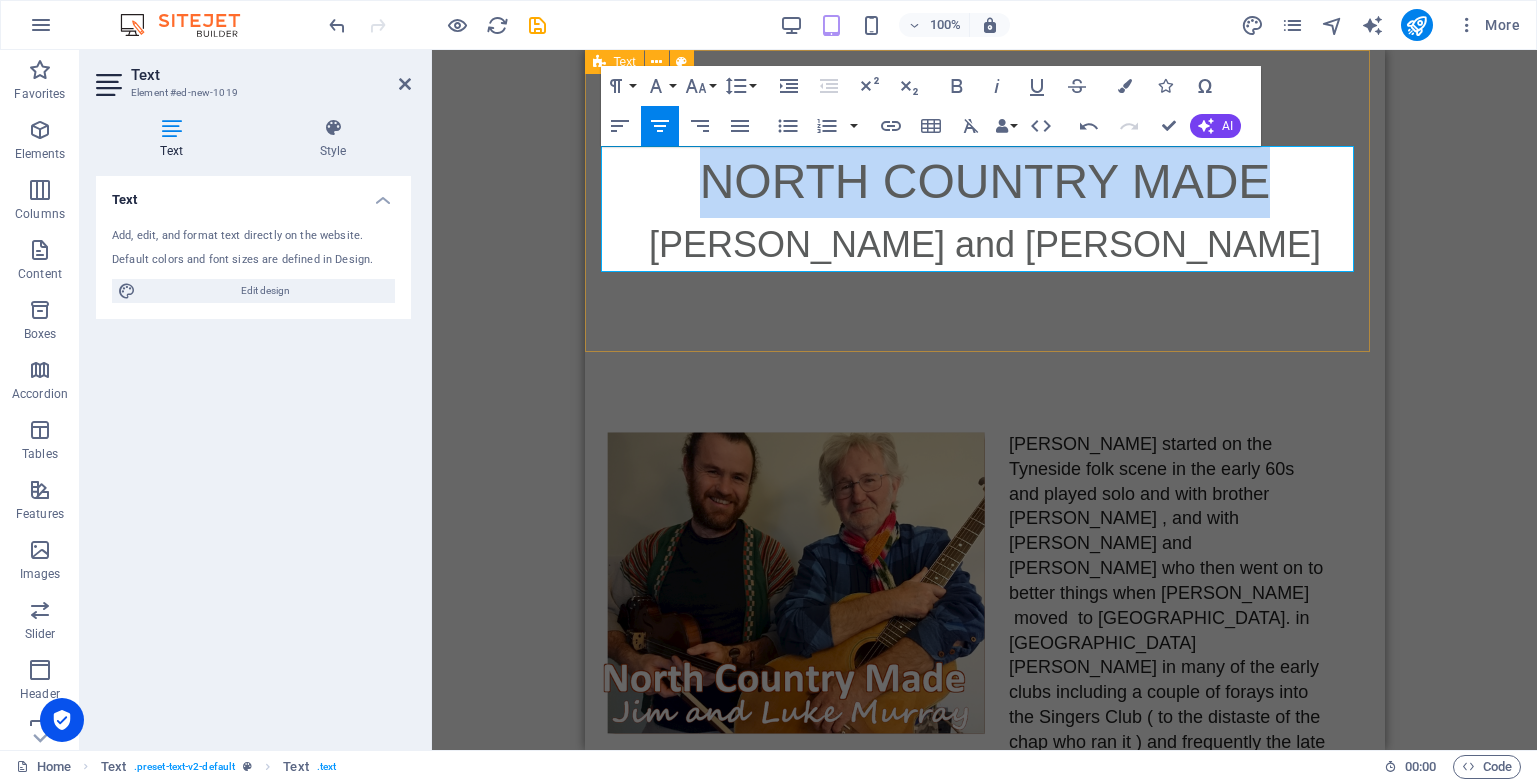 click on "NORTH COUNTRY MADE [PERSON_NAME] and [PERSON_NAME]" at bounding box center (984, 201) 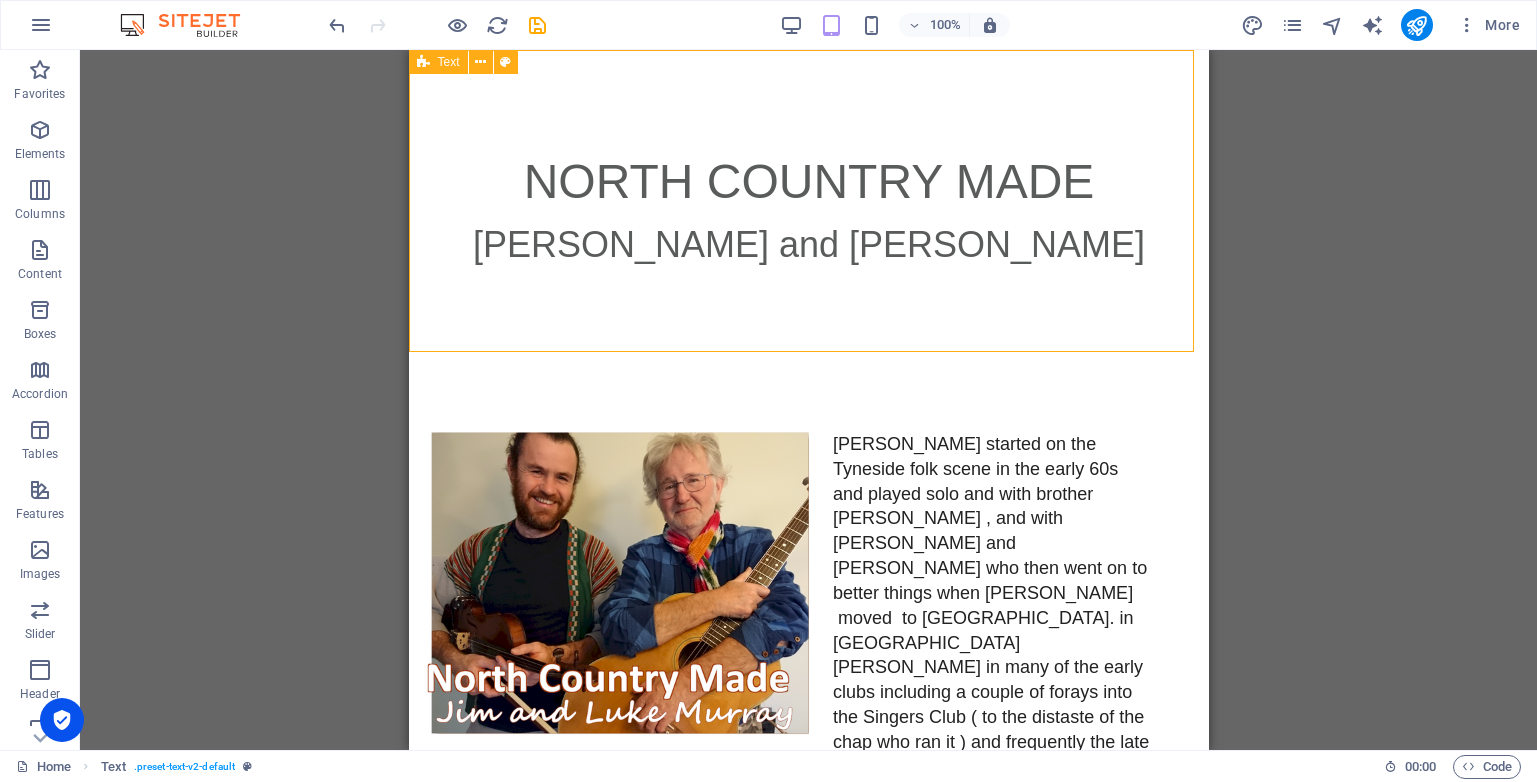 click on "NORTH COUNTRY MADE [PERSON_NAME] and [PERSON_NAME]" at bounding box center (808, 201) 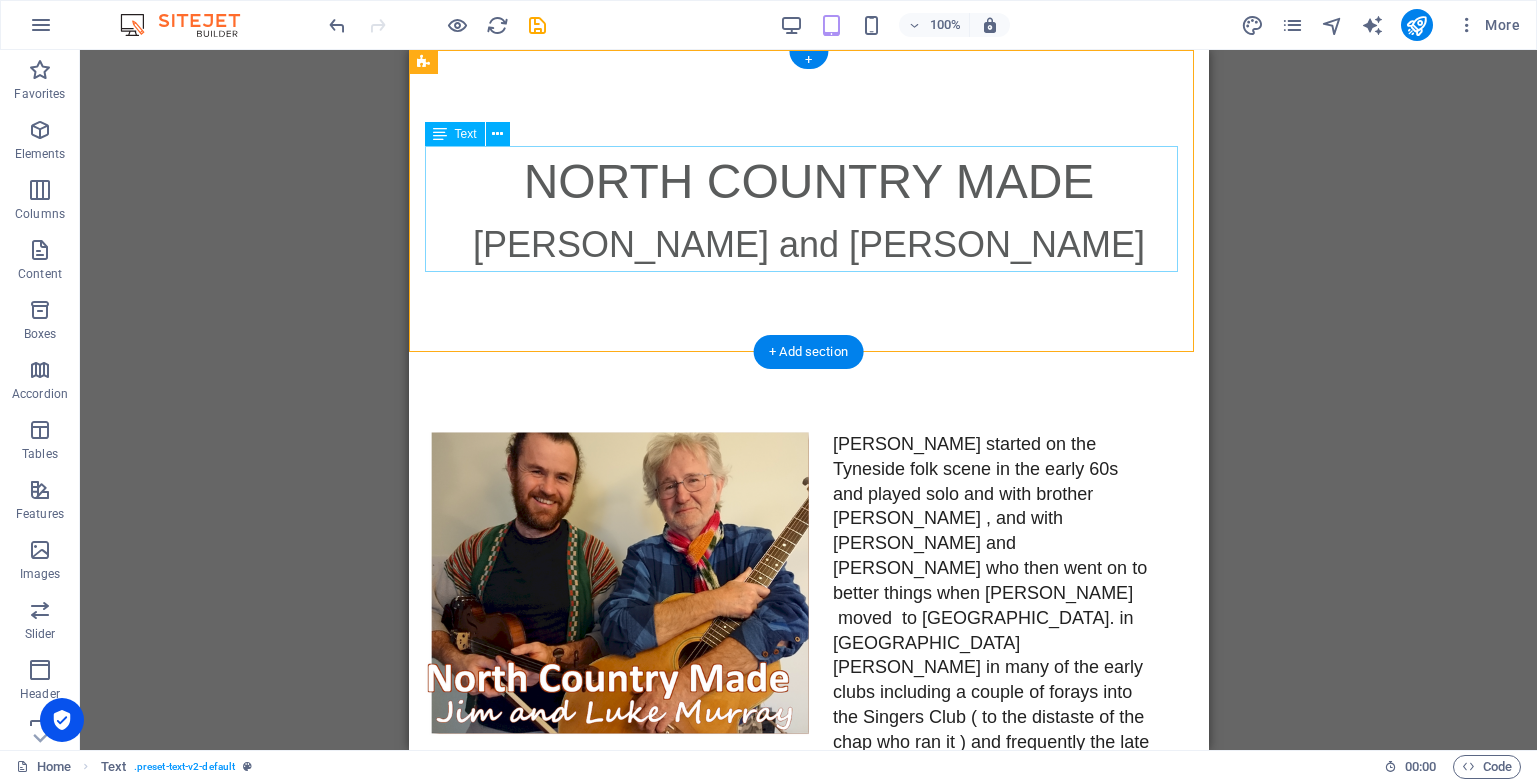 click on "NORTH COUNTRY MADE [PERSON_NAME] and [PERSON_NAME]" at bounding box center [808, 209] 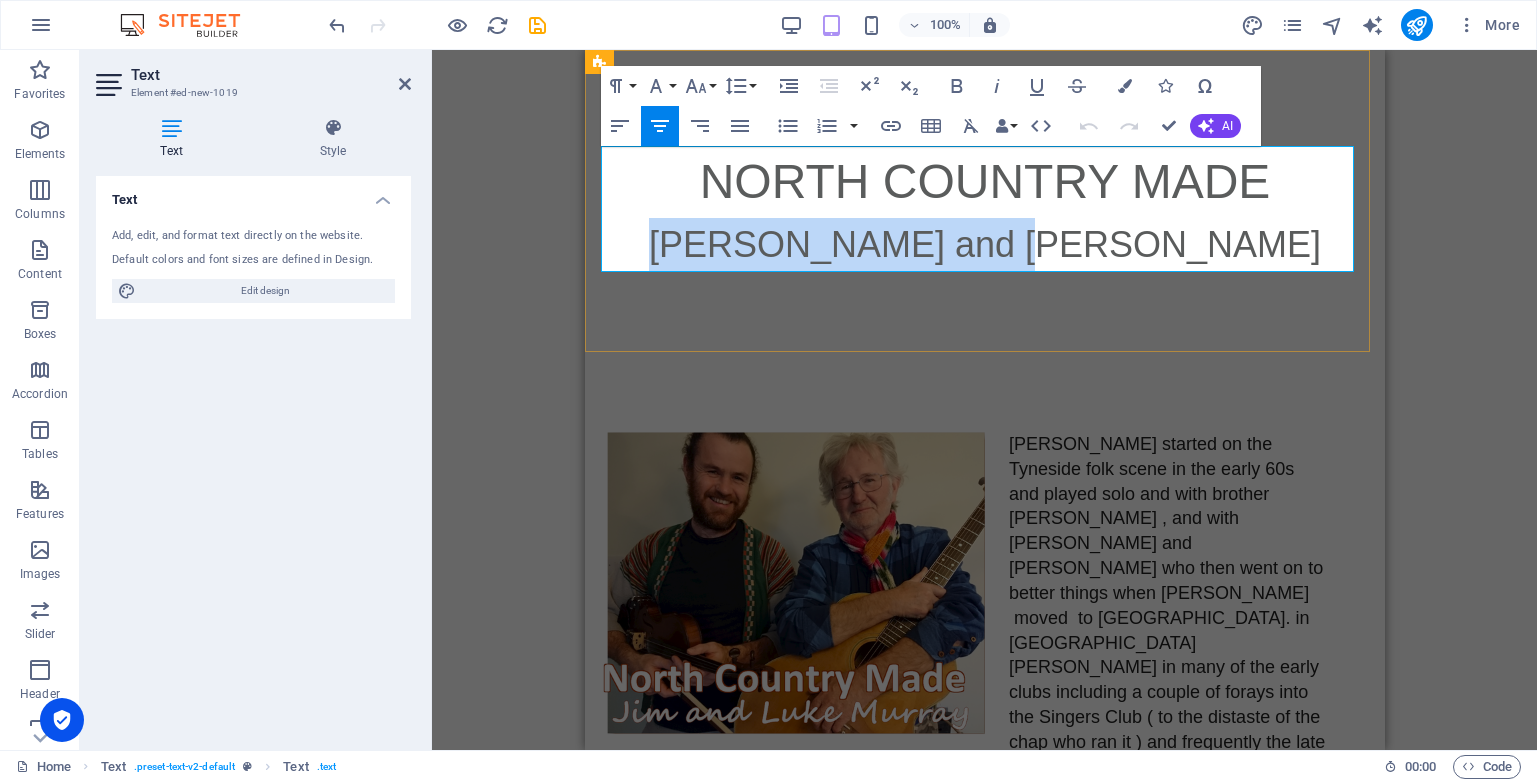 drag, startPoint x: 1155, startPoint y: 244, endPoint x: 804, endPoint y: 245, distance: 351.00143 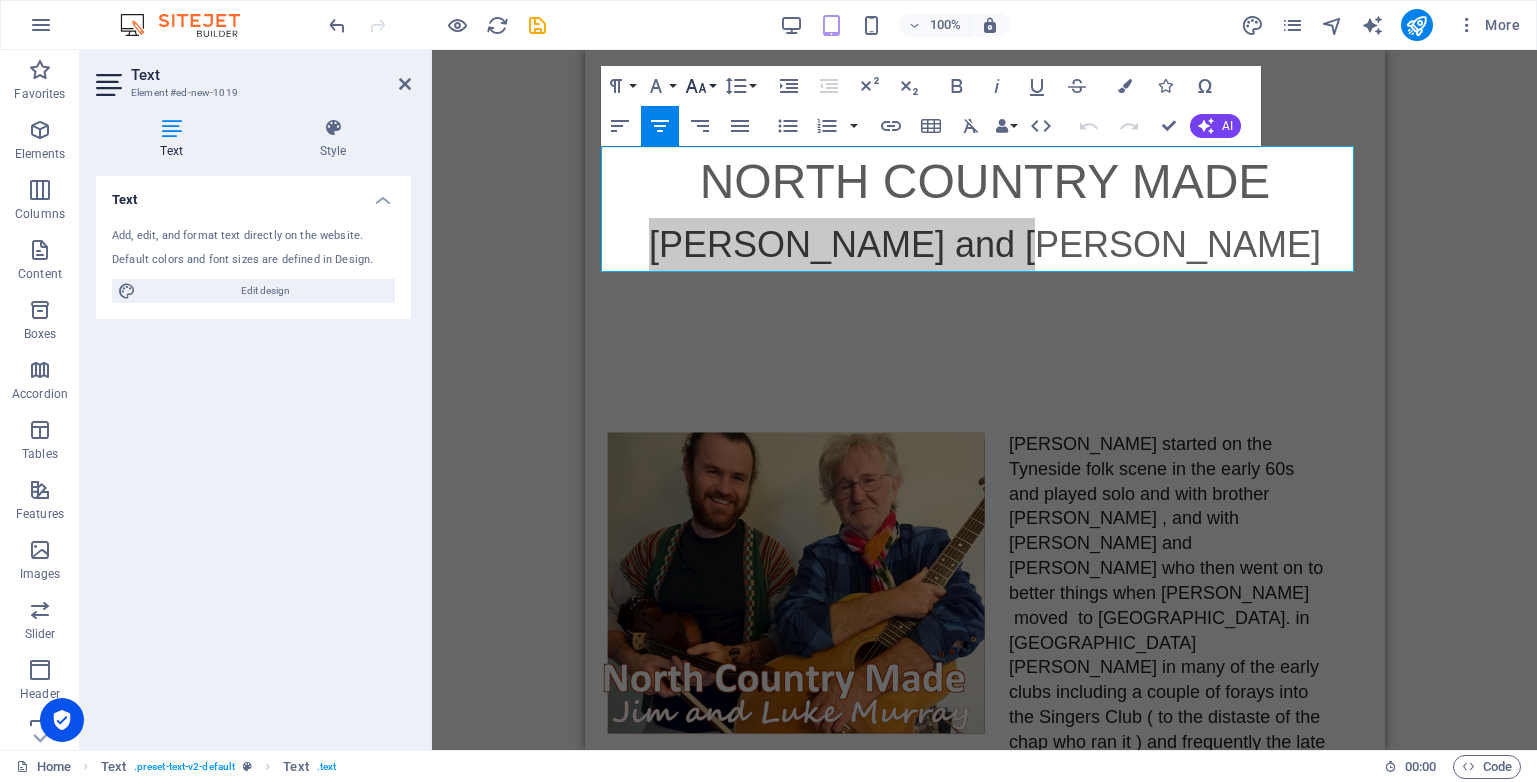 click 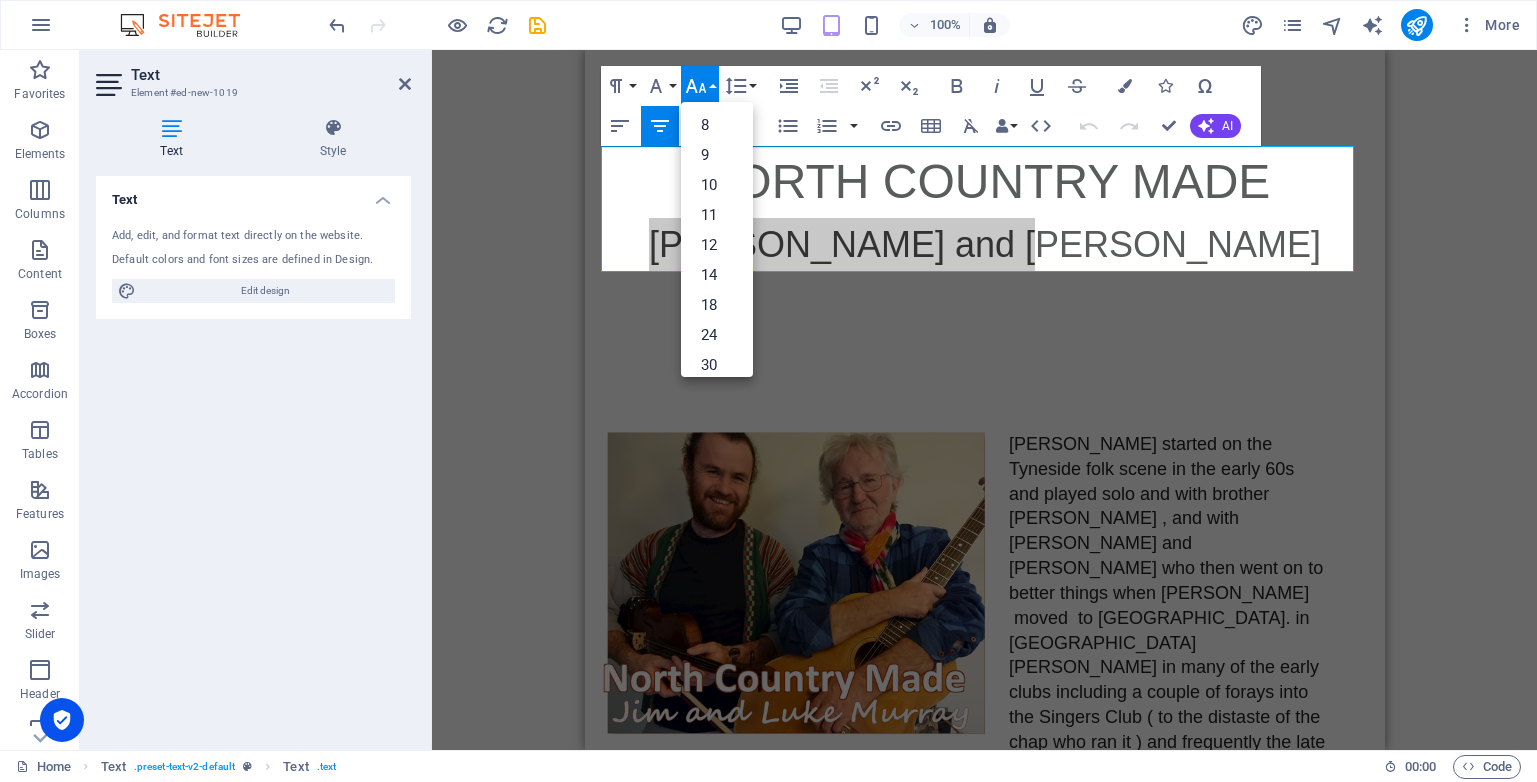 scroll, scrollTop: 161, scrollLeft: 0, axis: vertical 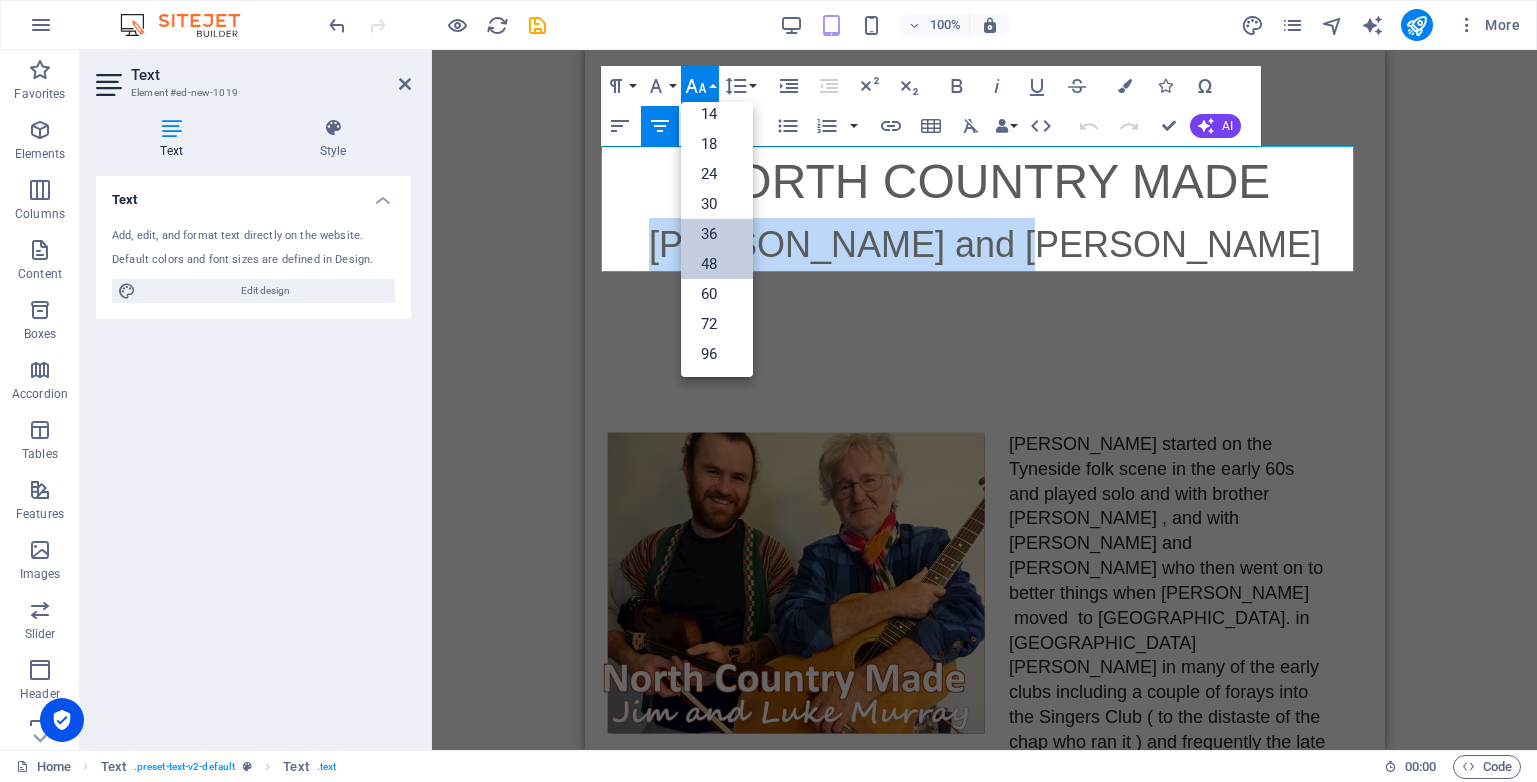 click on "48" at bounding box center [717, 264] 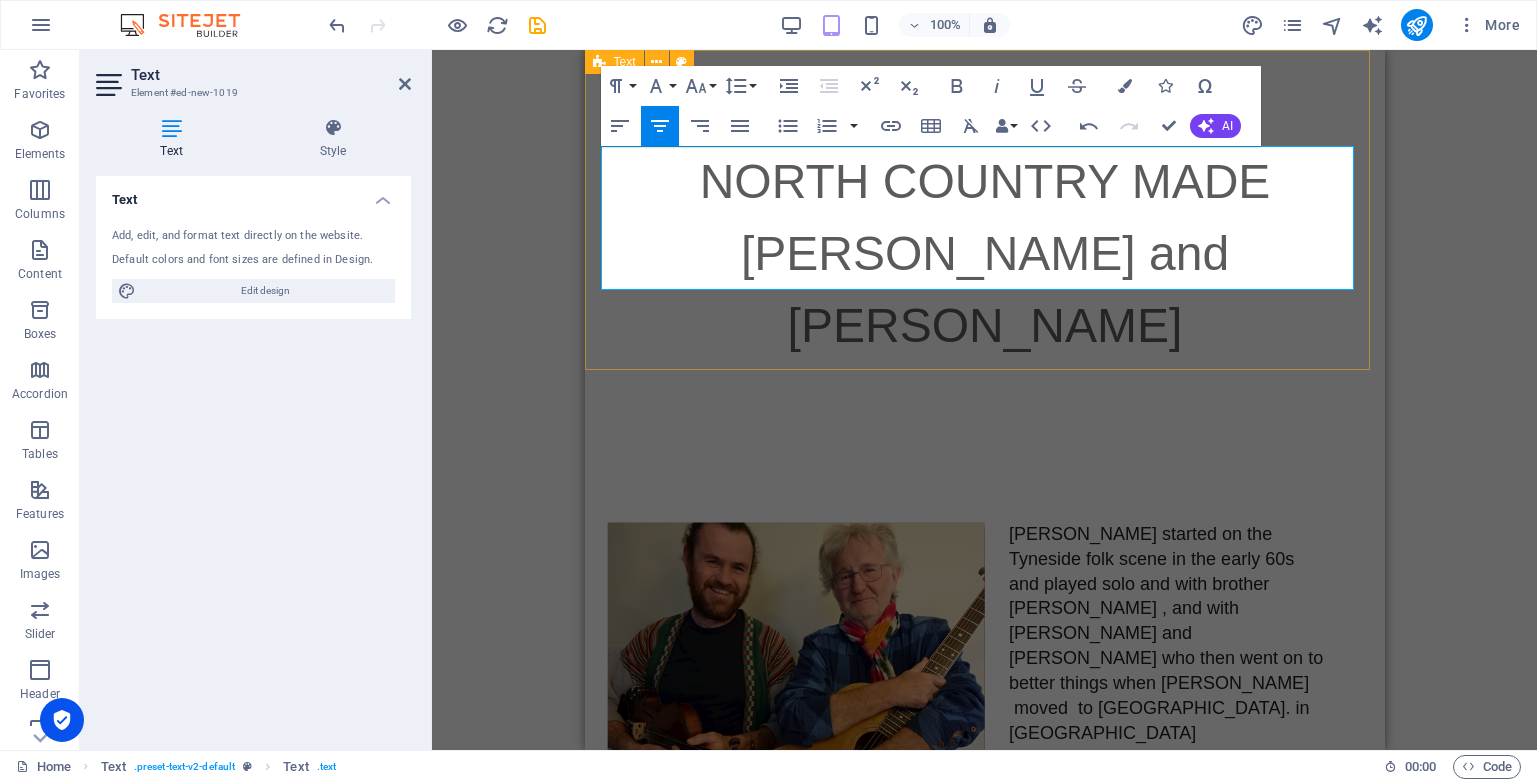 click on "NORTH COUNTRY MADE [PERSON_NAME] and [PERSON_NAME]" at bounding box center (984, 246) 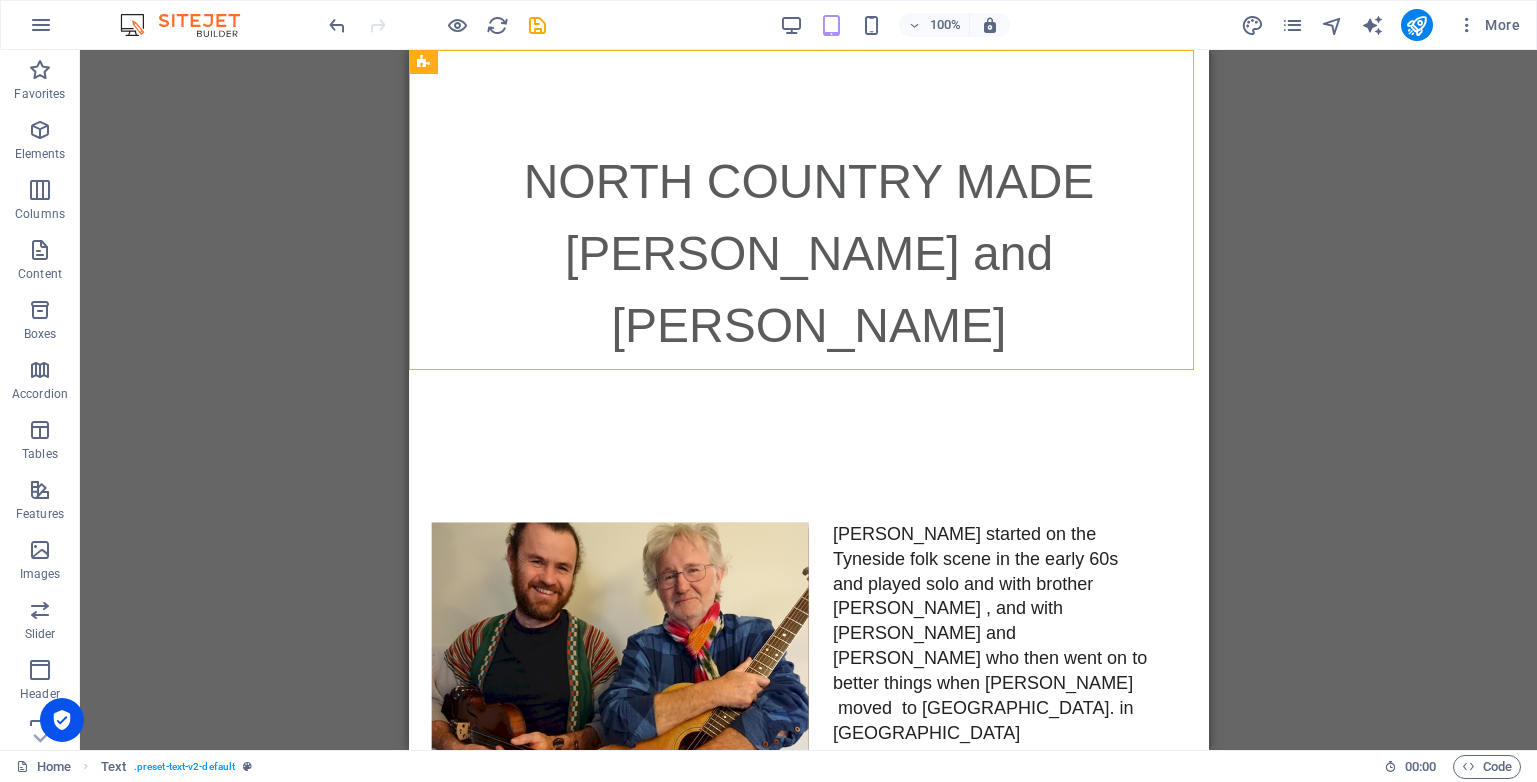 click on "Drag here to replace the existing content. Press “Ctrl” if you want to create a new element.
H1   Floating Image   Text   Image   Text   H2   Spacer   Text   Text   H1   Text   Spacer   Text   Placeholder   Text   Text   H2   Text   Spacer" at bounding box center [808, 400] 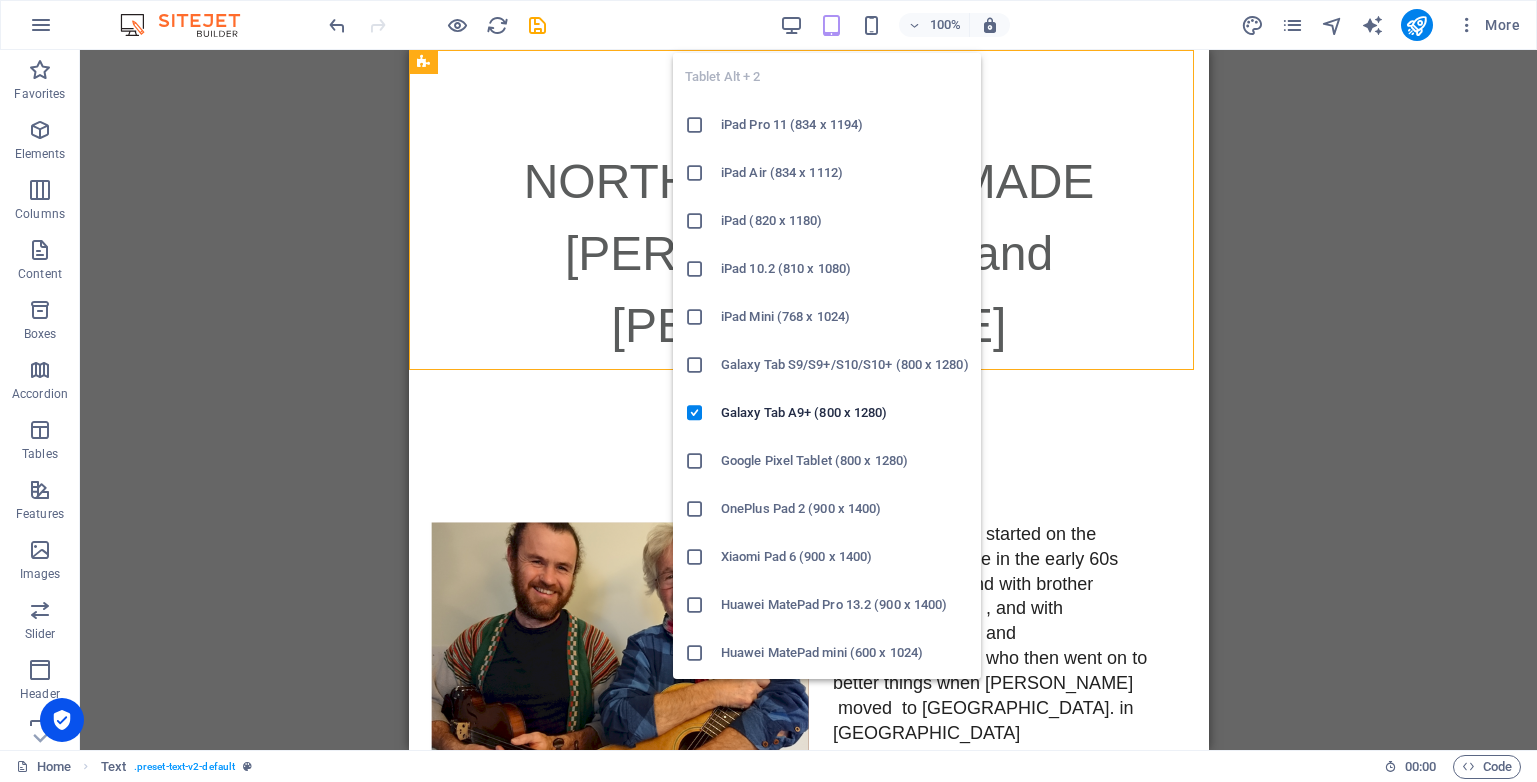 click at bounding box center (831, 25) 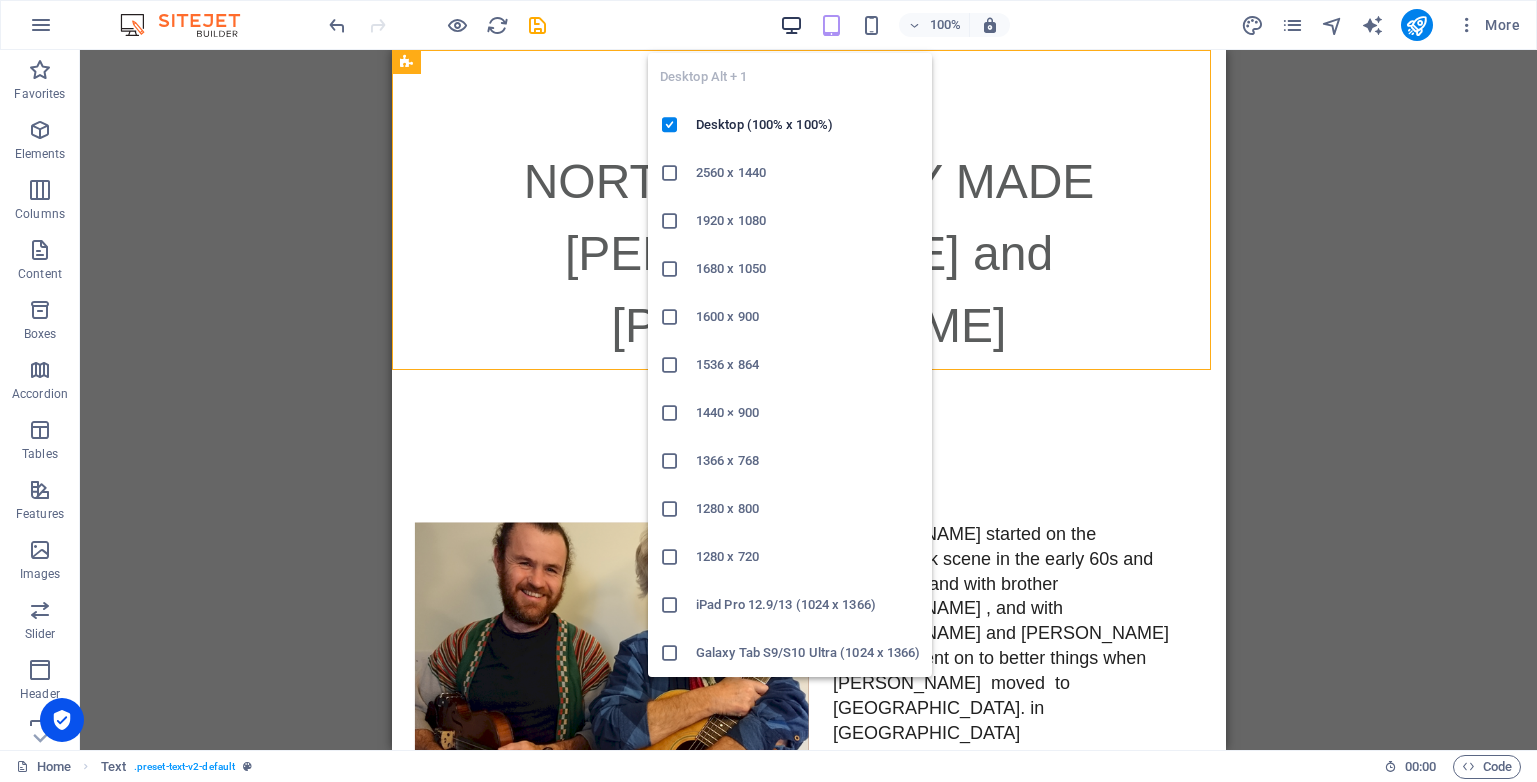 click at bounding box center (791, 25) 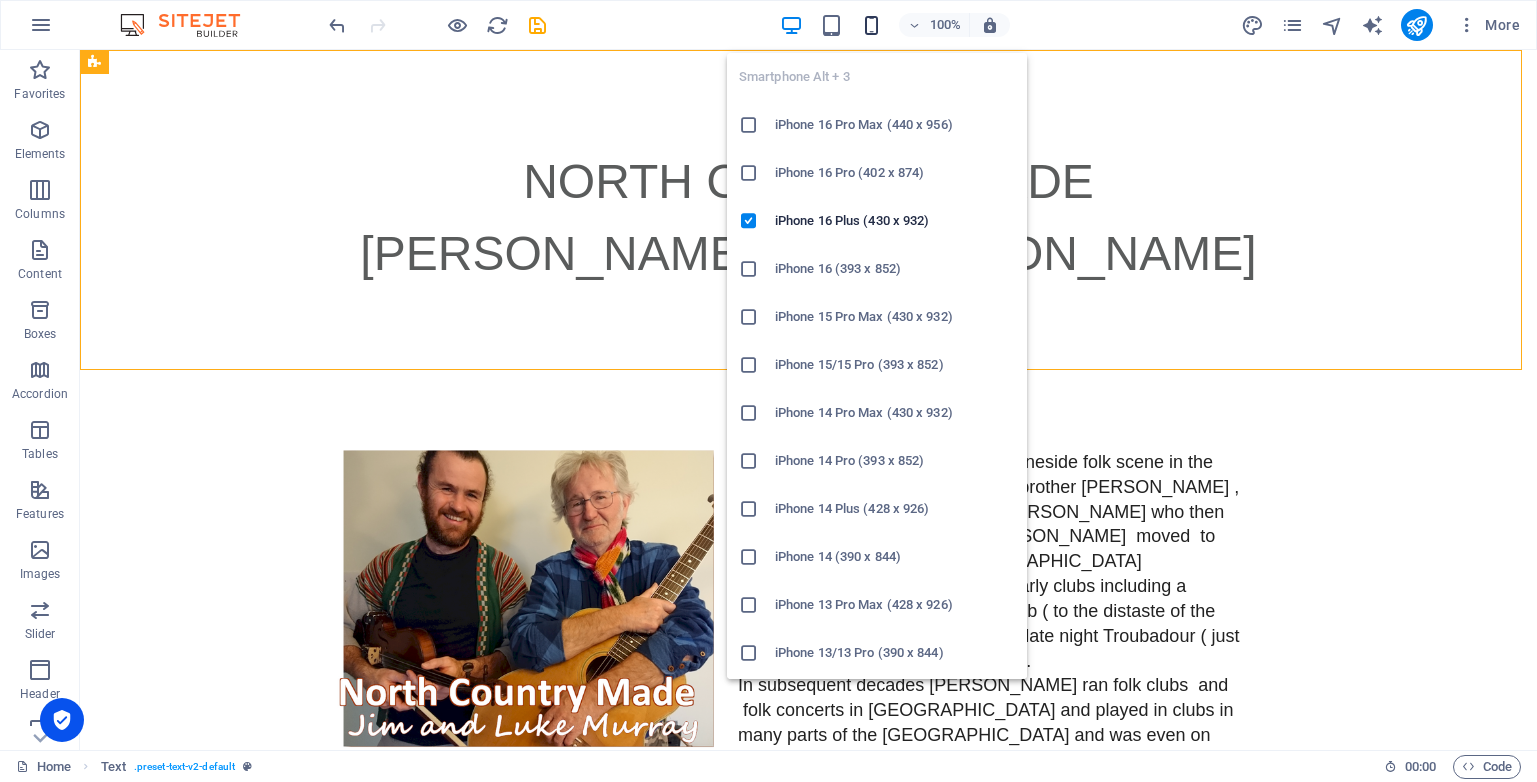 click at bounding box center (871, 25) 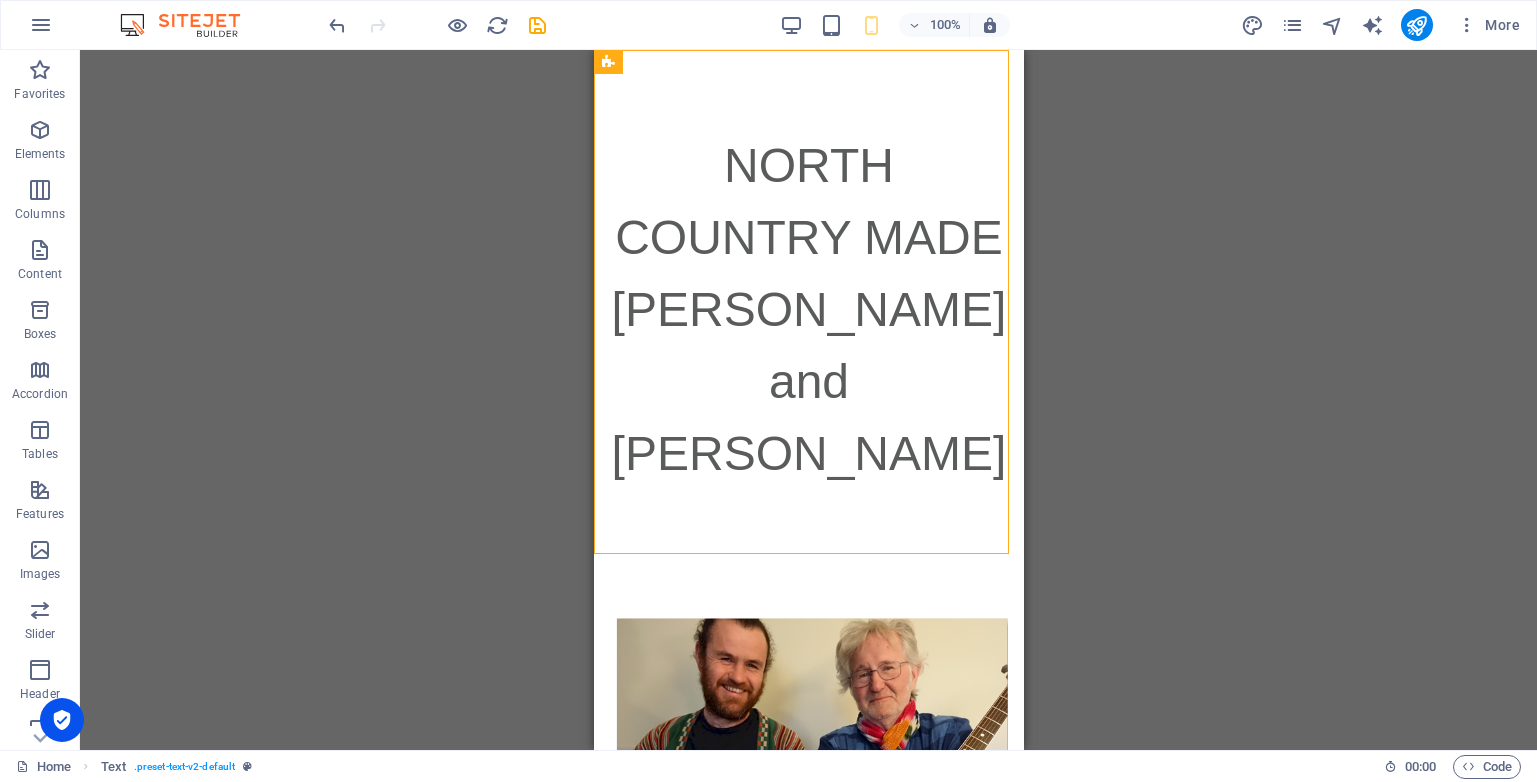 click on "Drag here to replace the existing content. Press “Ctrl” if you want to create a new element.
H1   Floating Image   Text   Image   Text   H2   Spacer   Text   Text   H1   Text   Spacer   Text   Placeholder   Text   Text   H2   Text   Spacer" at bounding box center (808, 400) 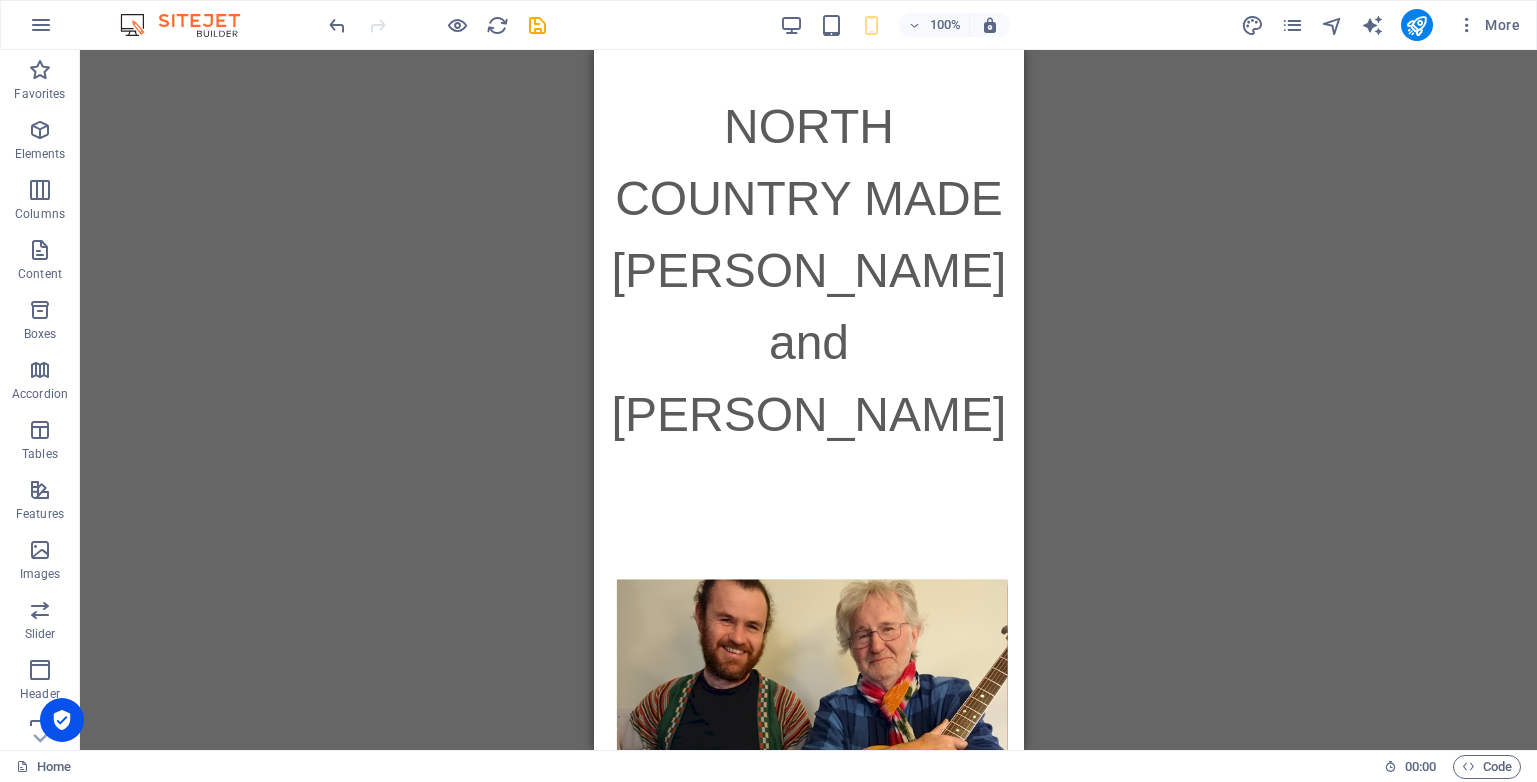 scroll, scrollTop: 27, scrollLeft: 0, axis: vertical 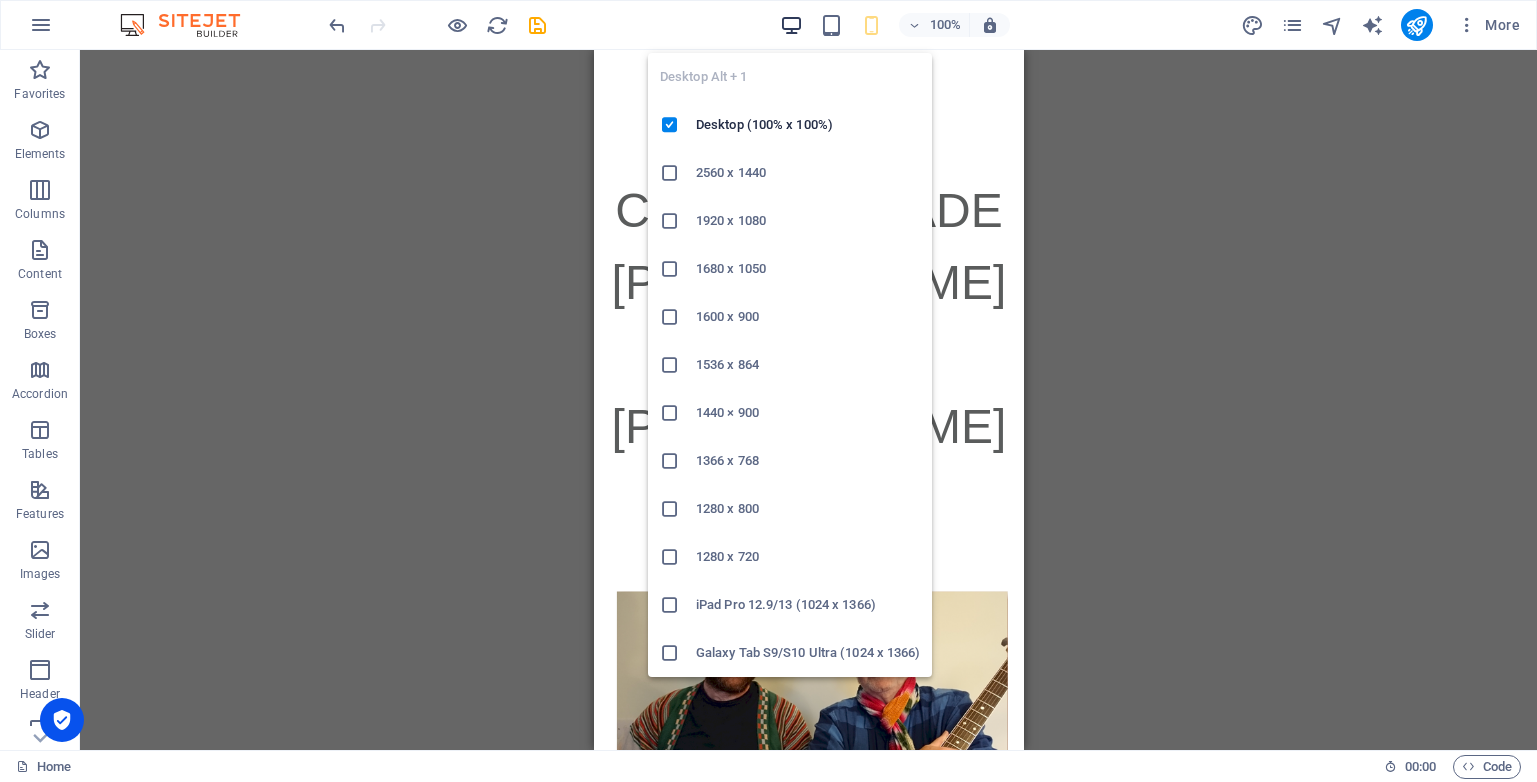 click at bounding box center (791, 25) 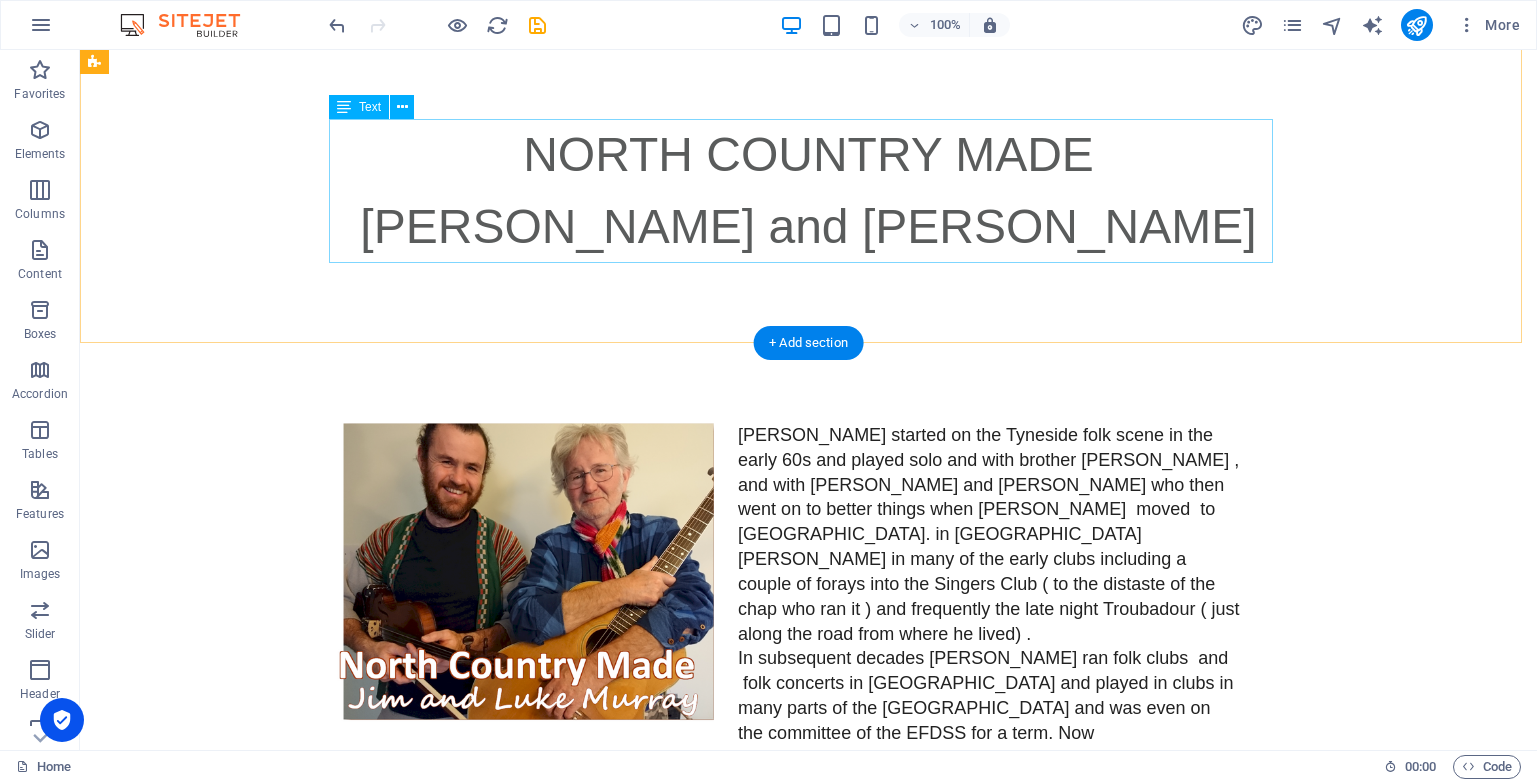 click on "NORTH COUNTRY MADE [PERSON_NAME] and [PERSON_NAME]" at bounding box center (809, 191) 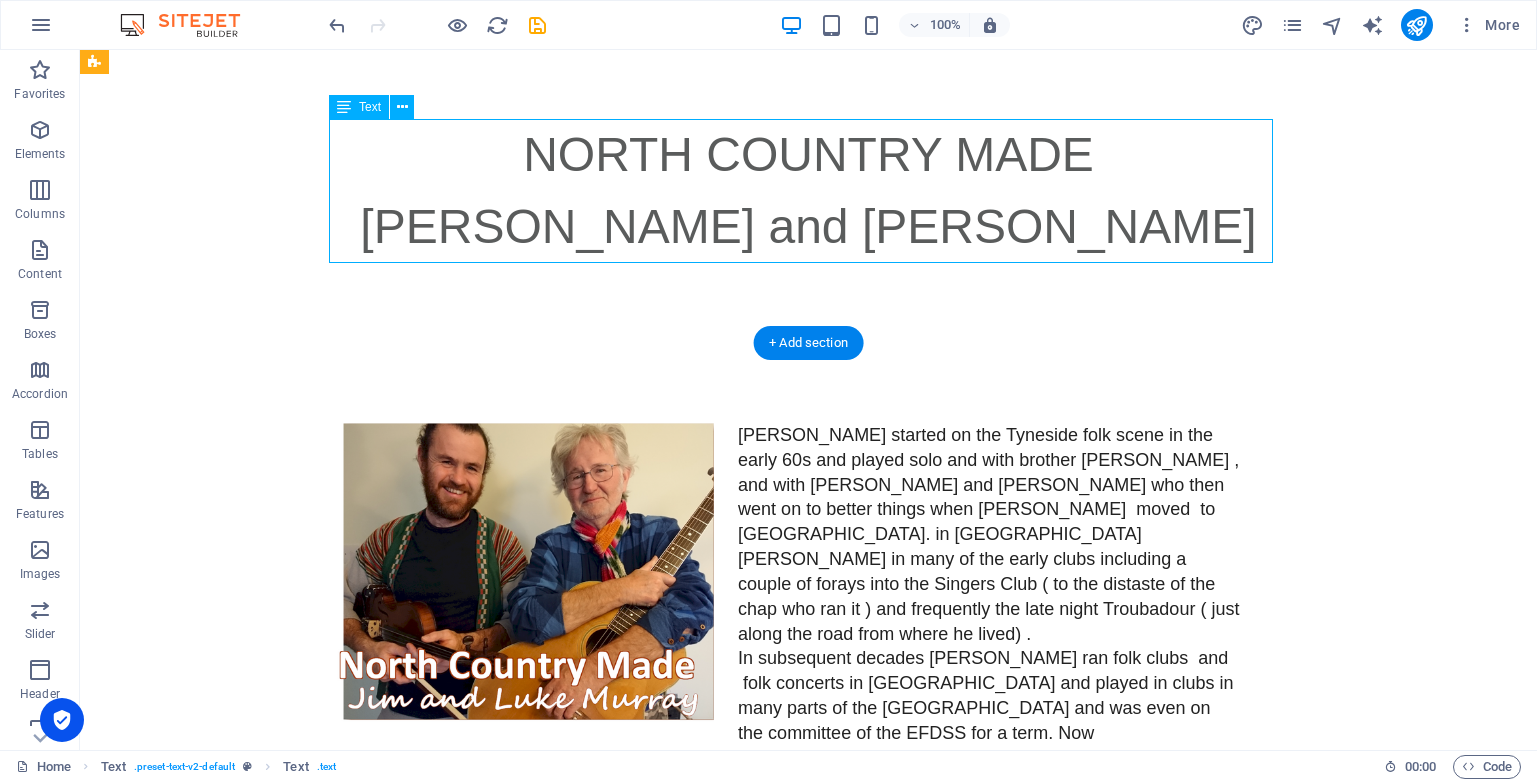 click on "NORTH COUNTRY MADE [PERSON_NAME] and [PERSON_NAME]" at bounding box center (809, 191) 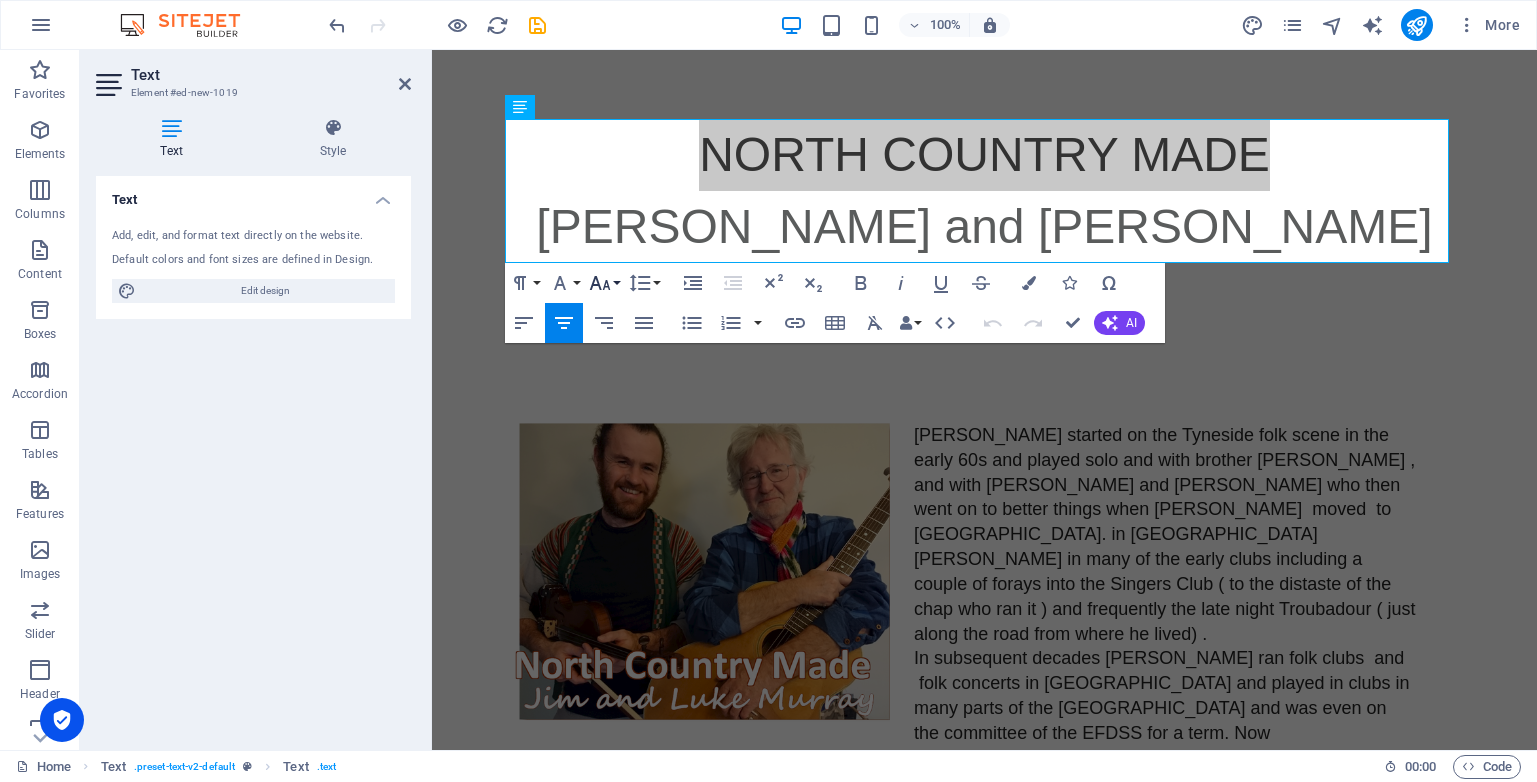 click on "Font Size" at bounding box center [604, 283] 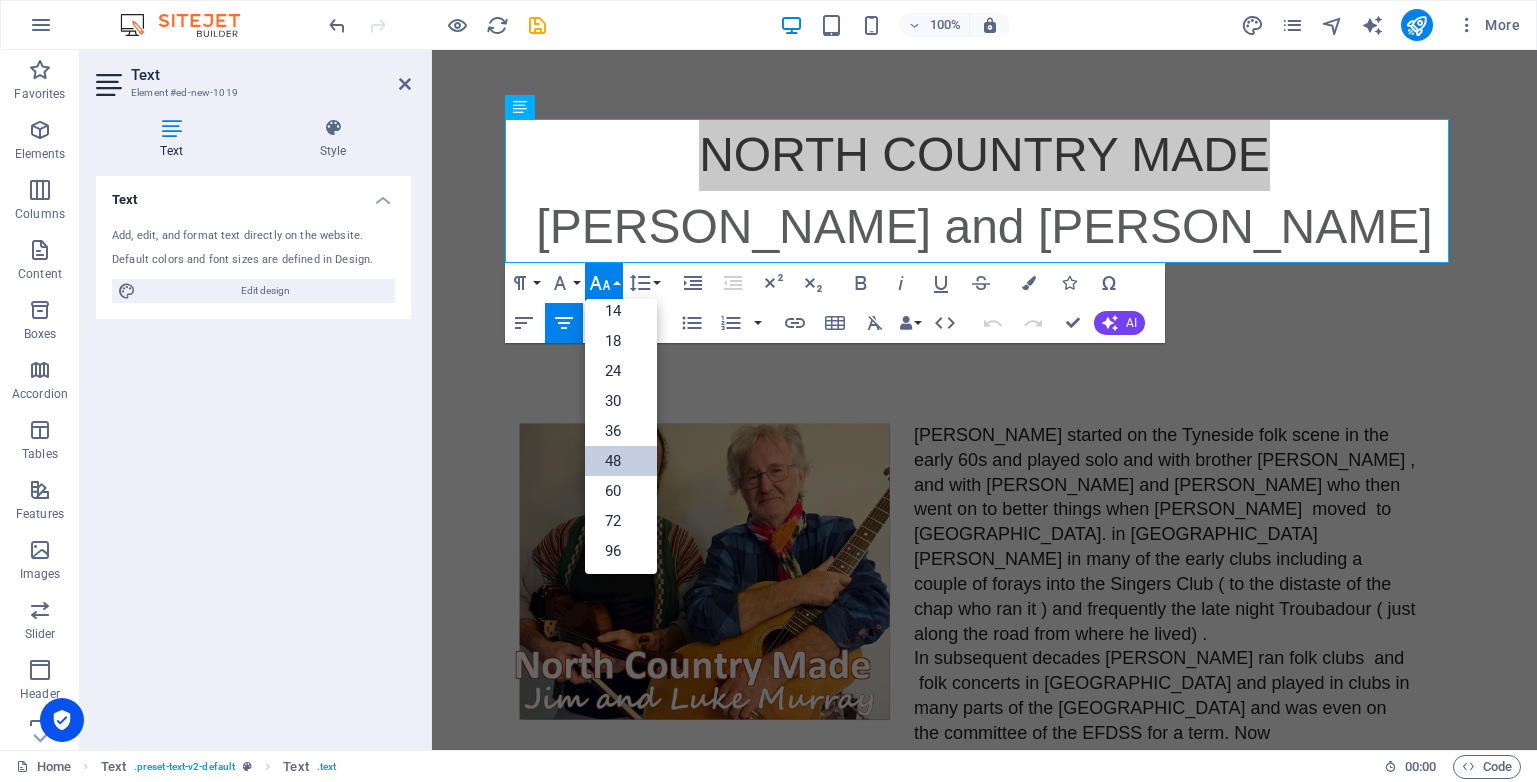 scroll, scrollTop: 161, scrollLeft: 0, axis: vertical 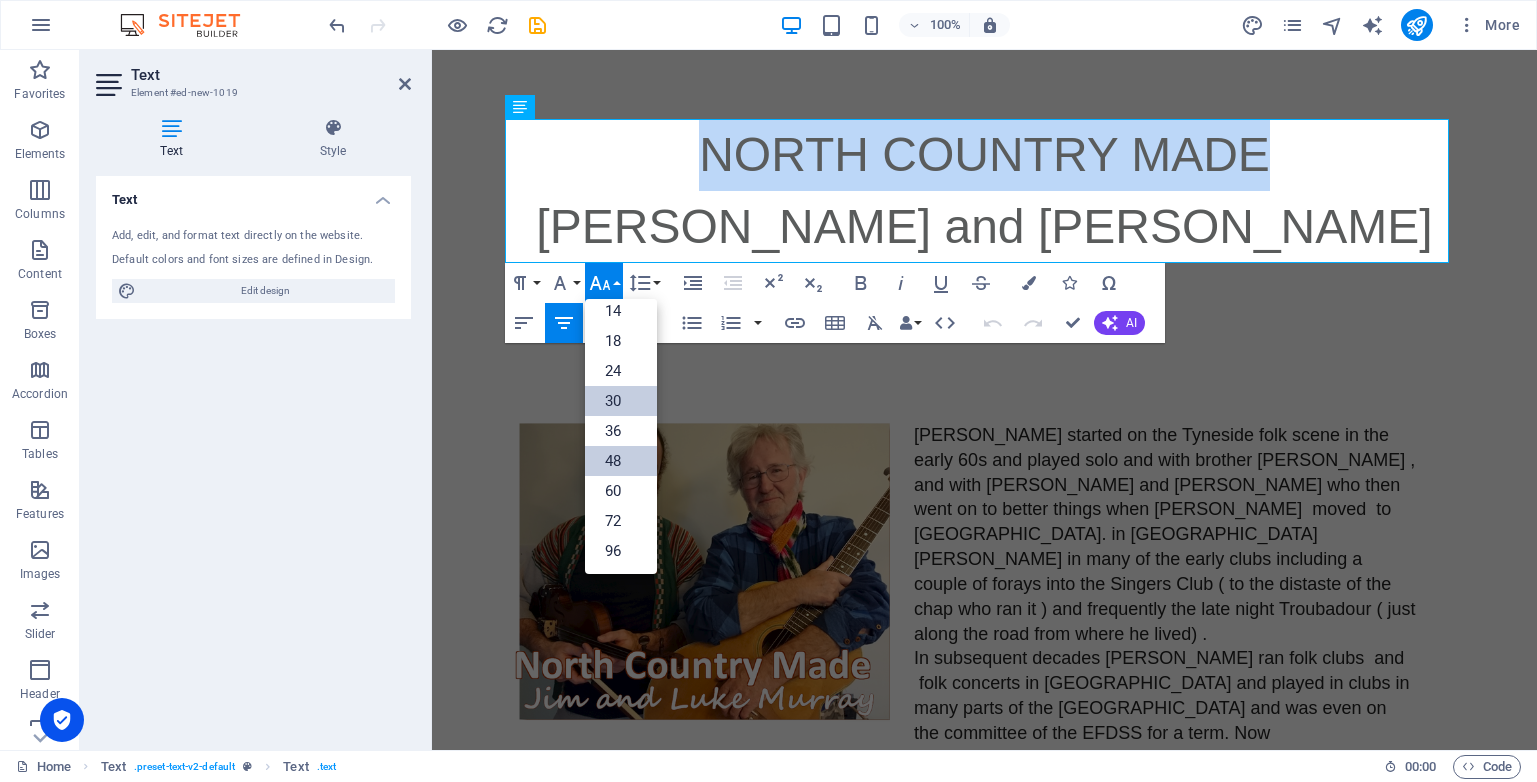 click on "30" at bounding box center [621, 401] 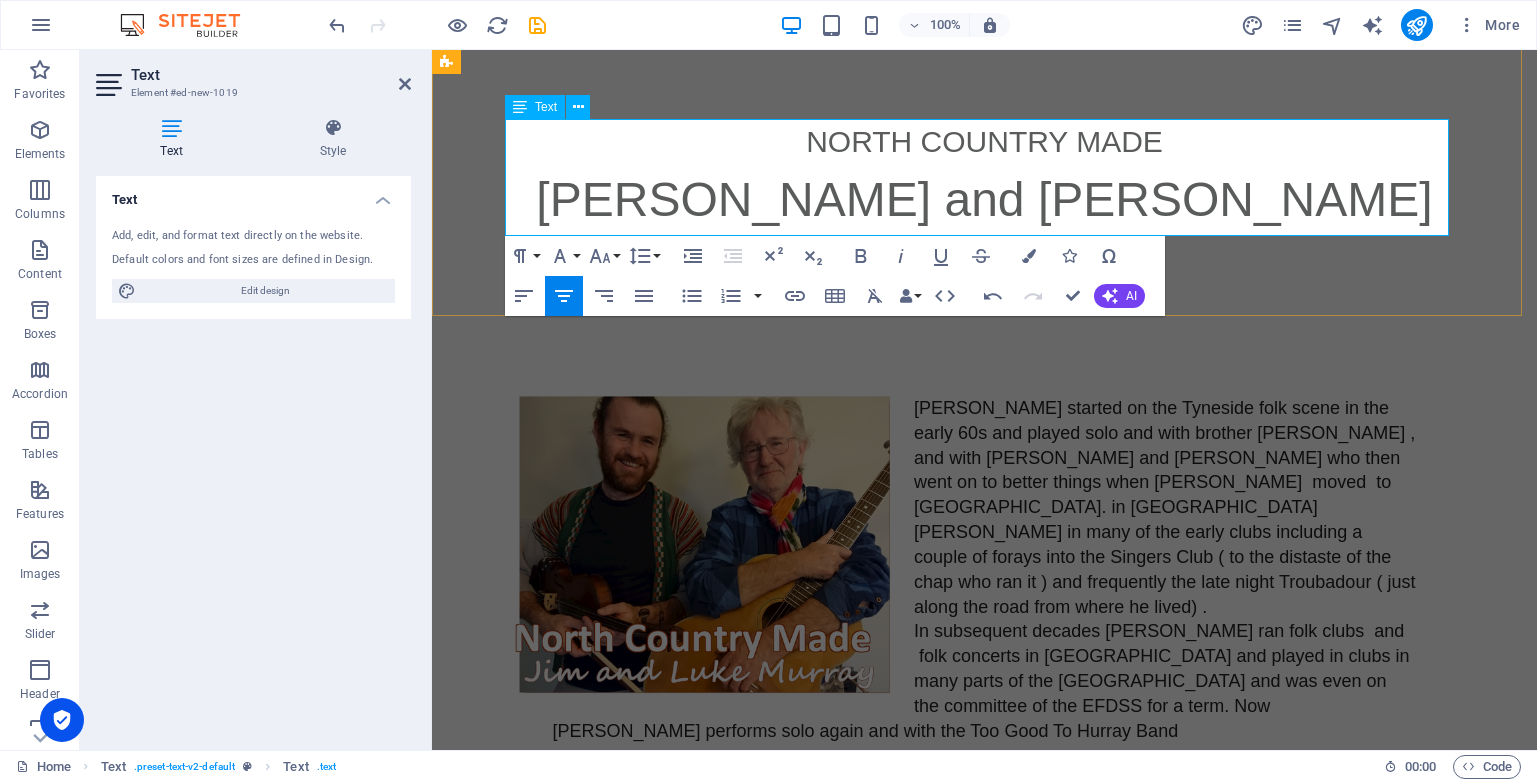 click on "[PERSON_NAME] and [PERSON_NAME]" at bounding box center [984, 199] 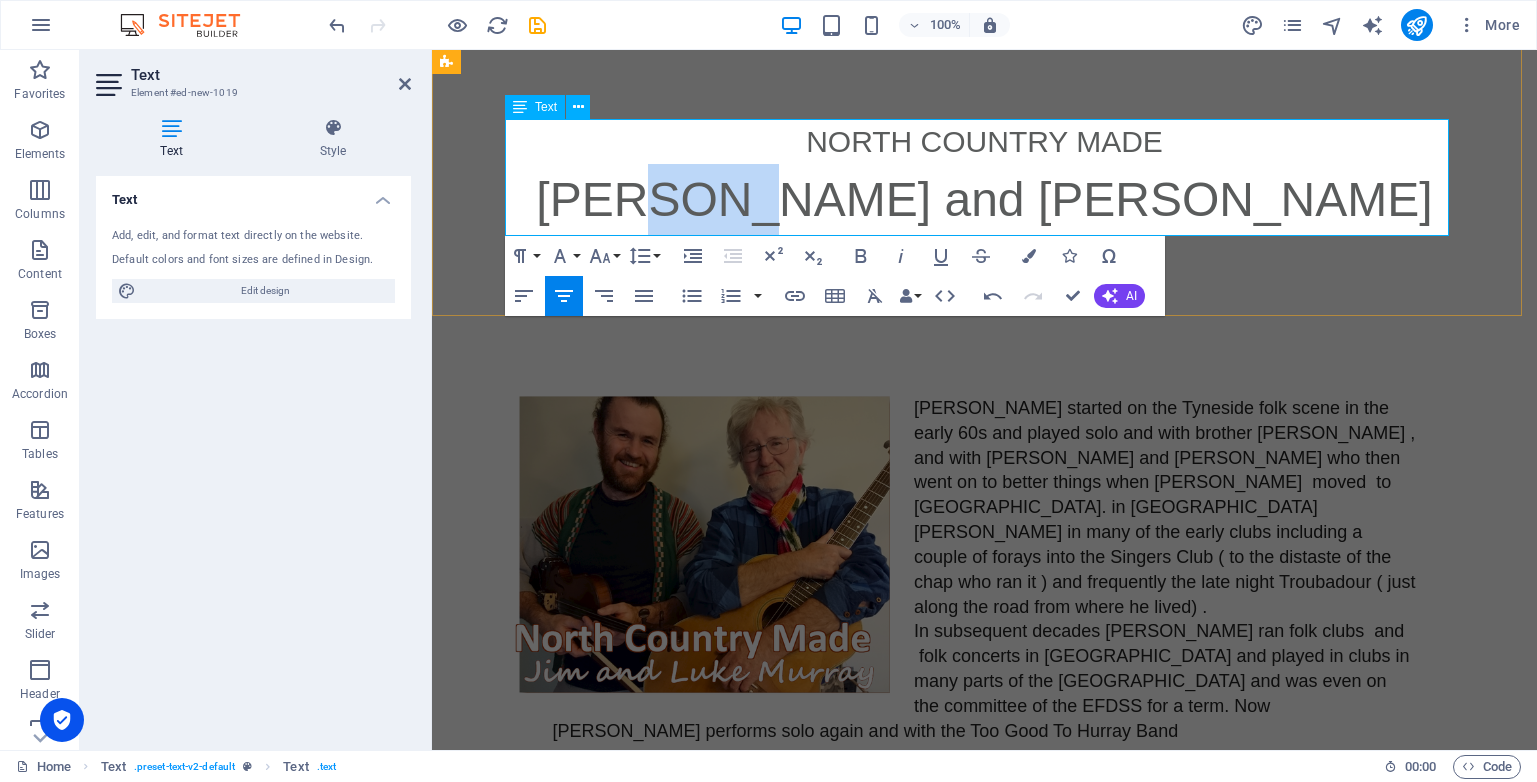 click on "[PERSON_NAME] and [PERSON_NAME]" at bounding box center [984, 199] 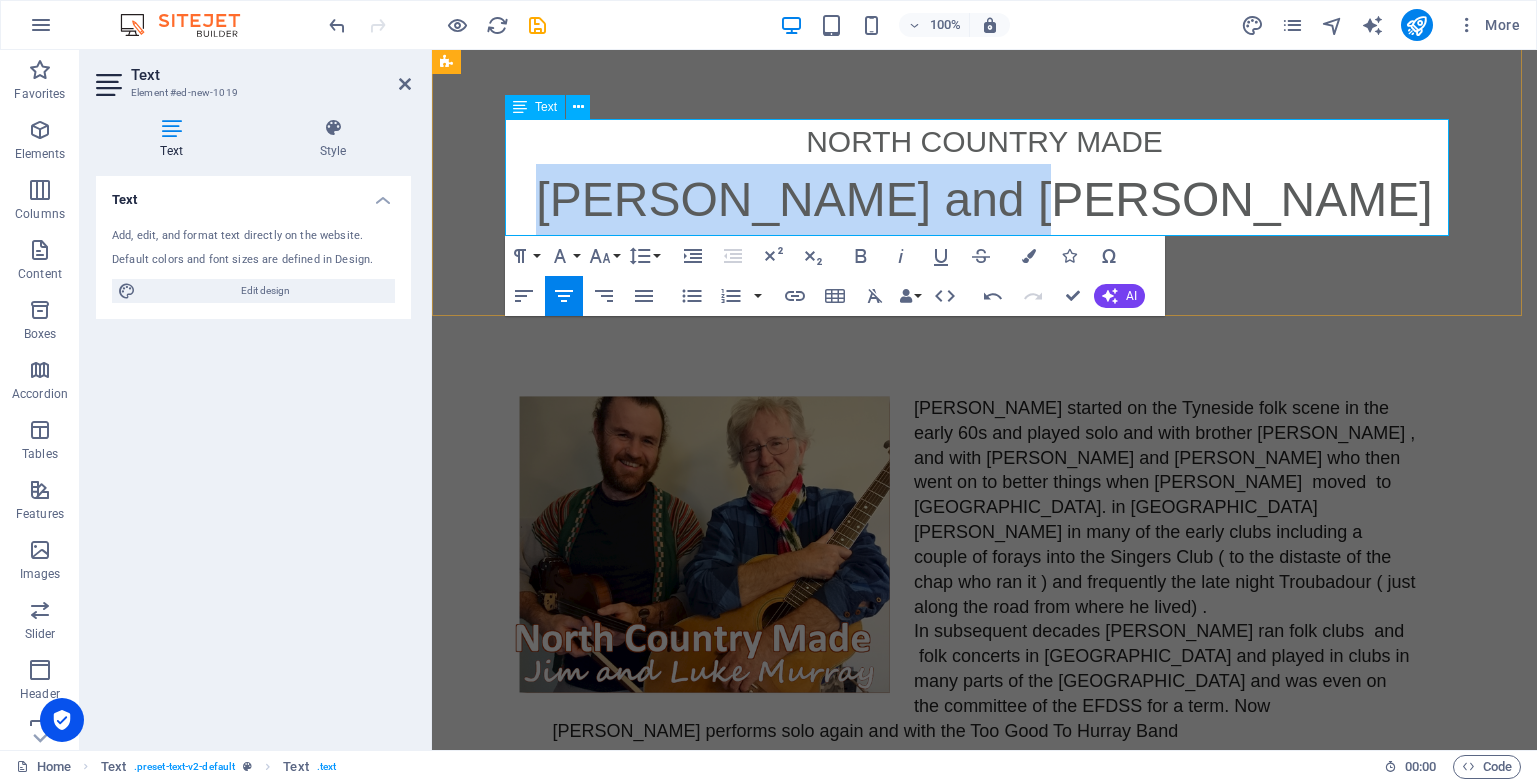 drag, startPoint x: 838, startPoint y: 208, endPoint x: 1119, endPoint y: 295, distance: 294.15982 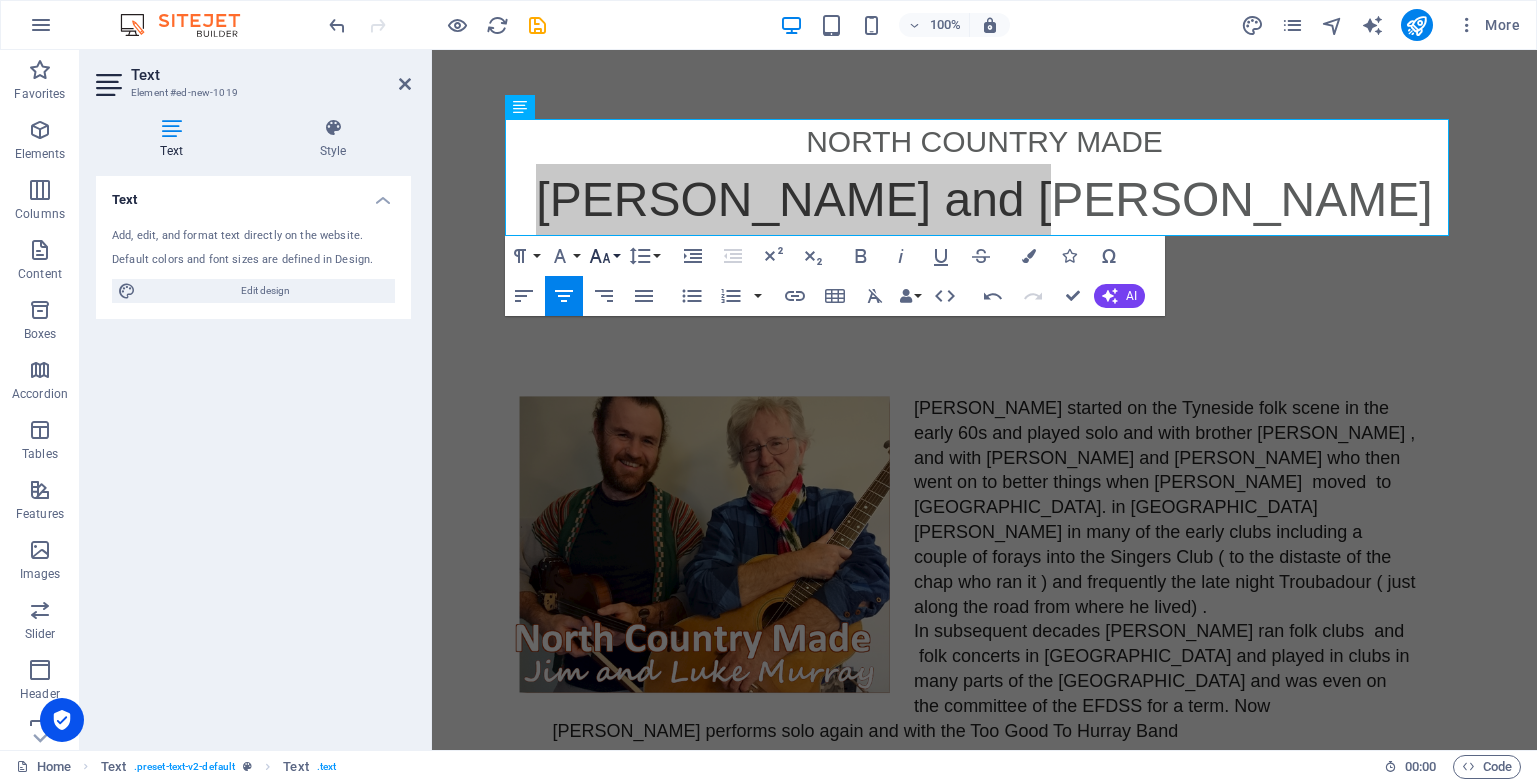 click on "Font Size" at bounding box center (604, 256) 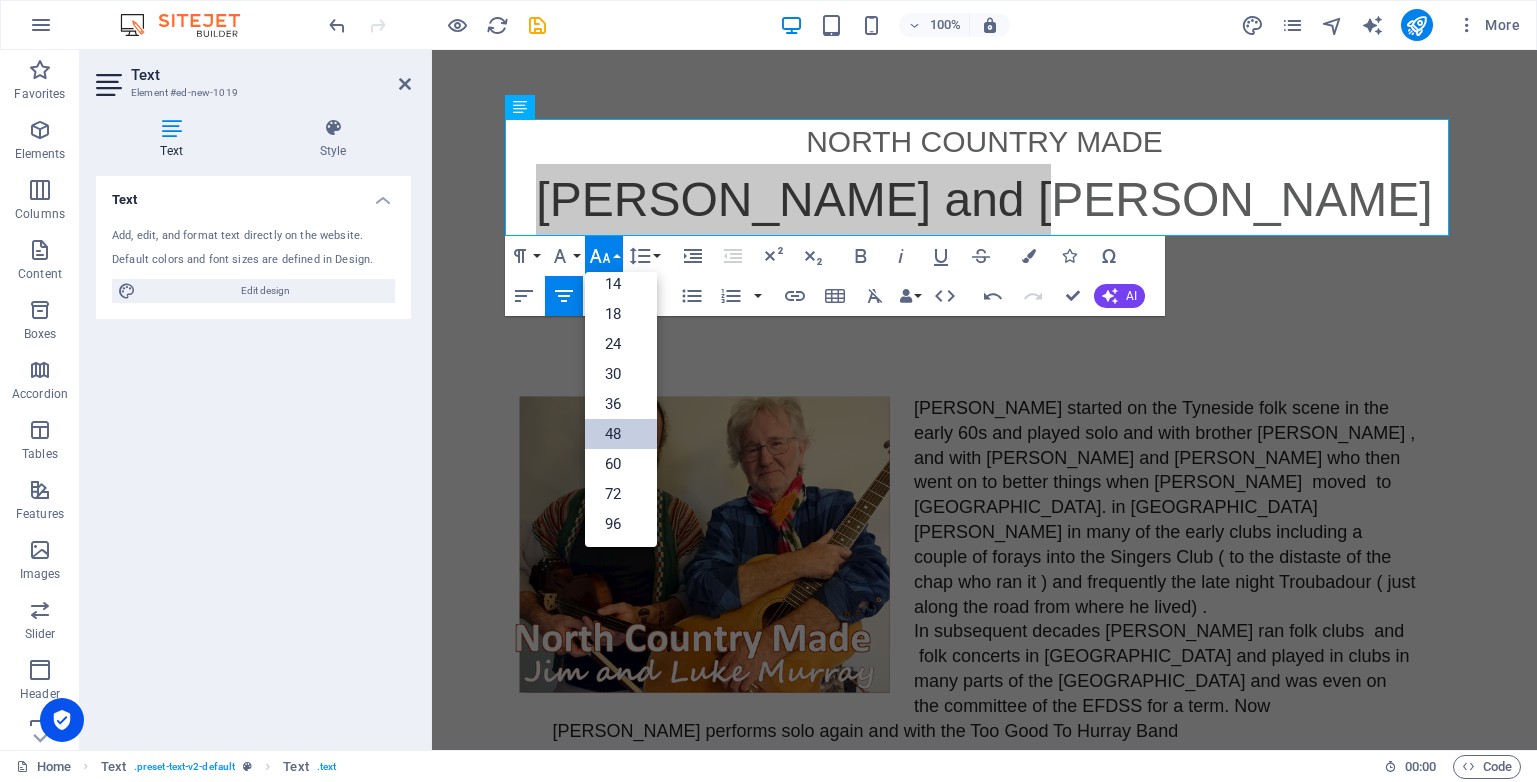 scroll, scrollTop: 161, scrollLeft: 0, axis: vertical 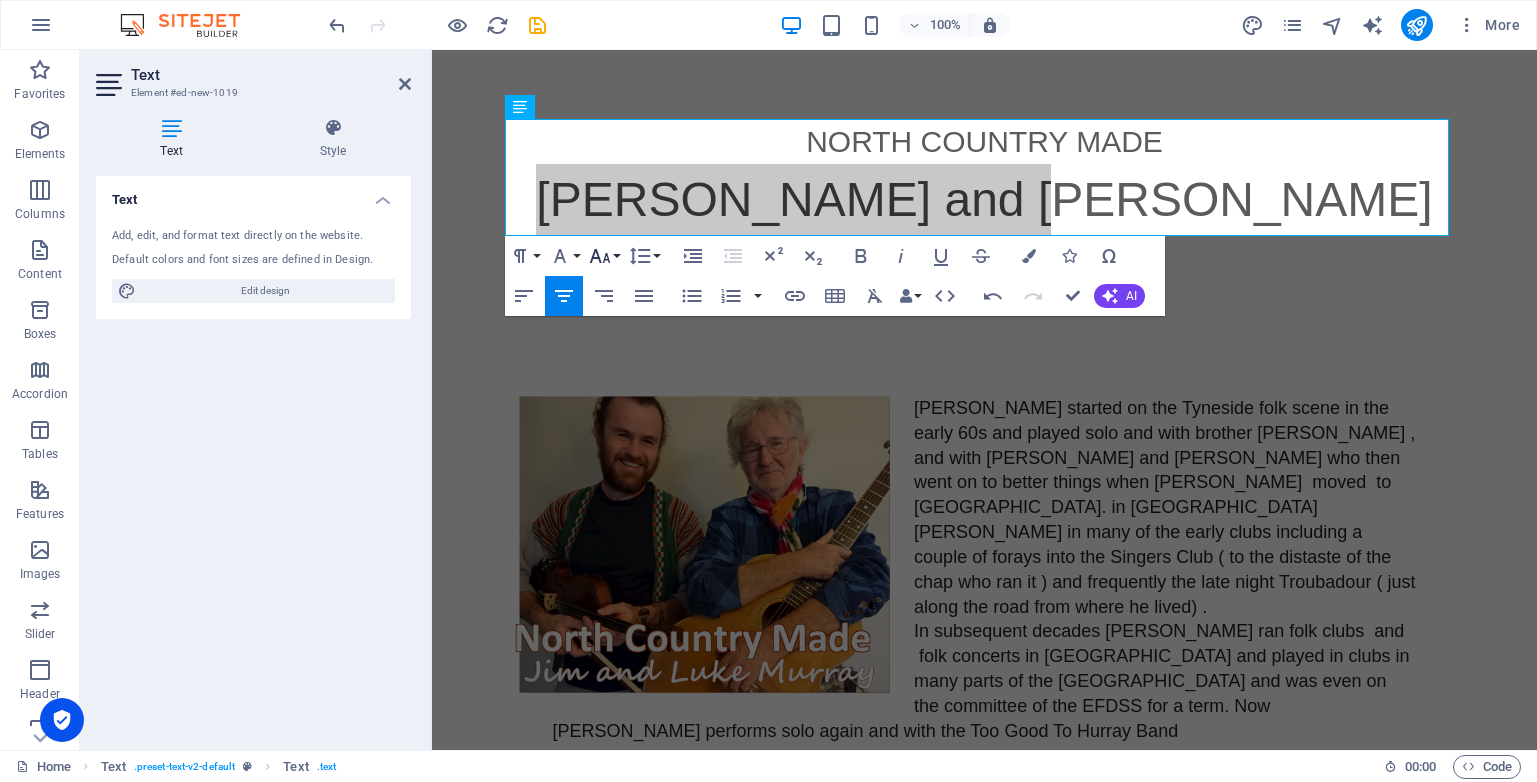click on "Font Size" at bounding box center (604, 256) 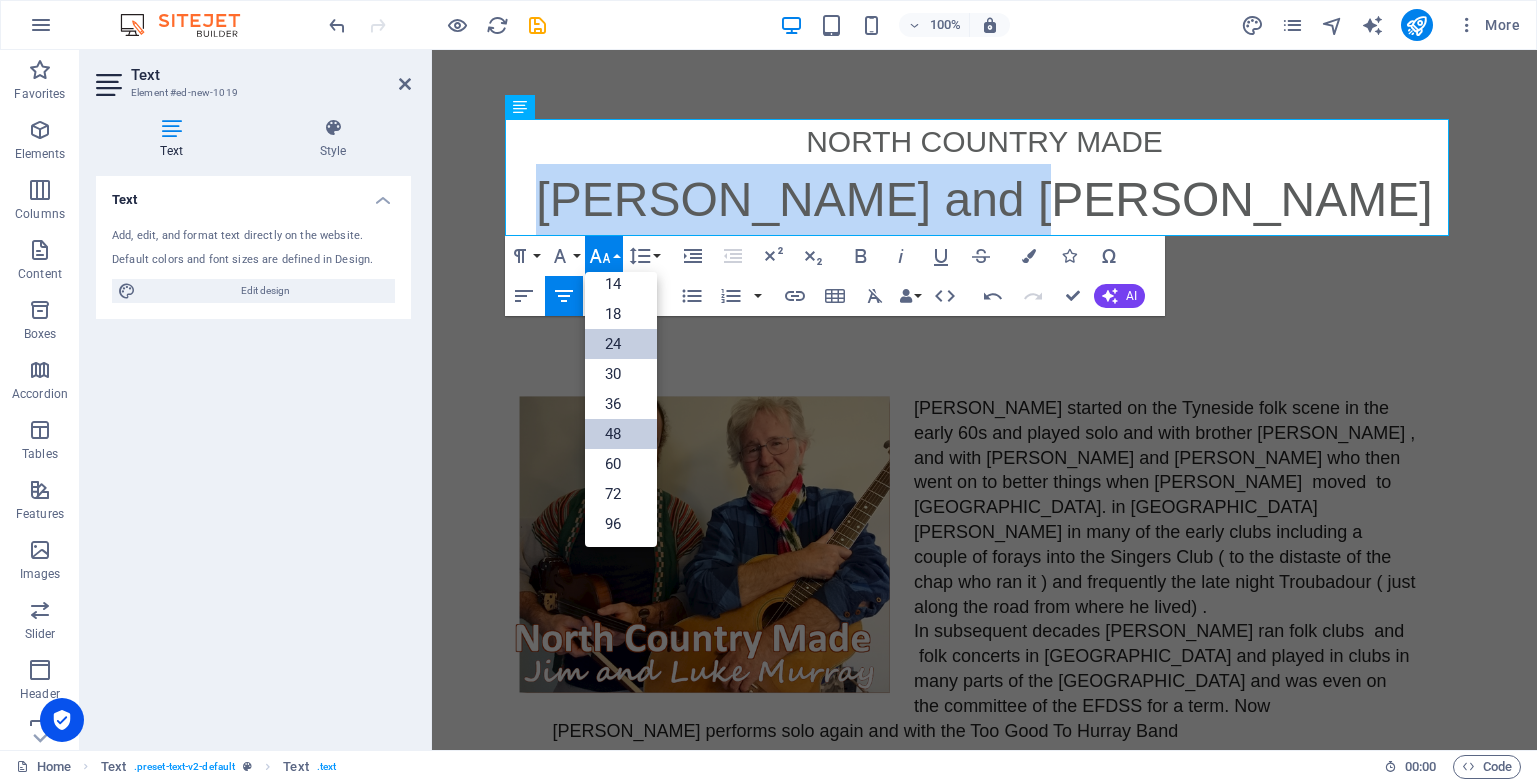 click on "24" at bounding box center [621, 344] 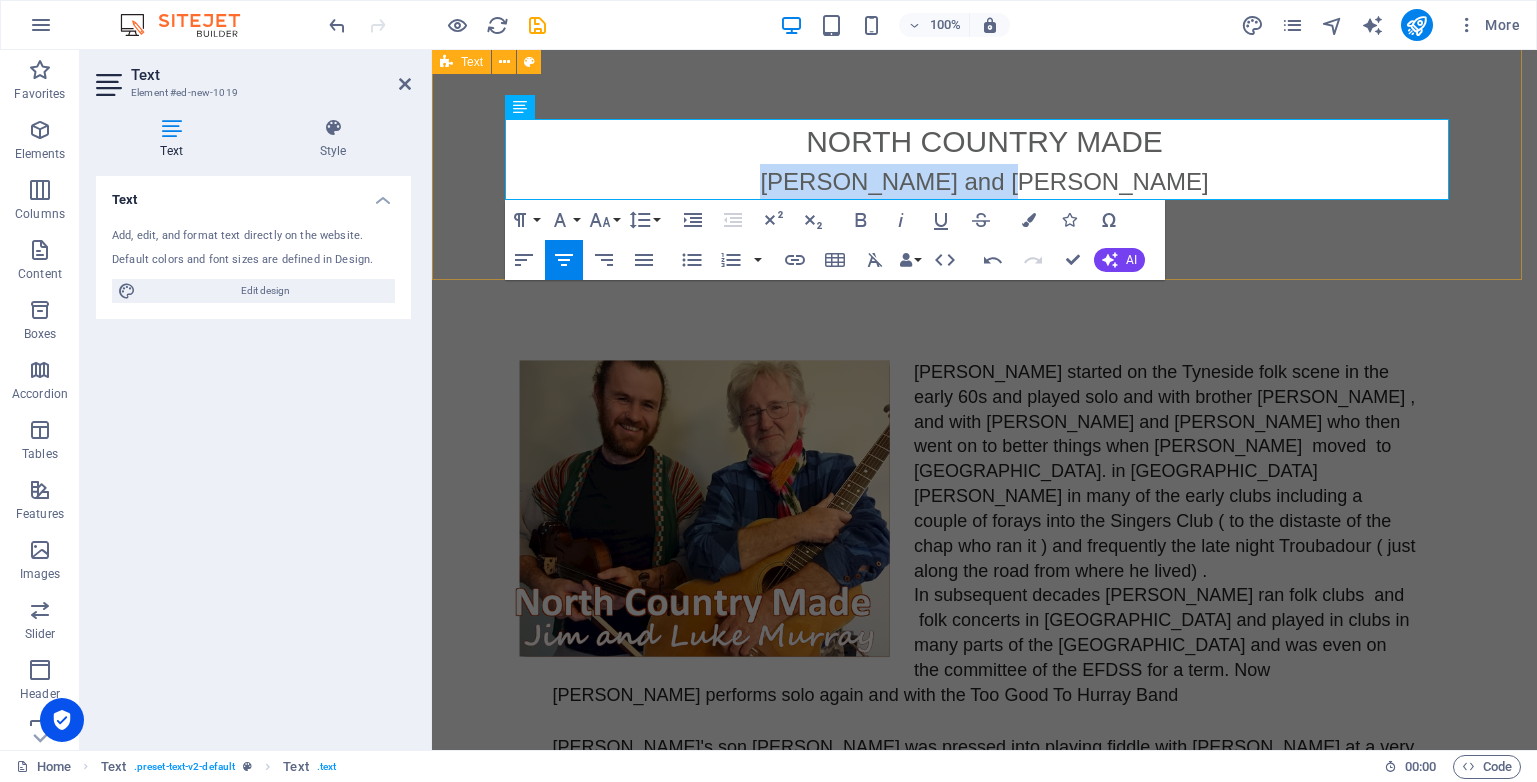 click on "NORTH COUNTRY MADE [PERSON_NAME] and [PERSON_NAME]" at bounding box center [984, 151] 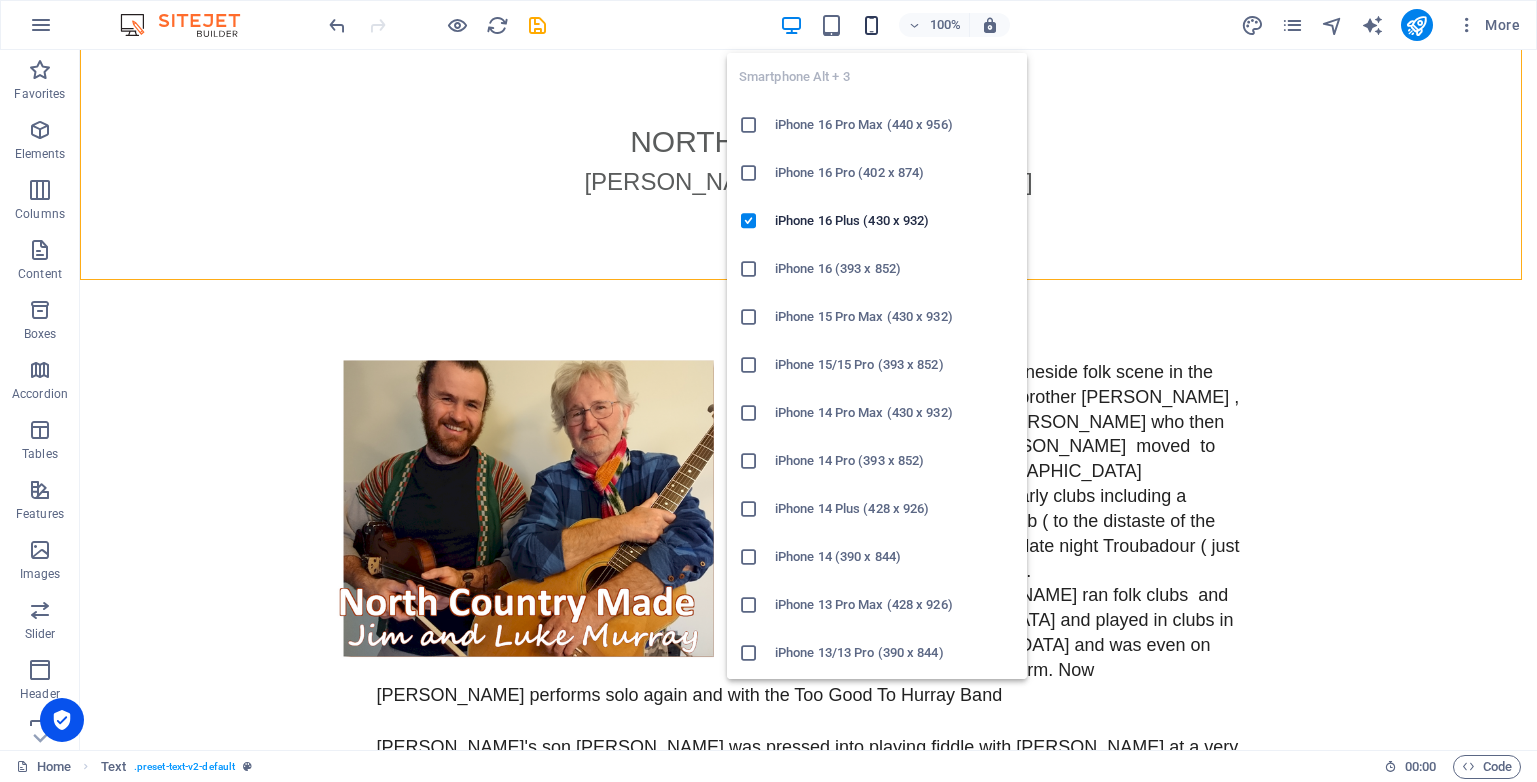 click at bounding box center (871, 25) 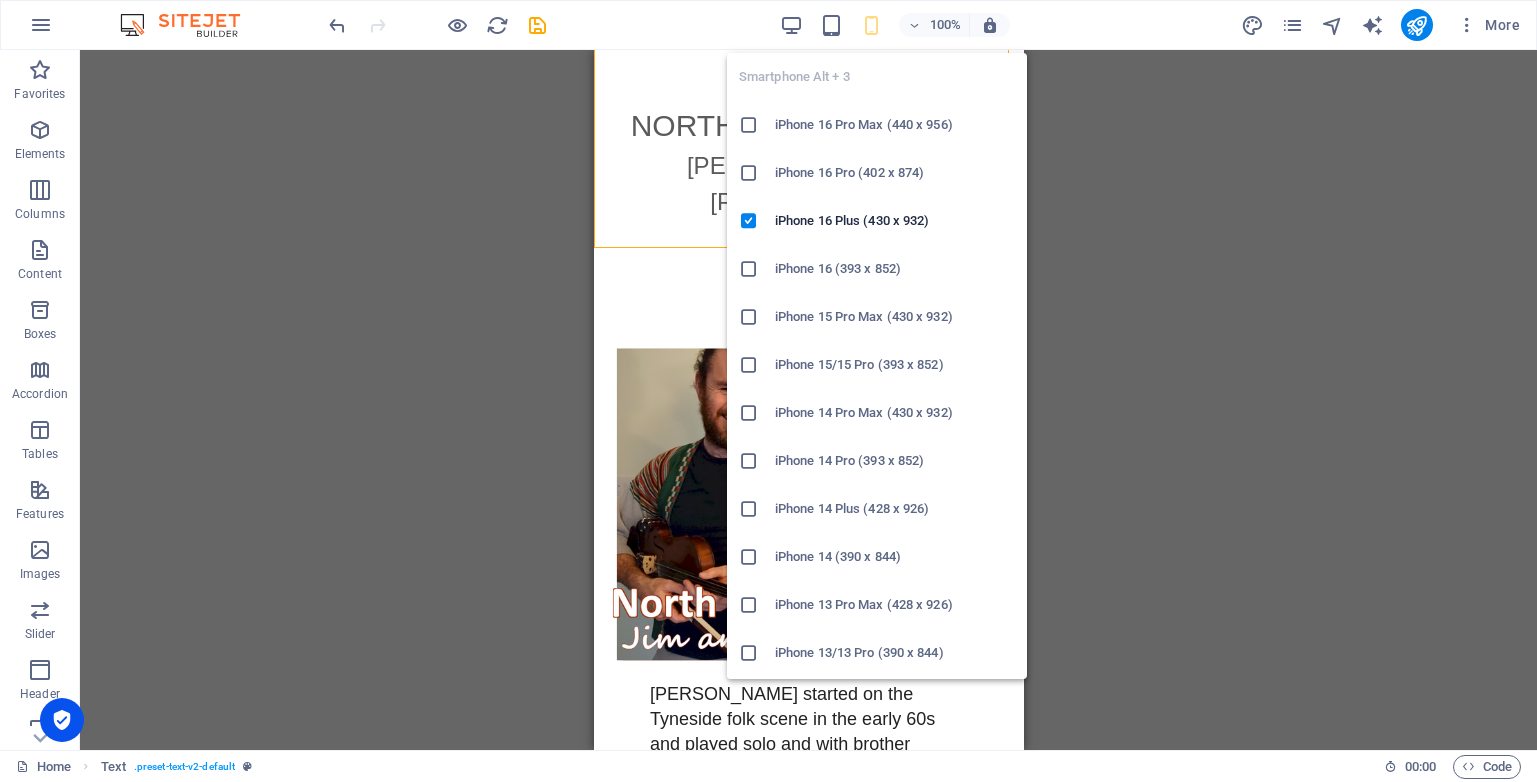 click at bounding box center [871, 25] 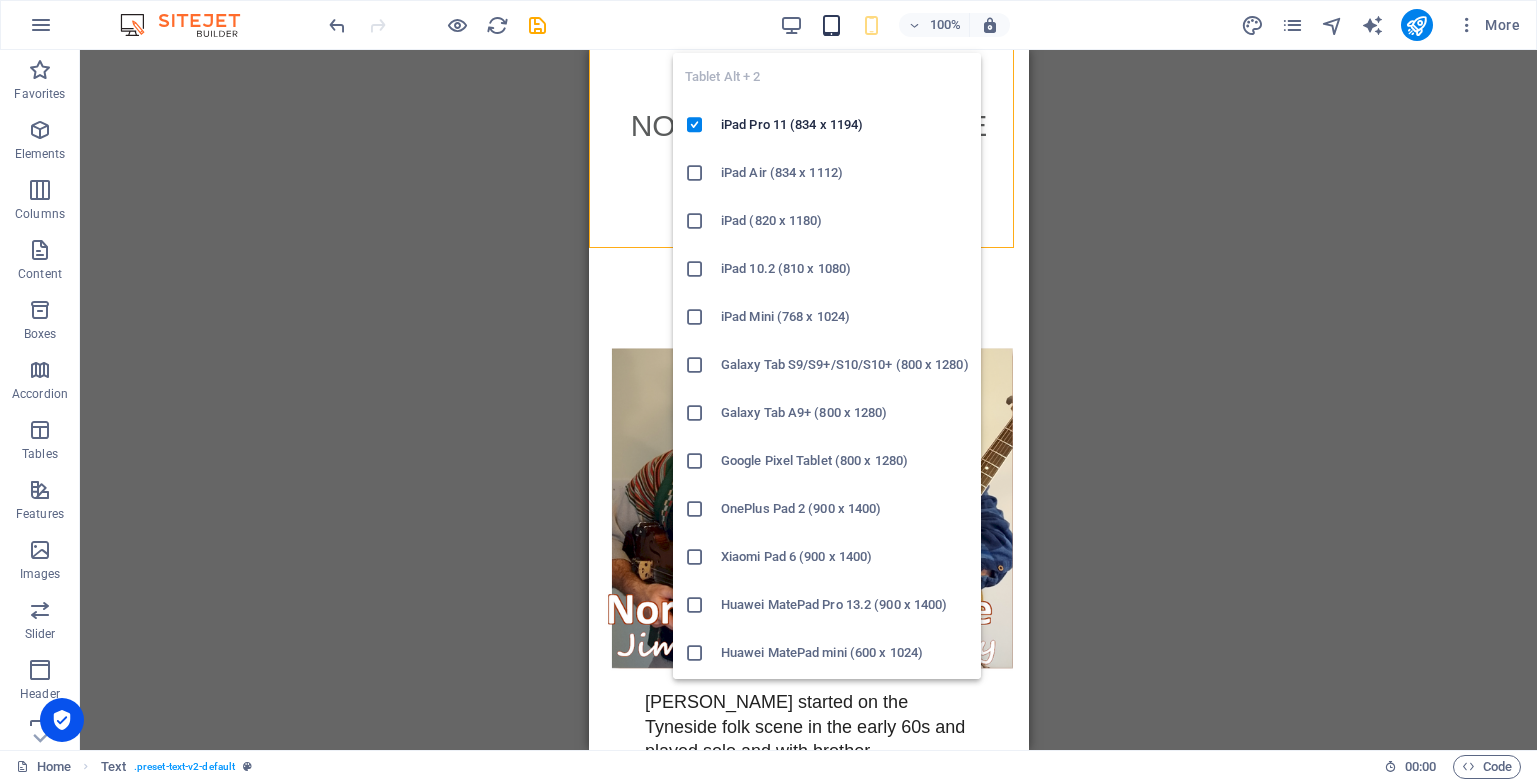 click at bounding box center [831, 25] 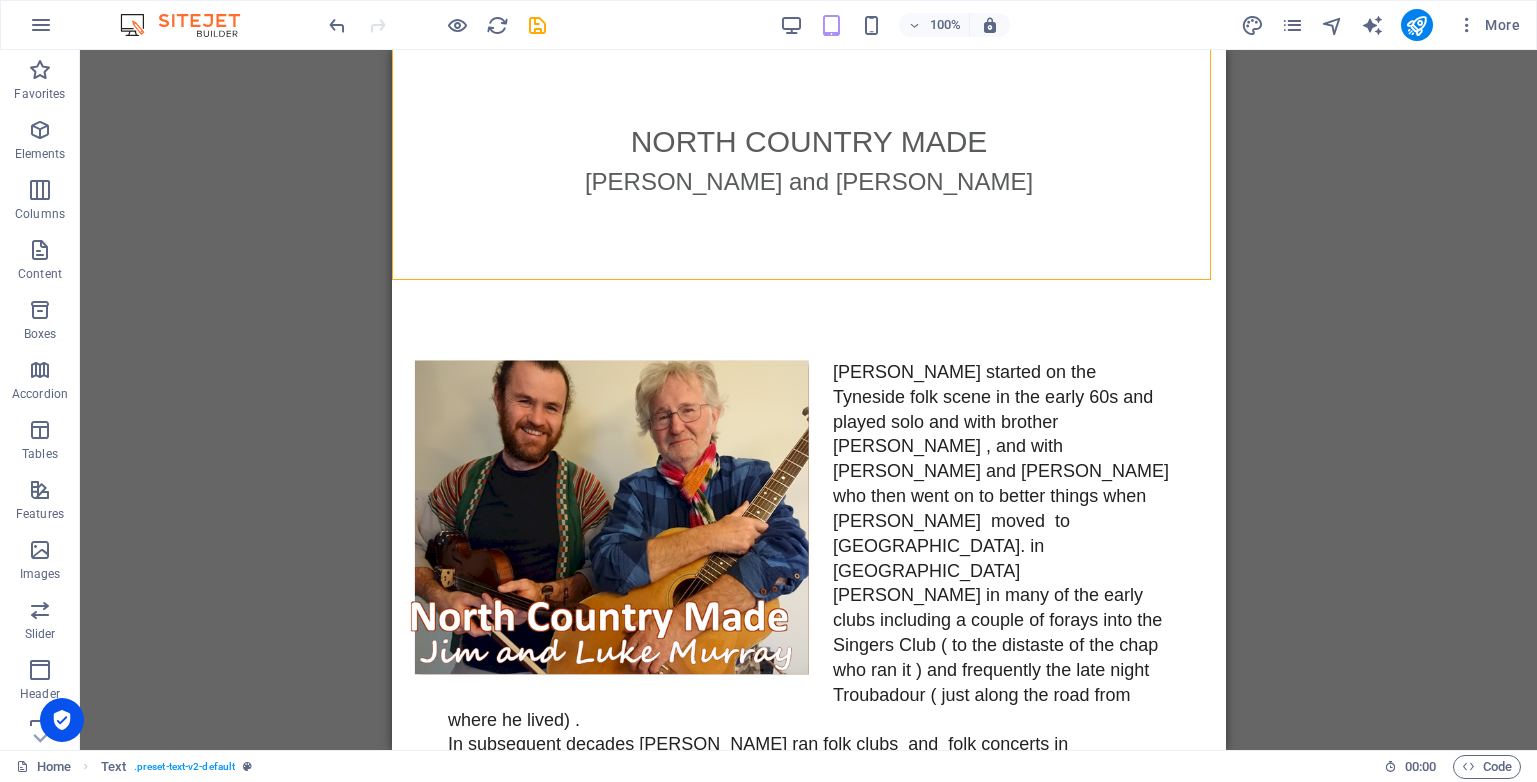 click on "H1   Floating Image   Text   Image   Text   H2   Spacer   Text   Text   H1   Text   Spacer   Text   Placeholder   Text   Text   H2   Text   Spacer" at bounding box center (808, 400) 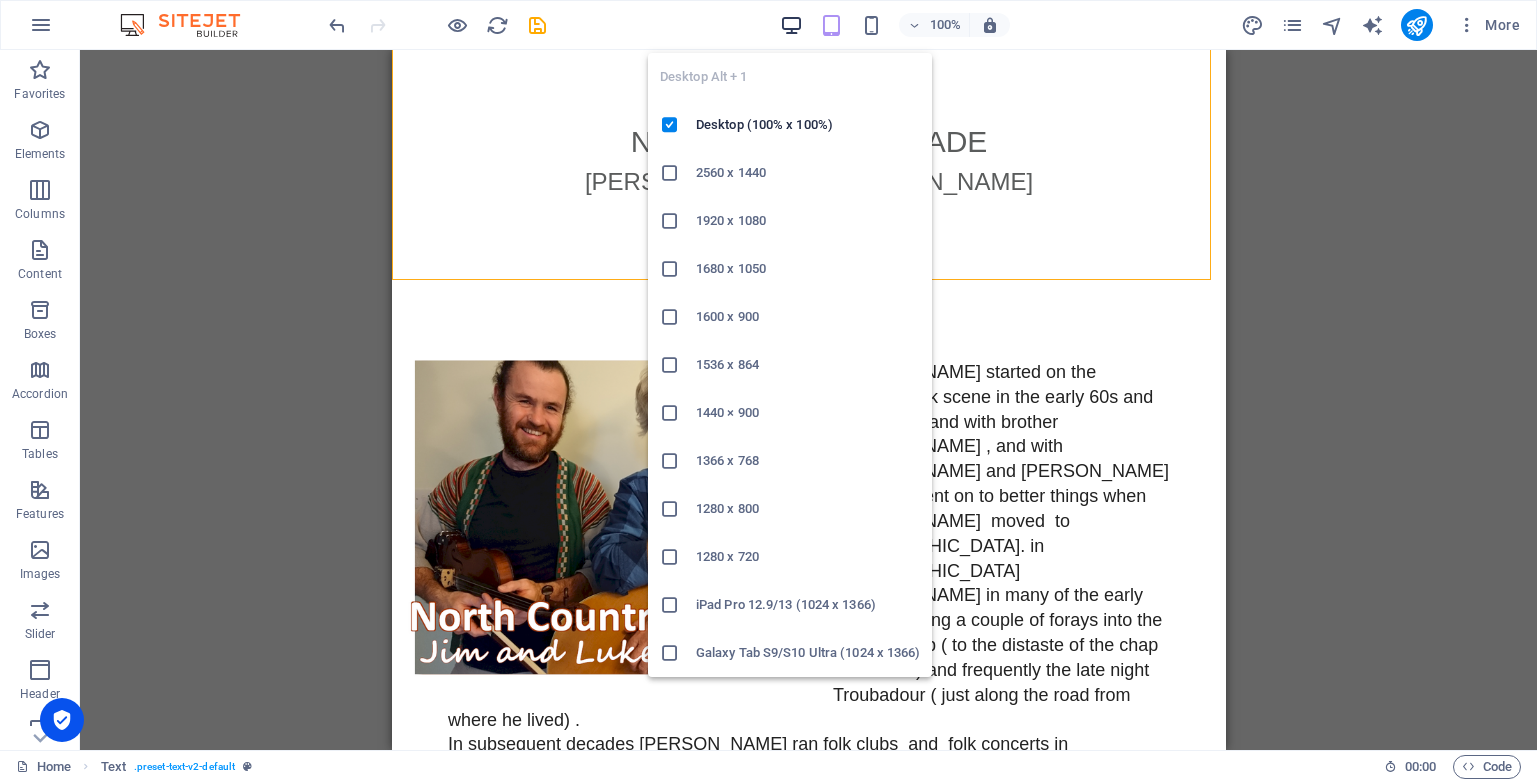 click at bounding box center (791, 25) 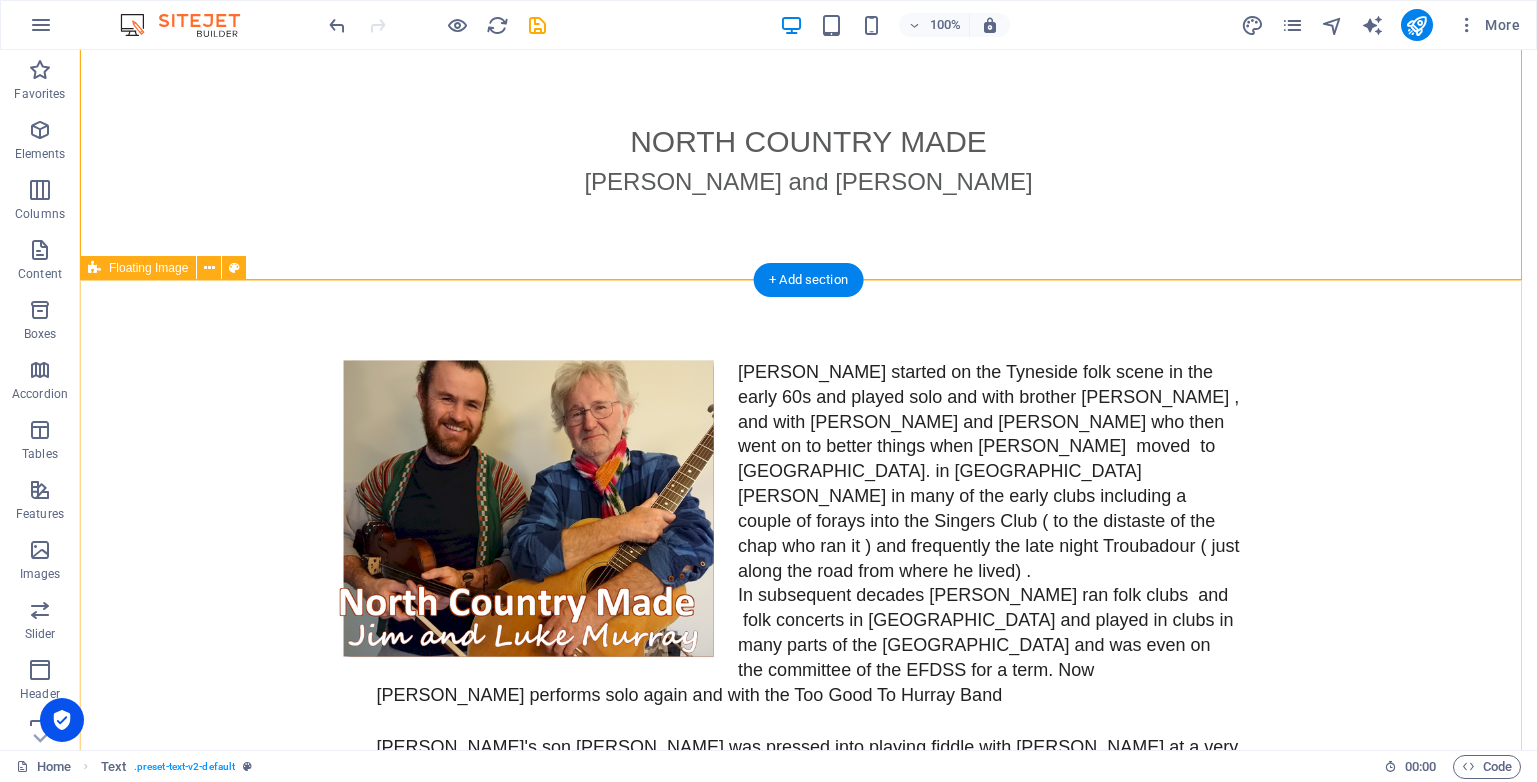 click on "[PERSON_NAME]   started on the Tyneside folk scene in the early 60s and played solo and with brother [PERSON_NAME] , and with [PERSON_NAME] and [PERSON_NAME] who then went on to better things when [PERSON_NAME]  moved  to [GEOGRAPHIC_DATA]. in [GEOGRAPHIC_DATA] [PERSON_NAME] in many of the early clubs including a couple of forays into the Singers Club ( to the distaste of the chap who ran it ) and frequently the late night Troubadour ( just along the road from where he lived) .   In subsequent decades [PERSON_NAME] ran folk clubs  and  folk concerts in [GEOGRAPHIC_DATA] and played in clubs in many parts of the [GEOGRAPHIC_DATA] and was even on the committee of the EFDSS for a term. Now [PERSON_NAME] performs solo again and with the Too Good To Hurray Band" at bounding box center [808, 622] 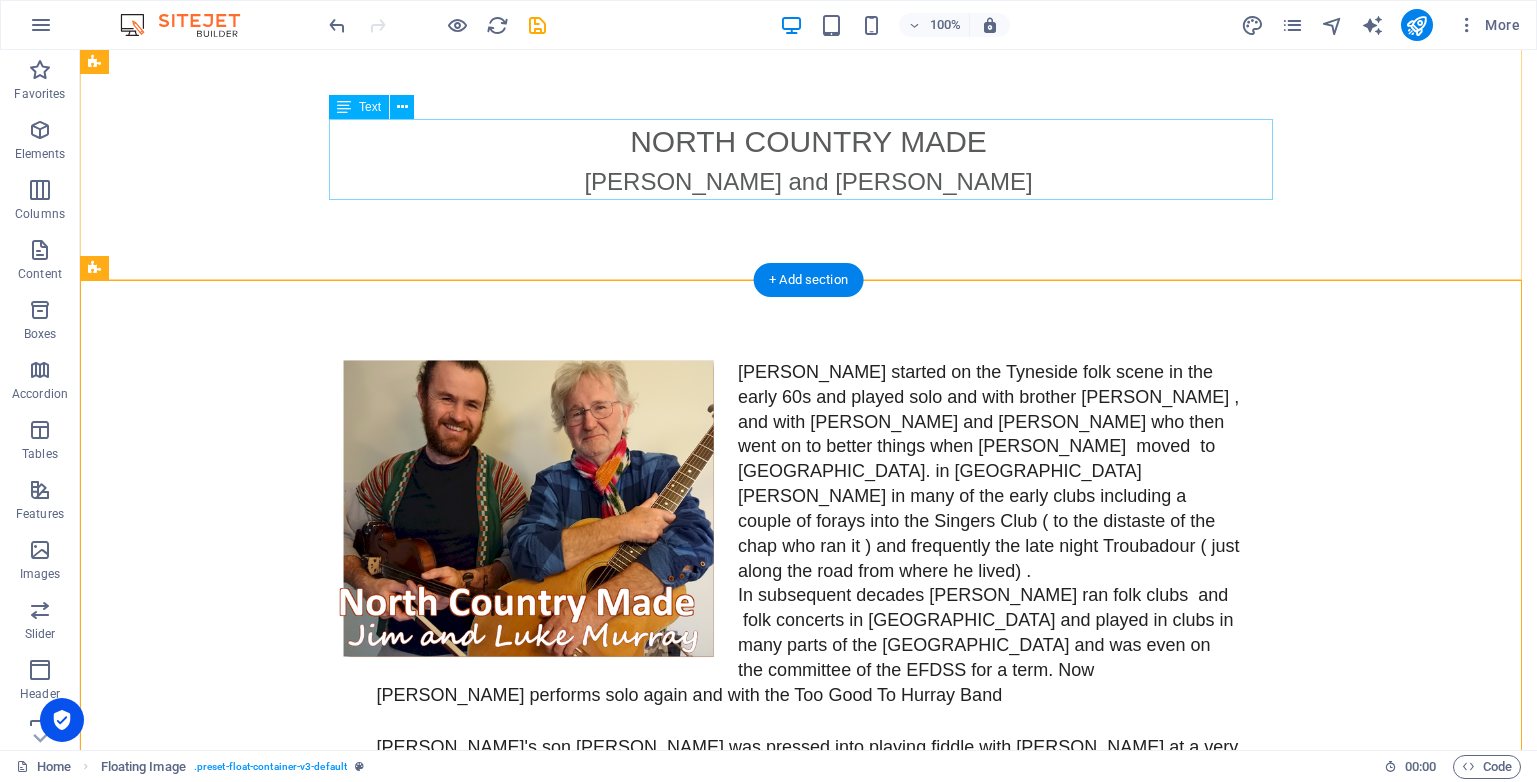 click on "NORTH COUNTRY MADE [PERSON_NAME] and [PERSON_NAME]" at bounding box center (809, 159) 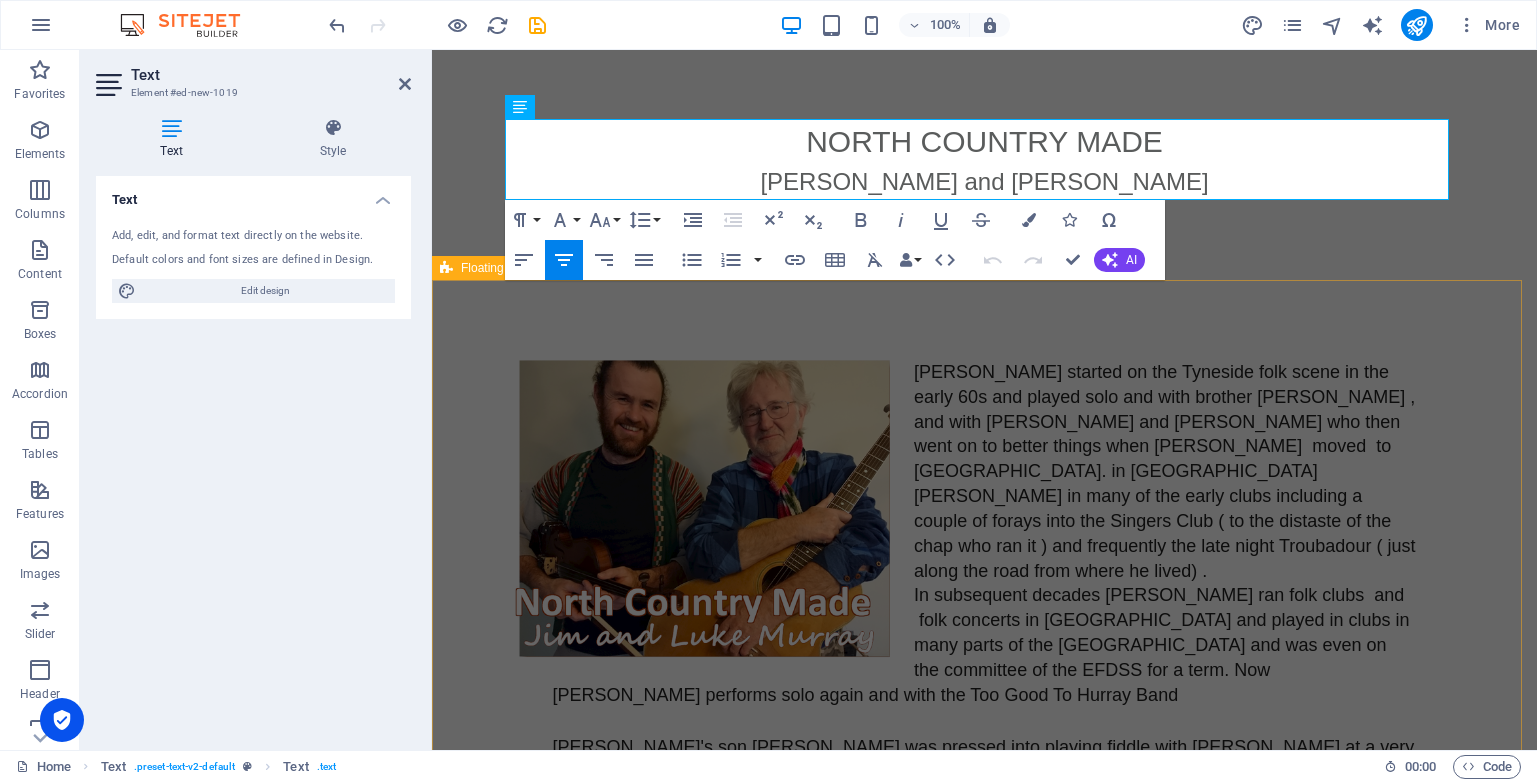 click on "[PERSON_NAME]   started on the Tyneside folk scene in the early 60s and played solo and with brother [PERSON_NAME] , and with [PERSON_NAME] and [PERSON_NAME] who then went on to better things when [PERSON_NAME]  moved  to [GEOGRAPHIC_DATA]. in [GEOGRAPHIC_DATA] [PERSON_NAME] in many of the early clubs including a couple of forays into the Singers Club ( to the distaste of the chap who ran it ) and frequently the late night Troubadour ( just along the road from where he lived) .   In subsequent decades [PERSON_NAME] ran folk clubs  and  folk concerts in [GEOGRAPHIC_DATA] and played in clubs in many parts of the [GEOGRAPHIC_DATA] and was even on the committee of the EFDSS for a term. Now [PERSON_NAME] performs solo again and with the Too Good To Hurray Band" at bounding box center (984, 622) 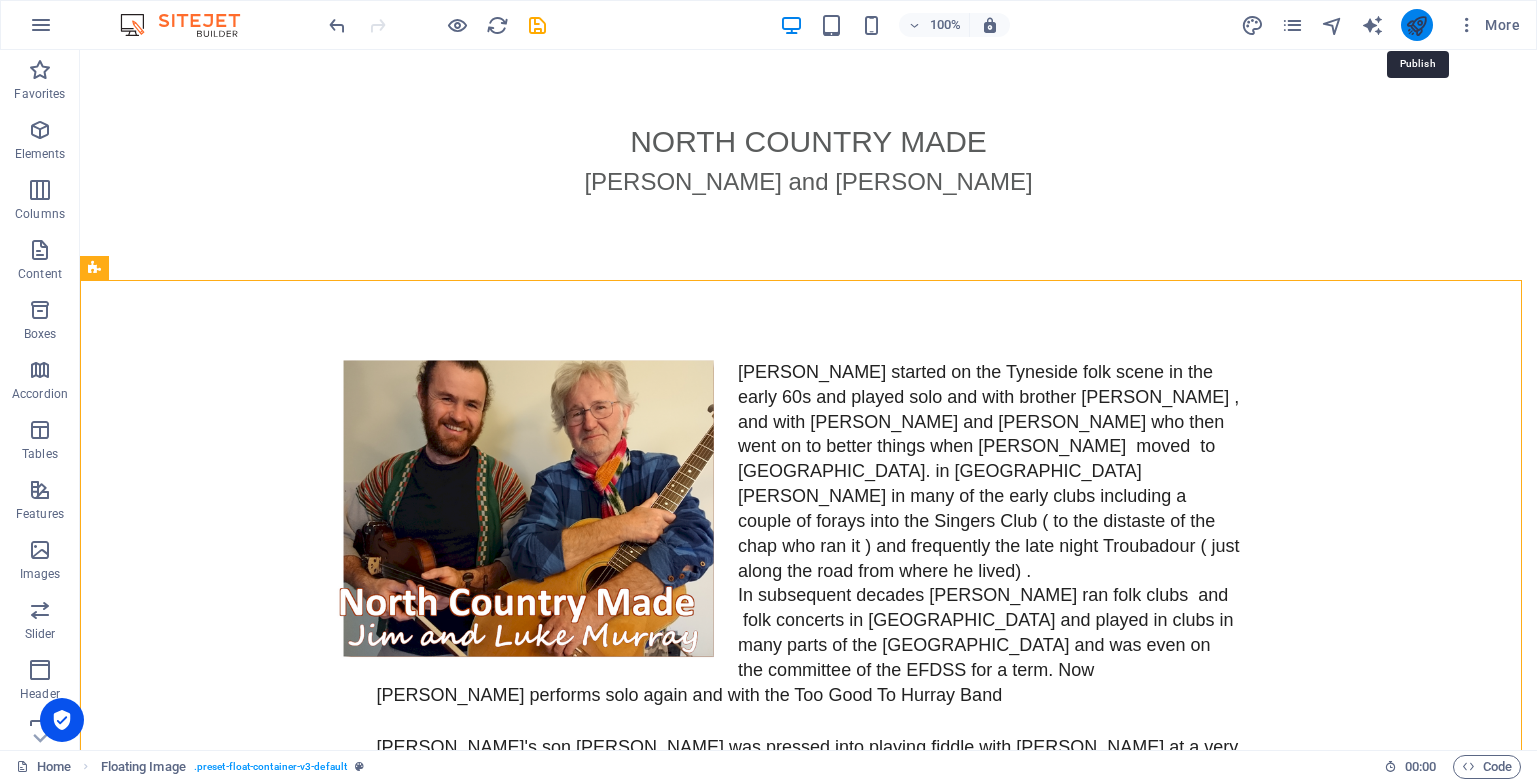 click at bounding box center (1416, 25) 